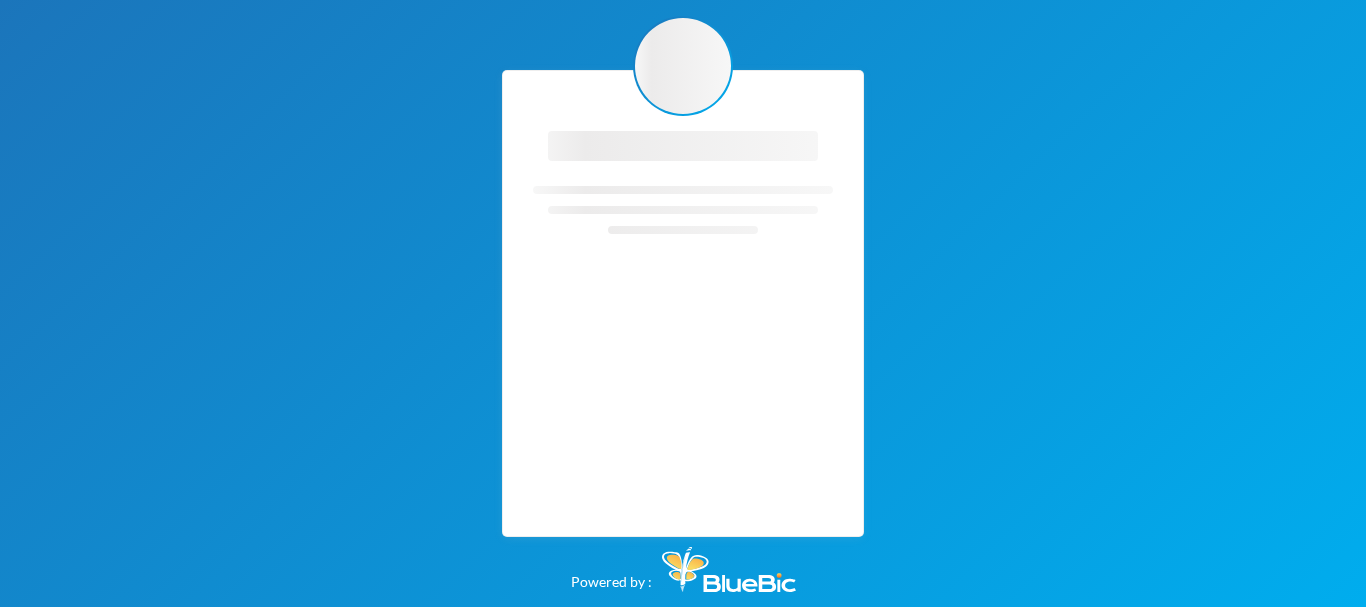 scroll, scrollTop: 0, scrollLeft: 0, axis: both 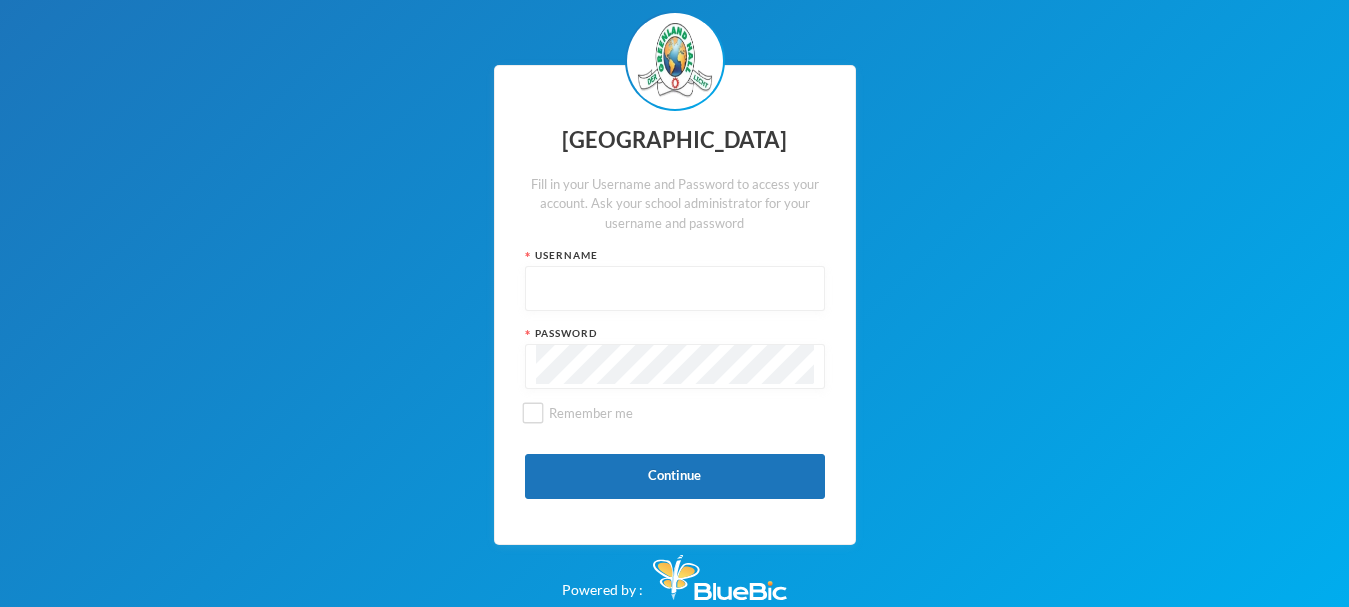 type on "glhc51" 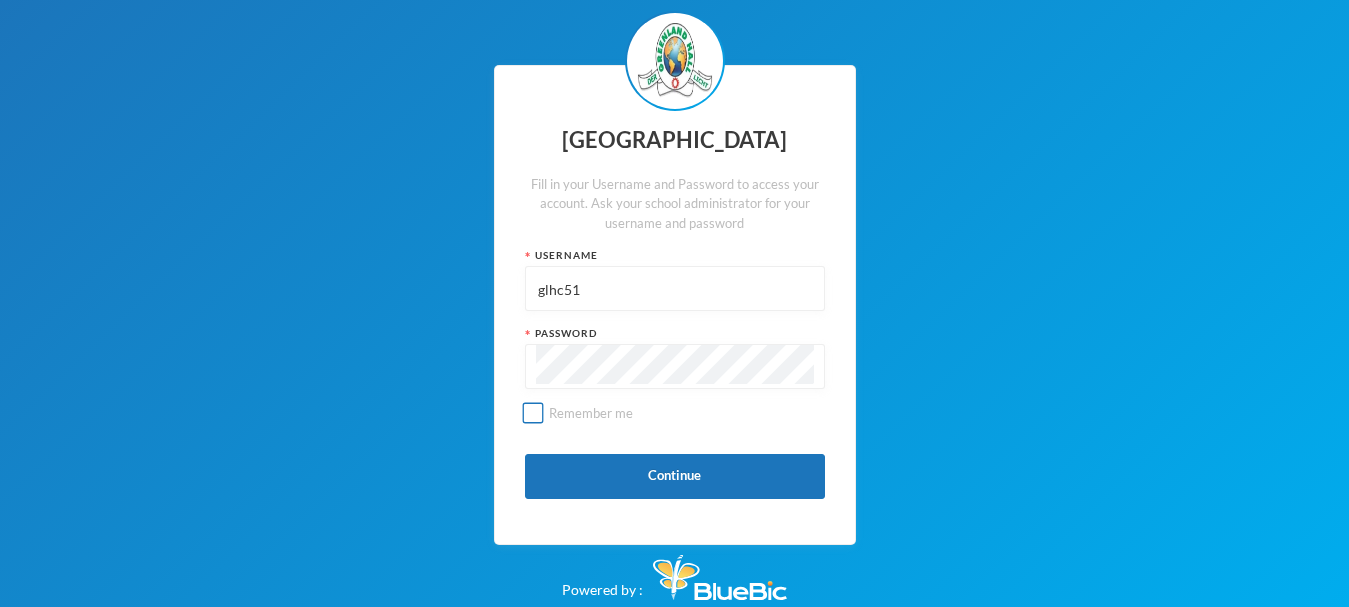 click on "Remember me" at bounding box center [532, 413] 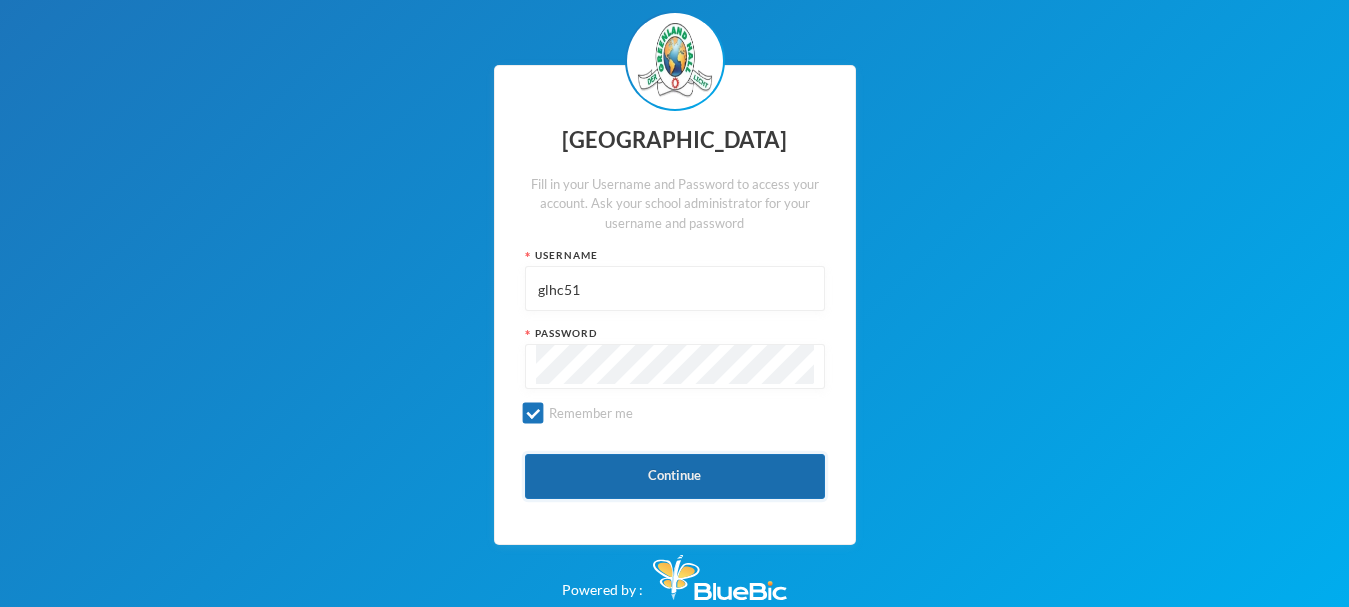 click on "Continue" at bounding box center [675, 476] 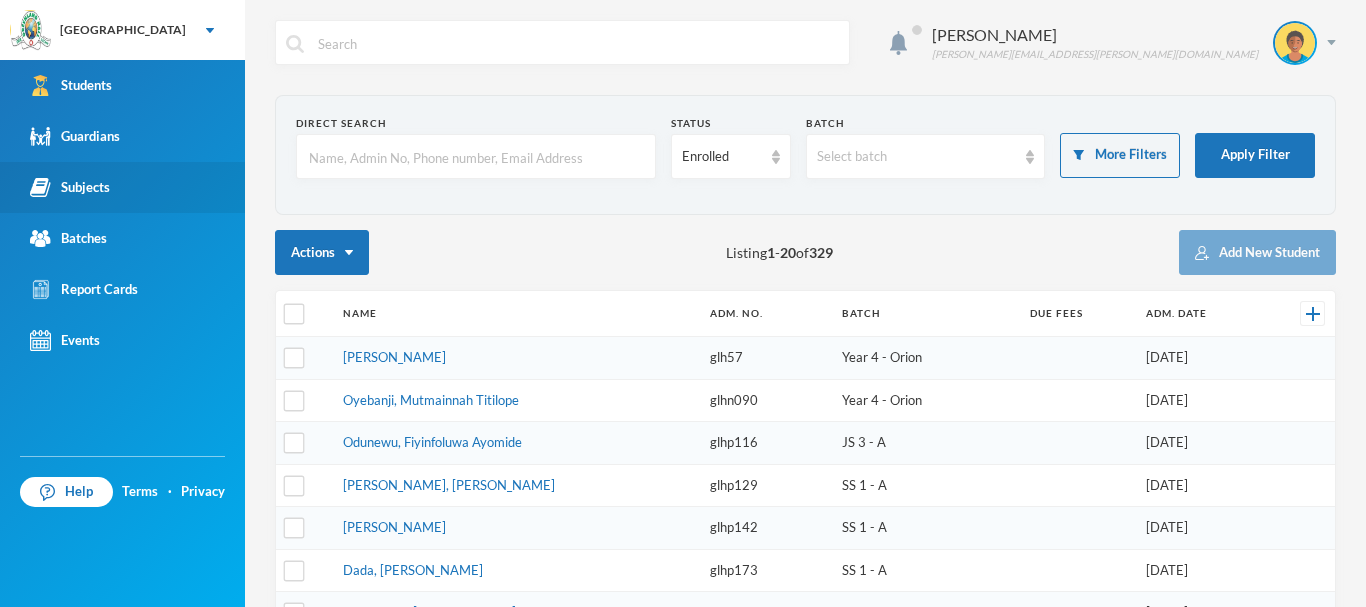 click on "Subjects" at bounding box center (122, 187) 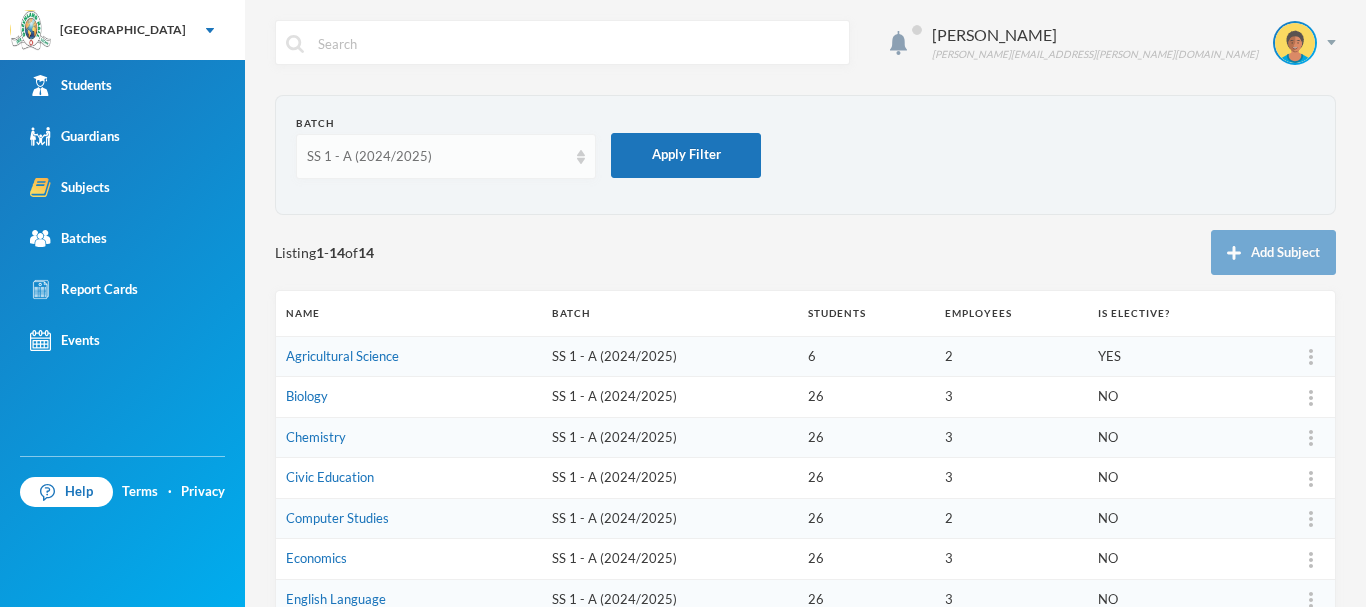 click on "SS 1 - A (2024/2025)" at bounding box center [437, 157] 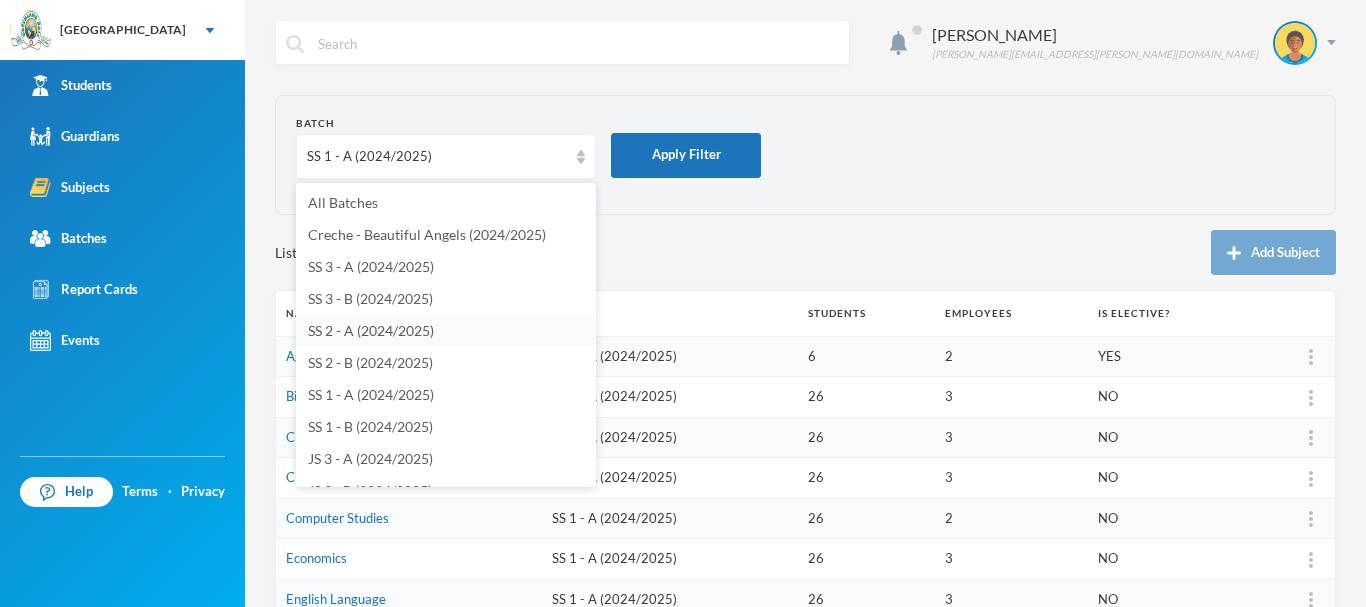 click on "SS 2 - A (2024/2025)" at bounding box center [371, 330] 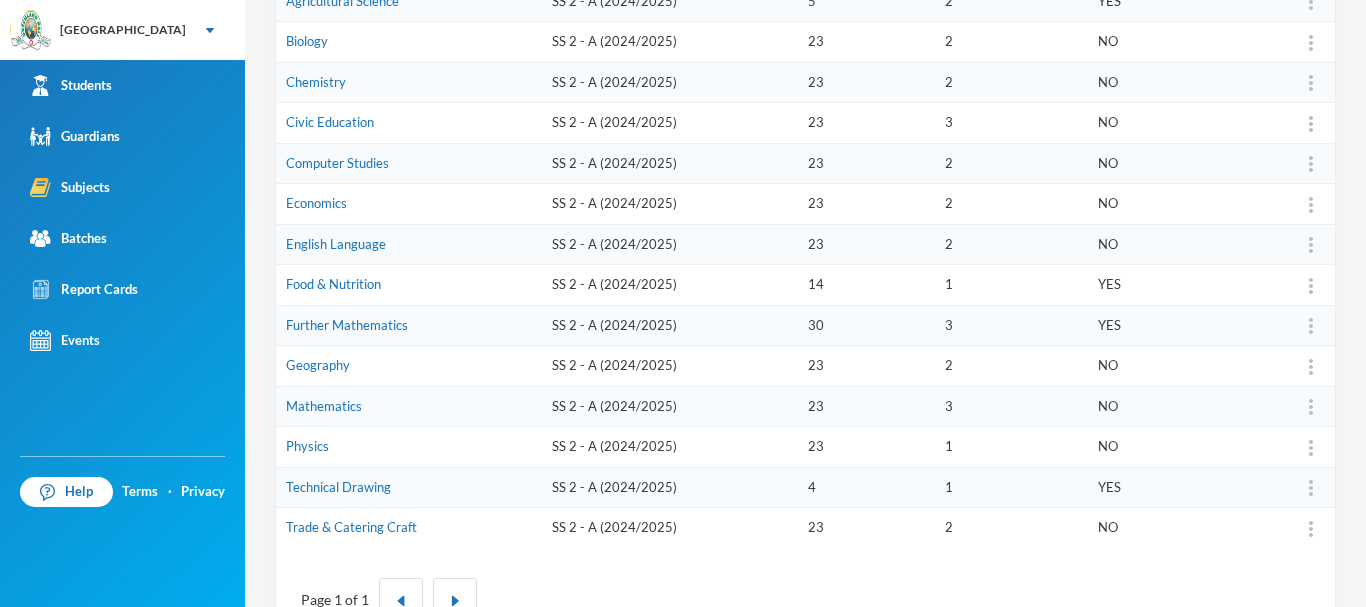 scroll, scrollTop: 420, scrollLeft: 0, axis: vertical 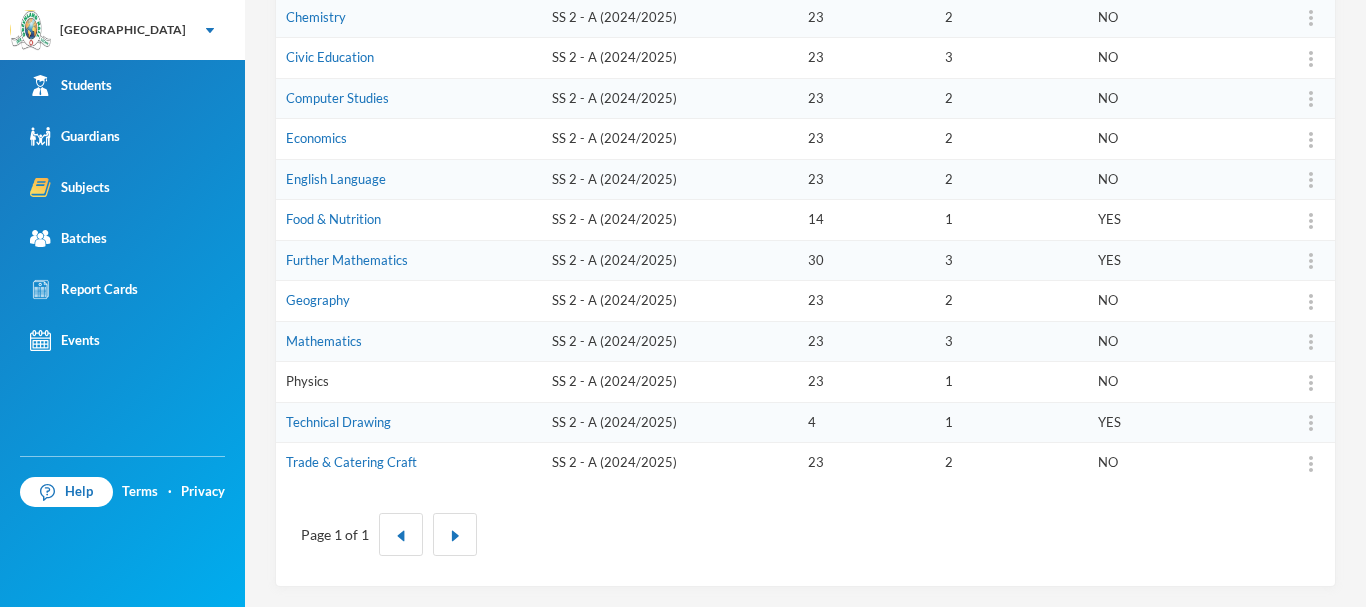 click on "Physics" at bounding box center (307, 381) 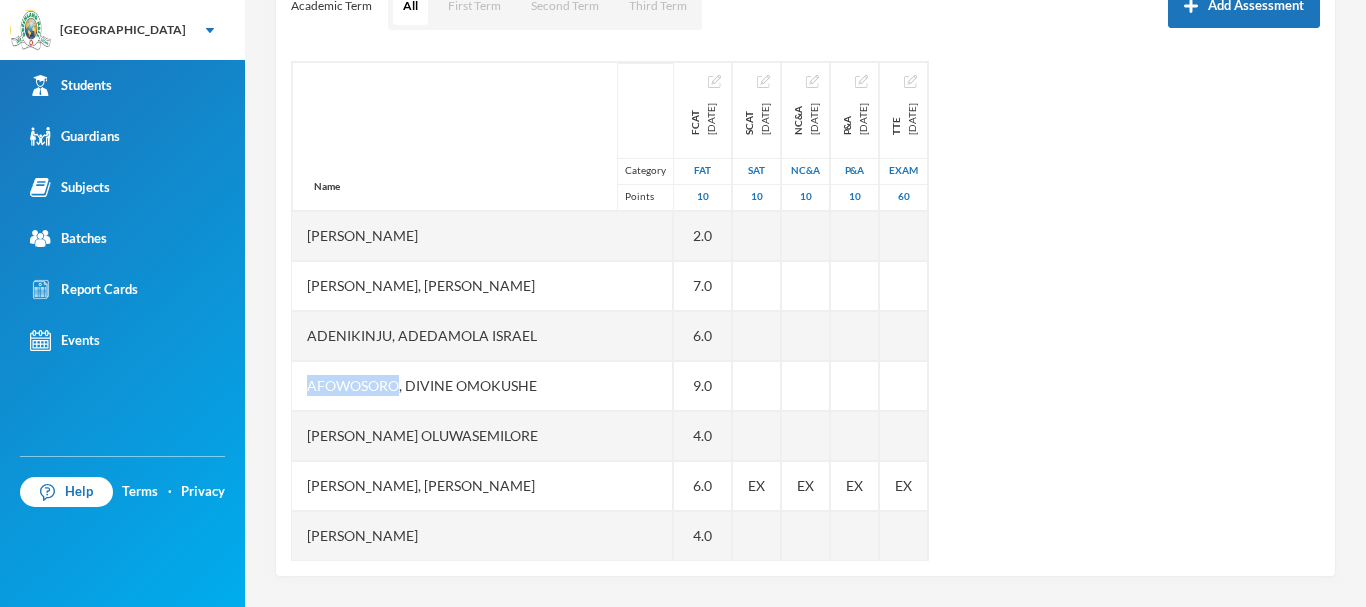 scroll, scrollTop: 305, scrollLeft: 0, axis: vertical 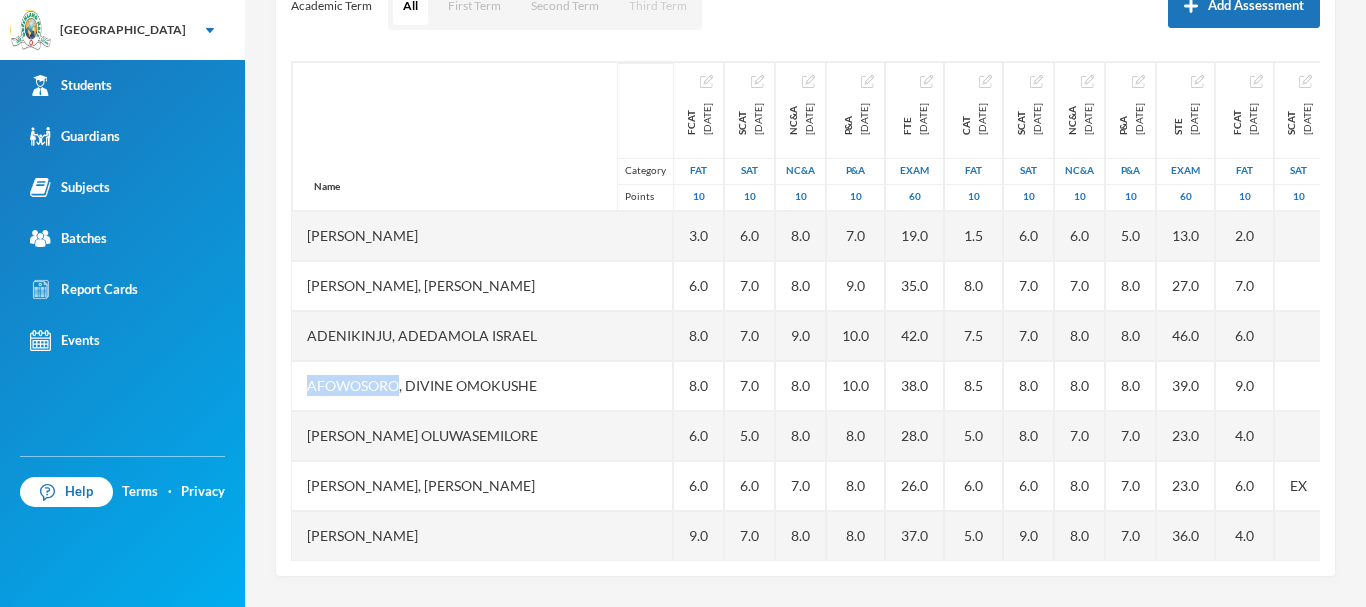 click on "Third Term" at bounding box center (658, 6) 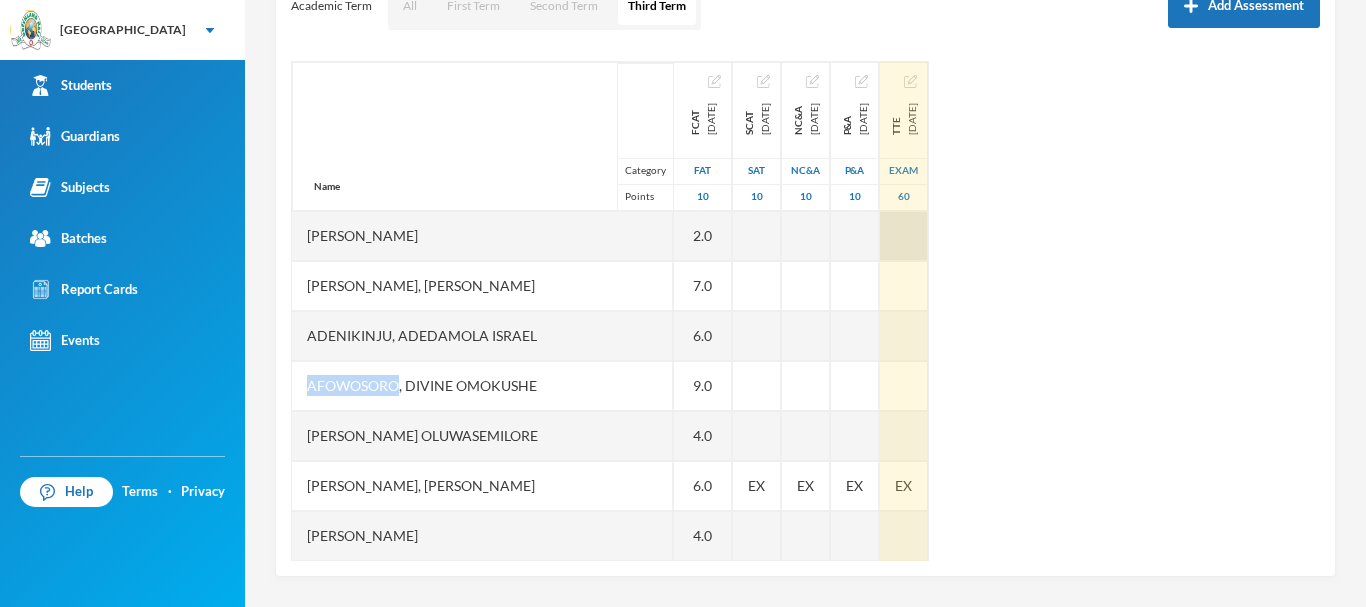 click at bounding box center [904, 236] 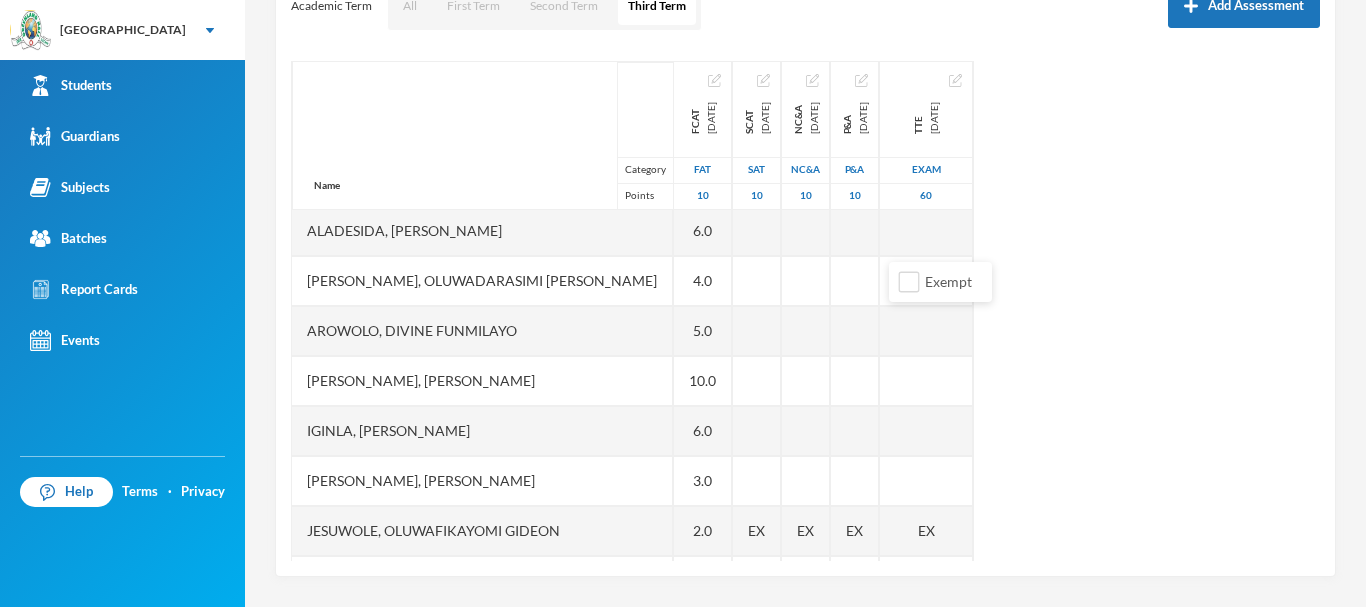 scroll, scrollTop: 512, scrollLeft: 0, axis: vertical 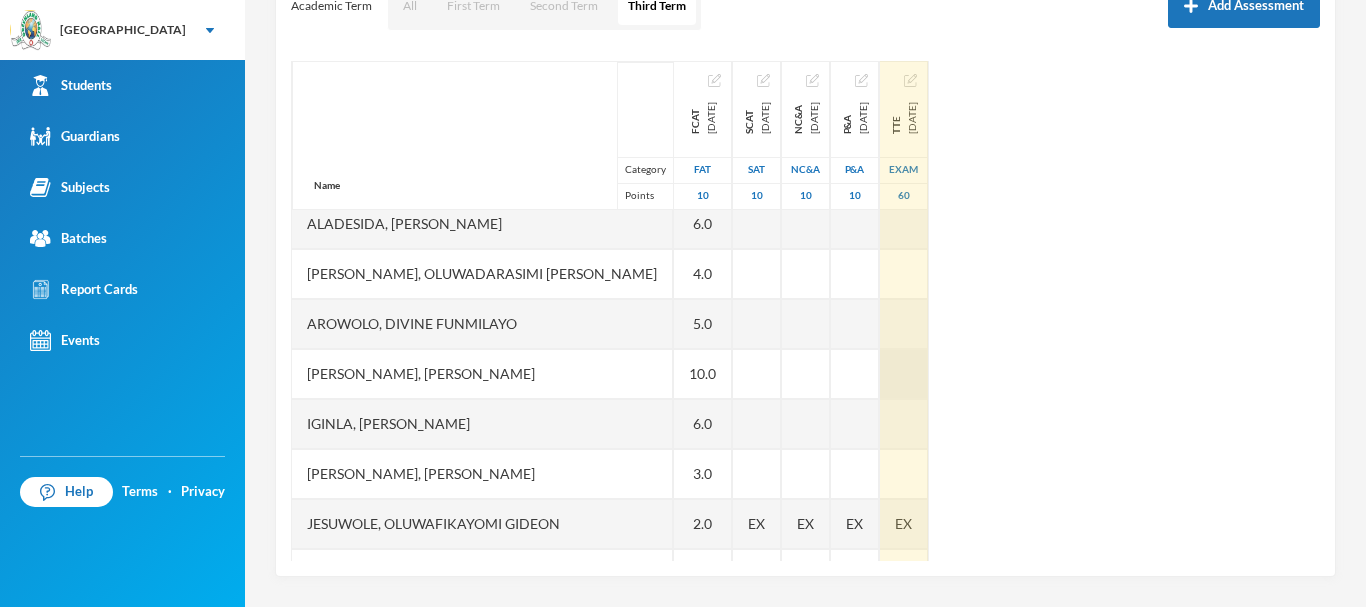 click at bounding box center [904, 374] 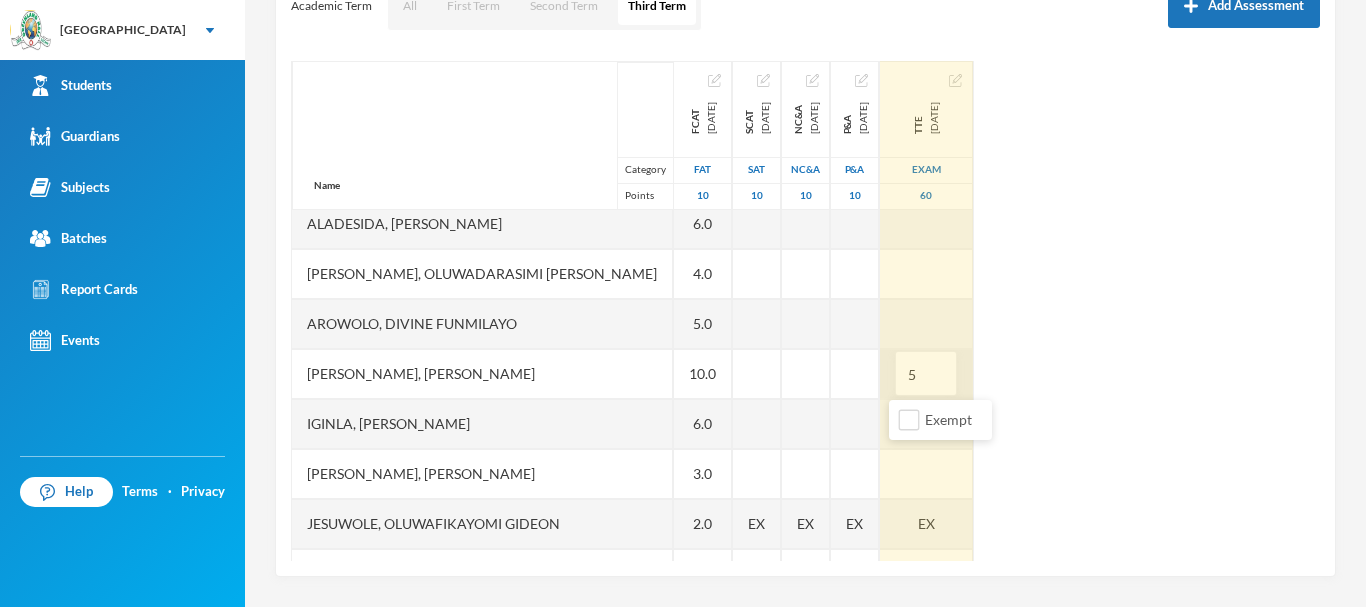 type on "55" 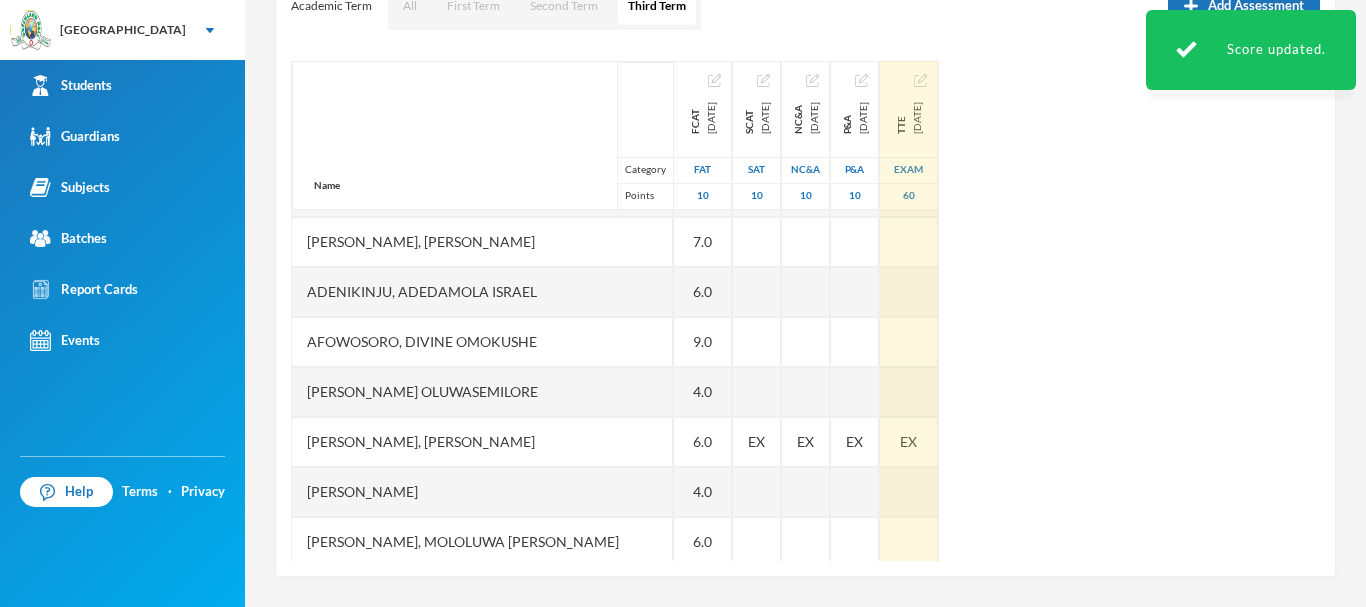 scroll, scrollTop: 0, scrollLeft: 0, axis: both 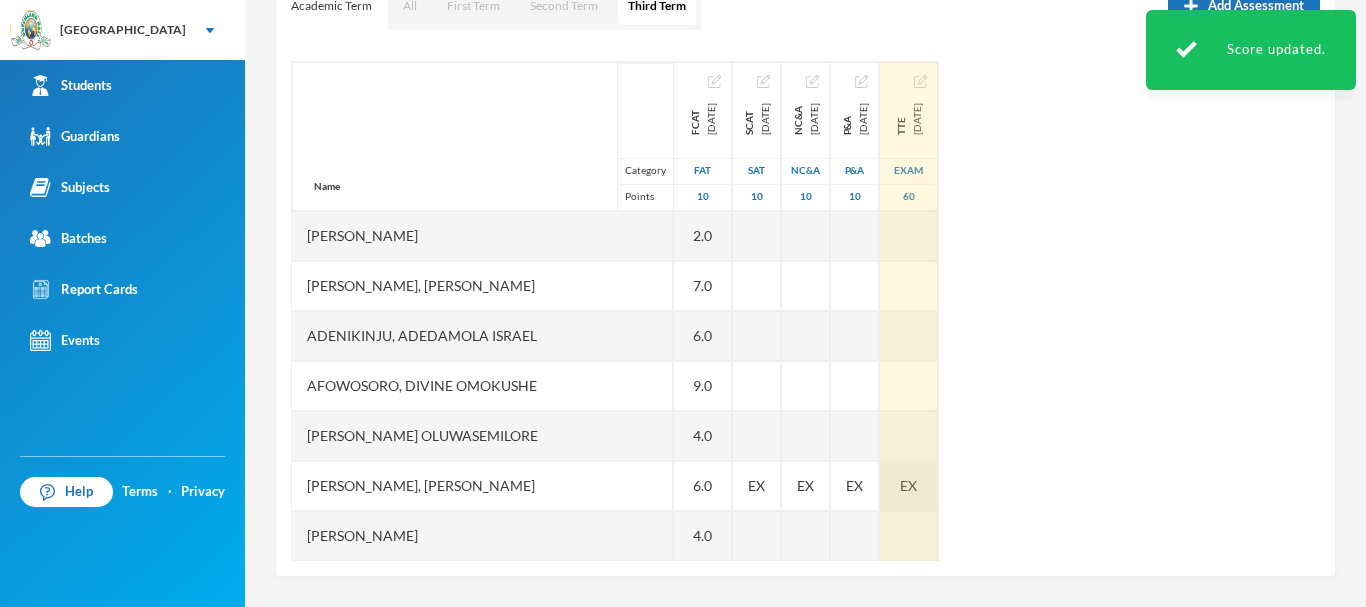 click on "EX" at bounding box center (908, 485) 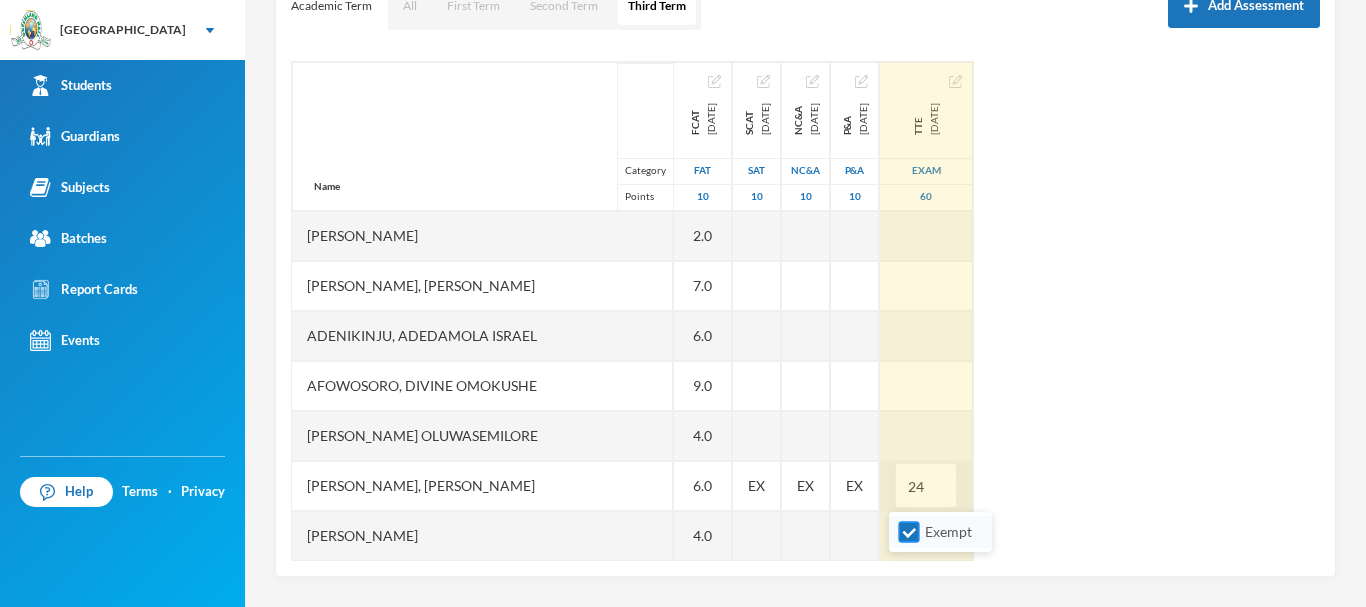 type on "24" 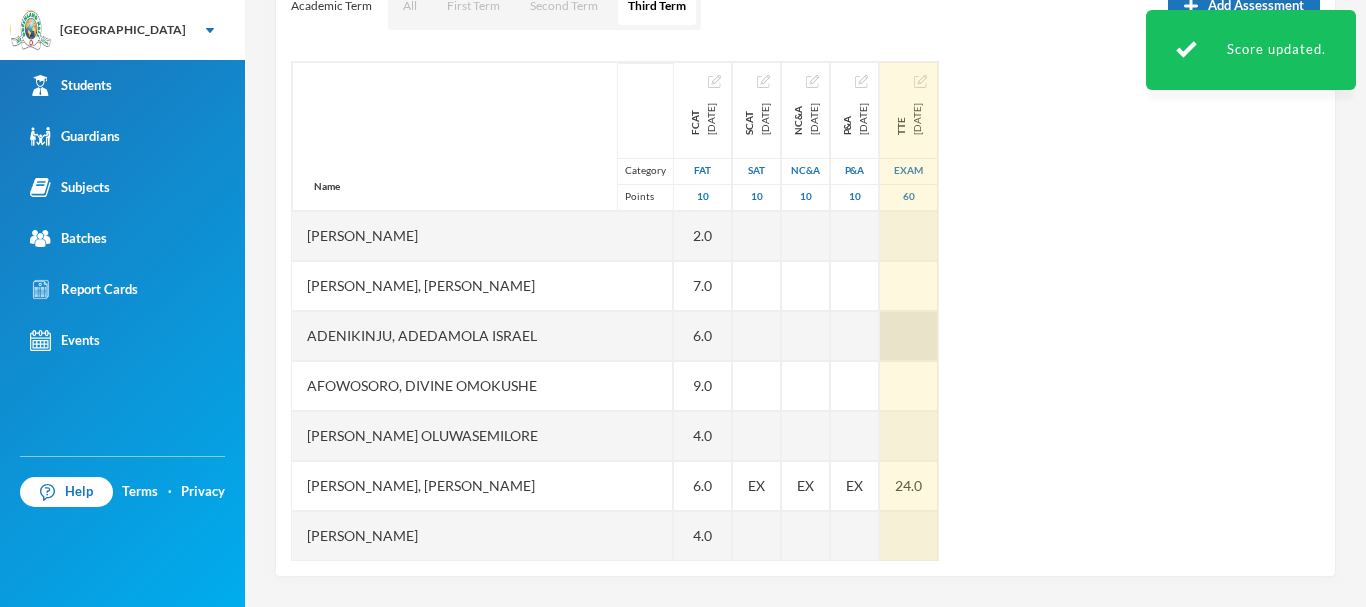 click at bounding box center [909, 336] 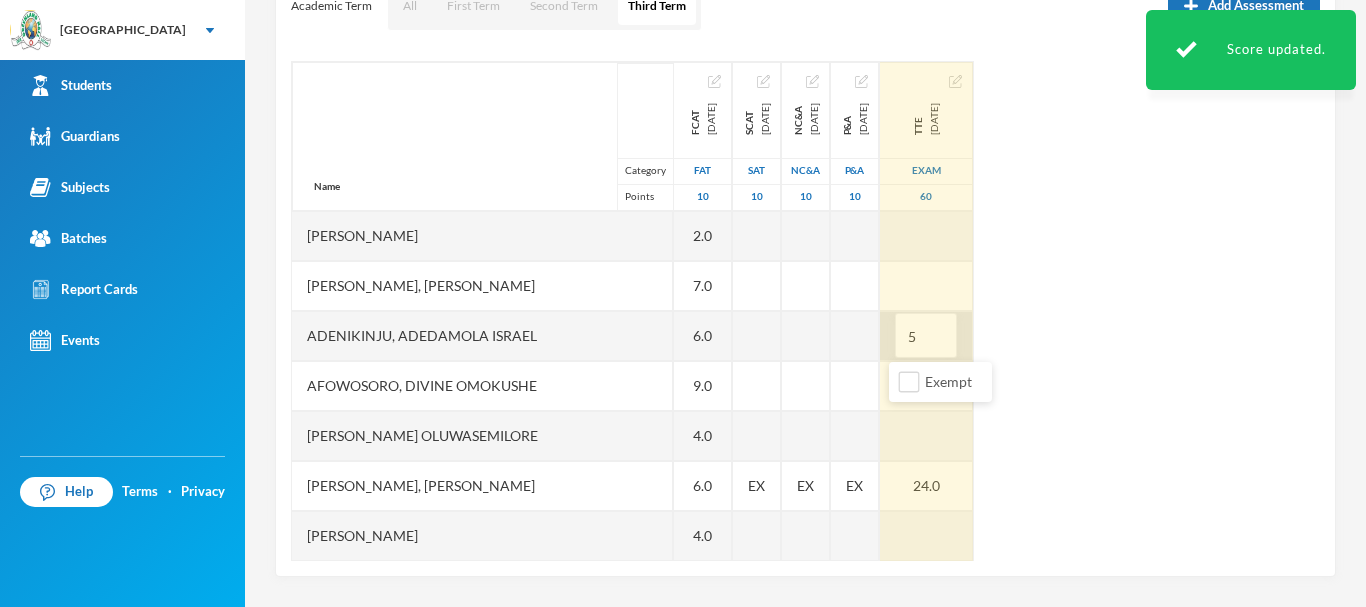 type on "50" 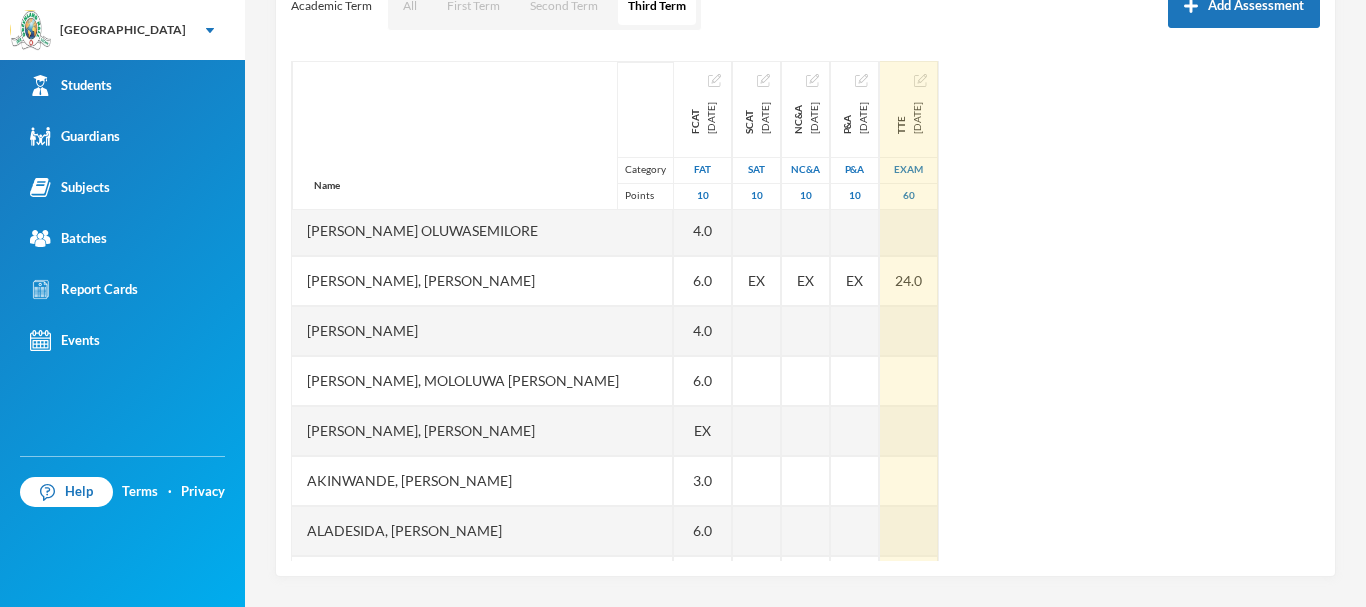 scroll, scrollTop: 216, scrollLeft: 0, axis: vertical 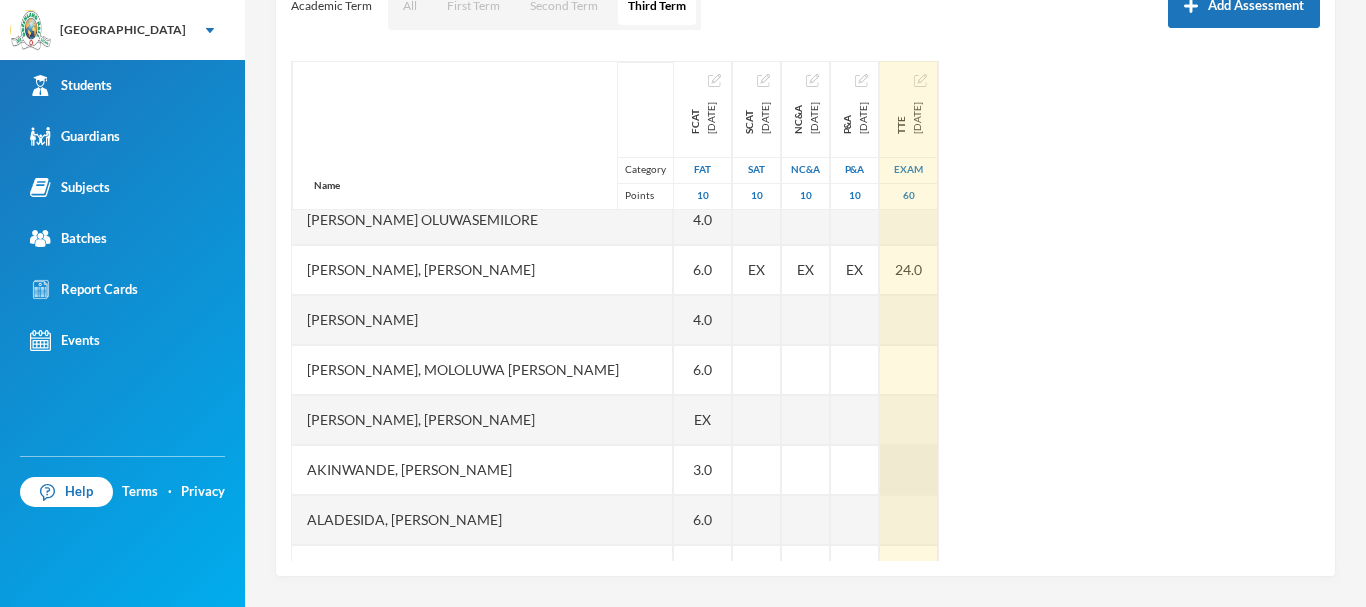 click at bounding box center (909, 470) 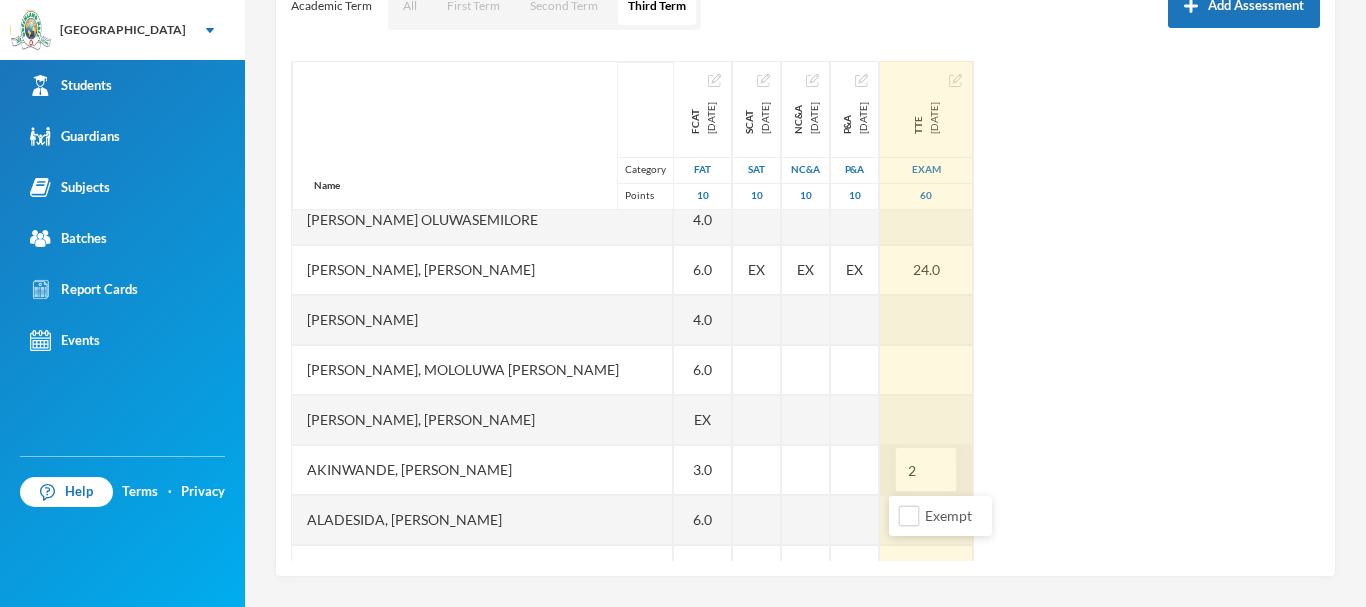 type on "24" 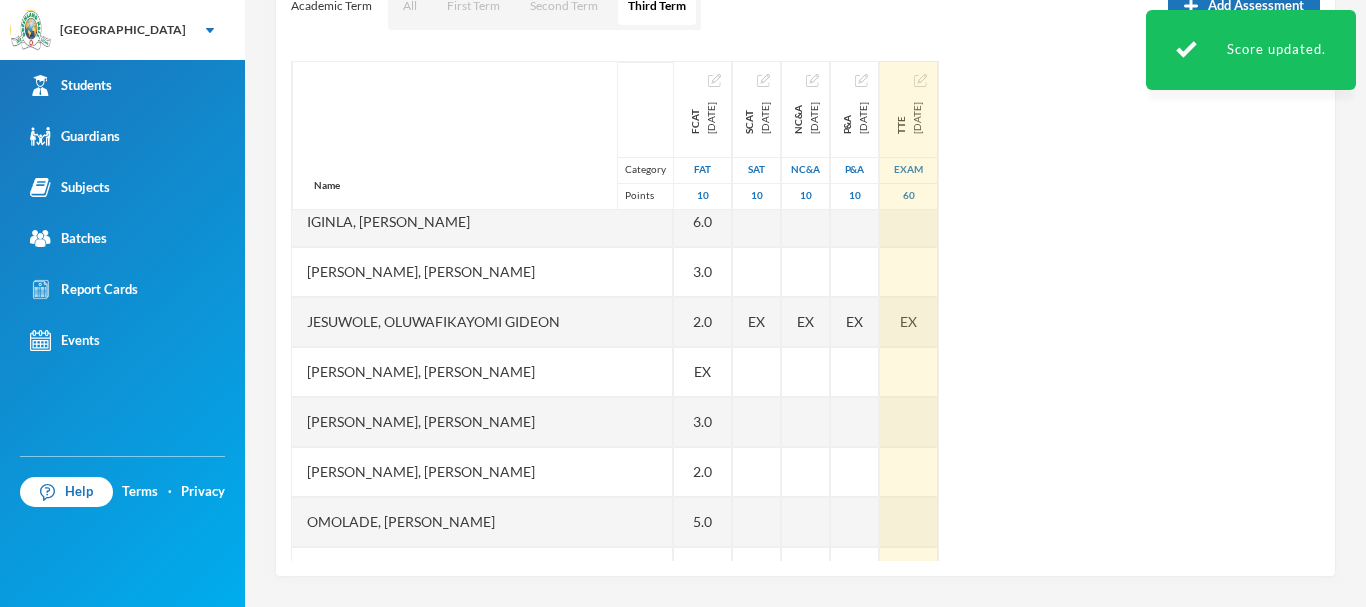 scroll, scrollTop: 733, scrollLeft: 0, axis: vertical 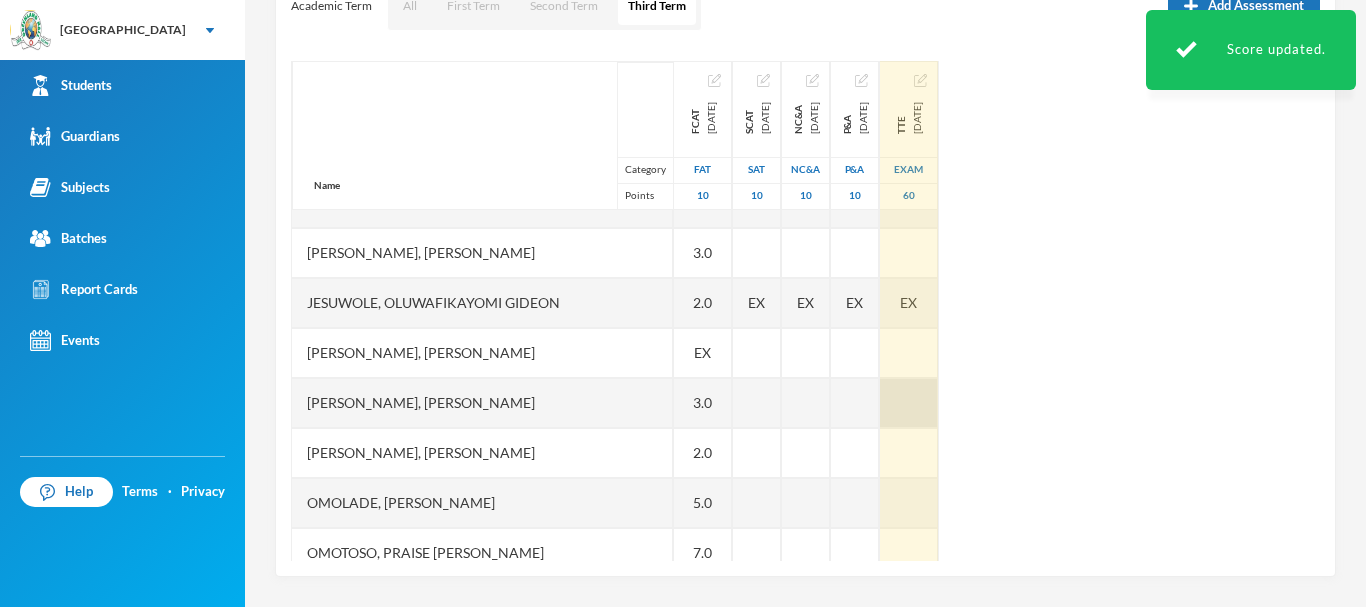 click at bounding box center [909, 403] 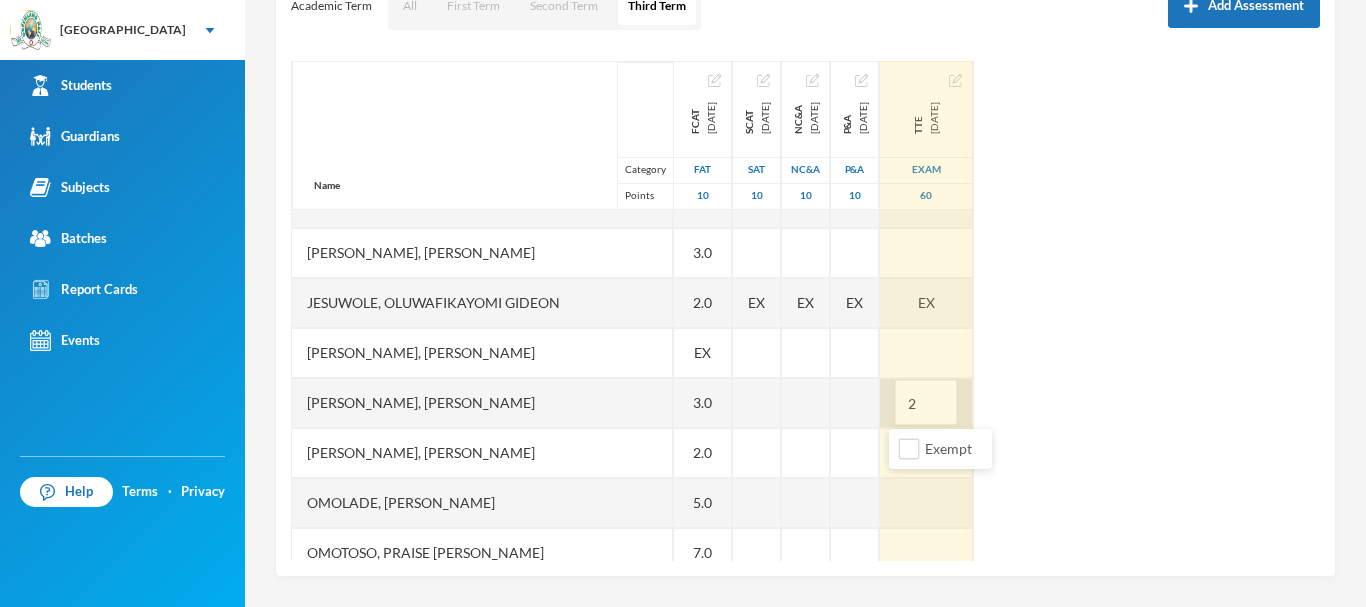 type on "21" 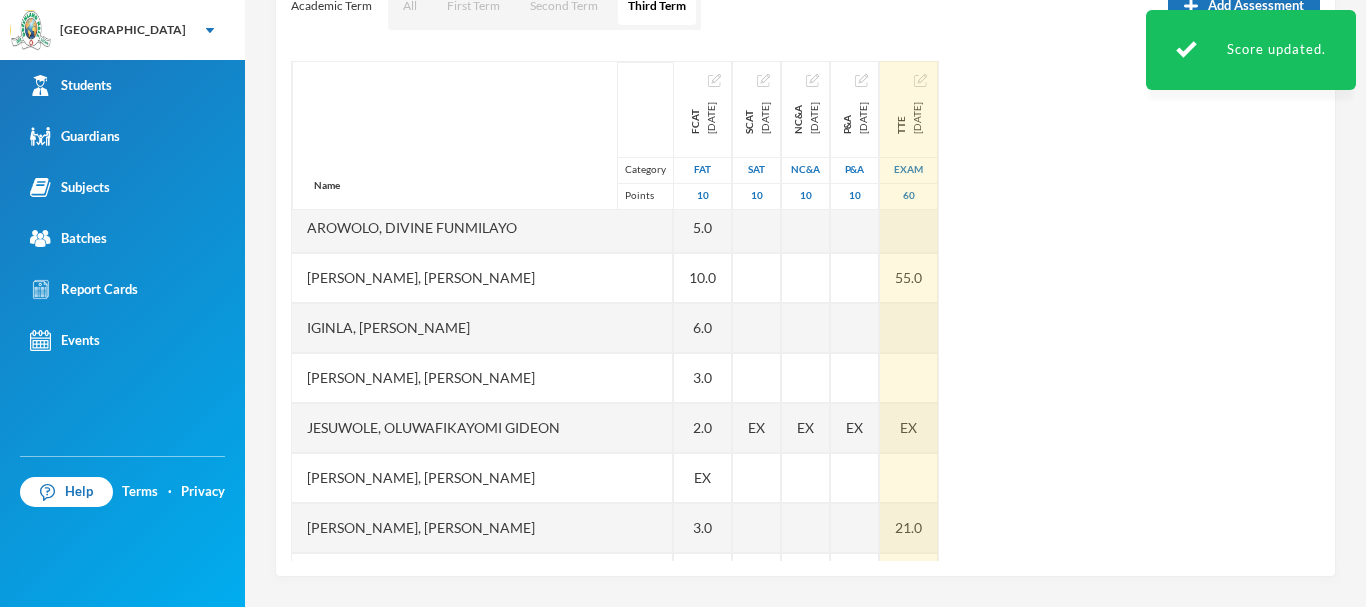 scroll, scrollTop: 621, scrollLeft: 0, axis: vertical 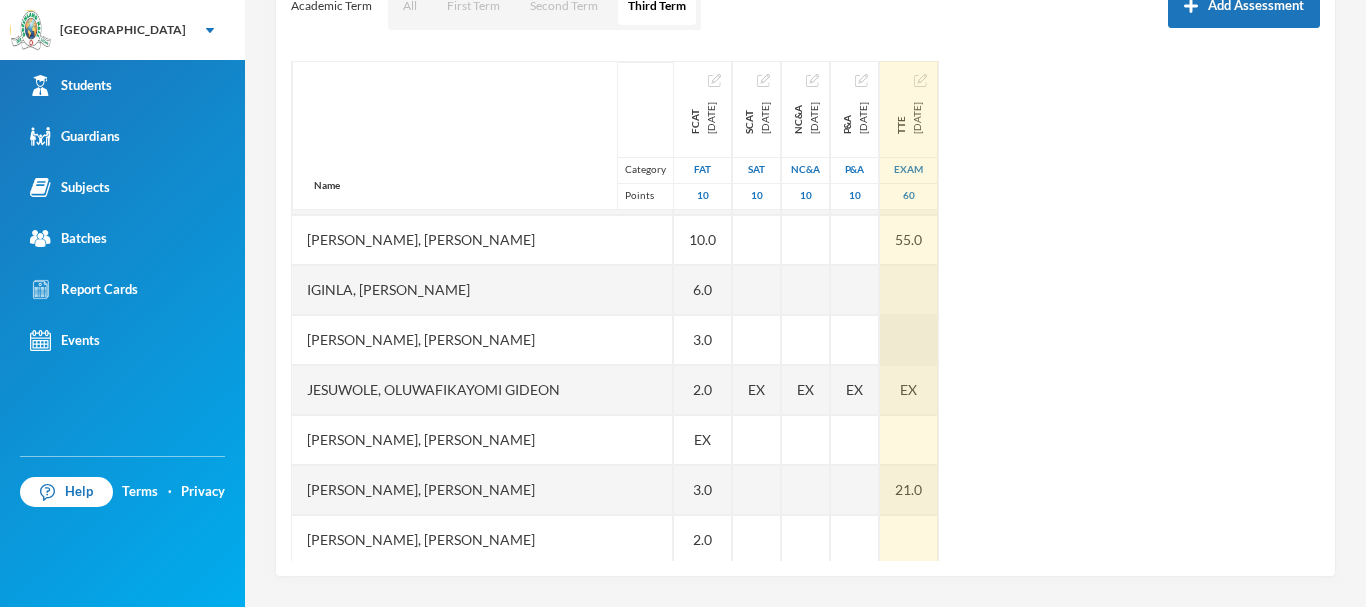 click at bounding box center (909, 340) 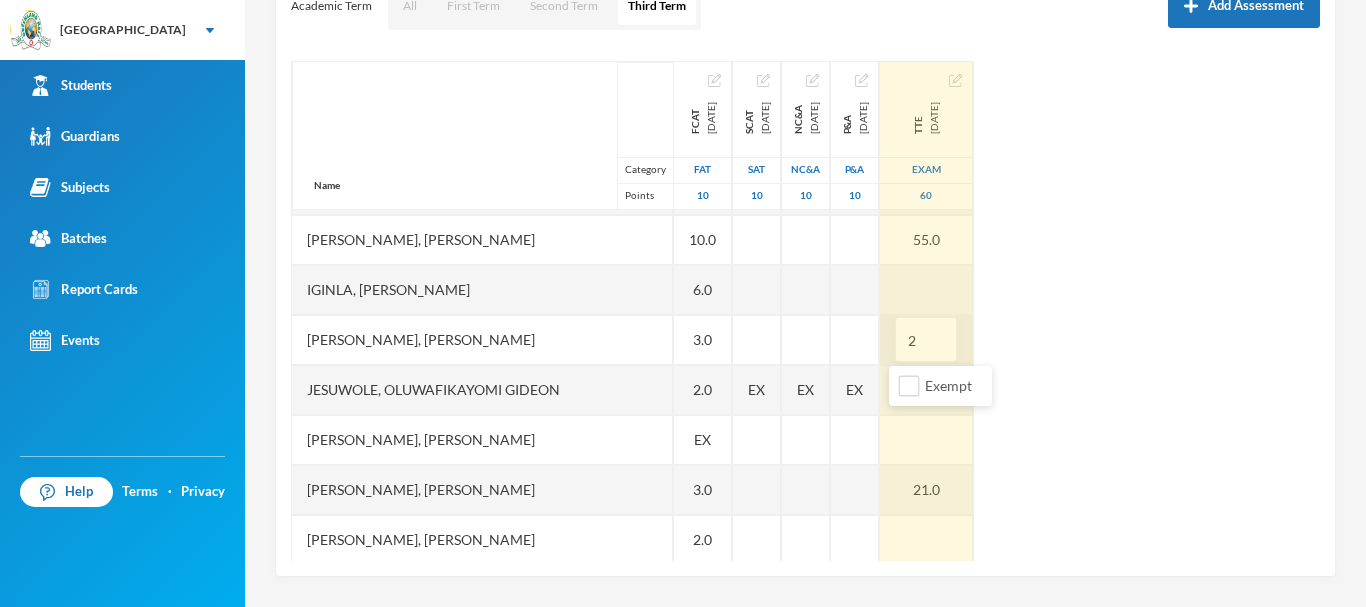 type on "24" 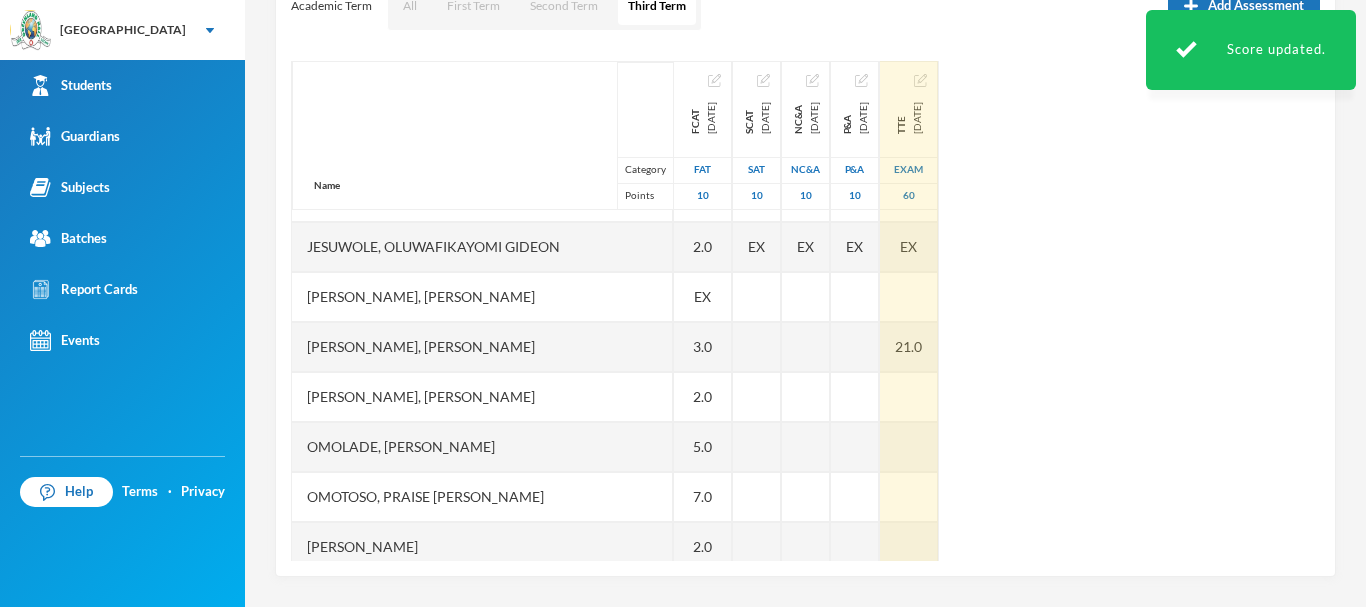scroll, scrollTop: 808, scrollLeft: 0, axis: vertical 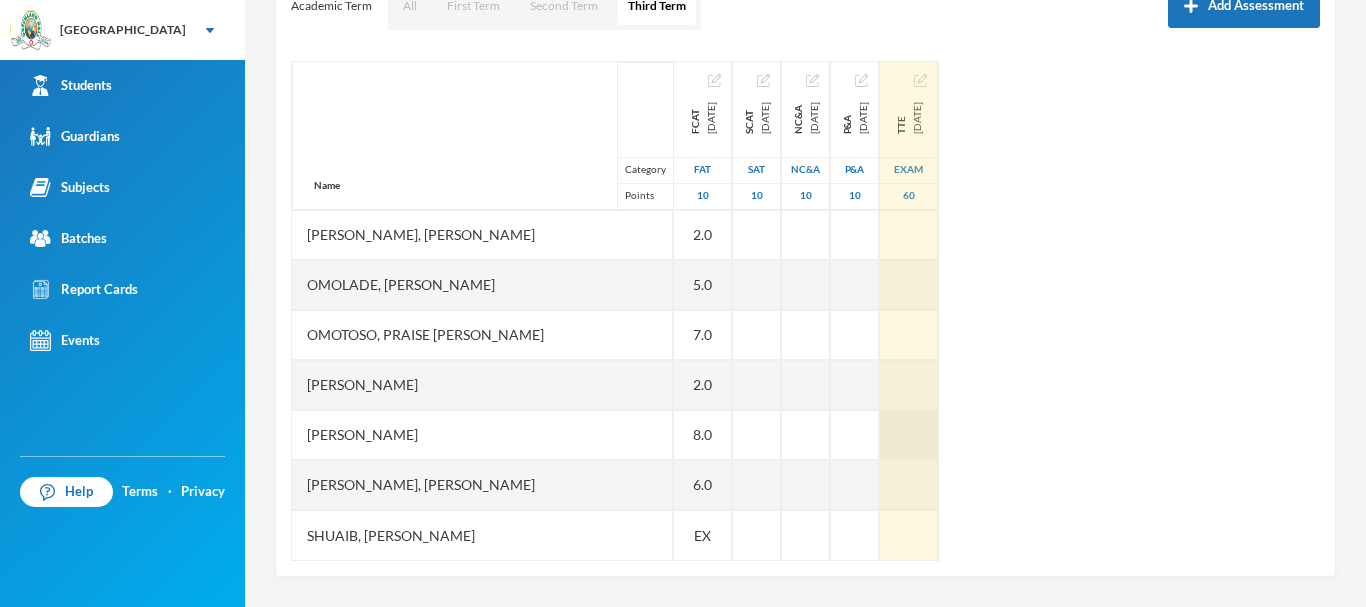 click at bounding box center [909, 435] 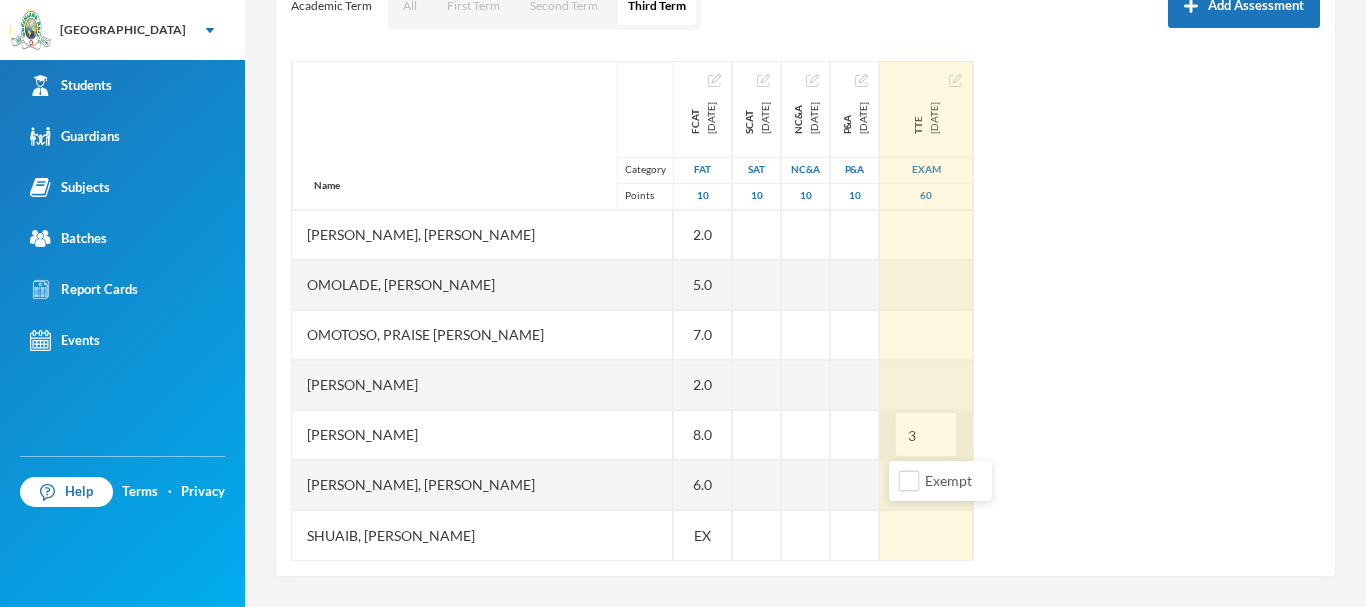 type on "37" 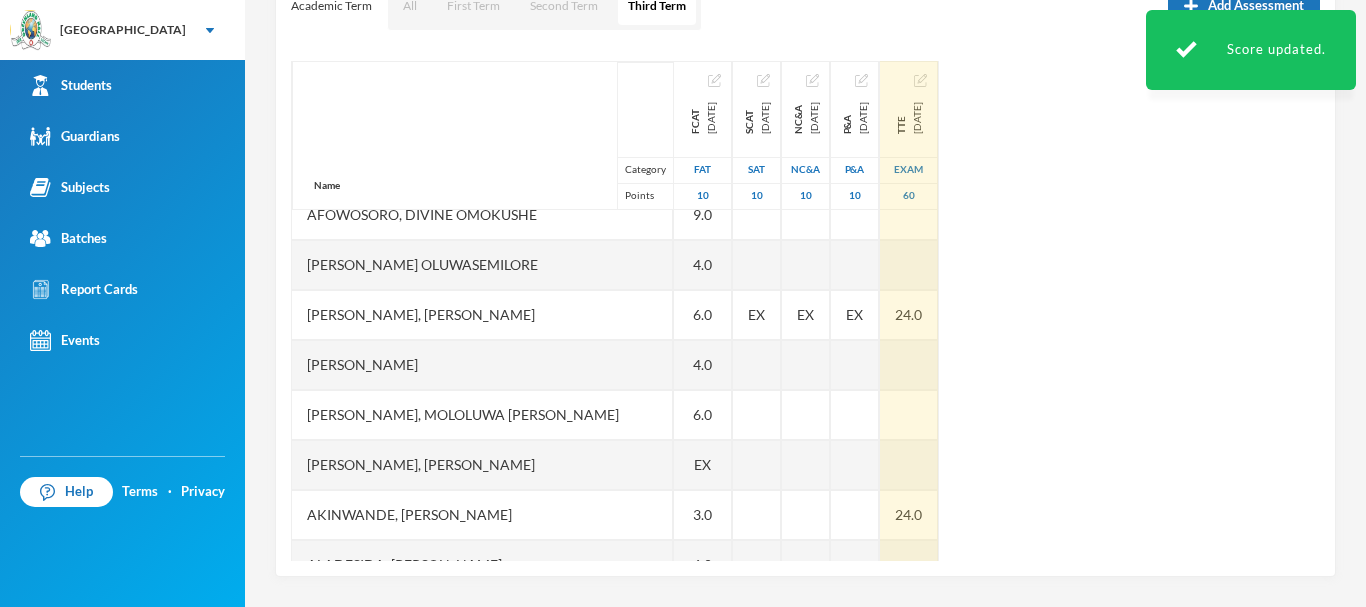 scroll, scrollTop: 0, scrollLeft: 0, axis: both 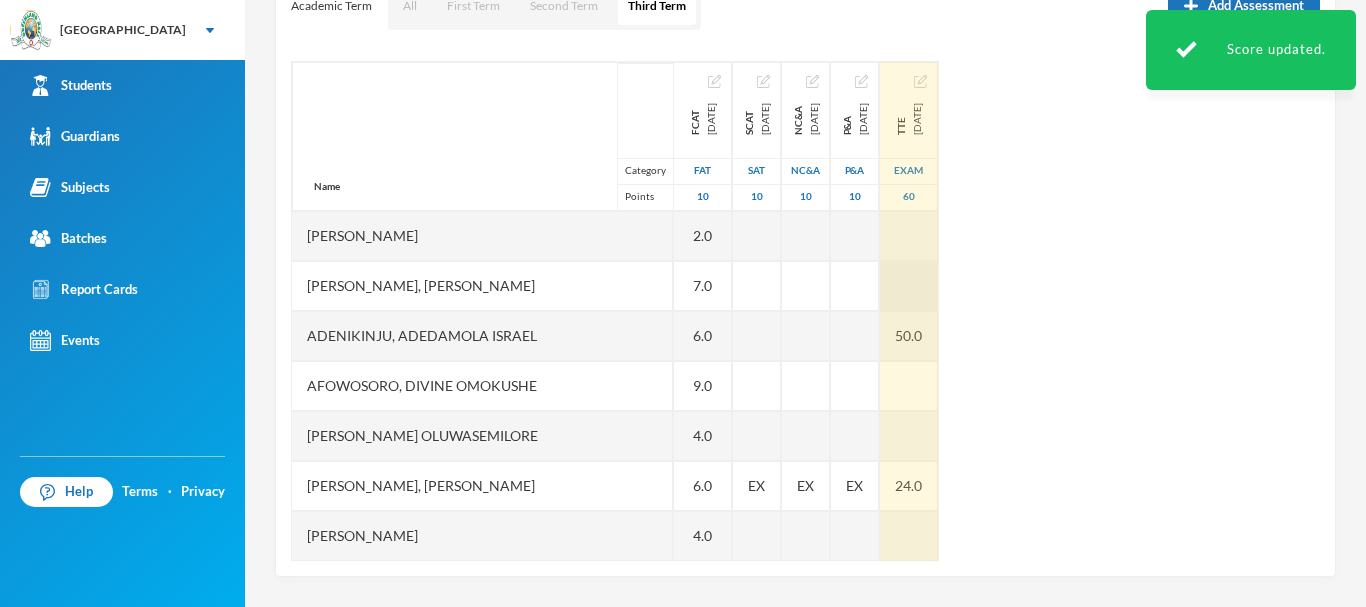 click at bounding box center [909, 286] 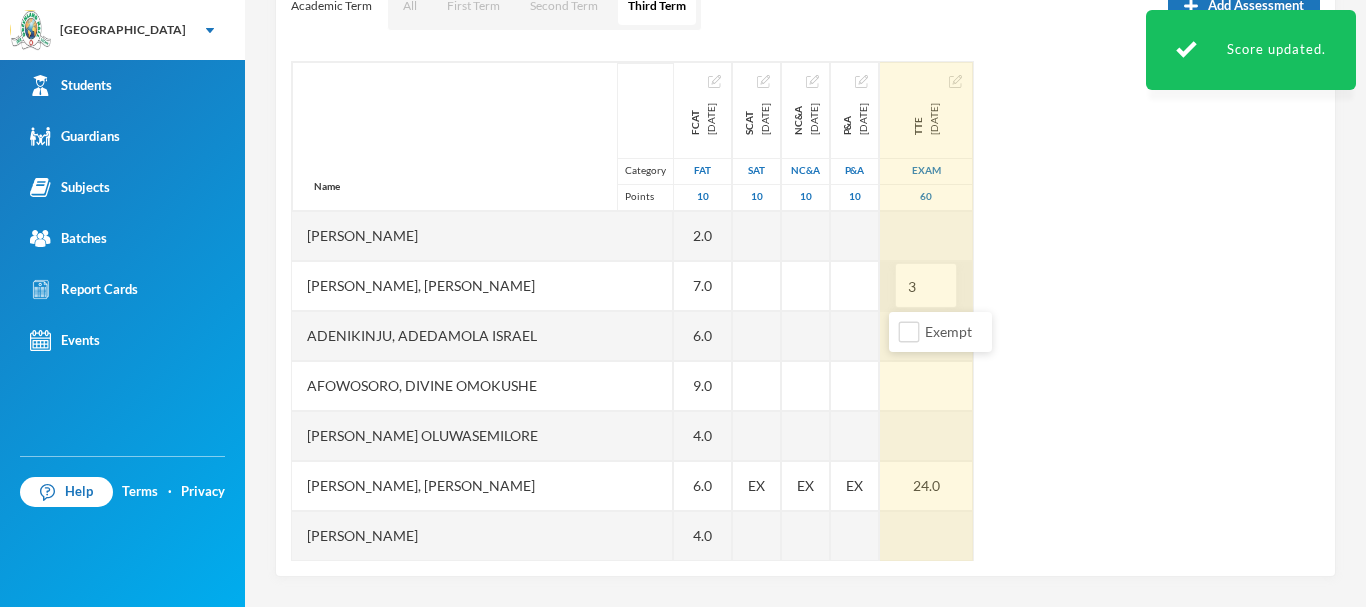 type on "35" 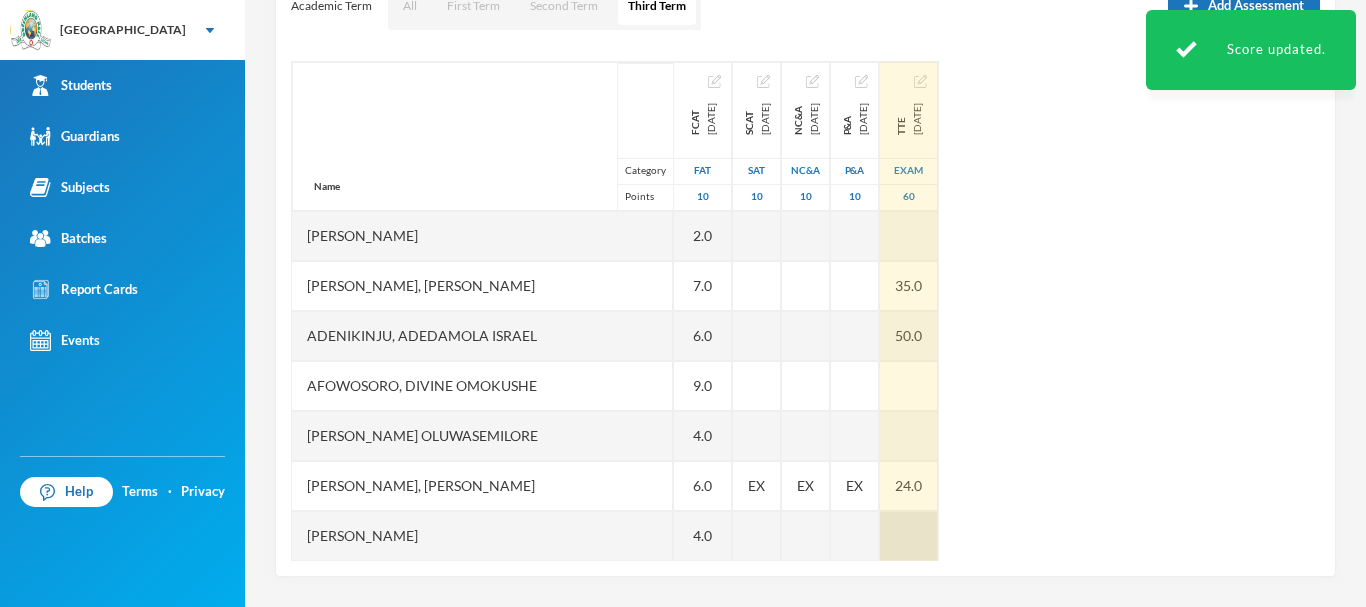 click at bounding box center (909, 536) 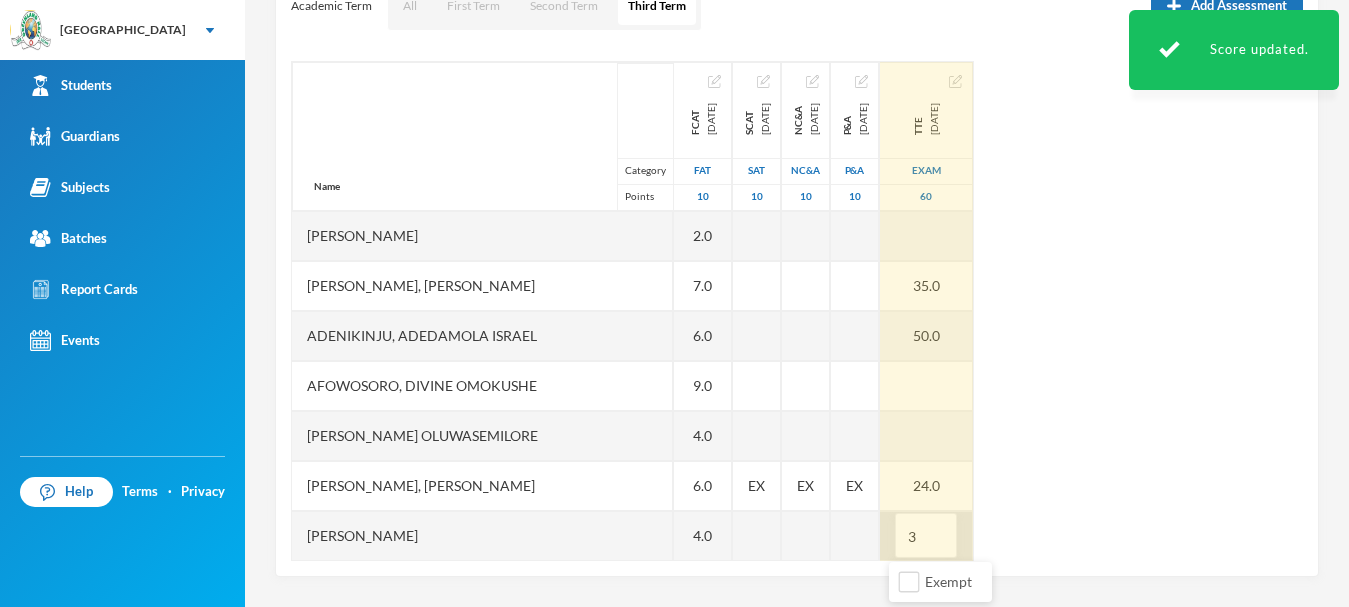 type on "39" 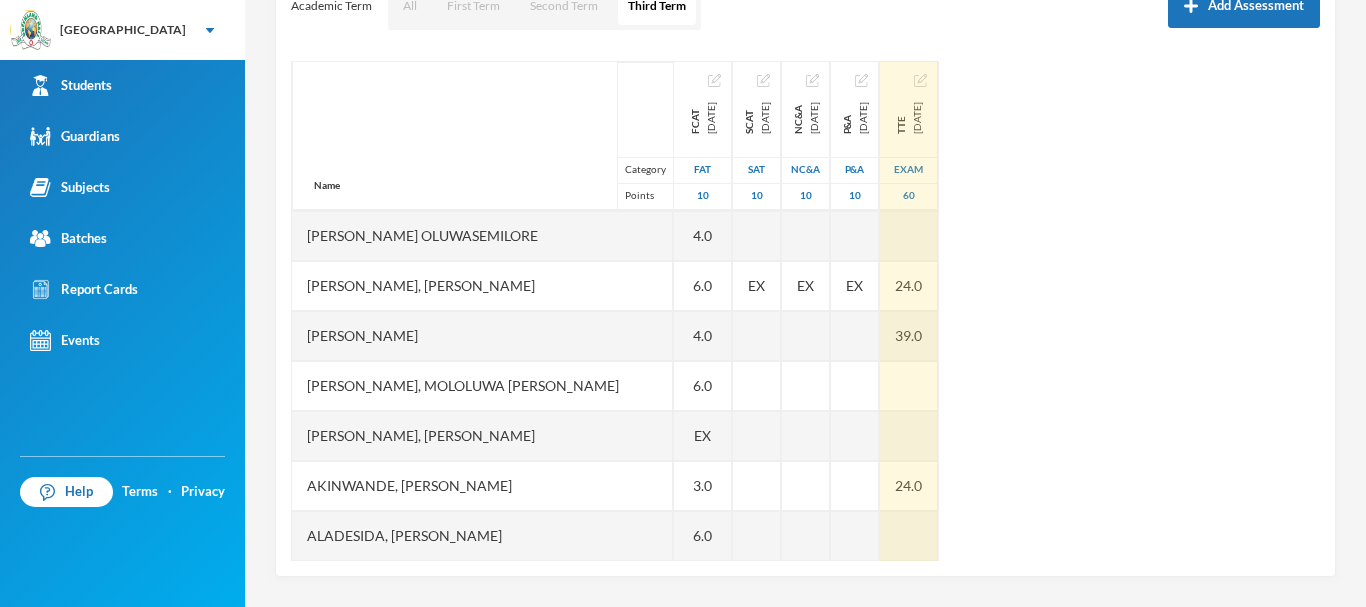 scroll, scrollTop: 225, scrollLeft: 0, axis: vertical 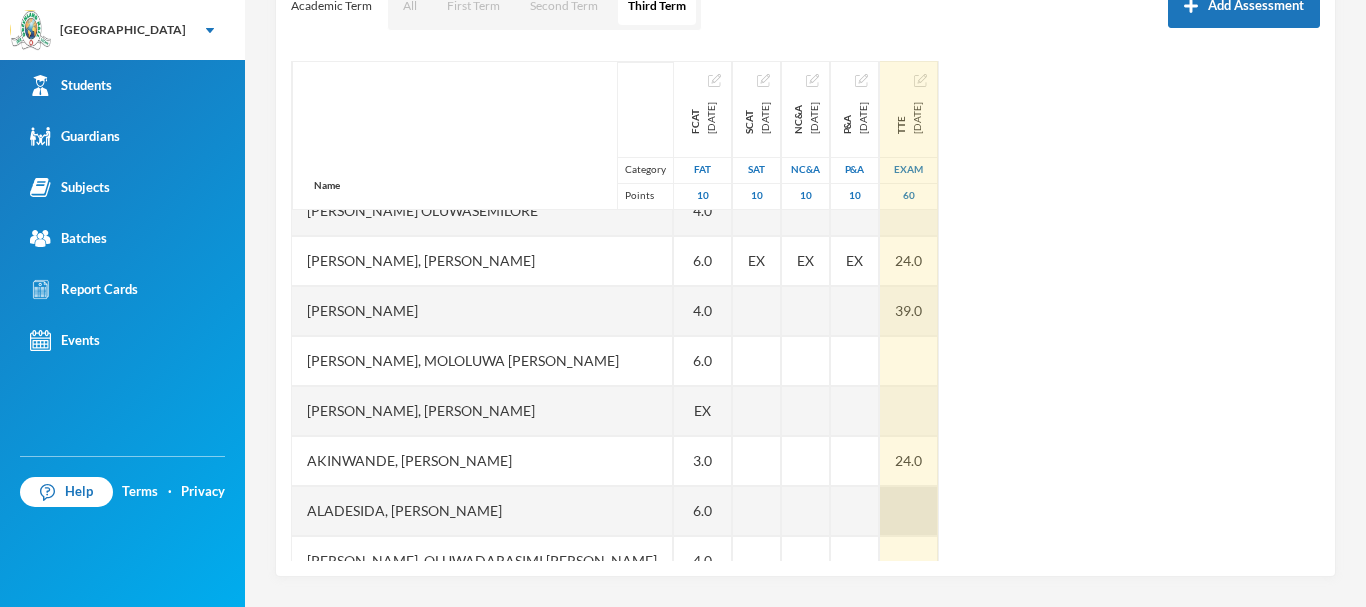click at bounding box center (909, 511) 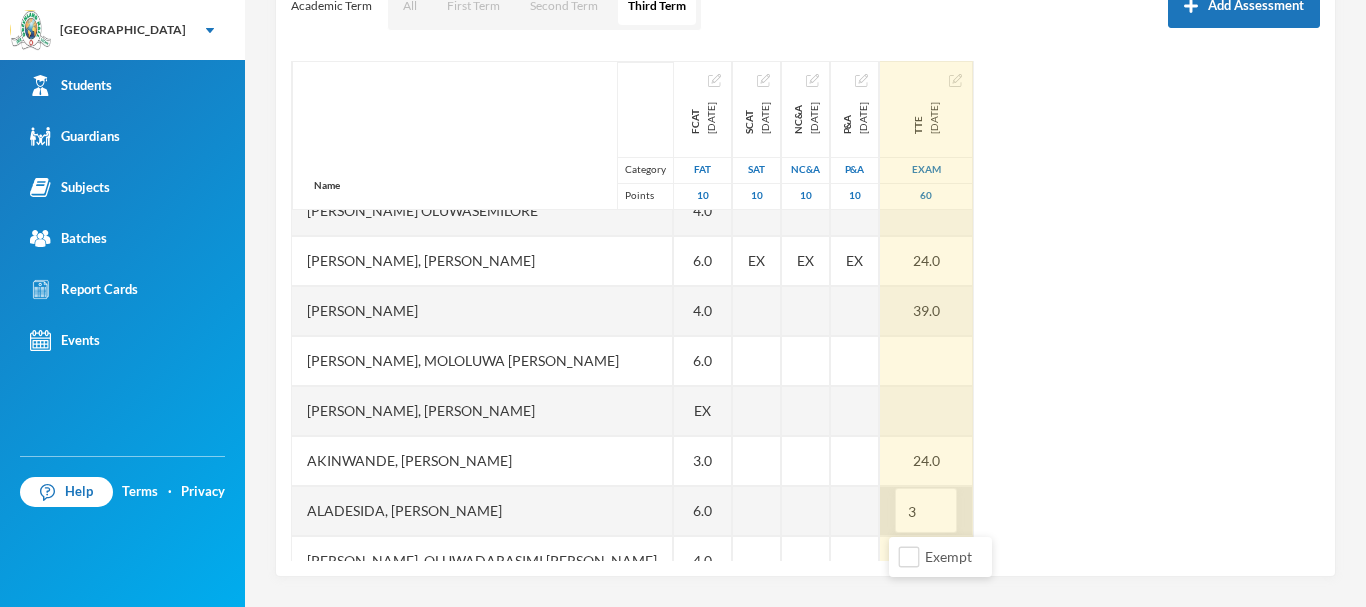 type on "35" 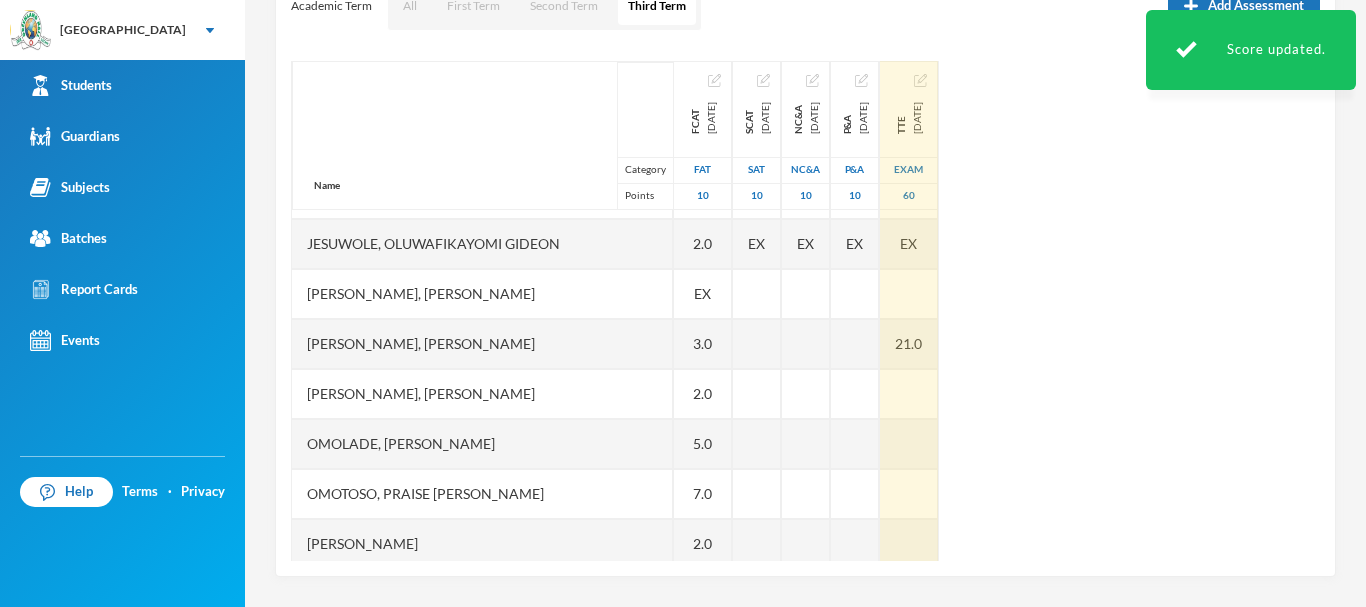 scroll, scrollTop: 817, scrollLeft: 0, axis: vertical 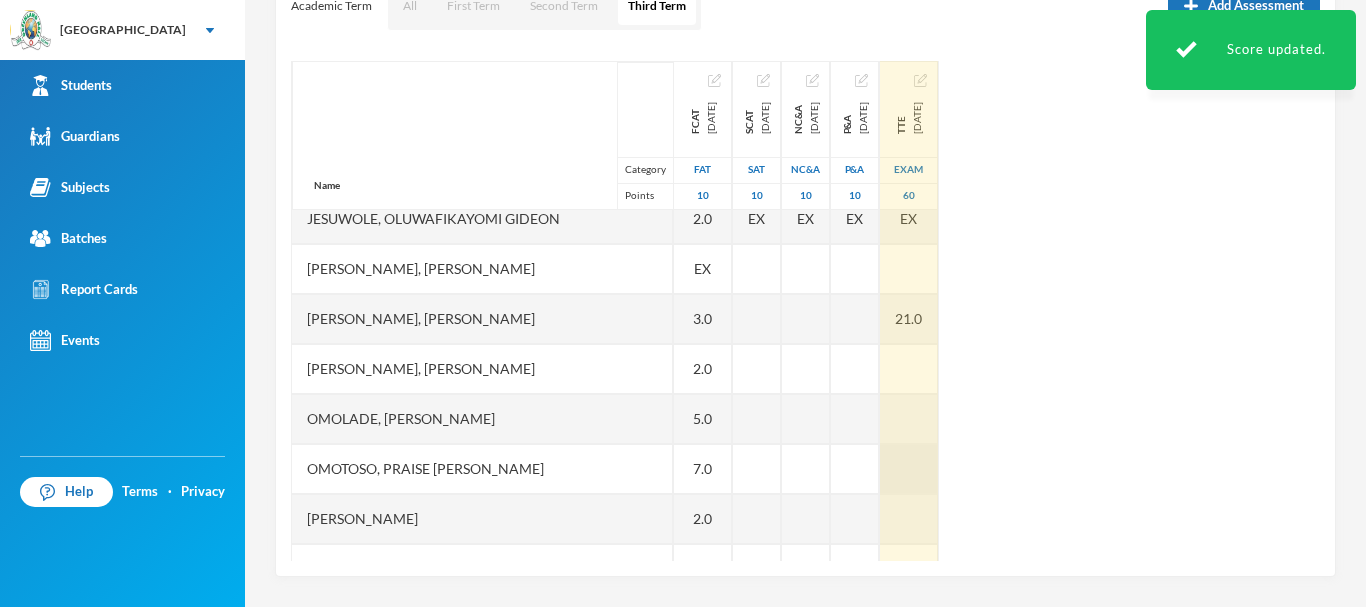 click at bounding box center (909, 469) 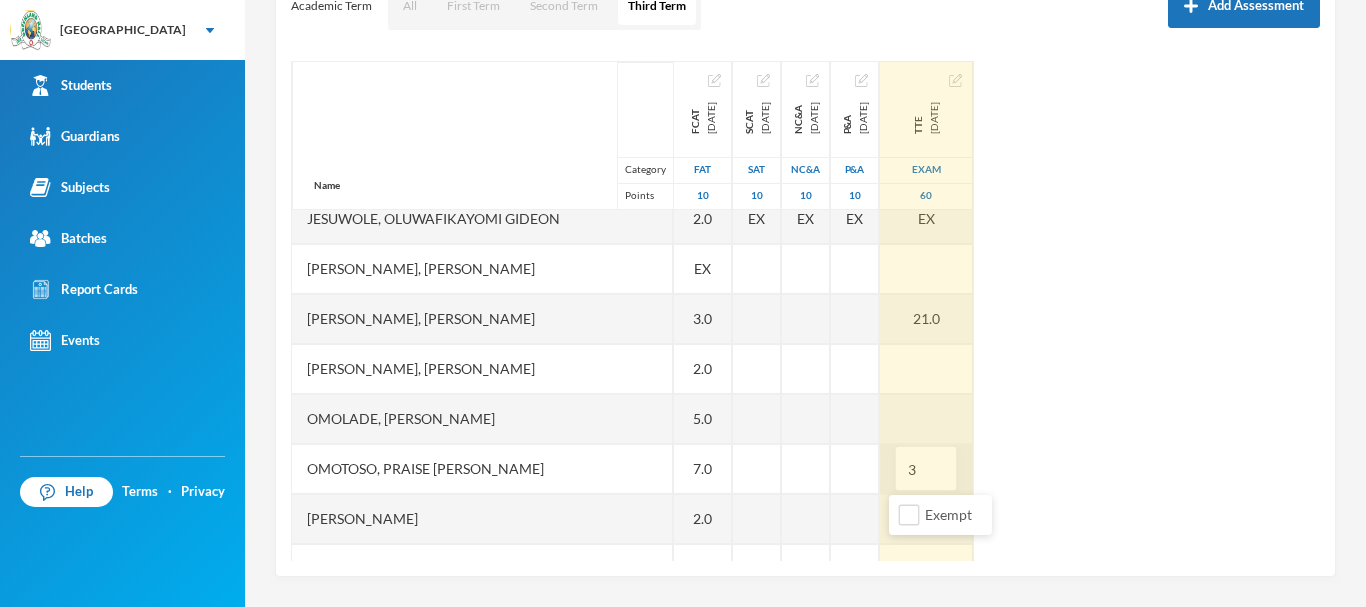 type on "34" 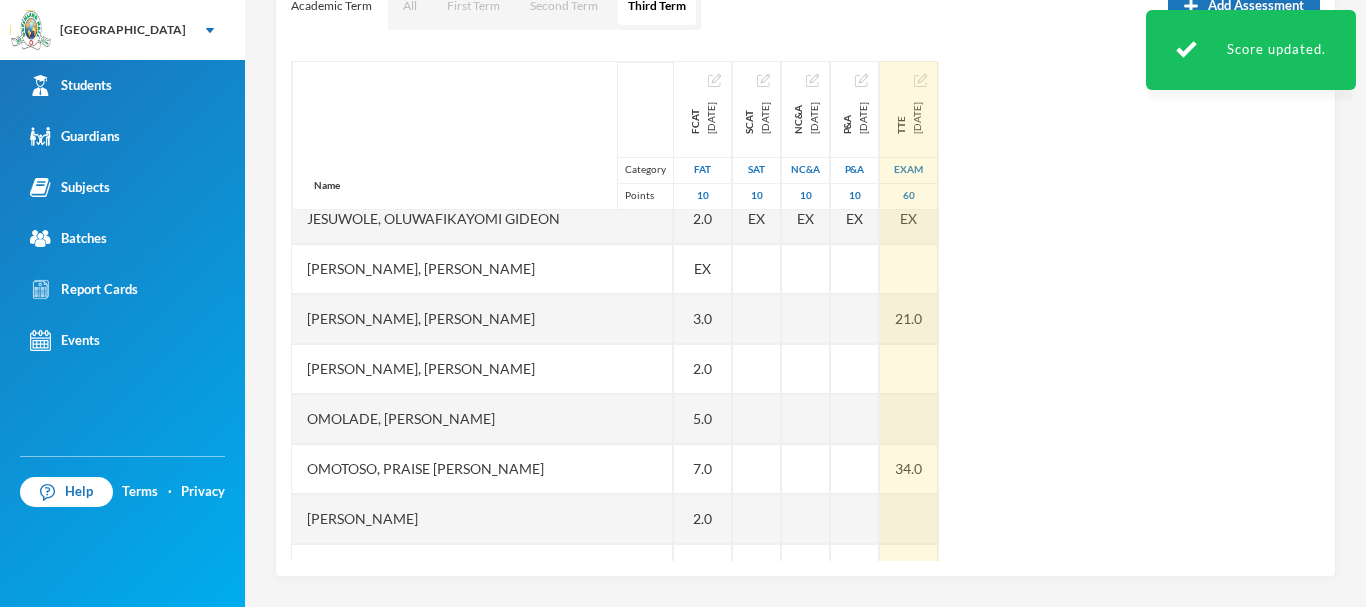 click on "34.0" at bounding box center (909, 469) 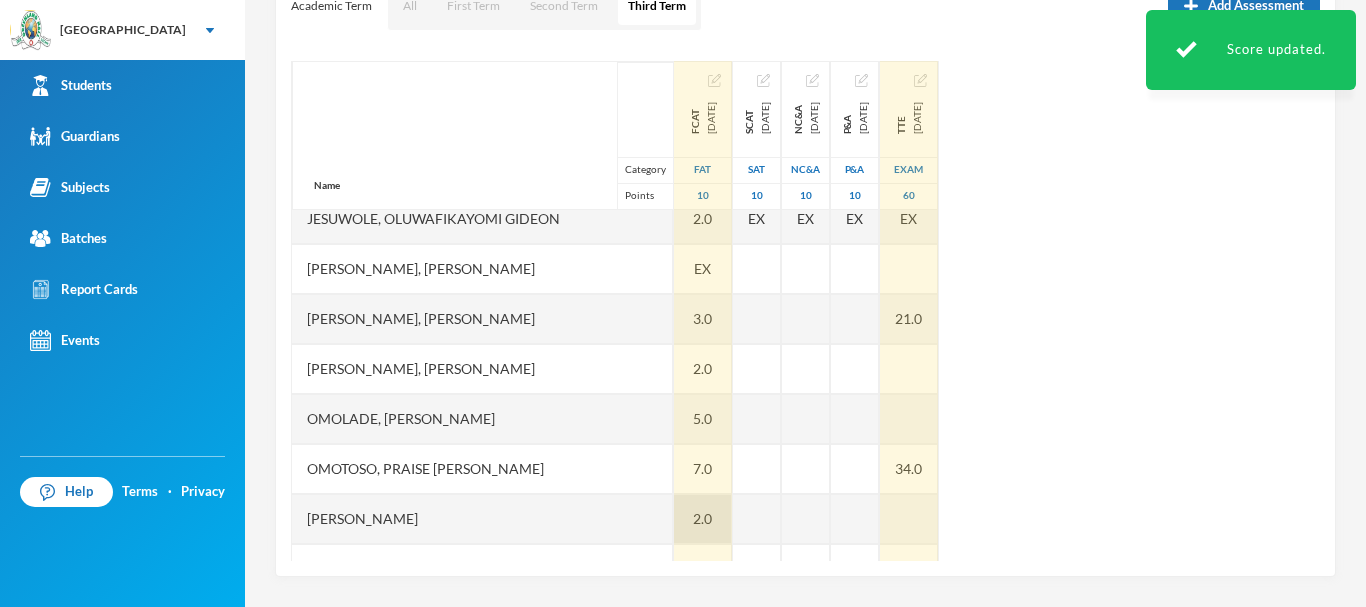 click on "2.0" at bounding box center [703, 519] 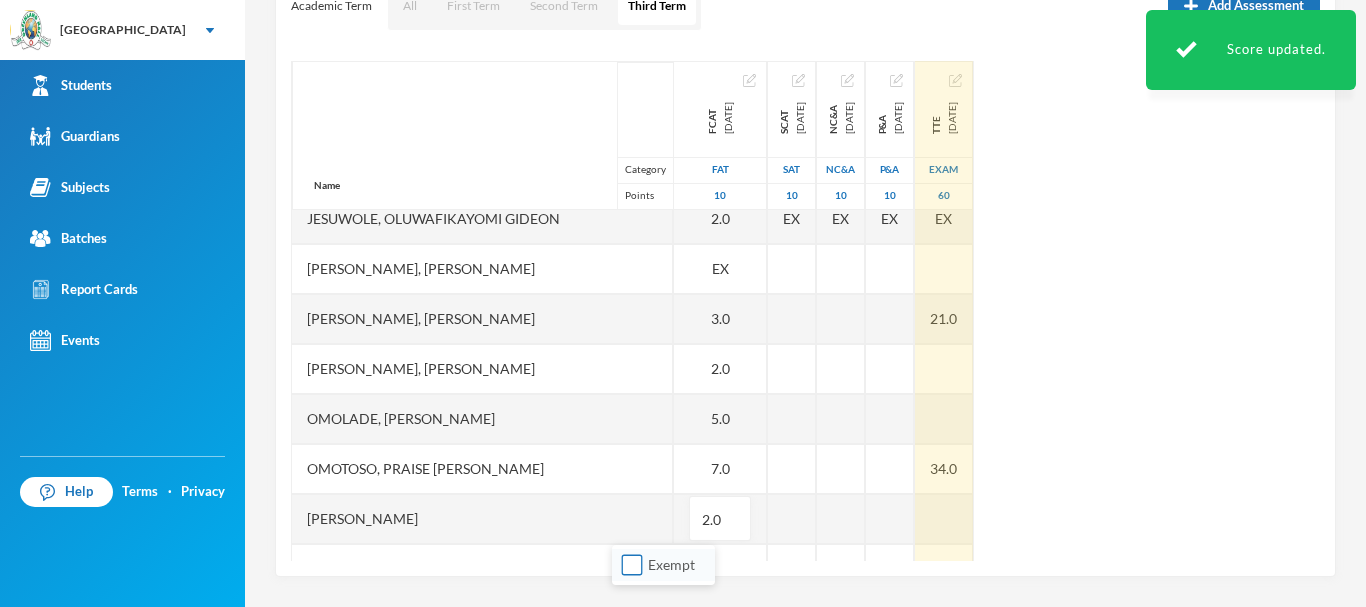 click on "Exempt" at bounding box center [632, 565] 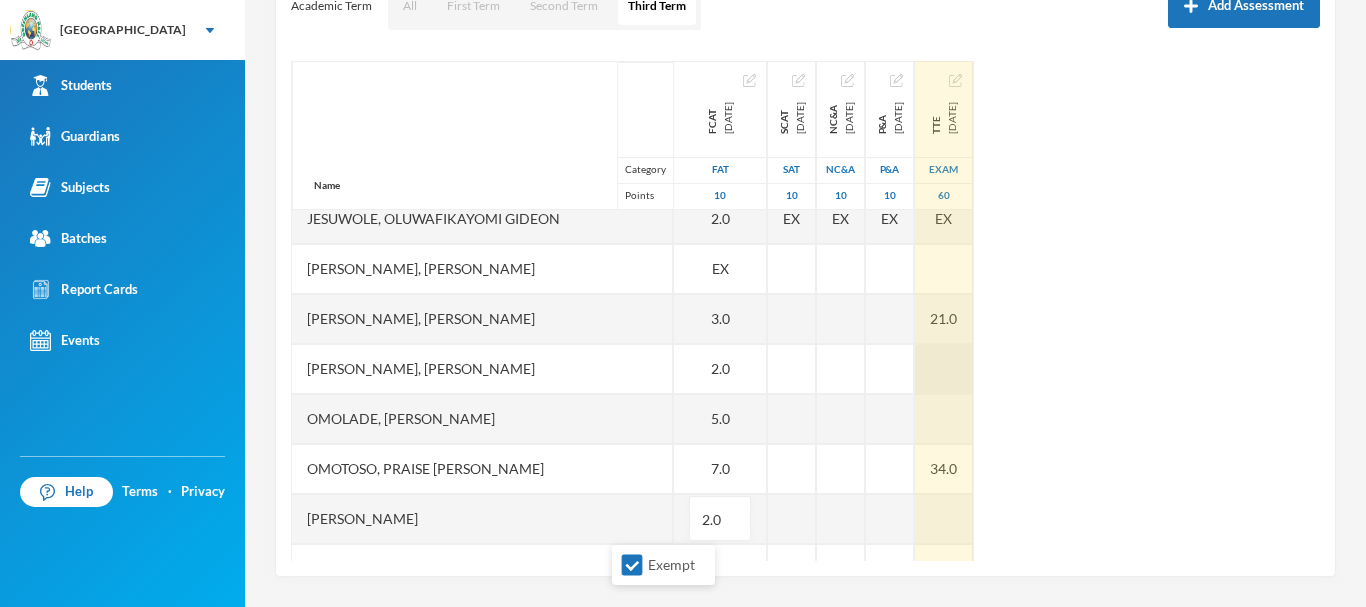 click at bounding box center (944, 369) 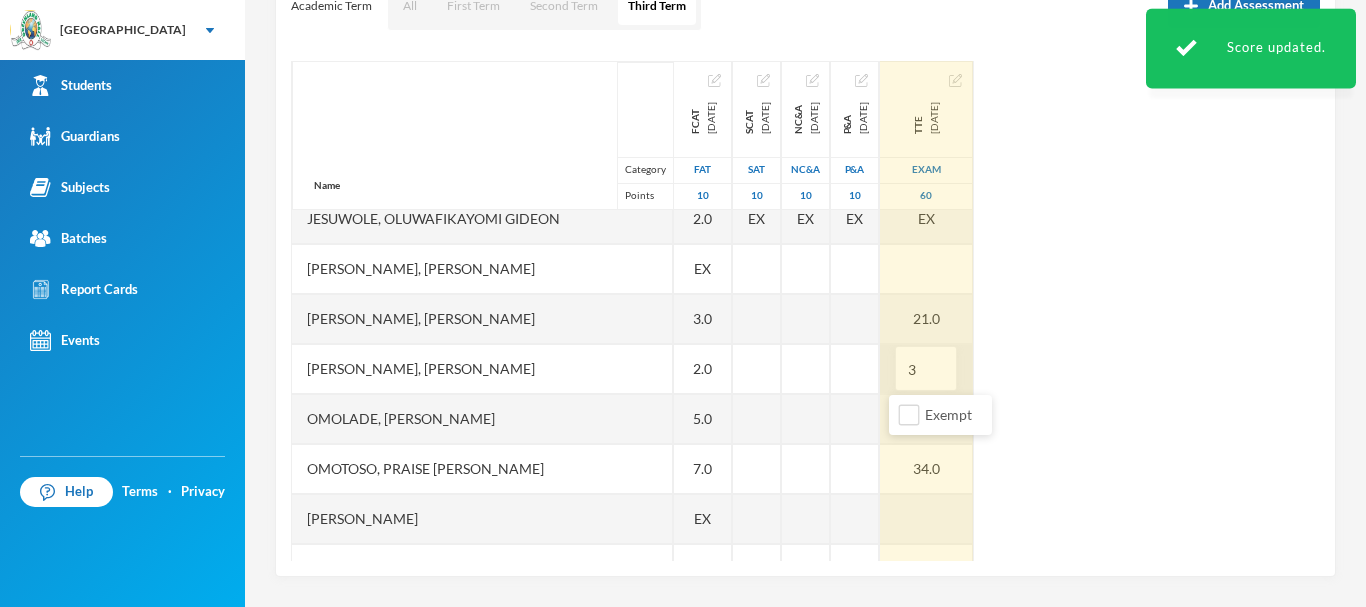 type on "38" 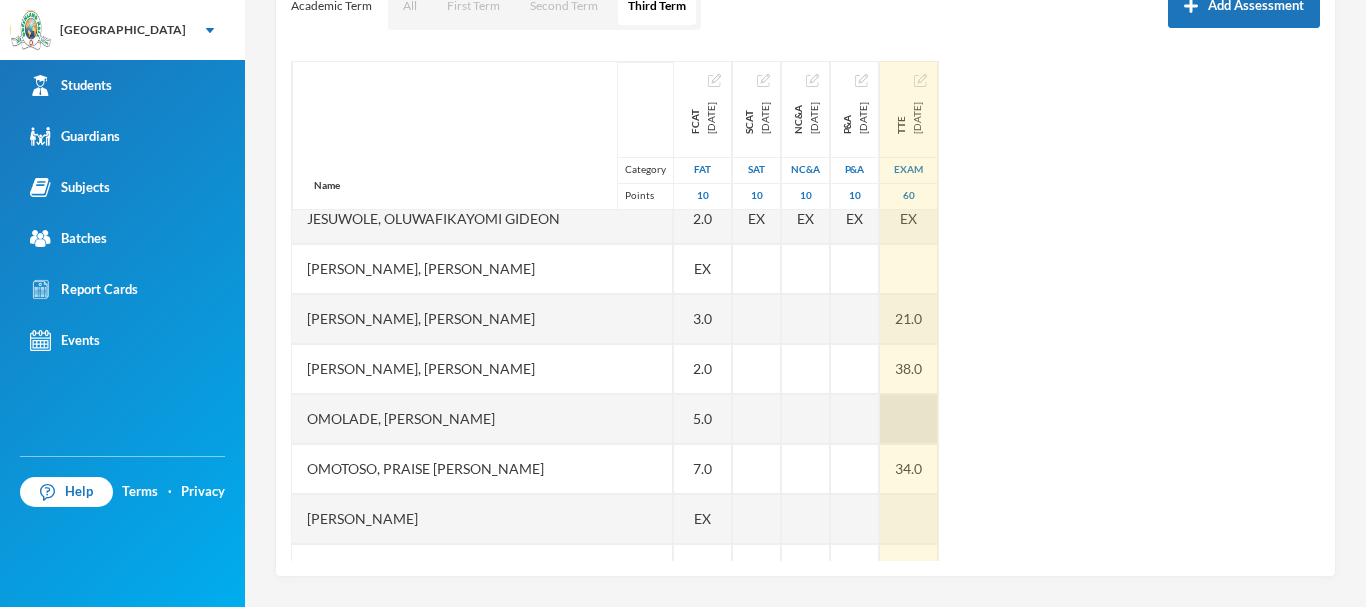click at bounding box center (909, 419) 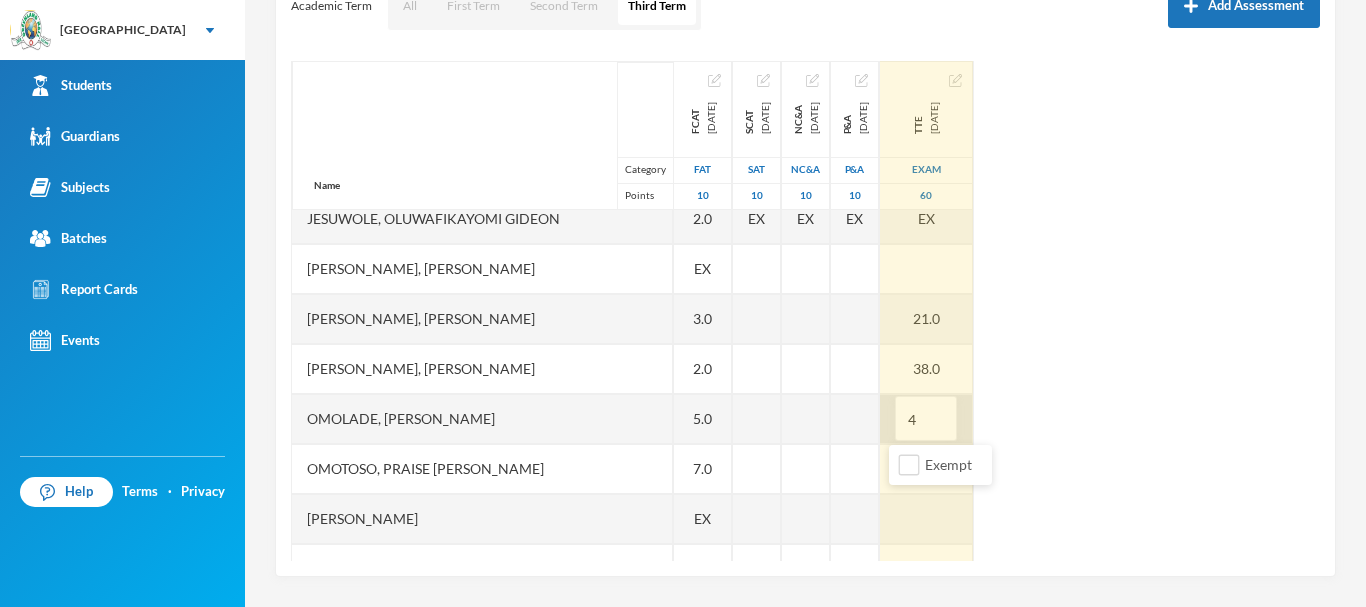 type on "47" 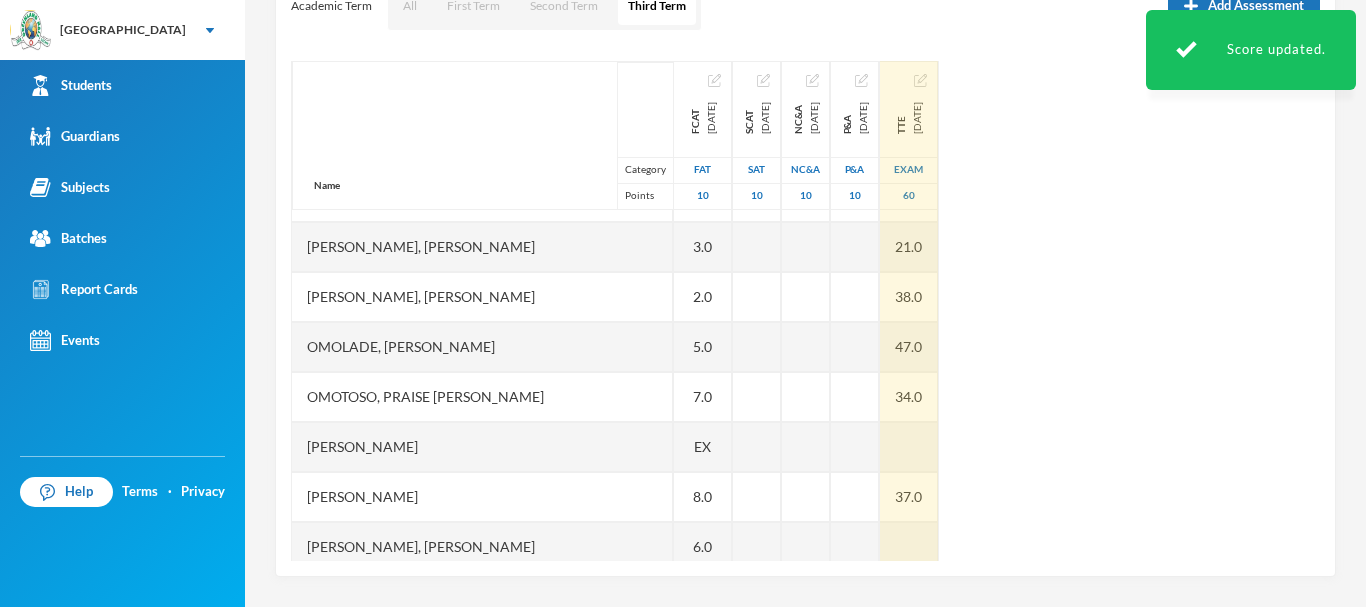 scroll, scrollTop: 951, scrollLeft: 0, axis: vertical 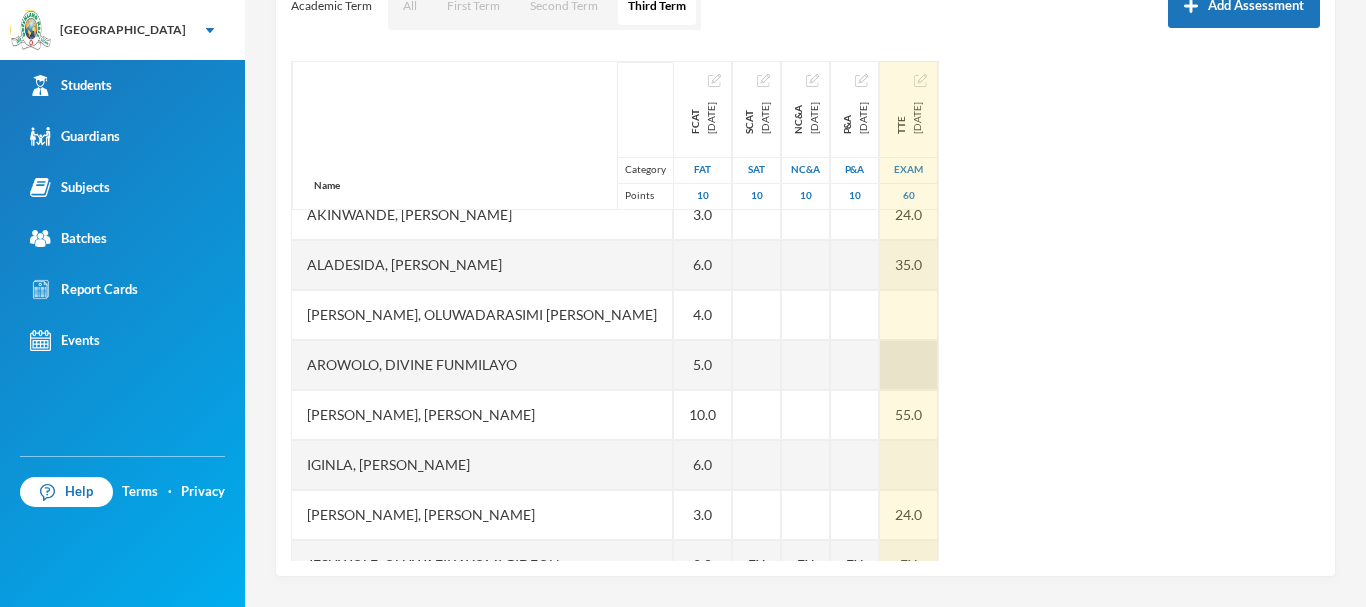 click at bounding box center [909, 365] 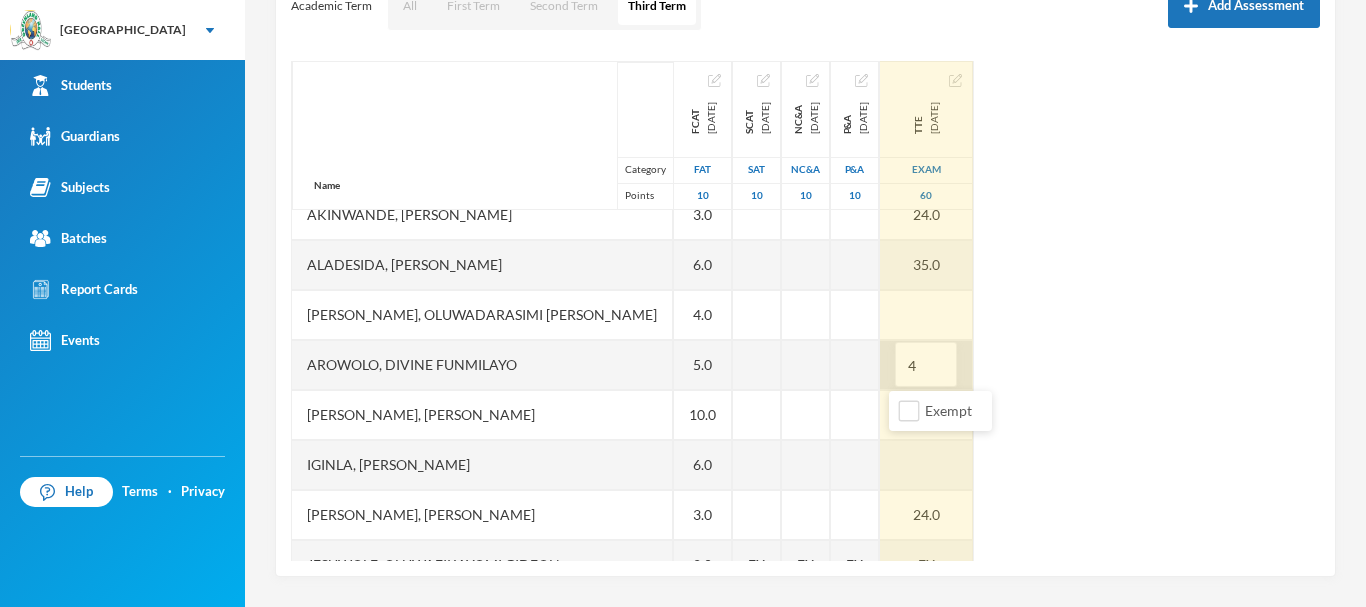 type on "41" 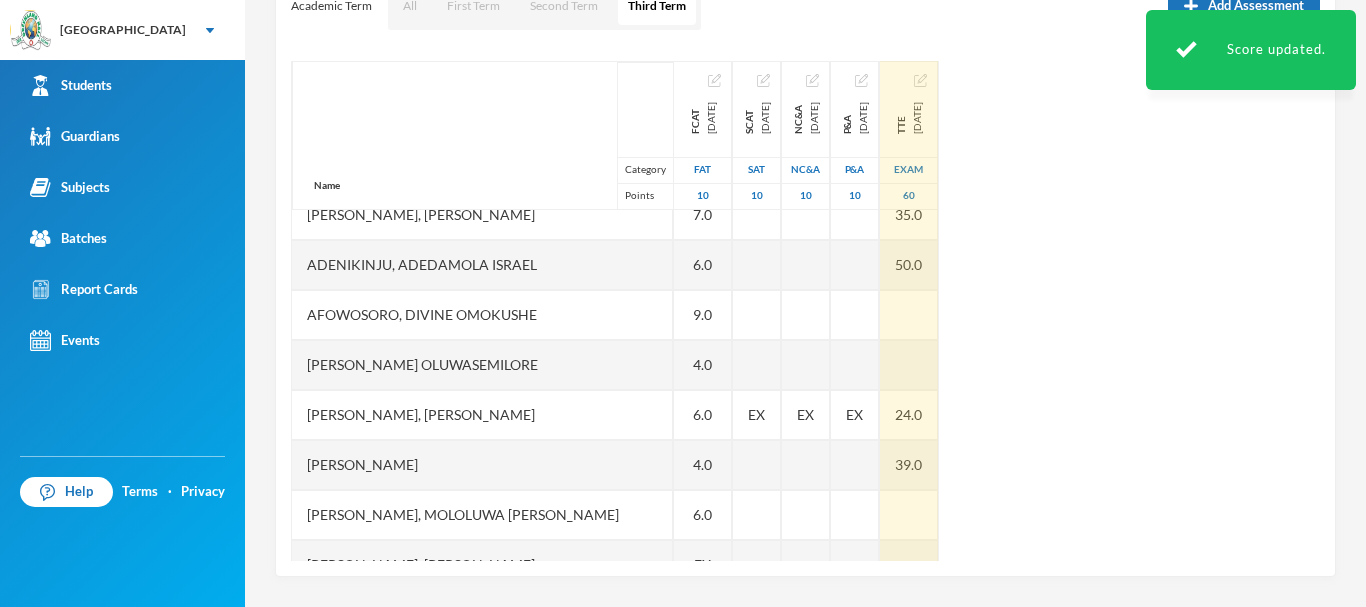 scroll, scrollTop: 0, scrollLeft: 0, axis: both 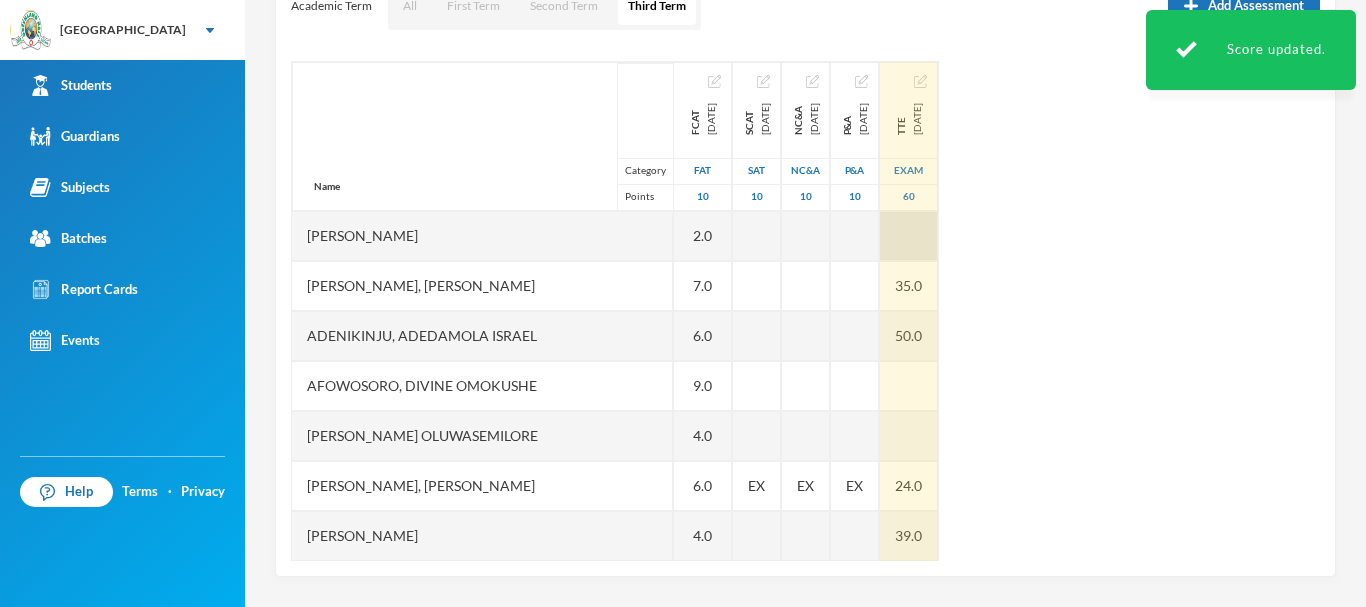 click at bounding box center [909, 236] 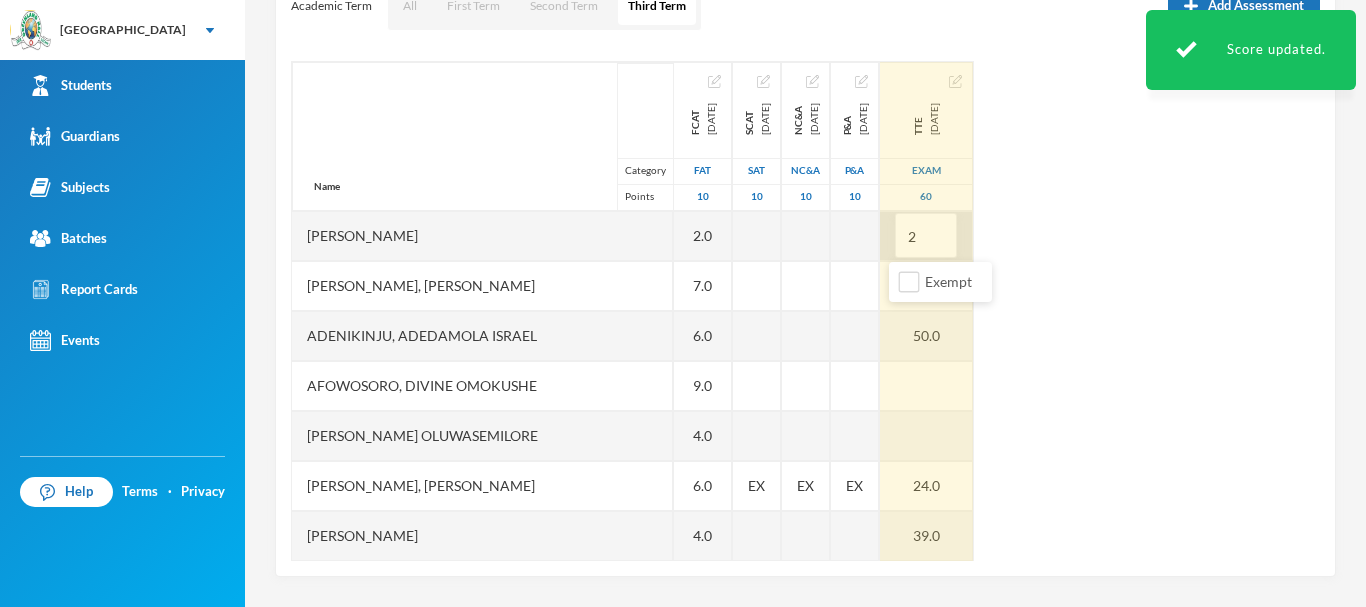 type on "28" 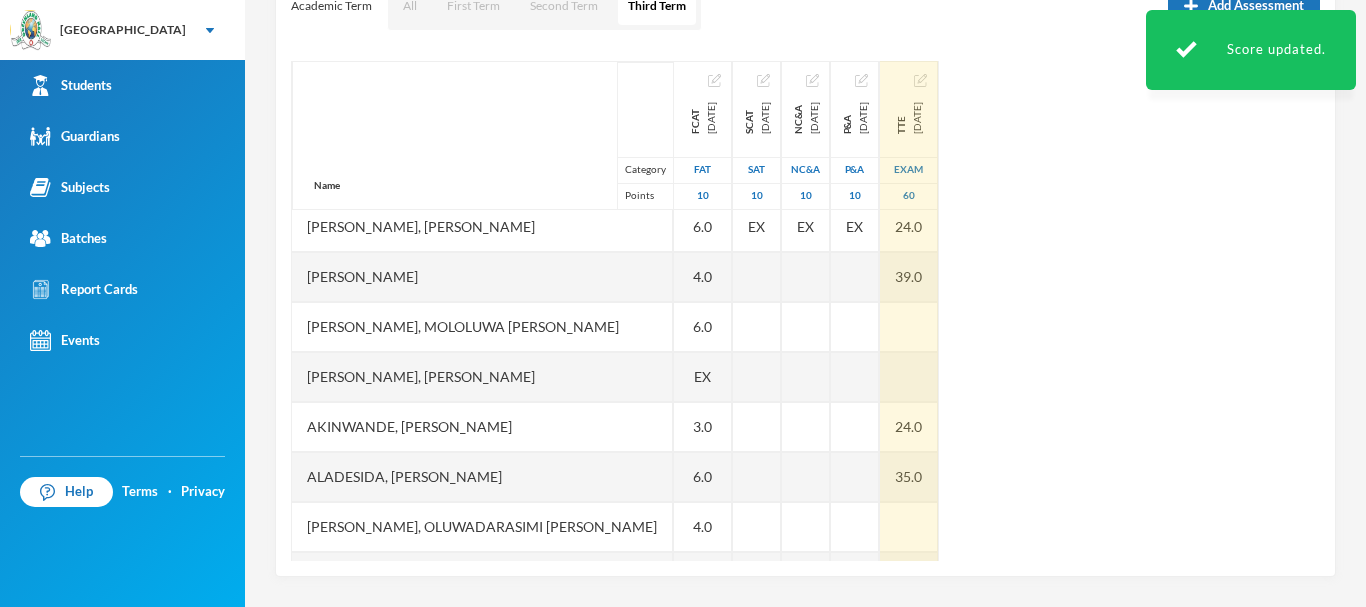 scroll, scrollTop: 262, scrollLeft: 0, axis: vertical 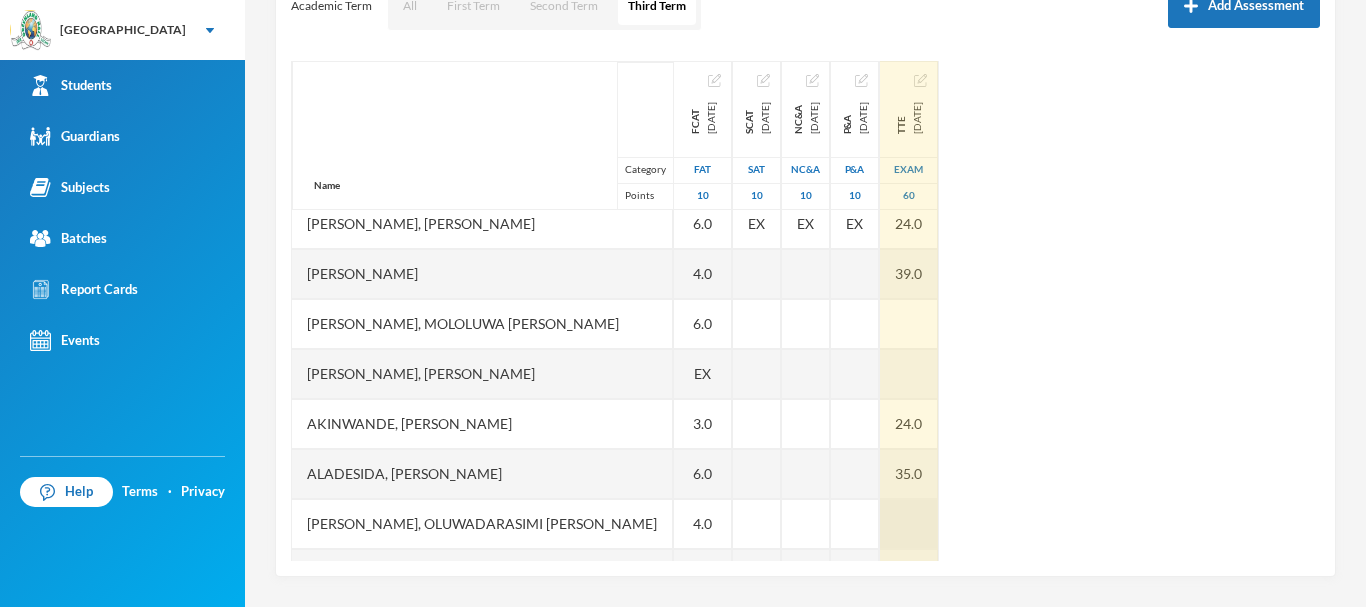 click at bounding box center (909, 524) 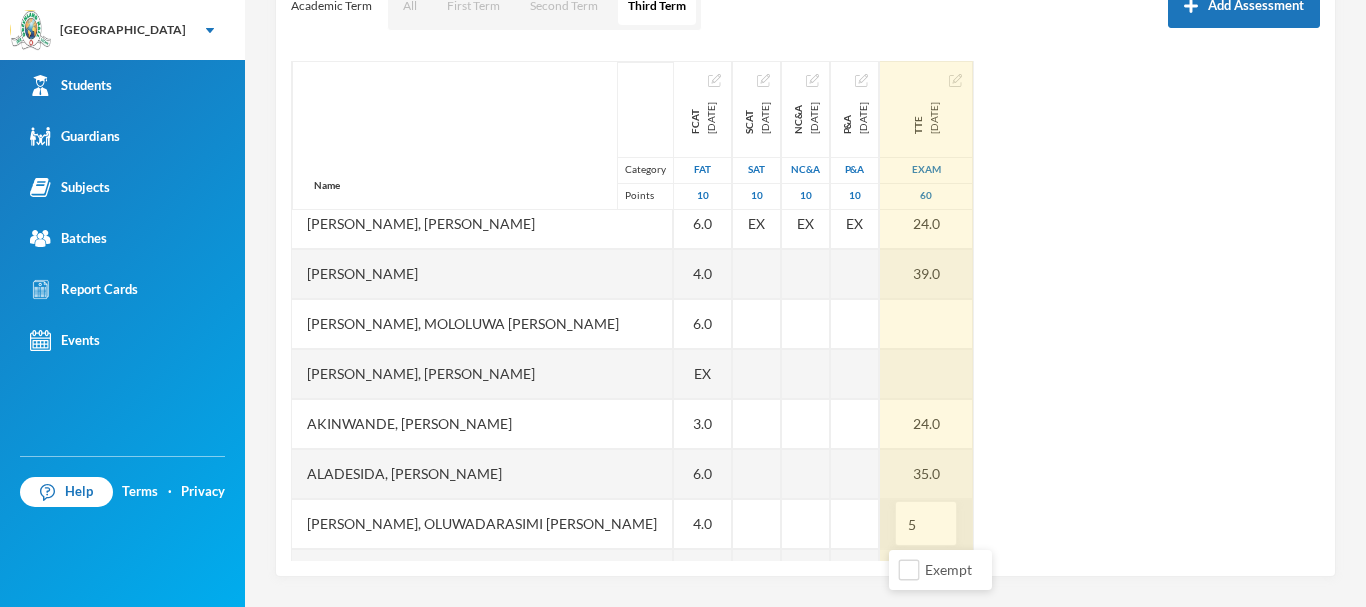 type on "51" 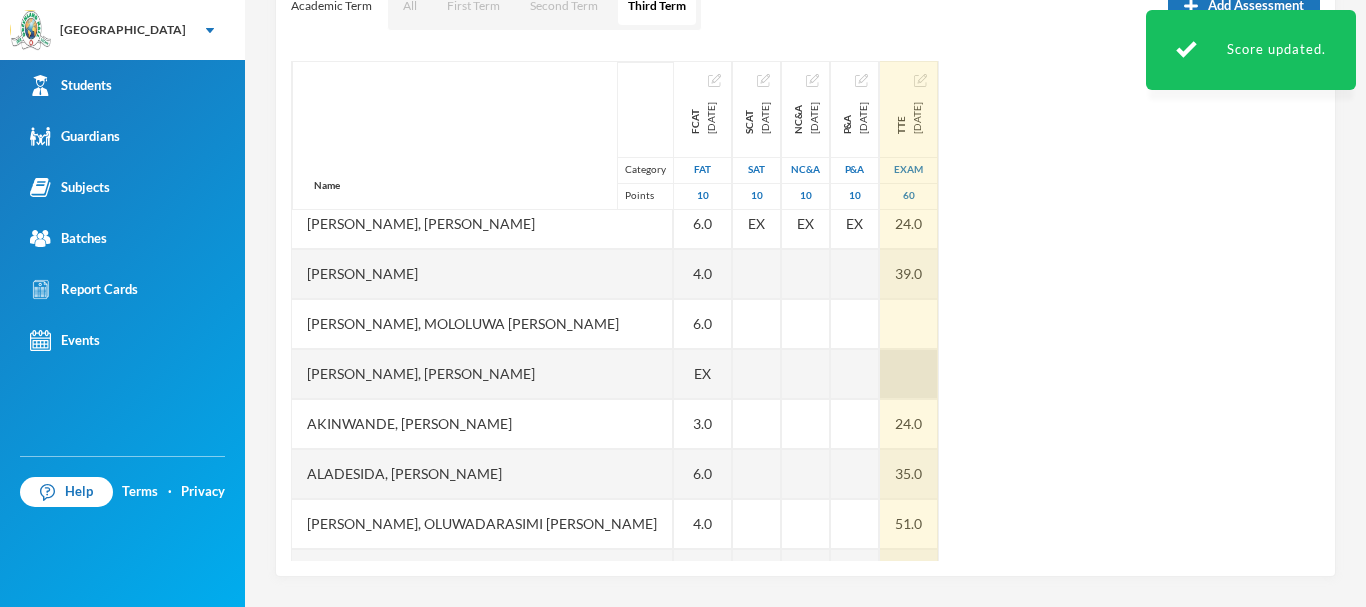 click at bounding box center (909, 374) 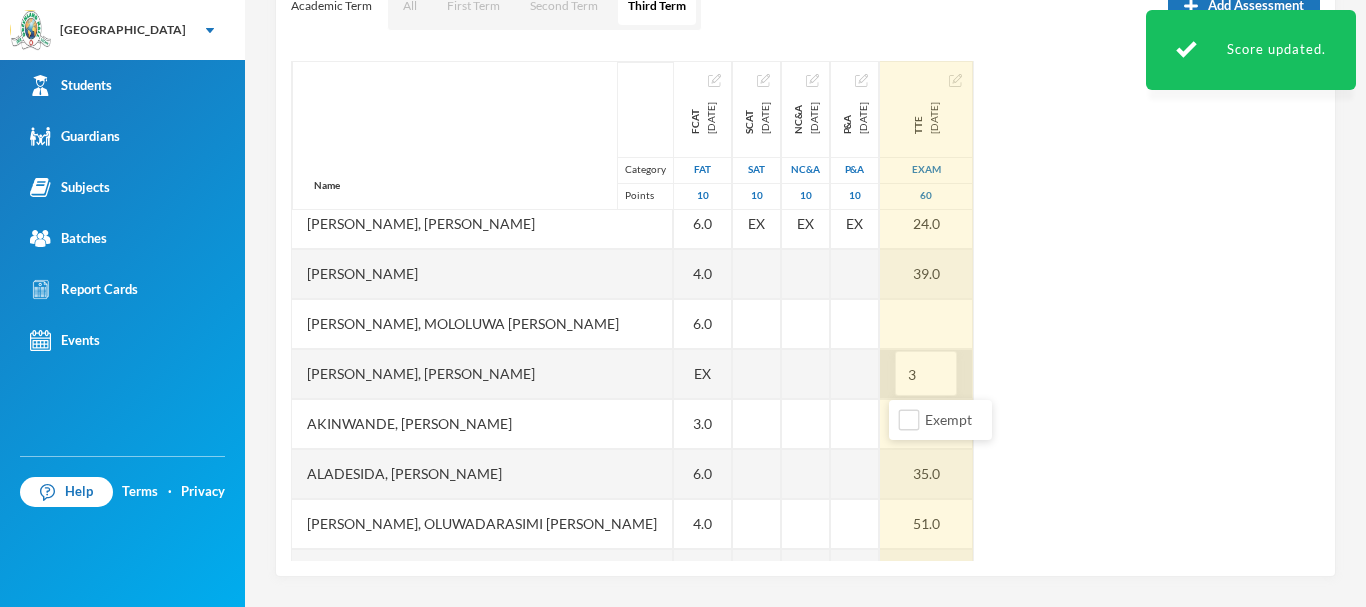 type on "36" 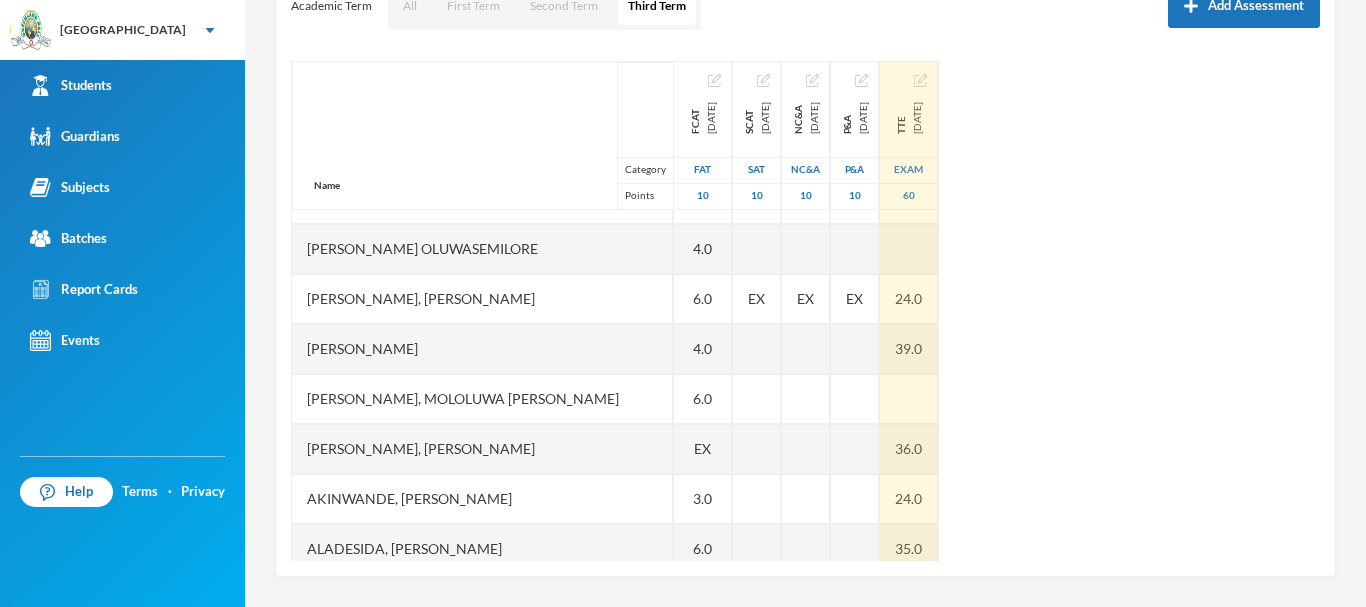 scroll, scrollTop: 181, scrollLeft: 0, axis: vertical 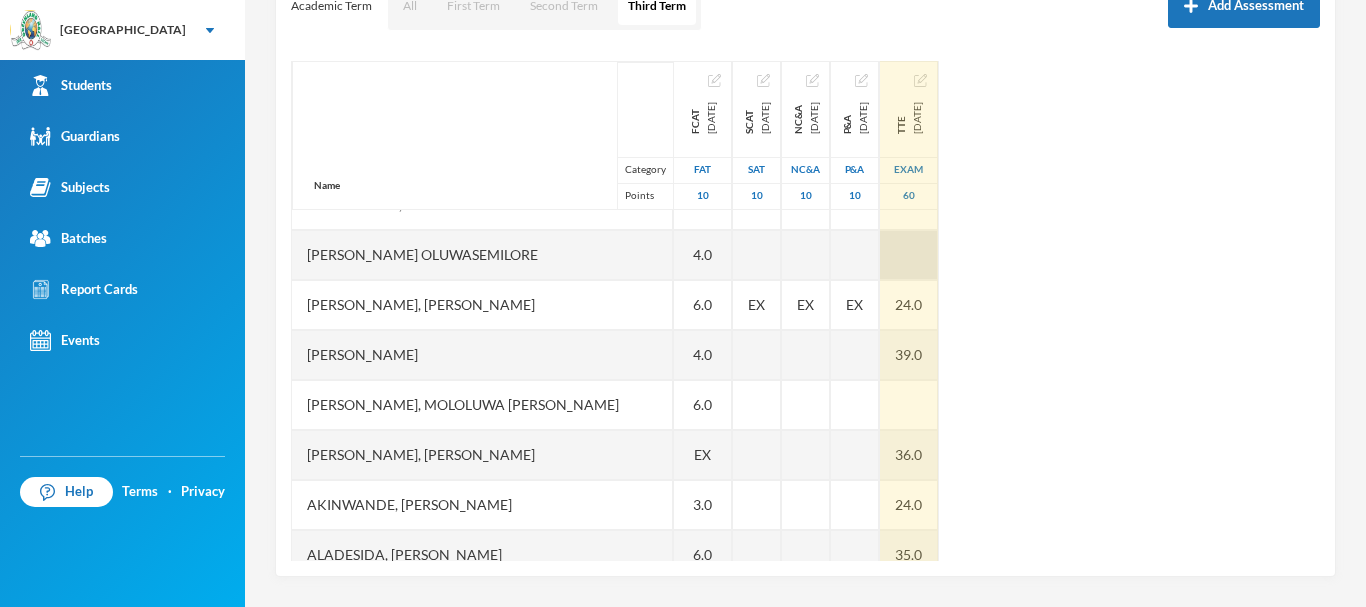 click at bounding box center [909, 255] 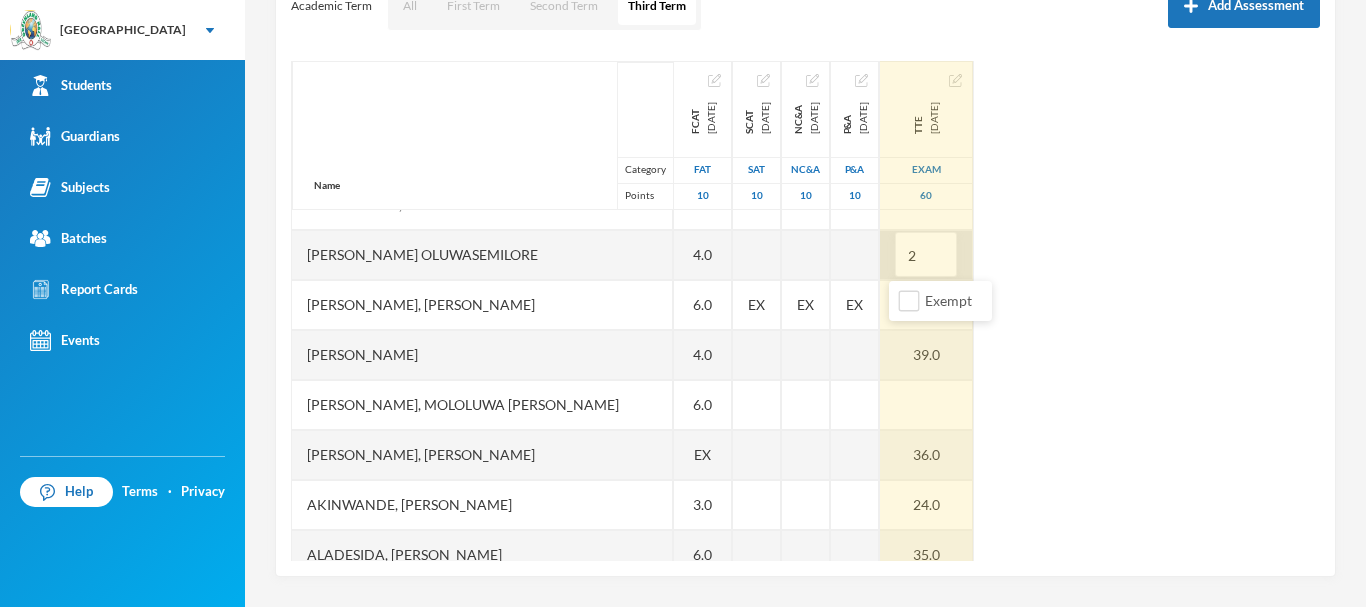 type on "29" 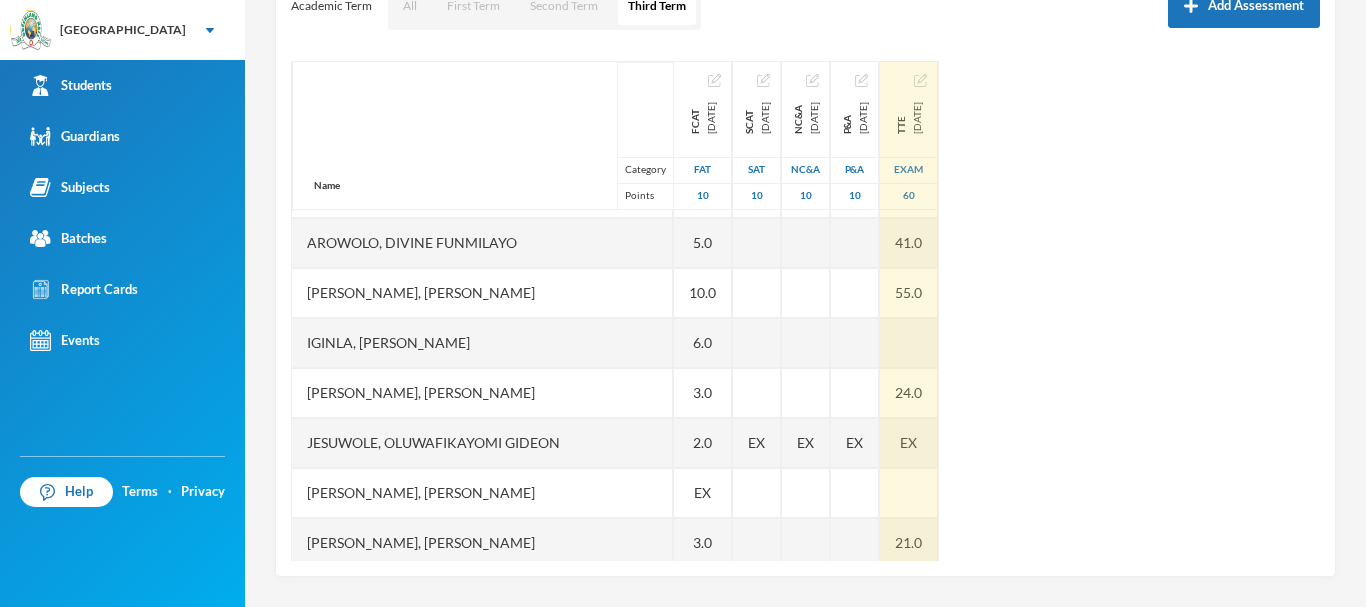 scroll, scrollTop: 602, scrollLeft: 0, axis: vertical 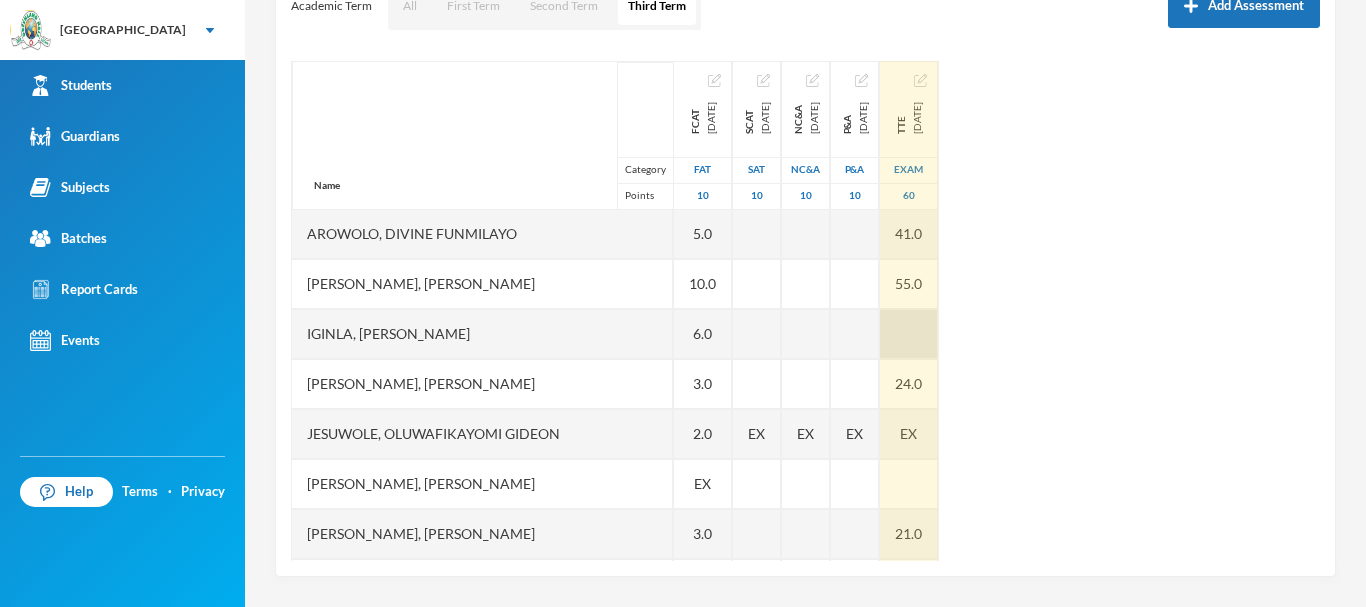 click at bounding box center (909, 334) 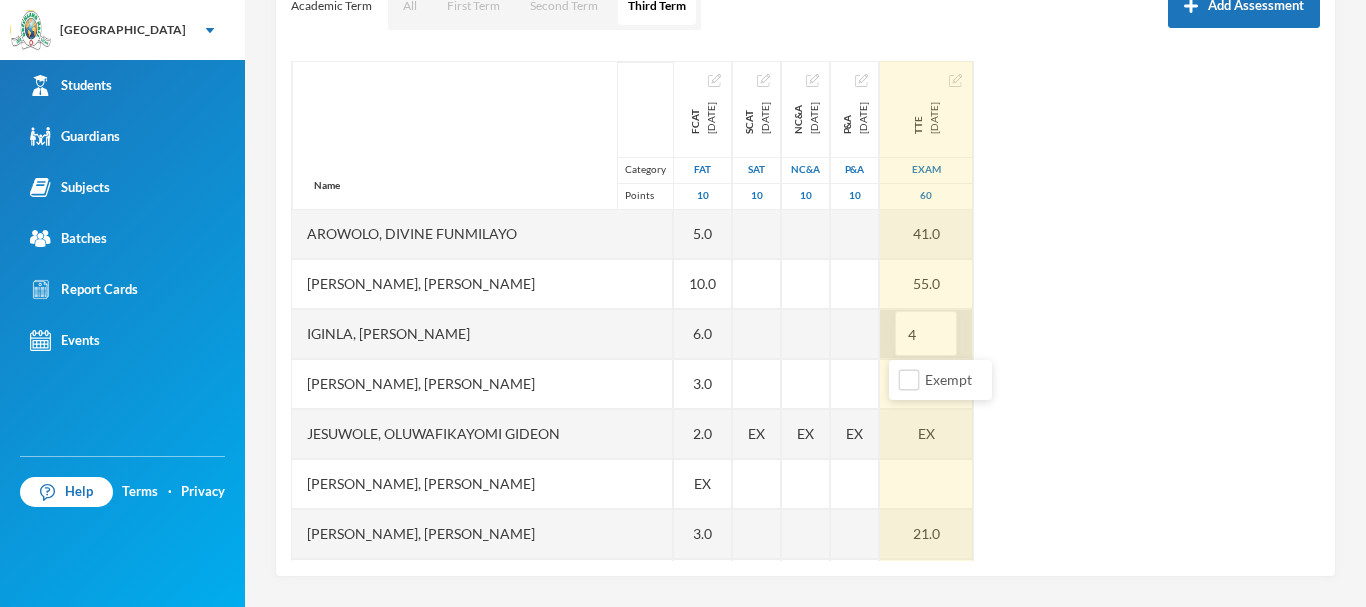 type on "48" 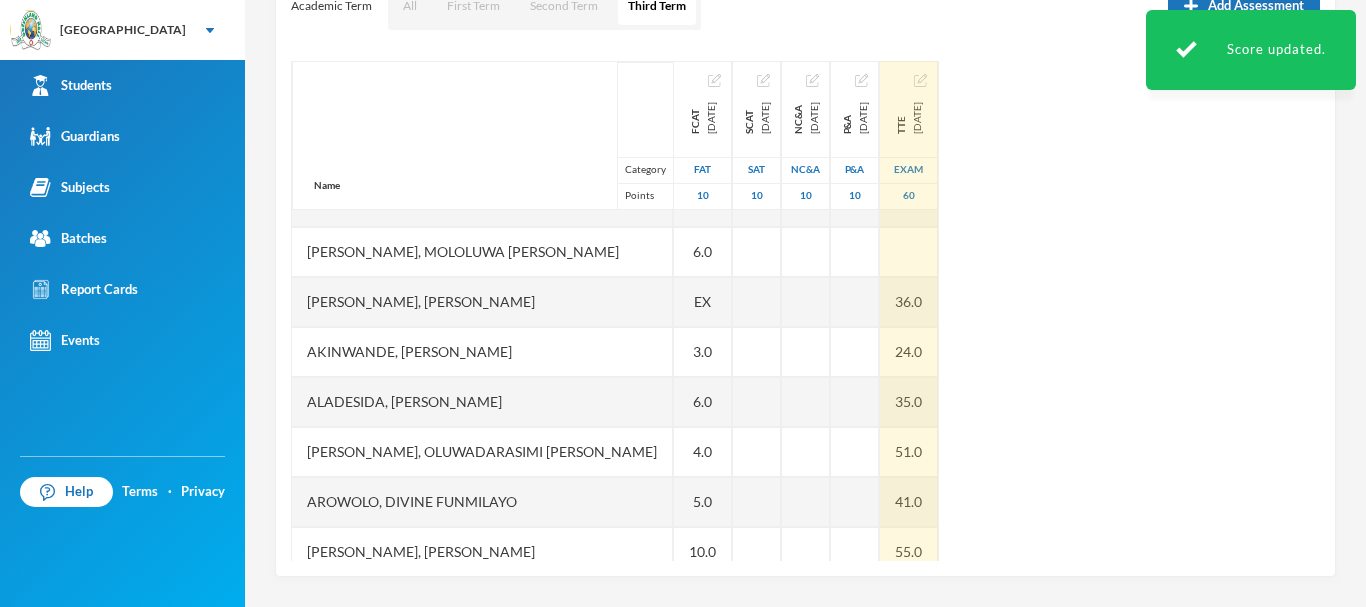 scroll, scrollTop: 327, scrollLeft: 0, axis: vertical 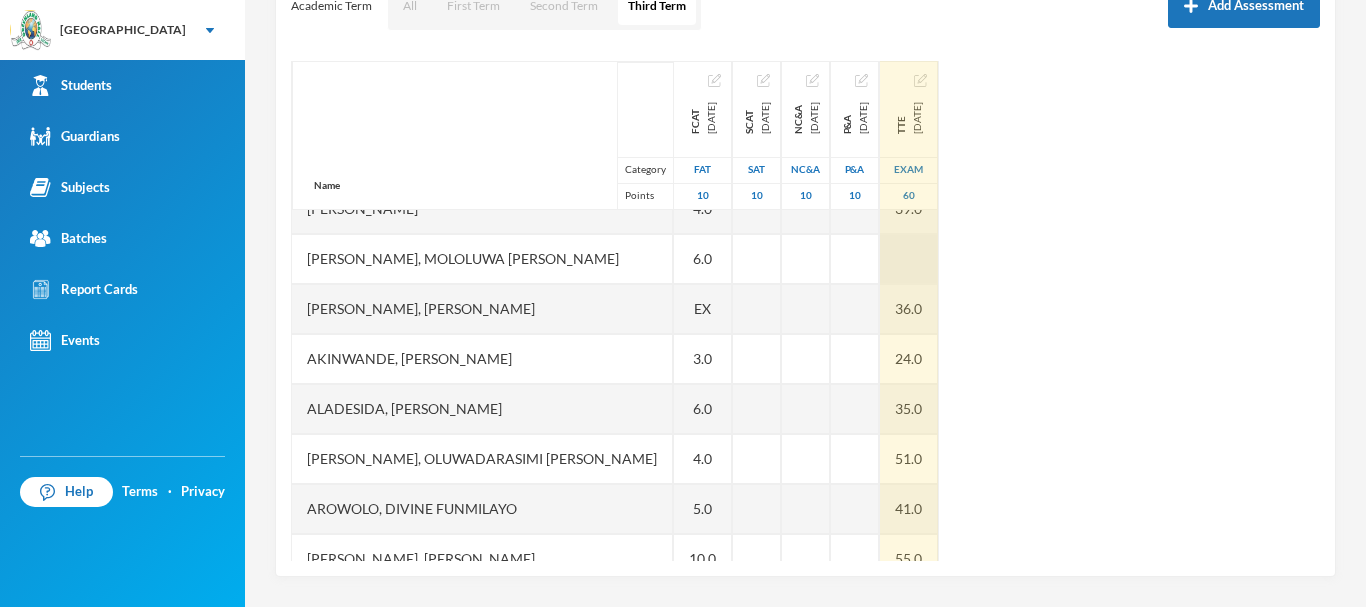 click at bounding box center (909, 259) 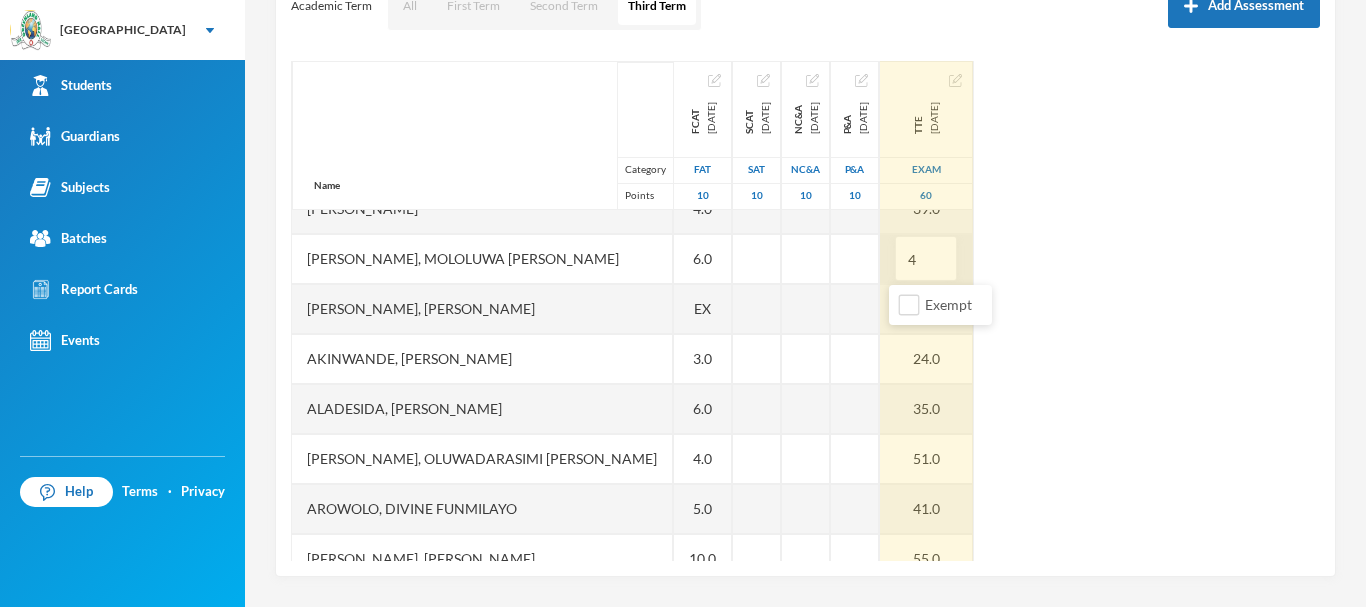type on "48" 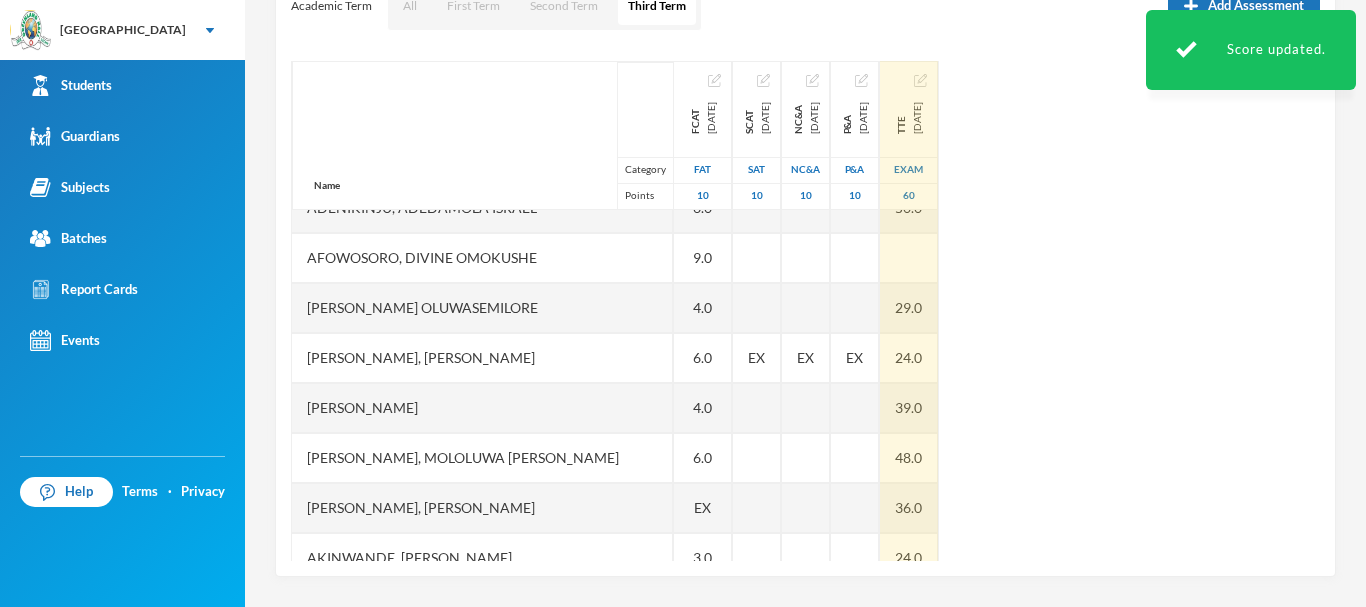 scroll, scrollTop: 119, scrollLeft: 0, axis: vertical 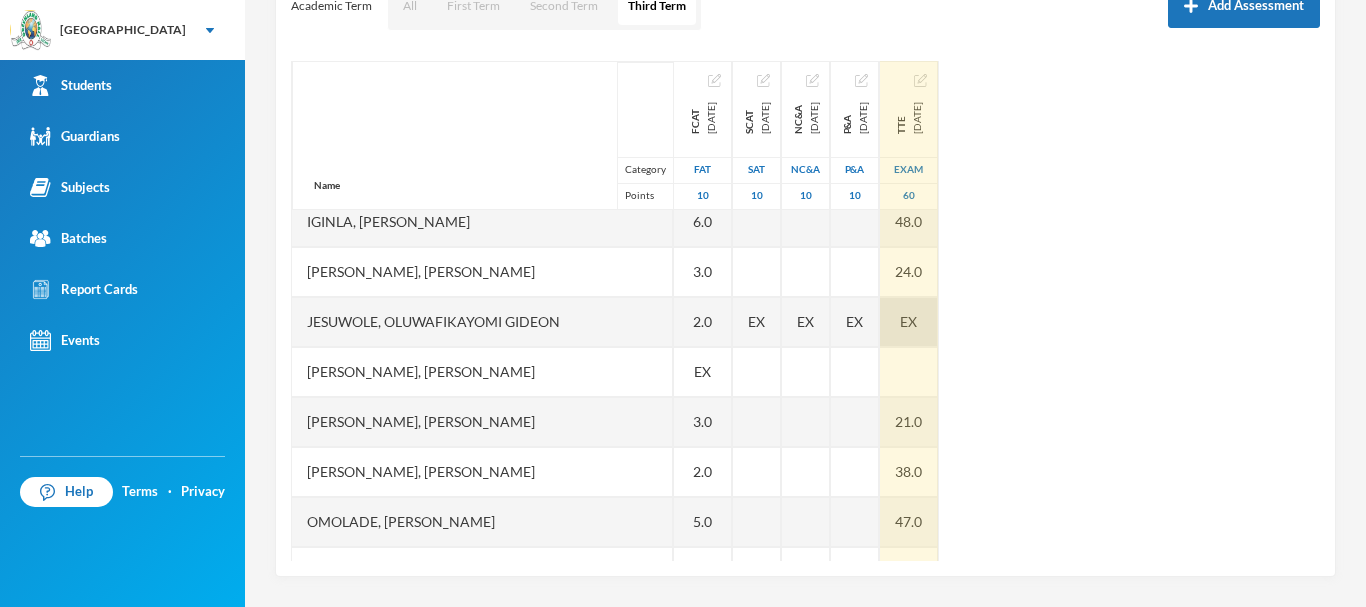 click on "EX" at bounding box center [908, 321] 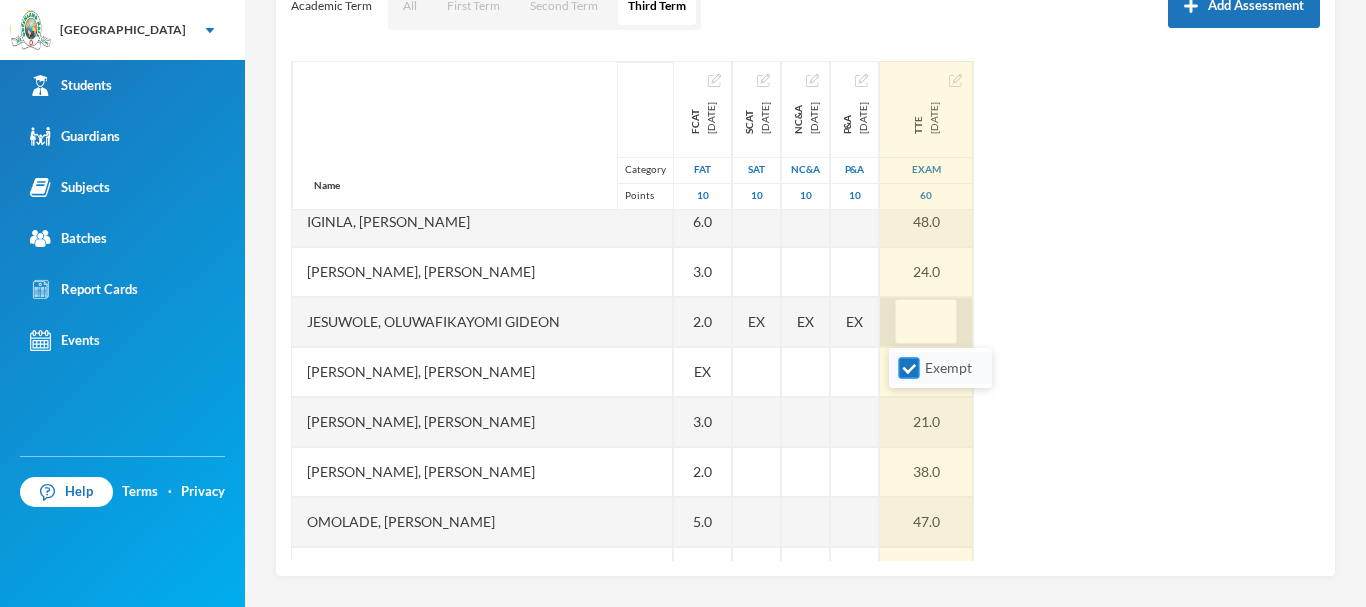 click on "Exempt" at bounding box center (909, 368) 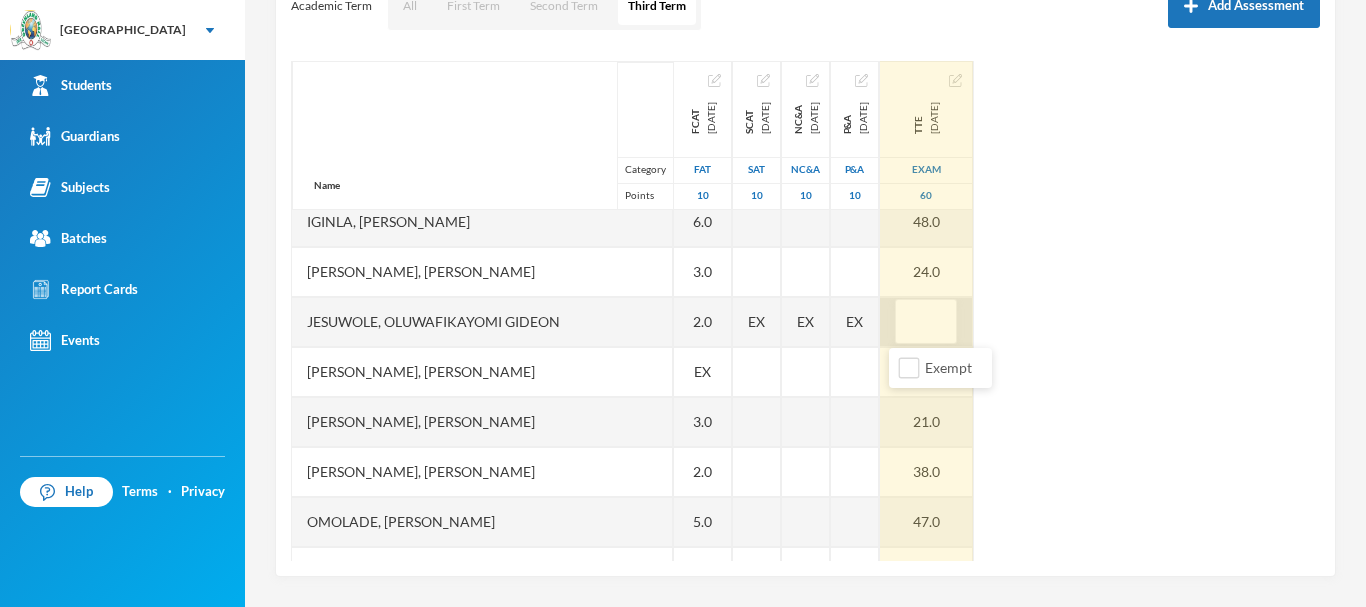 click at bounding box center [926, 322] 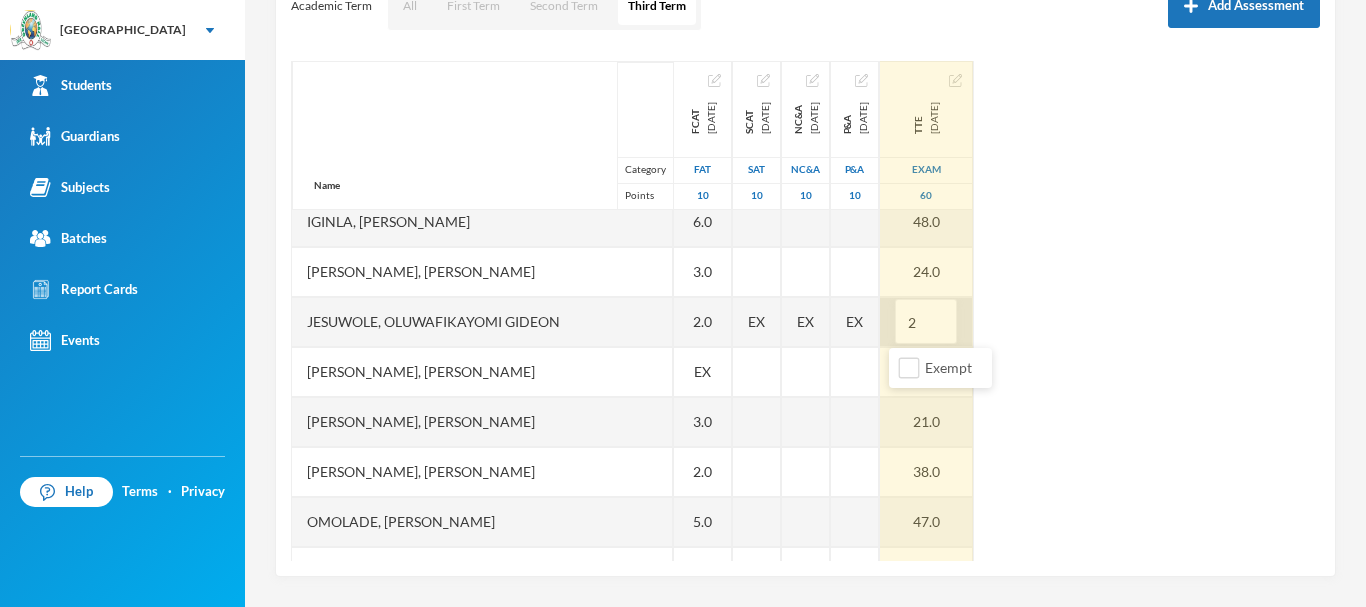 type on "23" 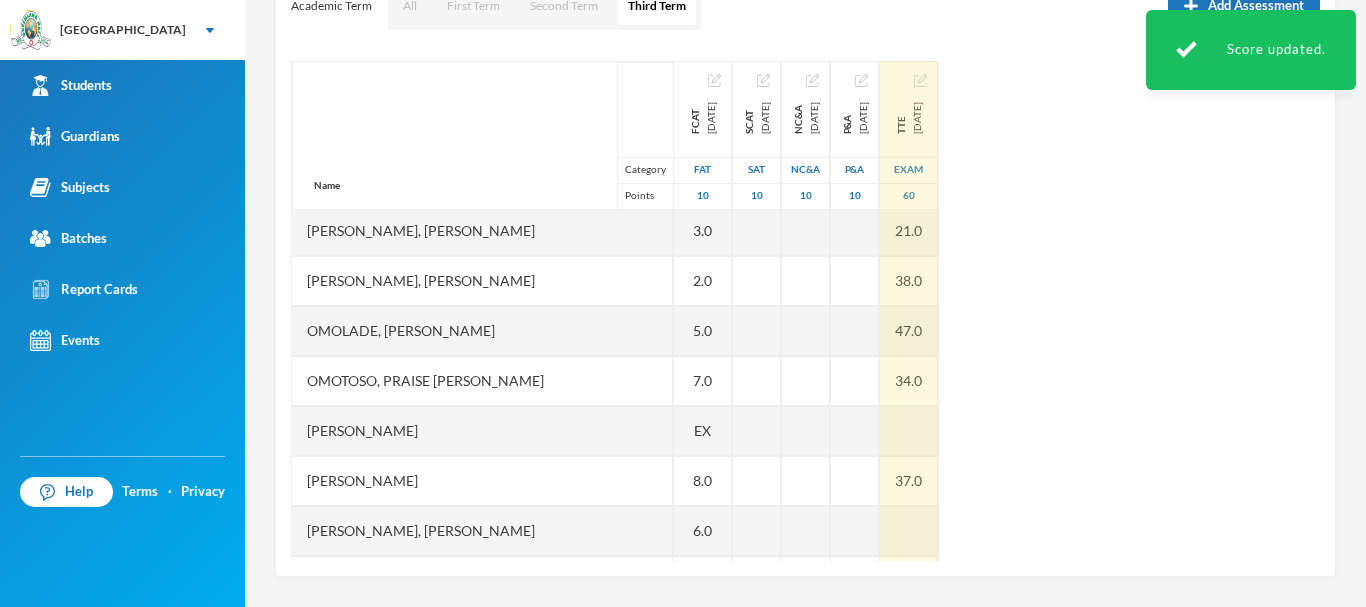 scroll, scrollTop: 951, scrollLeft: 0, axis: vertical 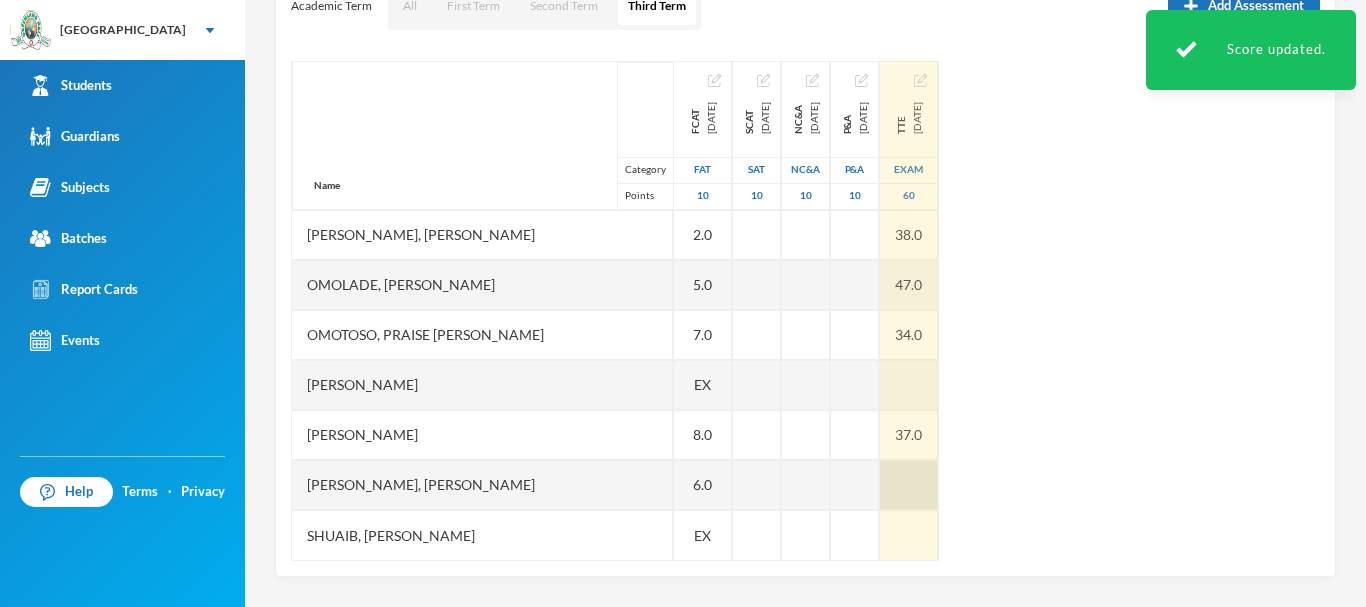 click at bounding box center (909, 485) 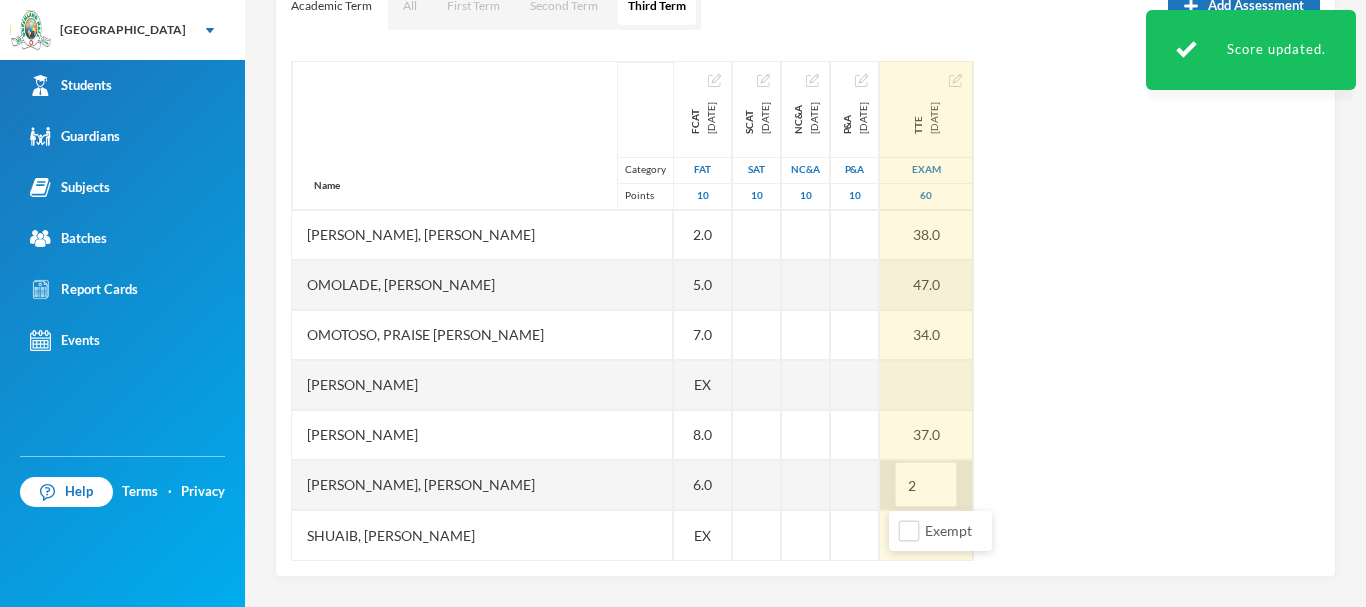 type on "23" 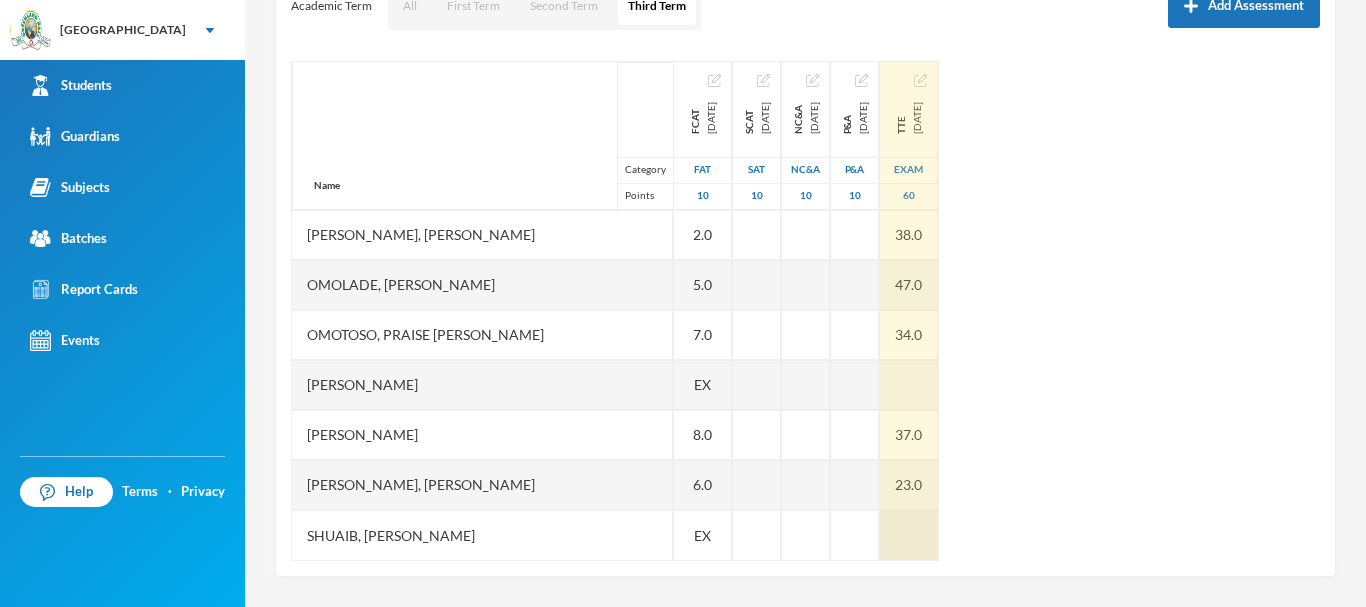 click at bounding box center (909, 535) 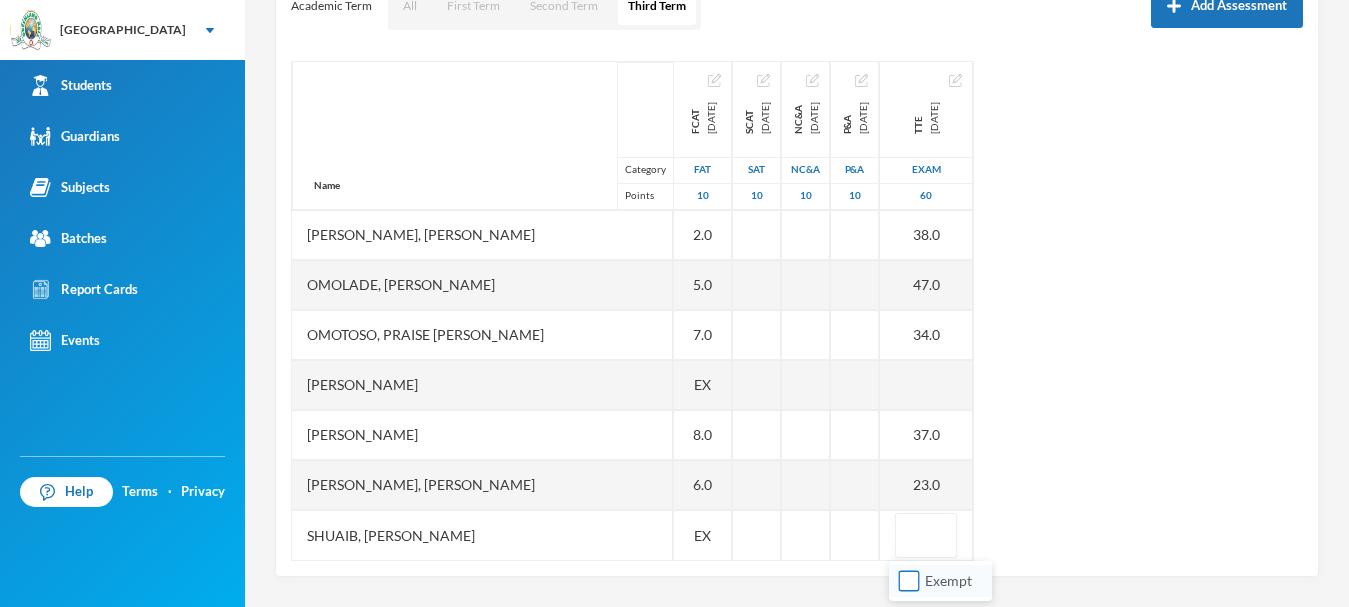 click on "Exempt" at bounding box center [909, 581] 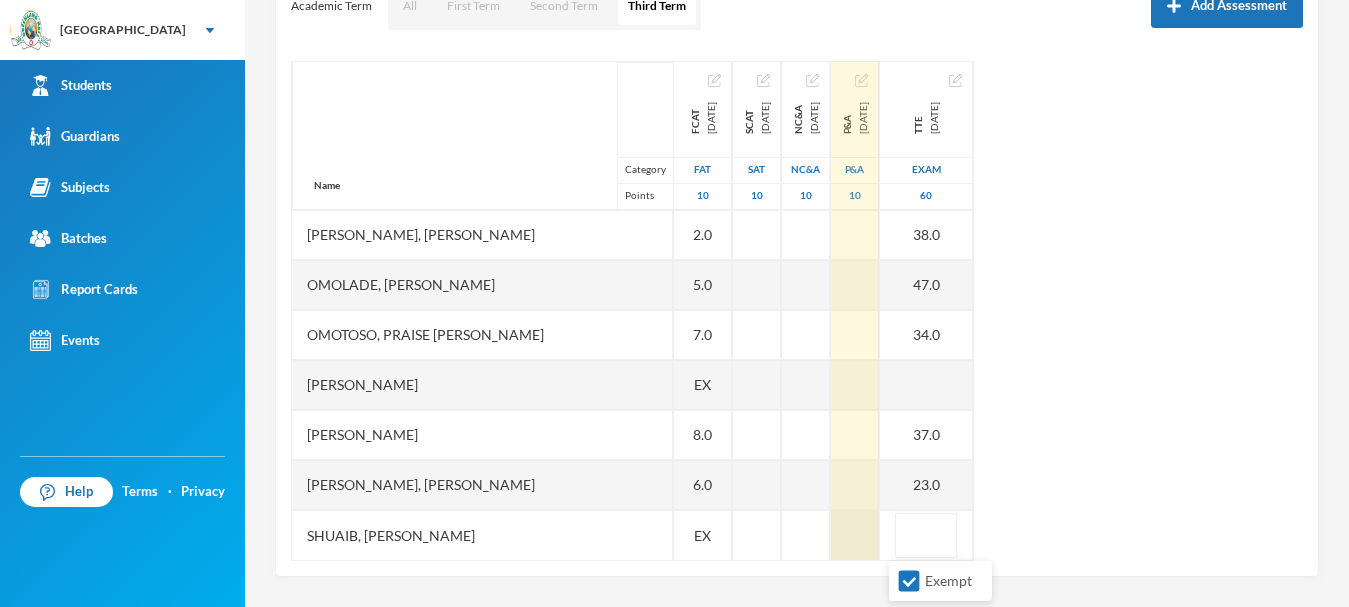 click at bounding box center (855, 535) 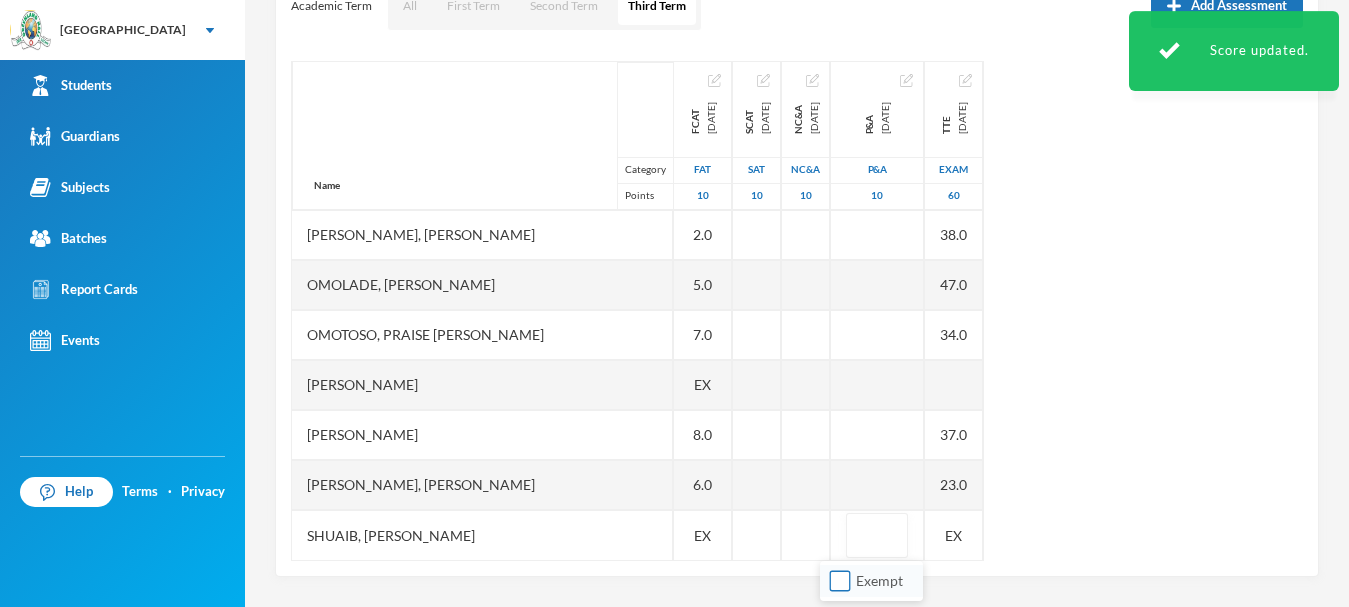 click on "Exempt" at bounding box center (840, 581) 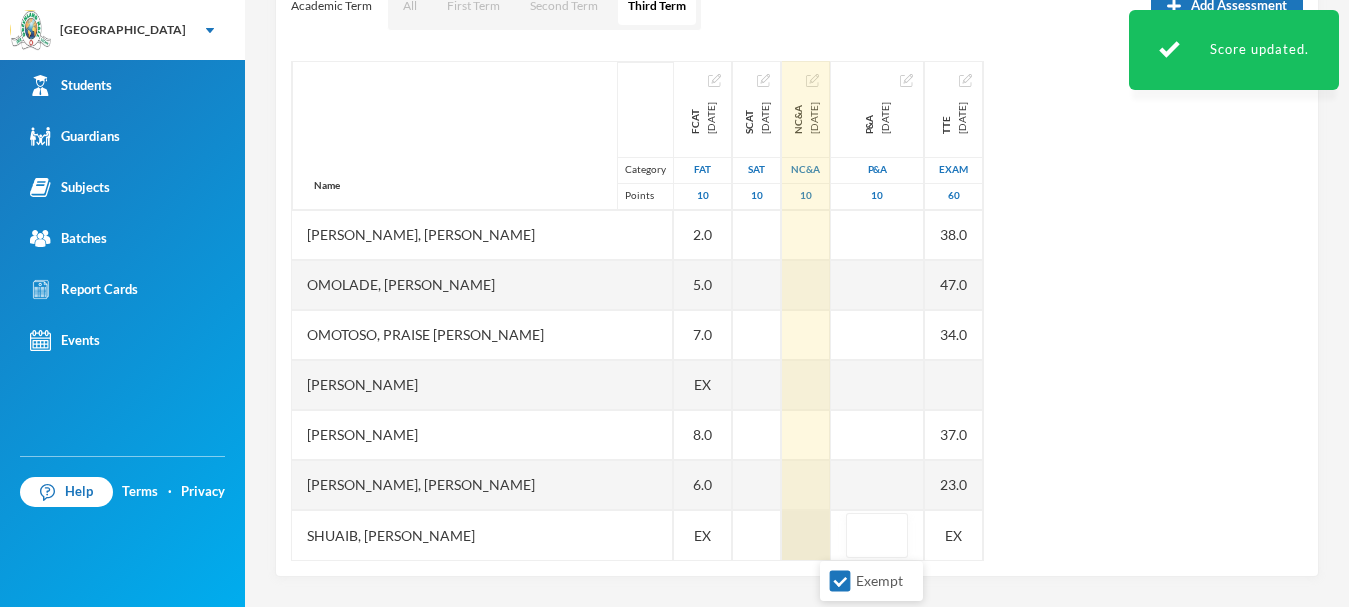 click at bounding box center (806, 535) 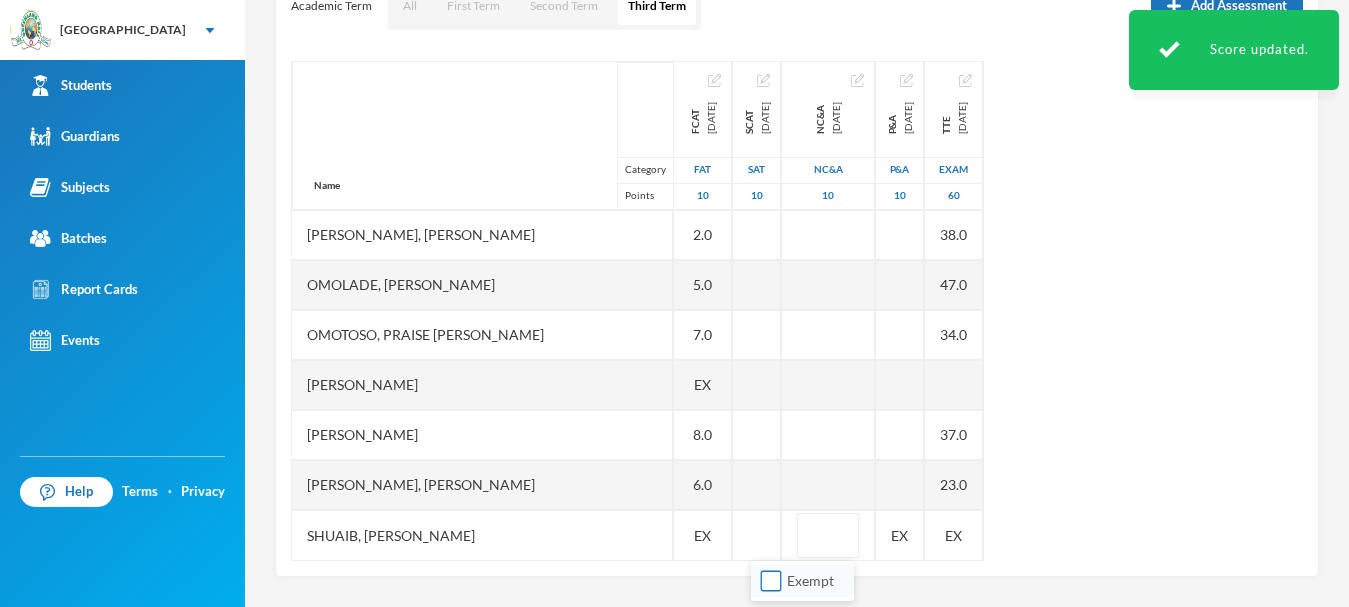 click on "Exempt" at bounding box center (771, 581) 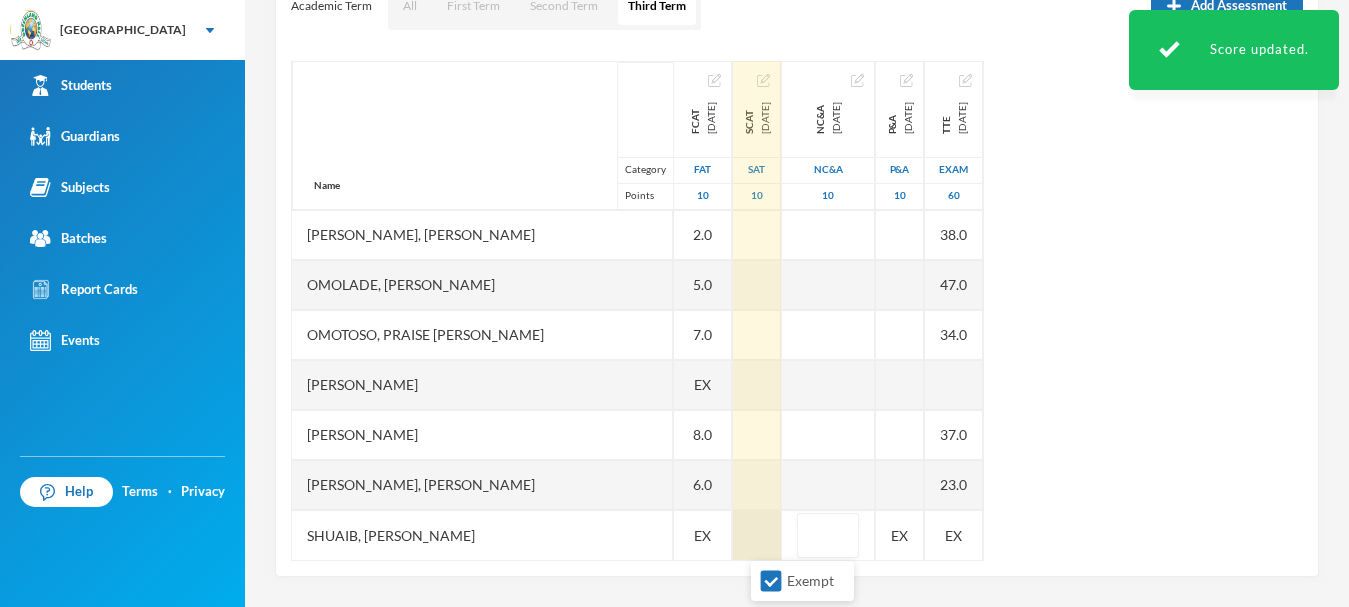 click at bounding box center [757, 535] 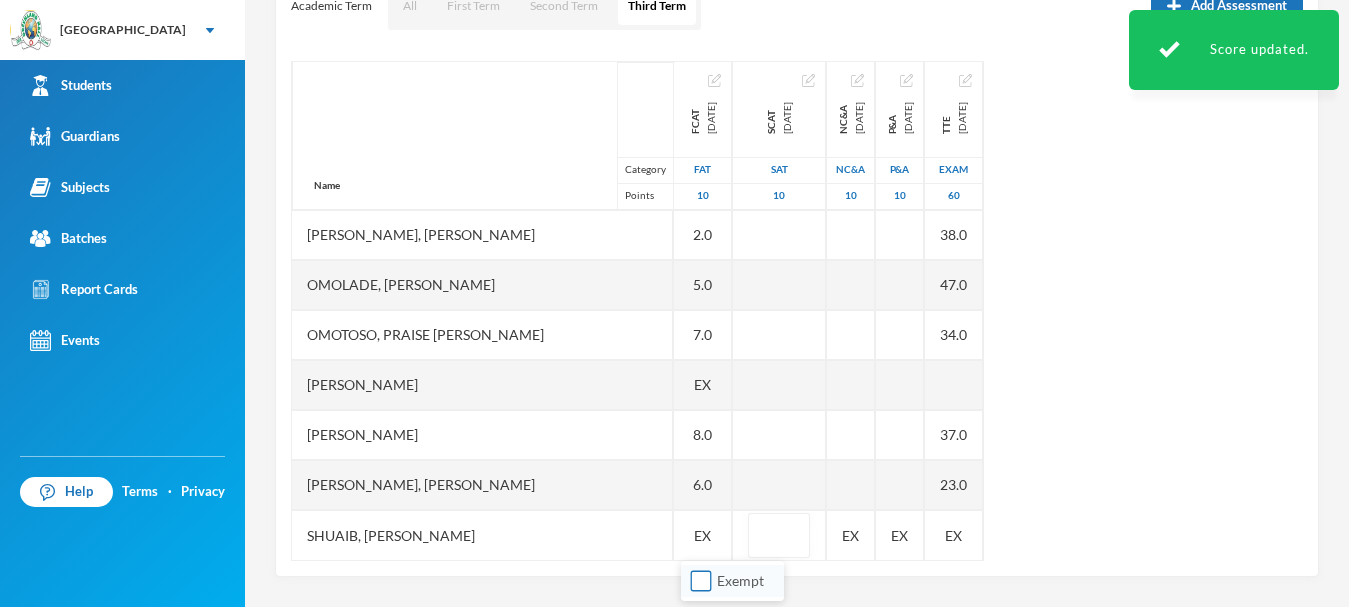 click on "Exempt" at bounding box center (701, 581) 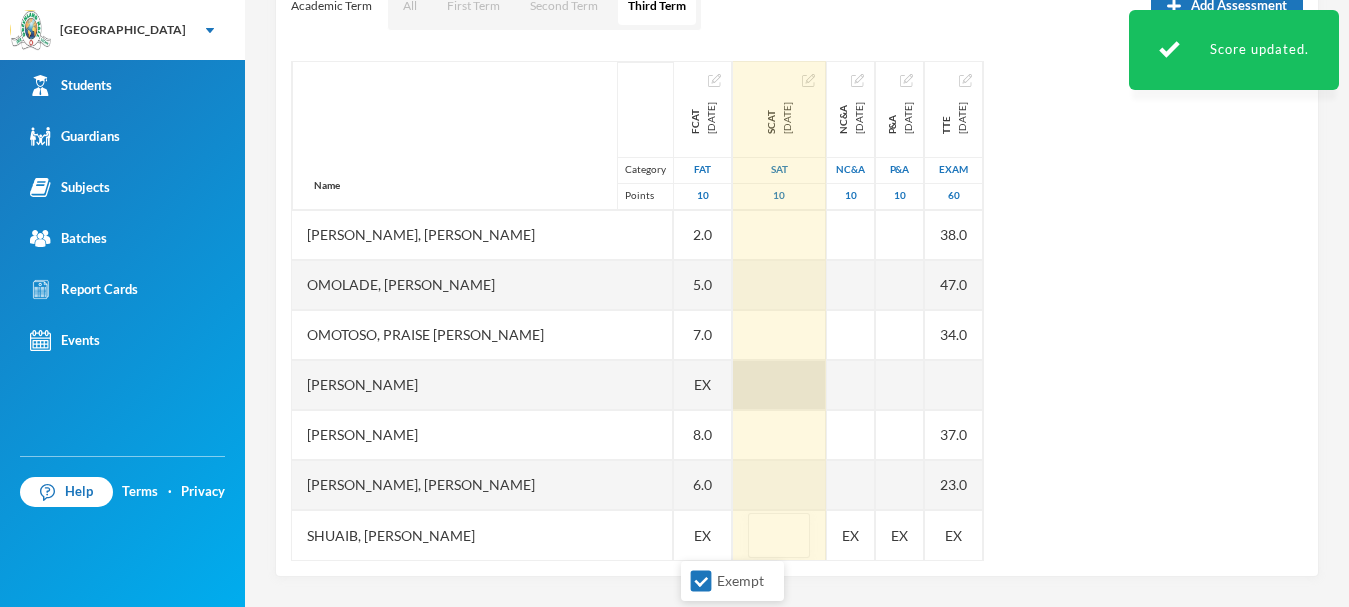 click at bounding box center (779, 385) 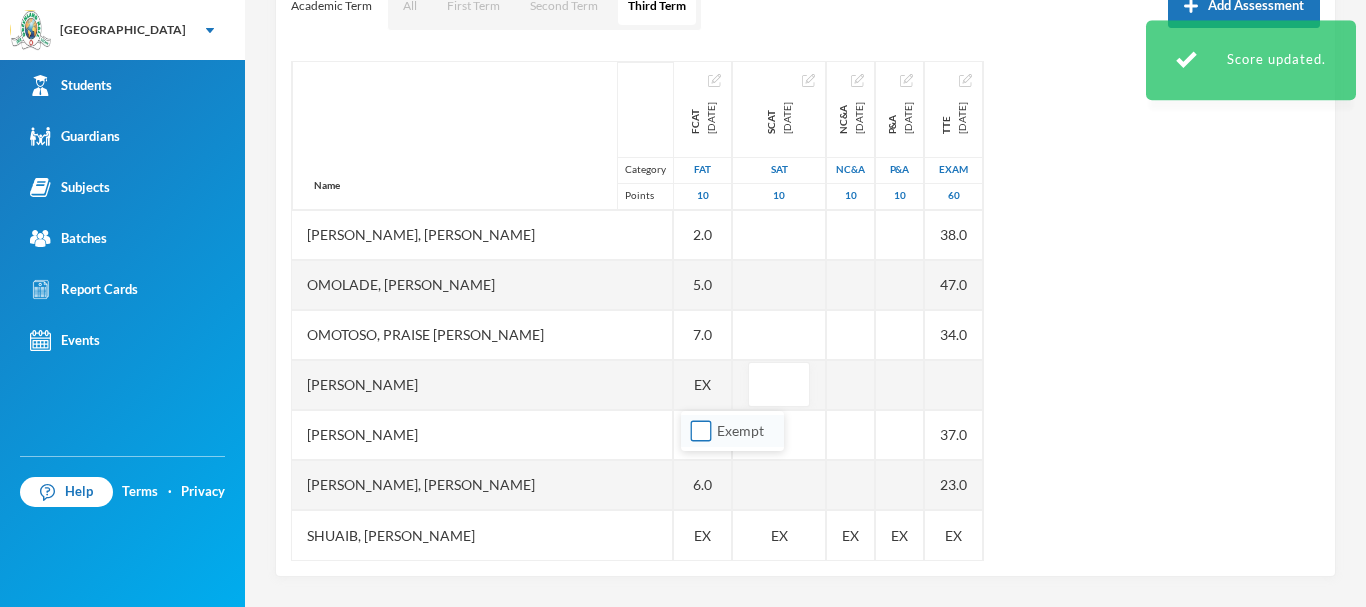 click on "Exempt" at bounding box center (701, 431) 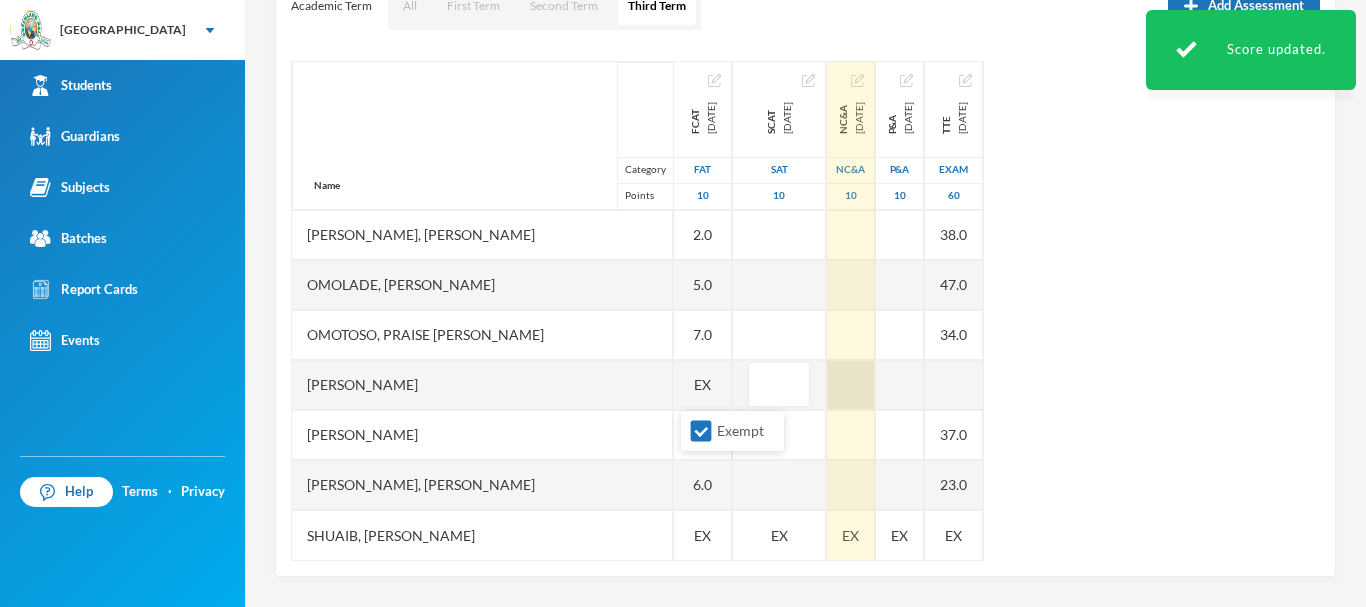 click at bounding box center [851, 385] 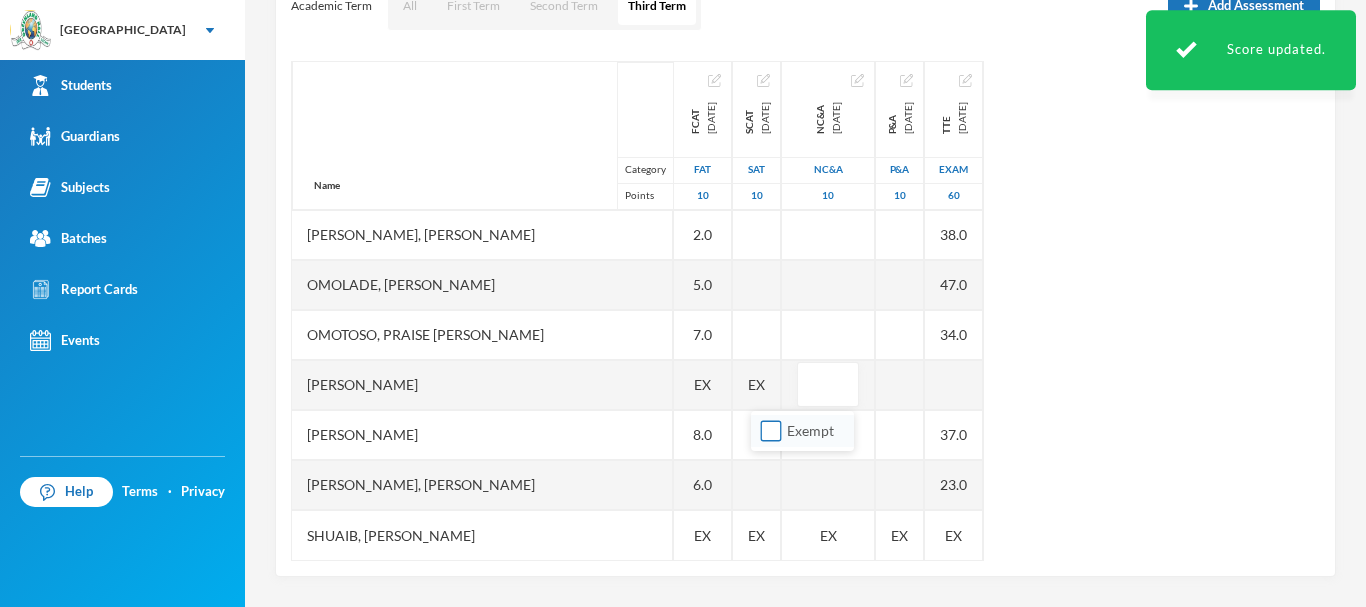 click on "Exempt" at bounding box center [771, 431] 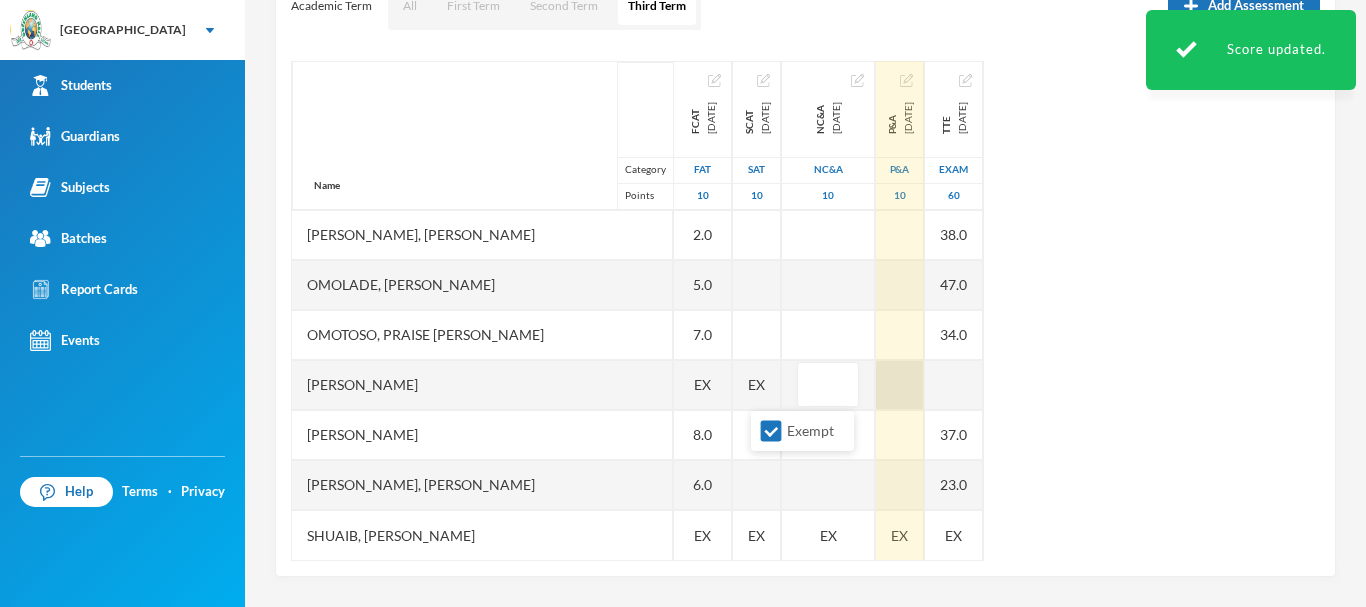 click at bounding box center [900, 385] 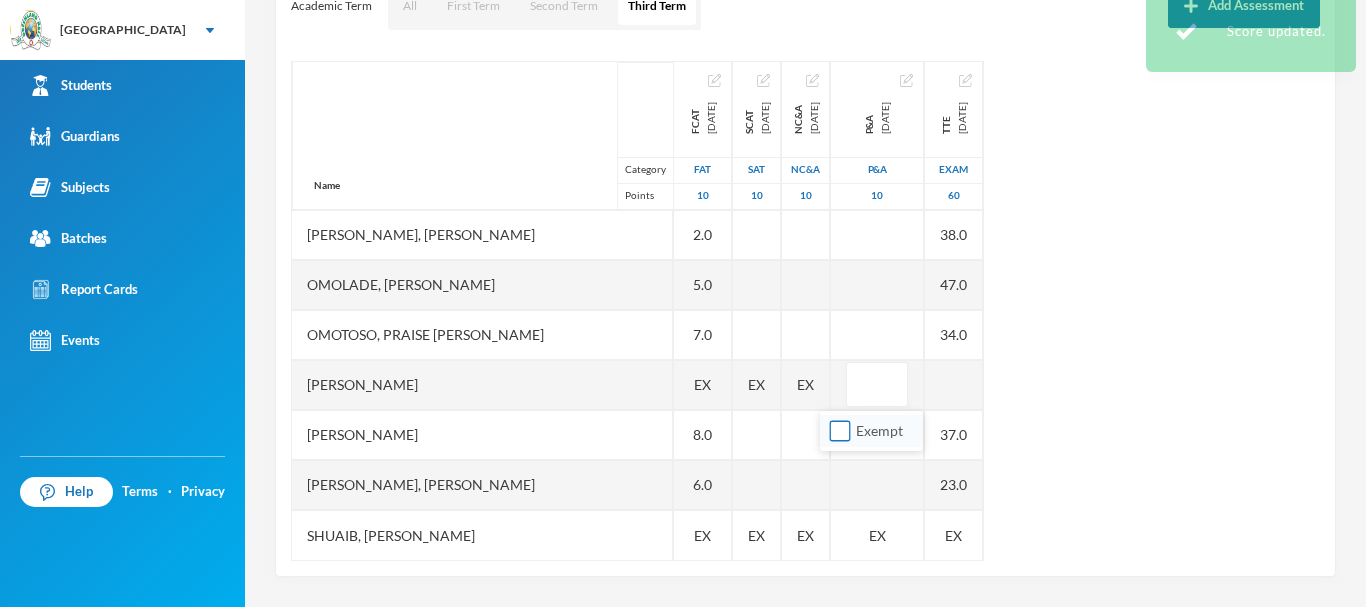 click on "Exempt" at bounding box center [840, 431] 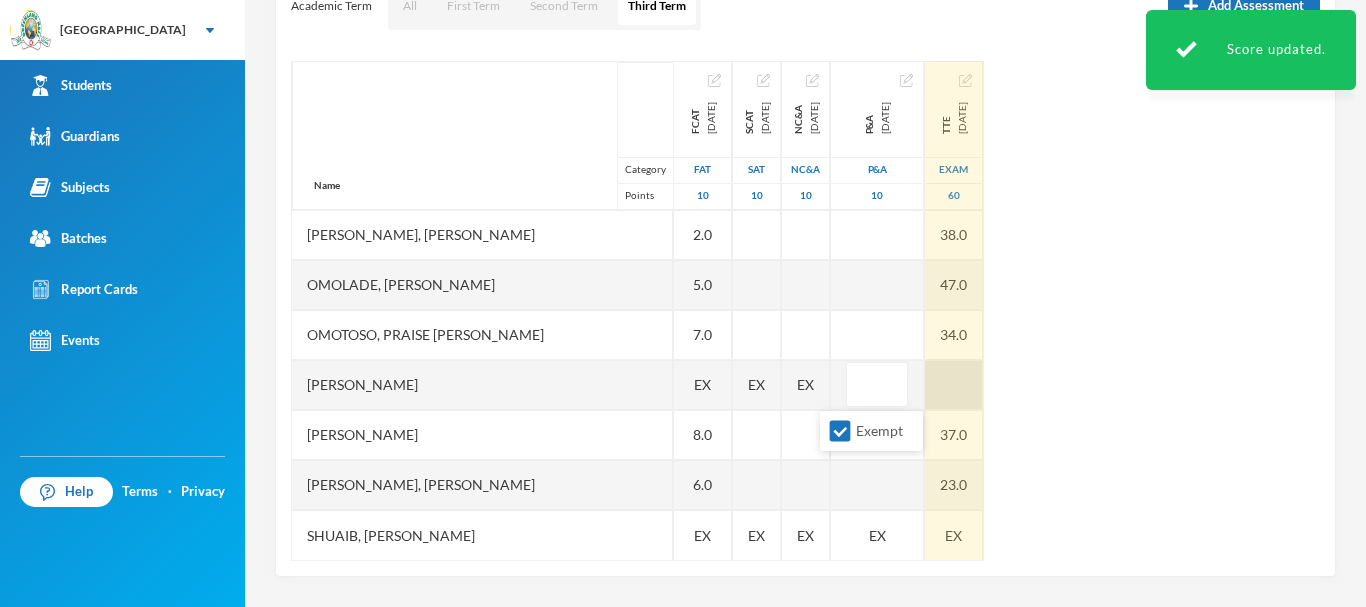 click at bounding box center (954, 385) 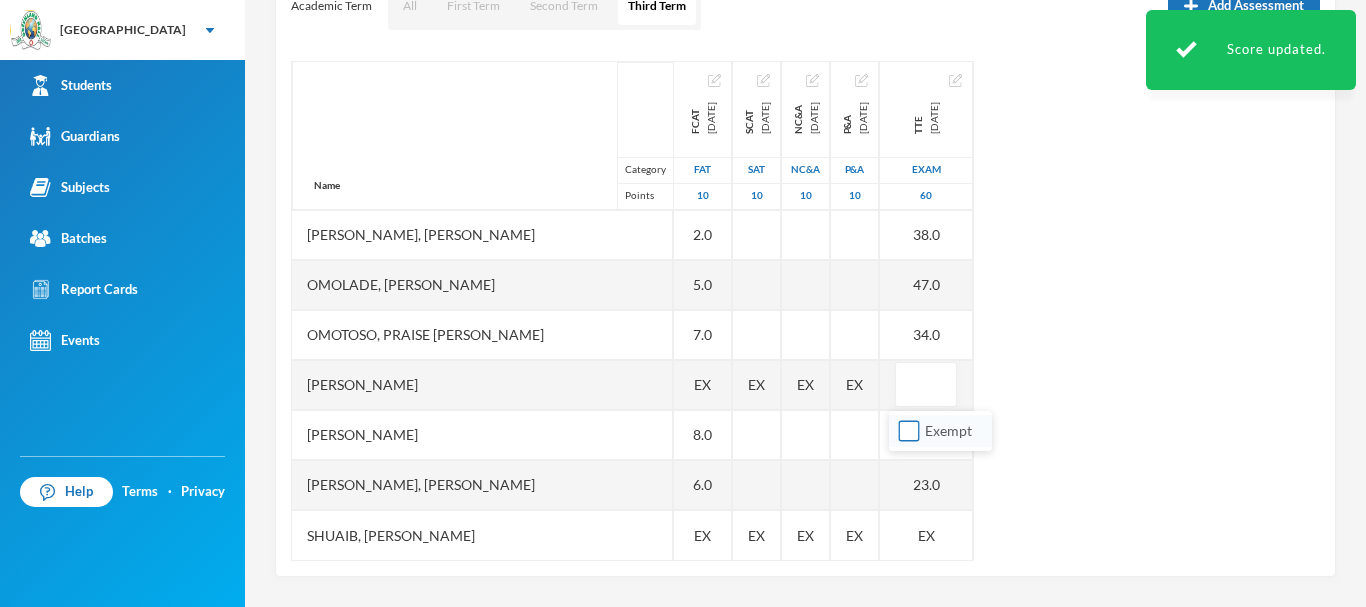 click on "Exempt" at bounding box center (909, 431) 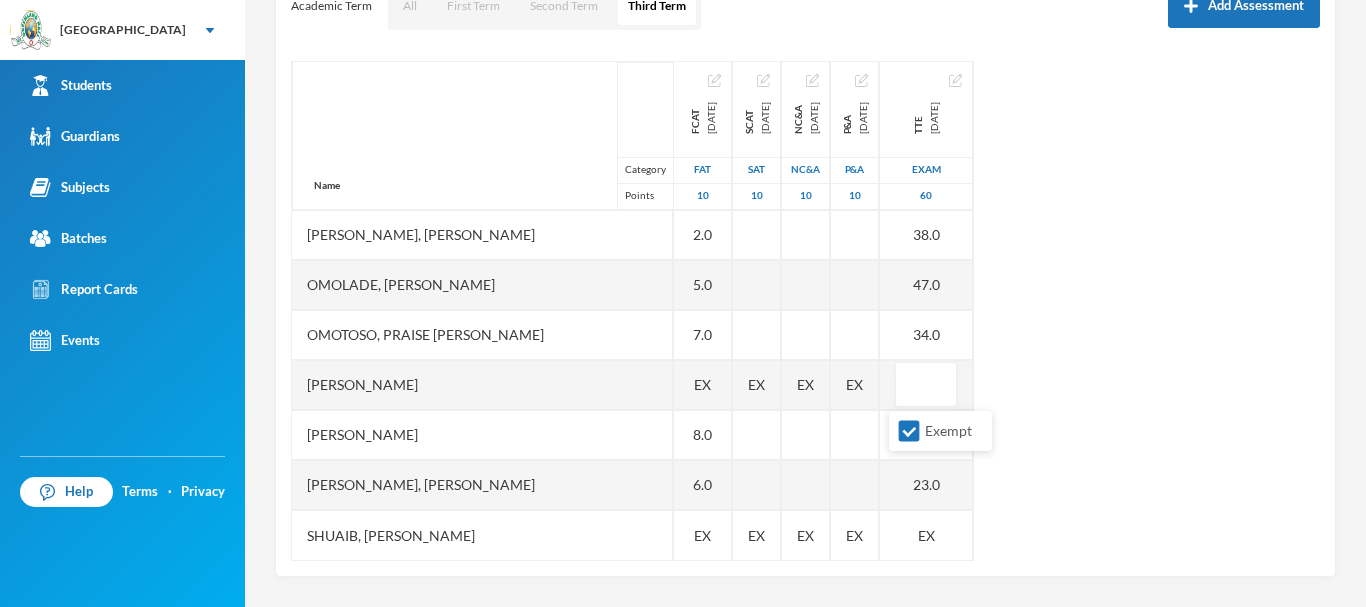 click on "Name   Category Points [PERSON_NAME] Aduragbemi [PERSON_NAME]-busali, [PERSON_NAME] Oshoriameh [PERSON_NAME] [GEOGRAPHIC_DATA] Afowosoro, Divine Omokushe [PERSON_NAME] Oluwasemilore [PERSON_NAME] [PERSON_NAME], [PERSON_NAME] Oluwajomiloju [PERSON_NAME], [PERSON_NAME] [PERSON_NAME], Oluwadarisimi [PERSON_NAME], [PERSON_NAME], [PERSON_NAME], [PERSON_NAME], [PERSON_NAME], [PERSON_NAME], [PERSON_NAME], [PERSON_NAME], [PERSON_NAME], [PERSON_NAME] [PERSON_NAME], [PERSON_NAME], [PERSON_NAME], [PERSON_NAME], Praise [PERSON_NAME], [PERSON_NAME], [PERSON_NAME], Oluwasegun [PERSON_NAME], [PERSON_NAME] FCAT [DATE] FAT 10 2.0 7.0 6.0 9.0 4.0 6.0 4.0 6.0 EX 3.0 6.0 4.0 5.0 10.0 6.0 3.0 2.0 EX 3.0 2.0 5.0 7.0 EX 8.0 6.0 EX SCAT [DATE] 10 EX EX EX EX NC&A [DATE] NC&A 10 EX EX EX EX P&A [DATE] P&A 10 EX EX EX EX TTE [DATE] Exam 60 28.0 35.0 50.0 29.0 24.0 39.0 48.0 36.0 24.0" at bounding box center [805, 311] 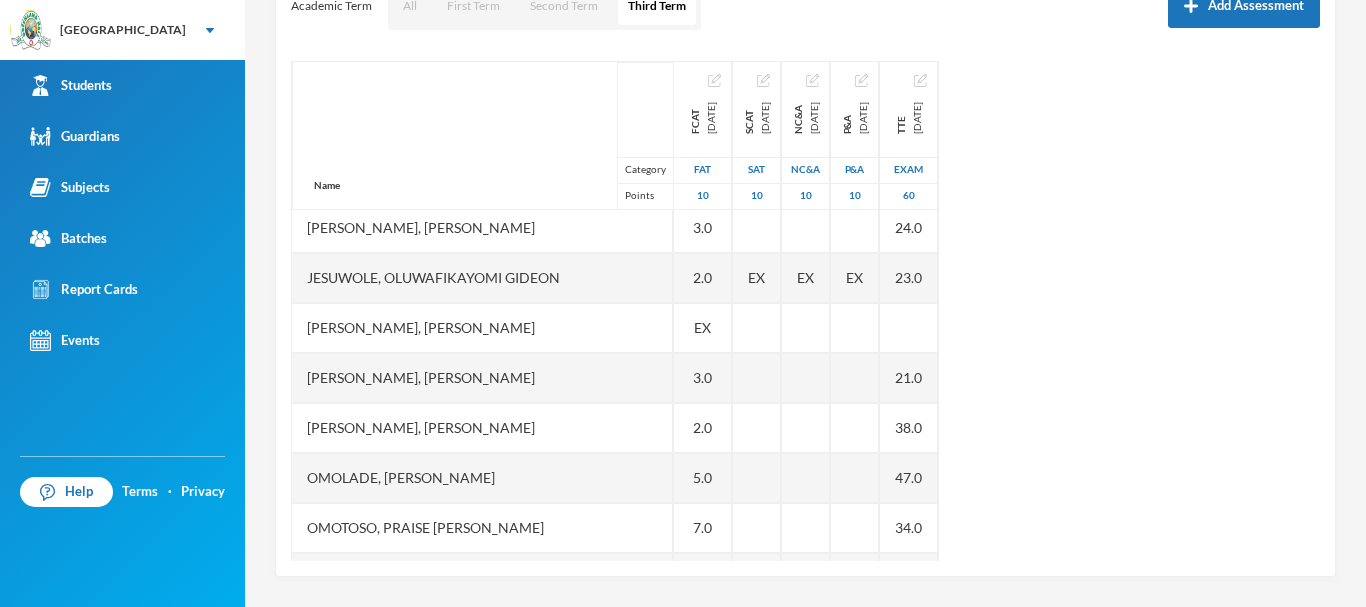 scroll, scrollTop: 746, scrollLeft: 0, axis: vertical 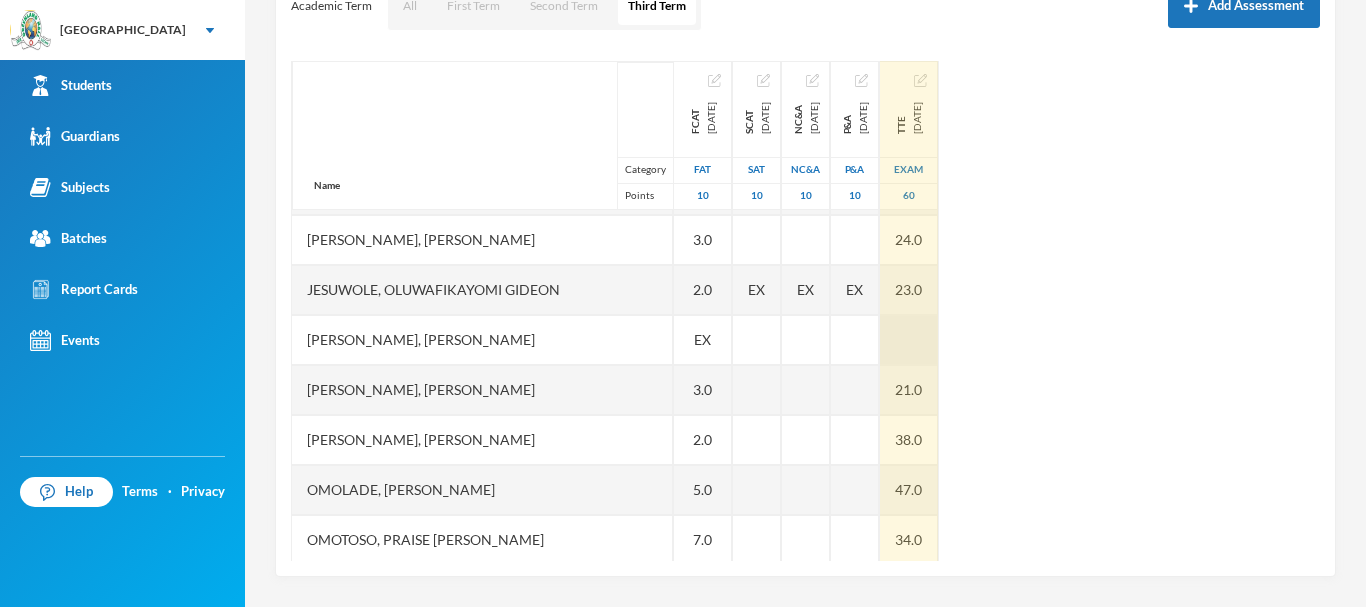 click at bounding box center (909, 340) 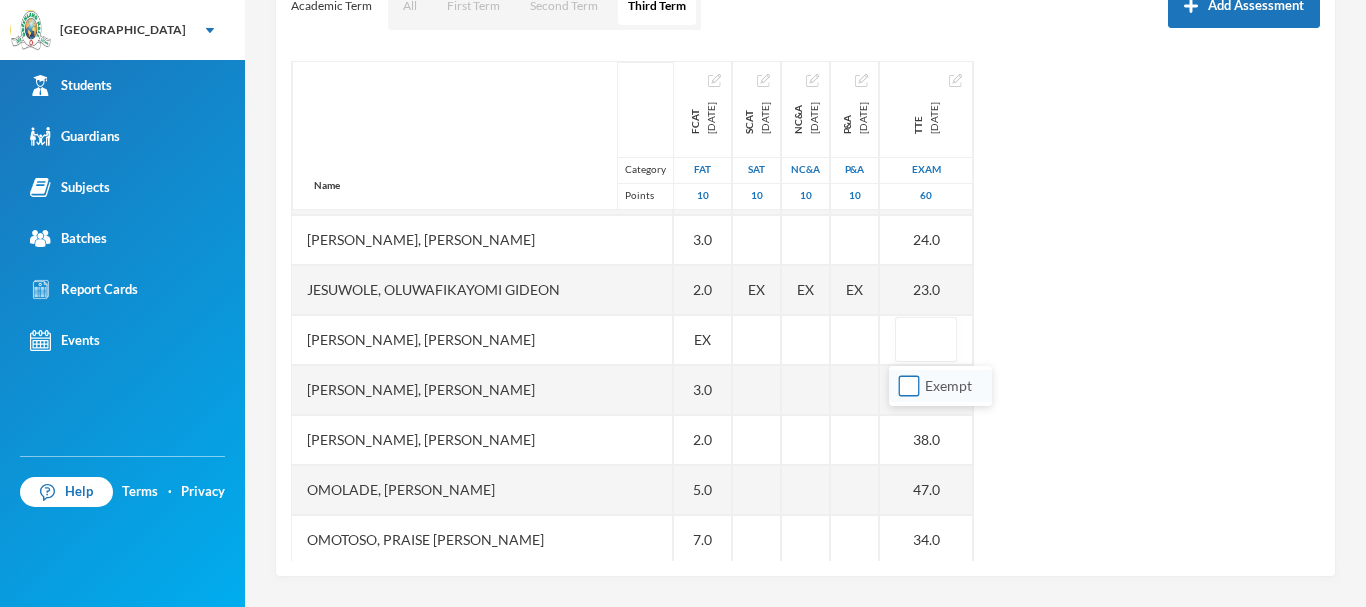 click on "Exempt" at bounding box center (909, 386) 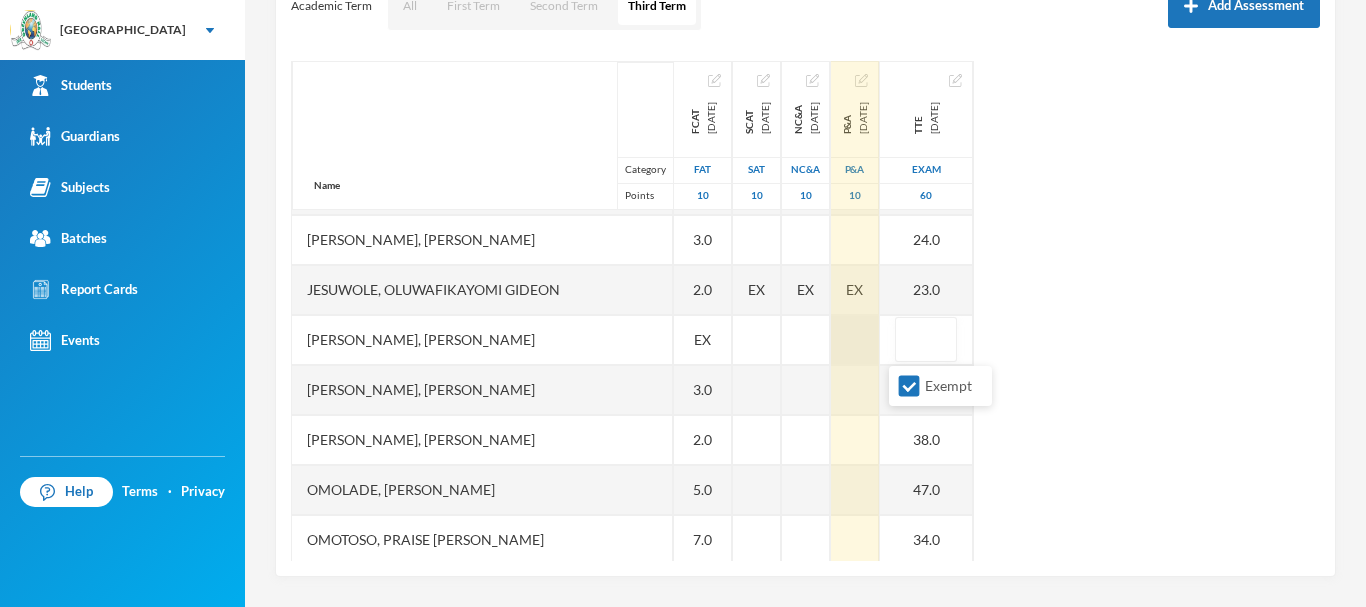 click at bounding box center [855, 340] 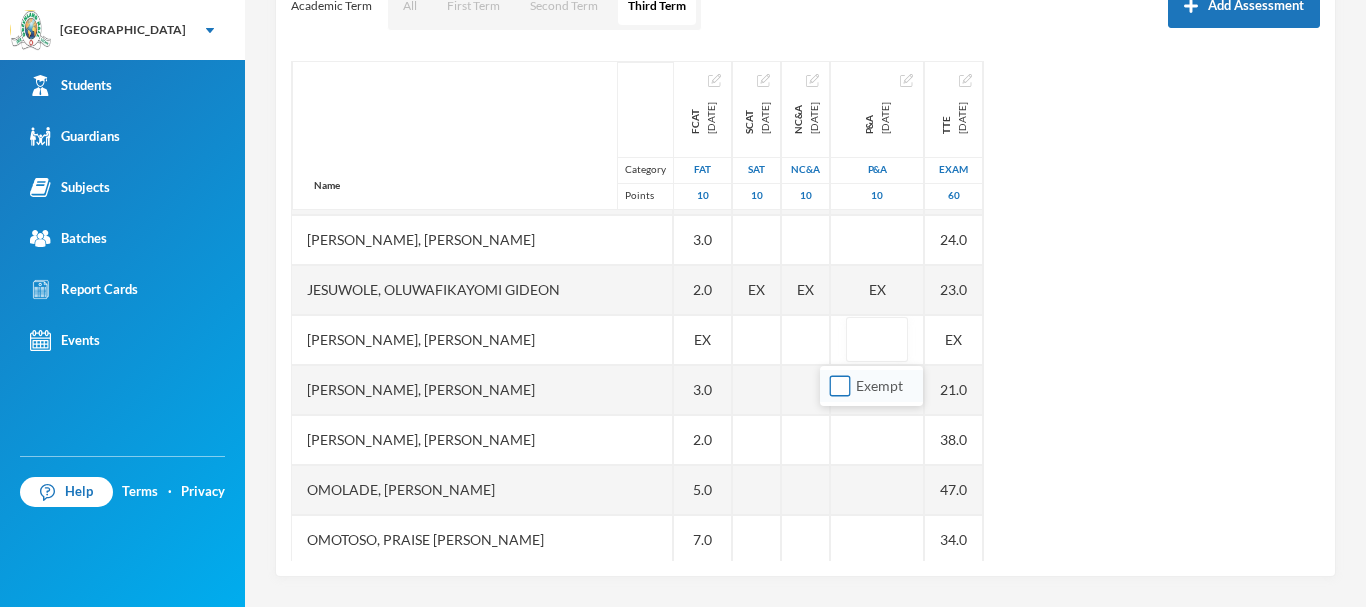 click on "Exempt" at bounding box center (840, 386) 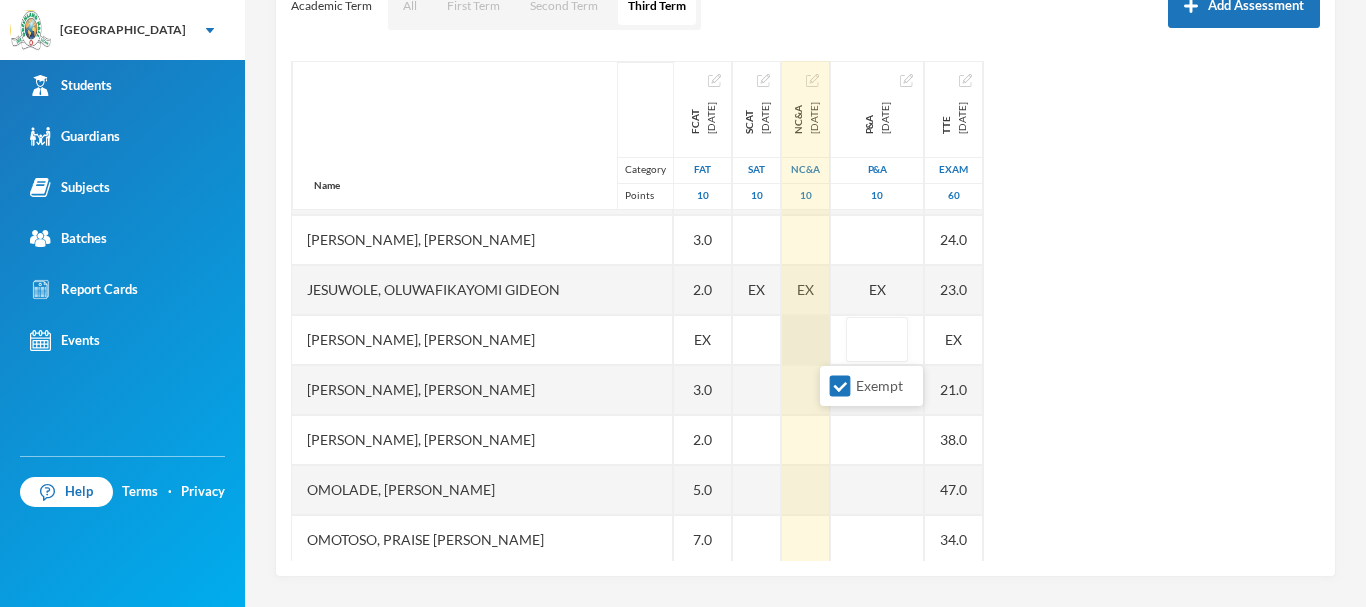 click at bounding box center (806, 340) 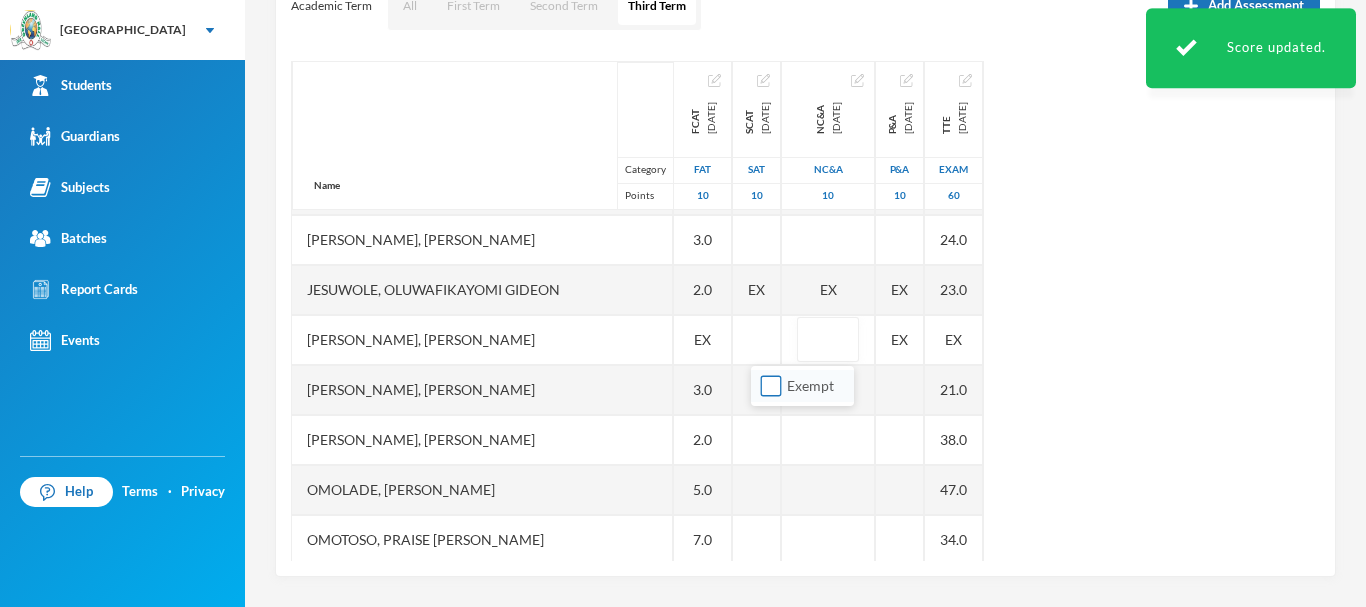 click on "Exempt" at bounding box center (771, 386) 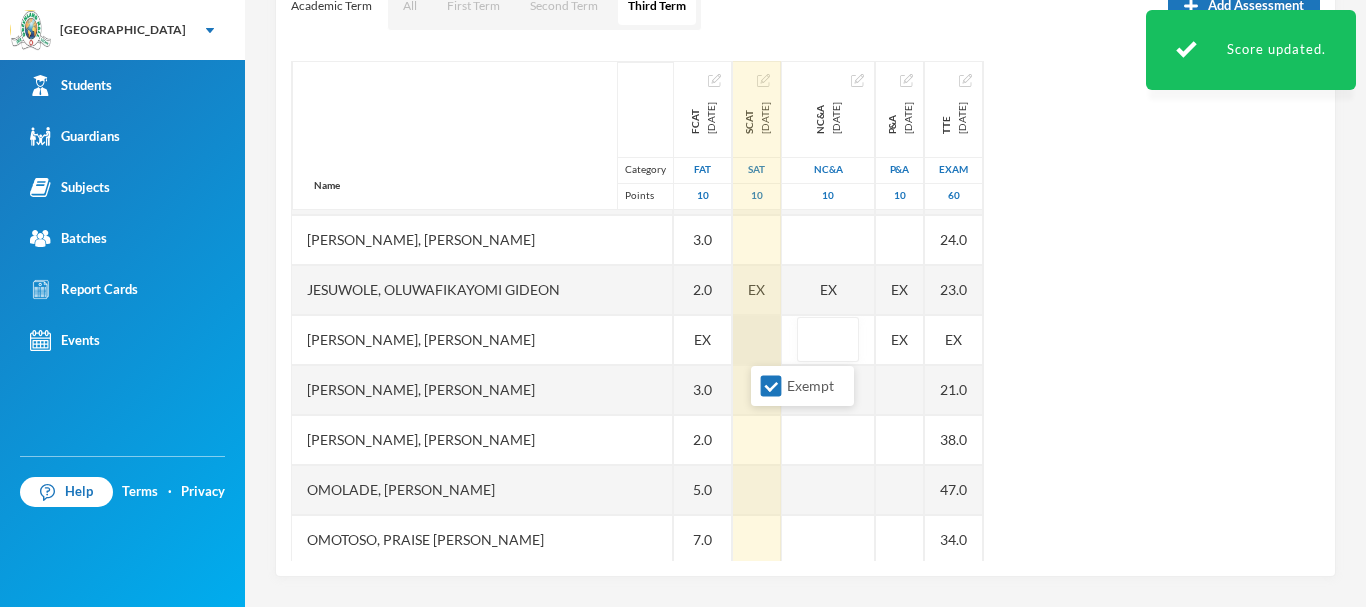 click at bounding box center (757, 340) 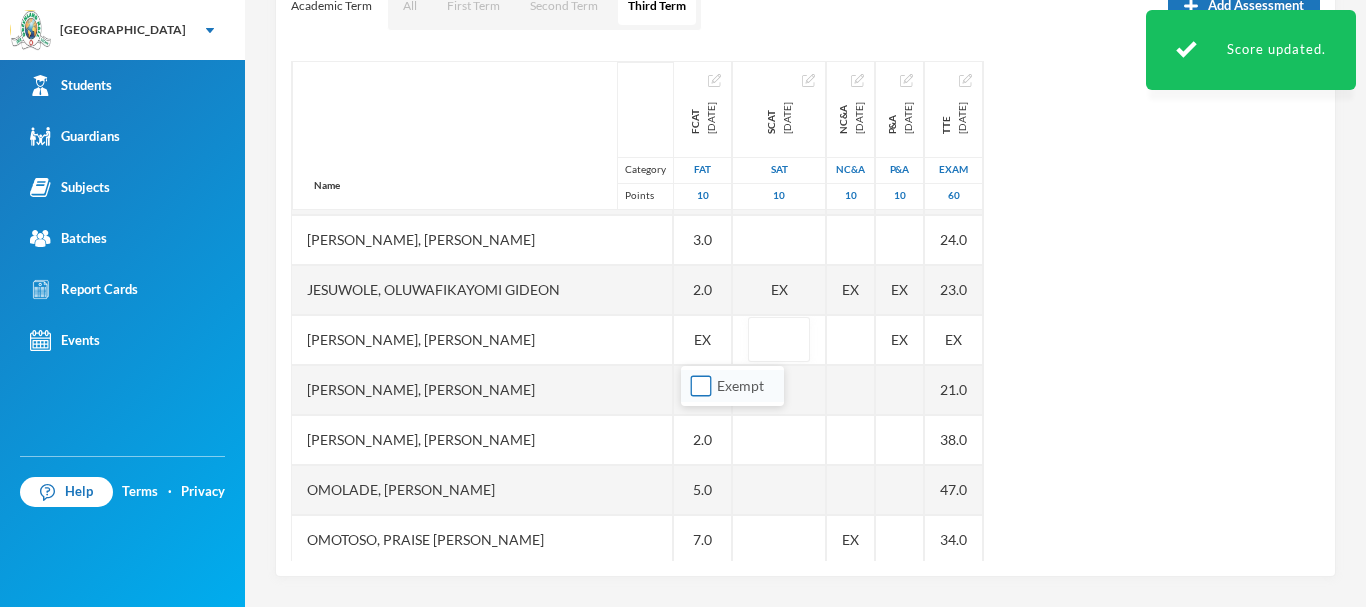 click on "Exempt" at bounding box center [701, 386] 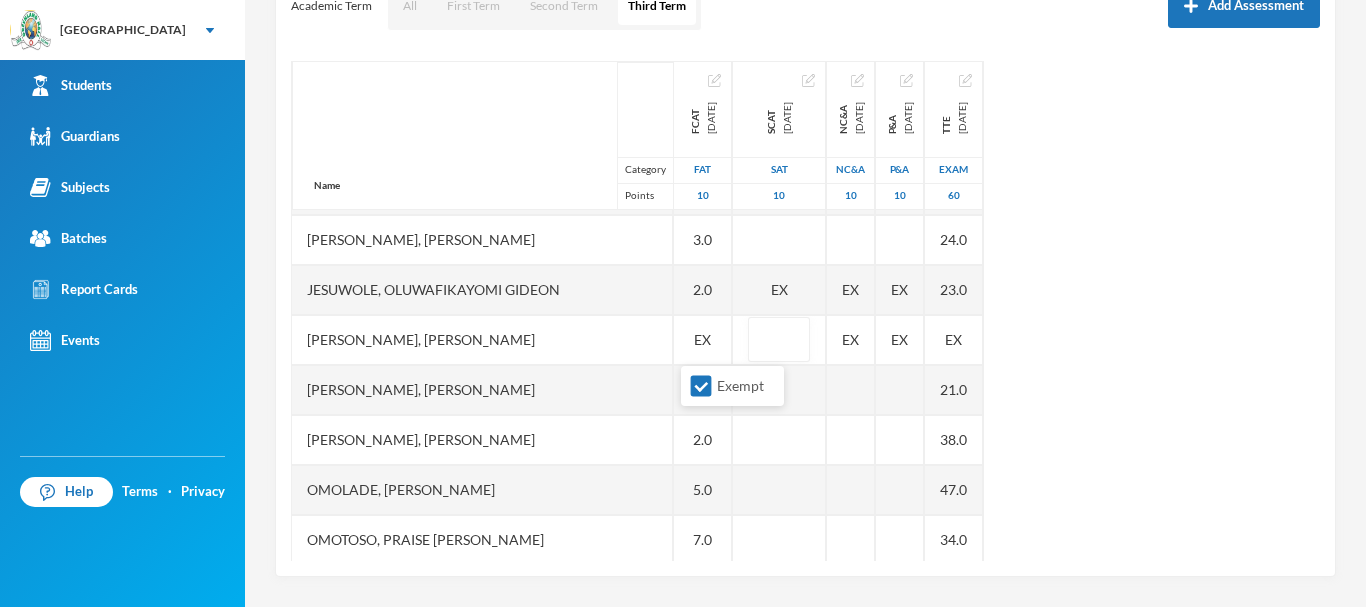 click on "Name   Category Points [PERSON_NAME] Aduragbemi [PERSON_NAME]-busali, [PERSON_NAME] Oshoriameh [PERSON_NAME] [GEOGRAPHIC_DATA] Afowosoro, Divine Omokushe [PERSON_NAME] Oluwasemilore [PERSON_NAME] [PERSON_NAME], [PERSON_NAME] Oluwajomiloju [PERSON_NAME], [PERSON_NAME] [PERSON_NAME], Oluwadarisimi [PERSON_NAME], [PERSON_NAME], [PERSON_NAME], [PERSON_NAME], [PERSON_NAME], [PERSON_NAME], [PERSON_NAME], [PERSON_NAME], [PERSON_NAME], [PERSON_NAME] [PERSON_NAME], [PERSON_NAME], [PERSON_NAME], [PERSON_NAME], Praise [PERSON_NAME], [PERSON_NAME], [PERSON_NAME], Oluwasegun [PERSON_NAME], [PERSON_NAME] FCAT [DATE] FAT 10 2.0 7.0 6.0 9.0 4.0 6.0 4.0 6.0 EX 3.0 6.0 4.0 5.0 10.0 6.0 3.0 2.0 EX 3.0 2.0 5.0 7.0 EX 8.0 6.0 EX SCAT [DATE] 10 EX EX EX EX NC&A [DATE] NC&A 10 EX EX EX EX EX P&A [DATE] P&A 10 EX EX EX EX EX TTE [DATE] Exam 60 28.0 35.0 50.0 29.0 24.0 39.0 48.0 36.0" at bounding box center (805, 311) 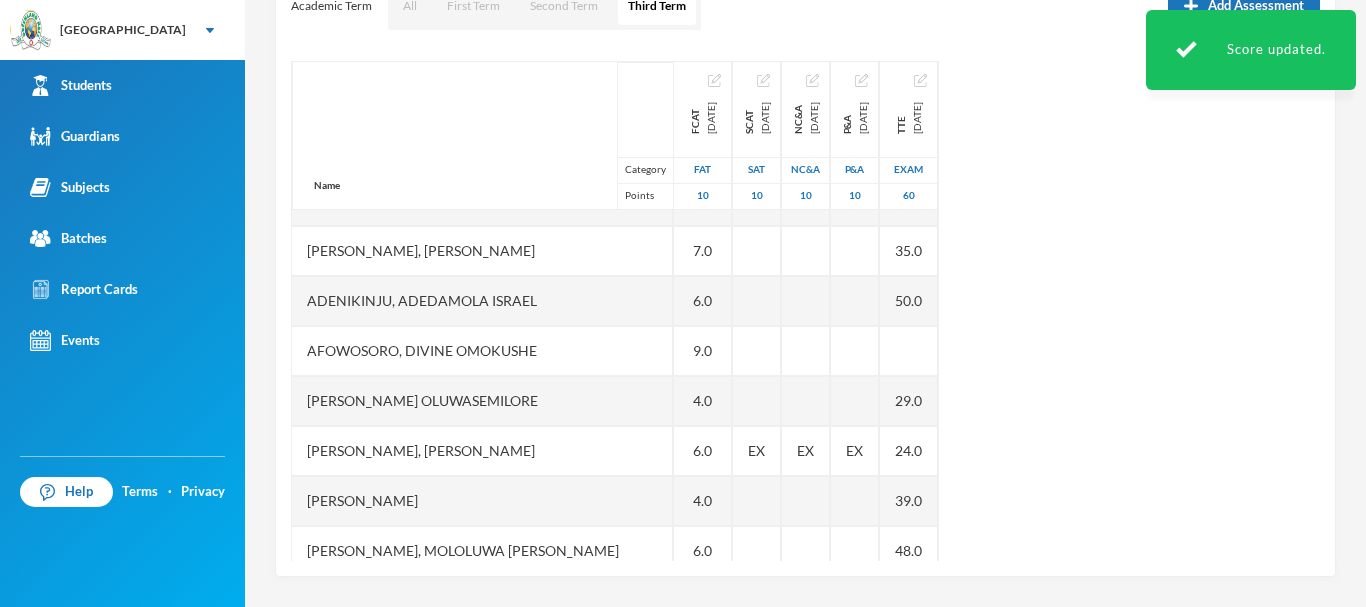 scroll, scrollTop: 0, scrollLeft: 0, axis: both 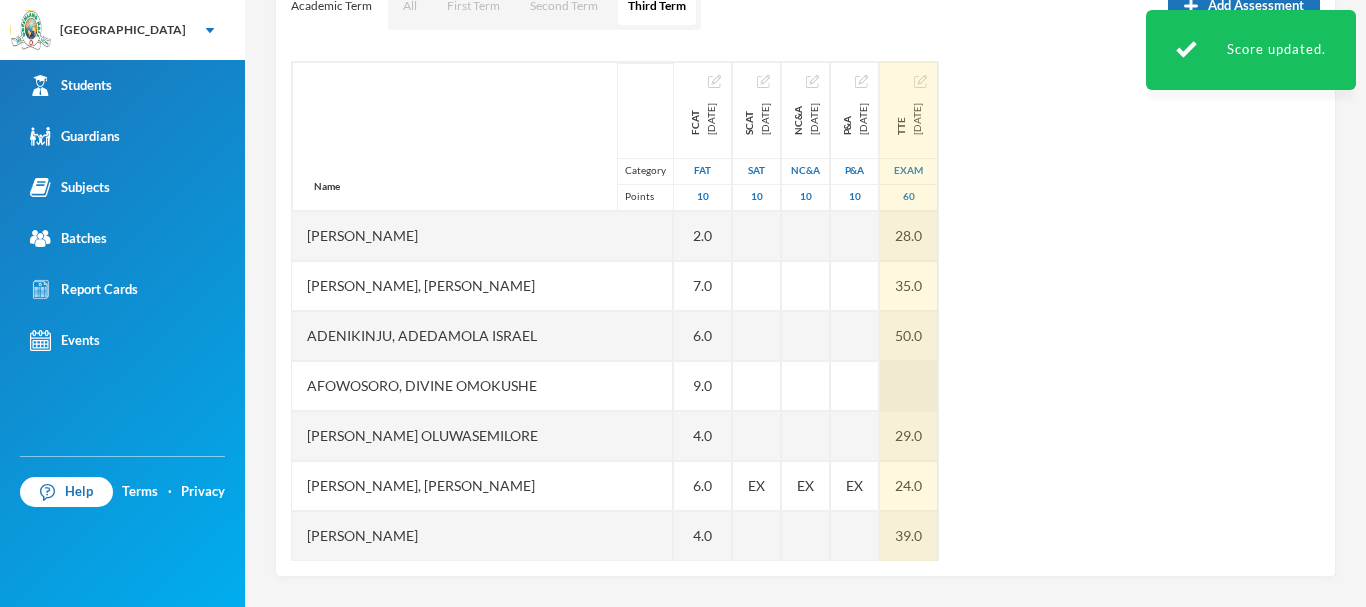 click at bounding box center (909, 386) 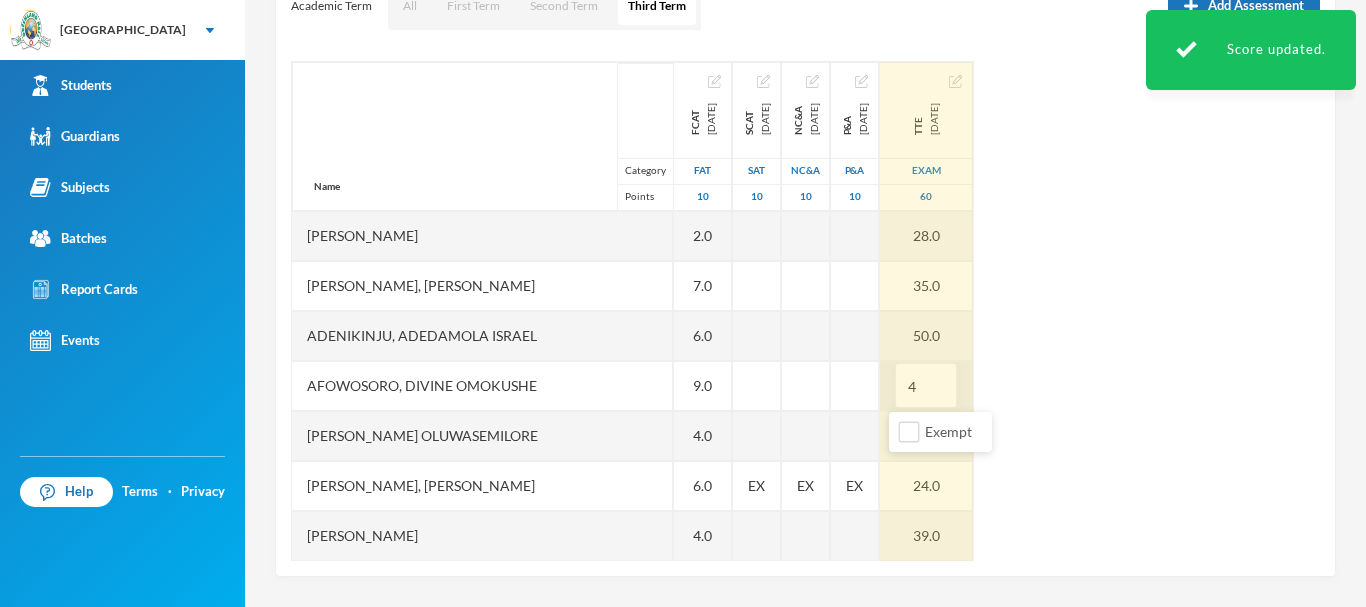 type on "49" 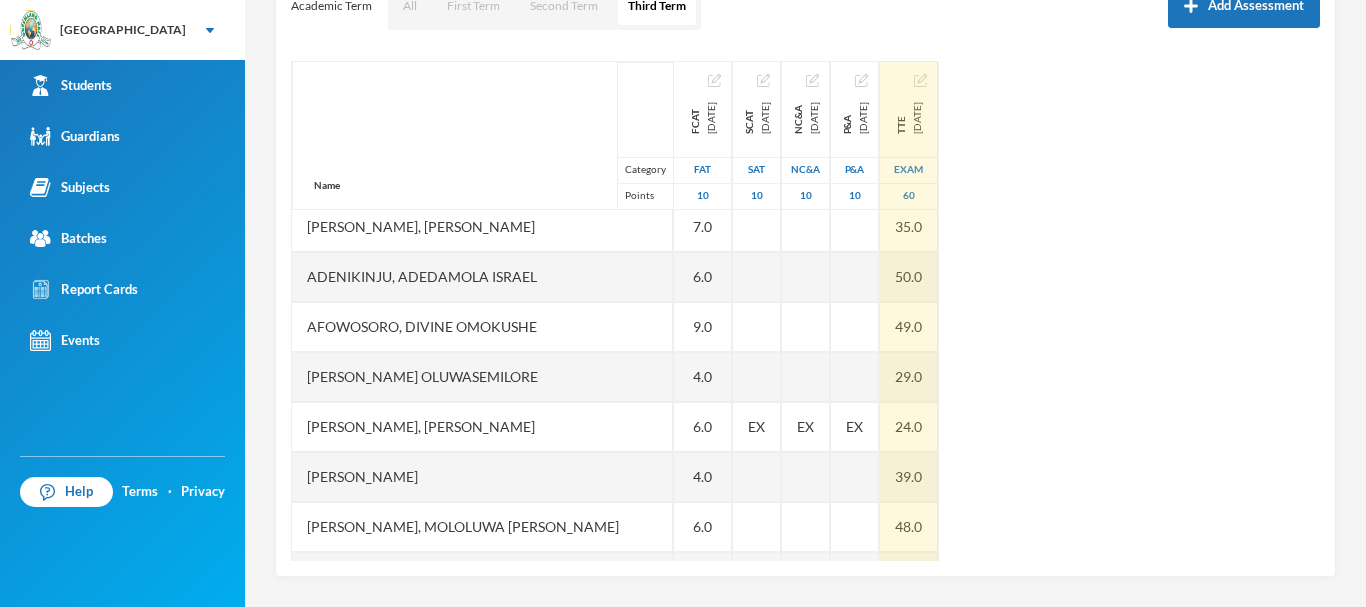 scroll, scrollTop: 0, scrollLeft: 0, axis: both 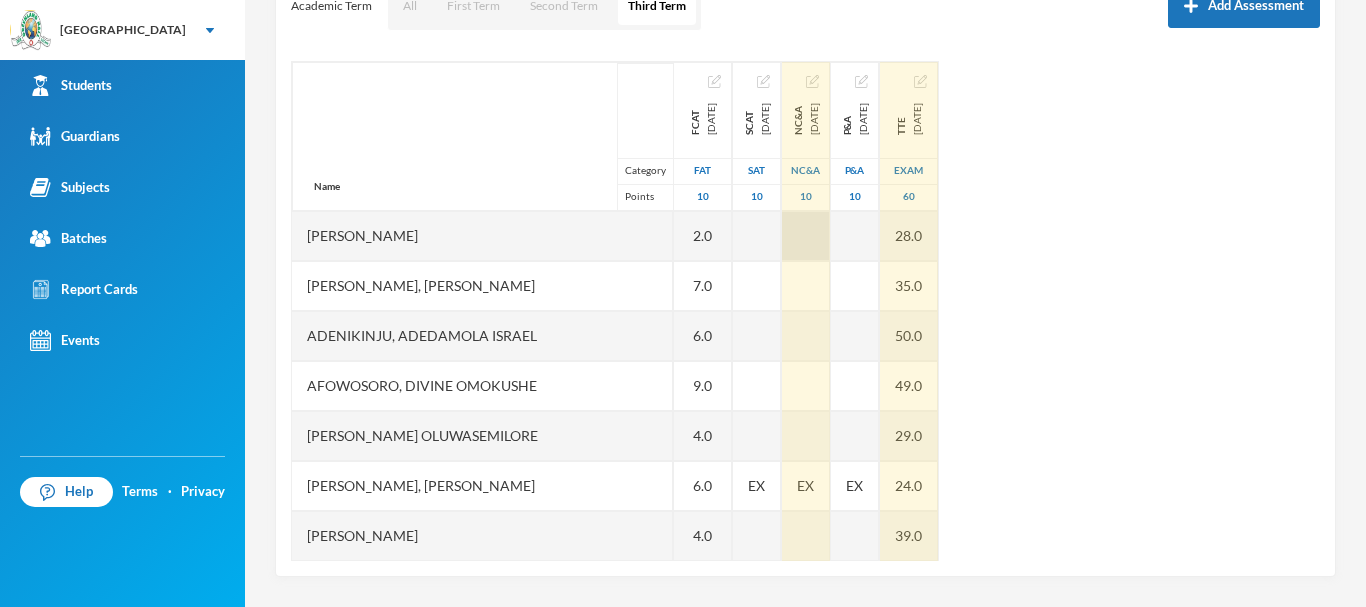 click at bounding box center [806, 236] 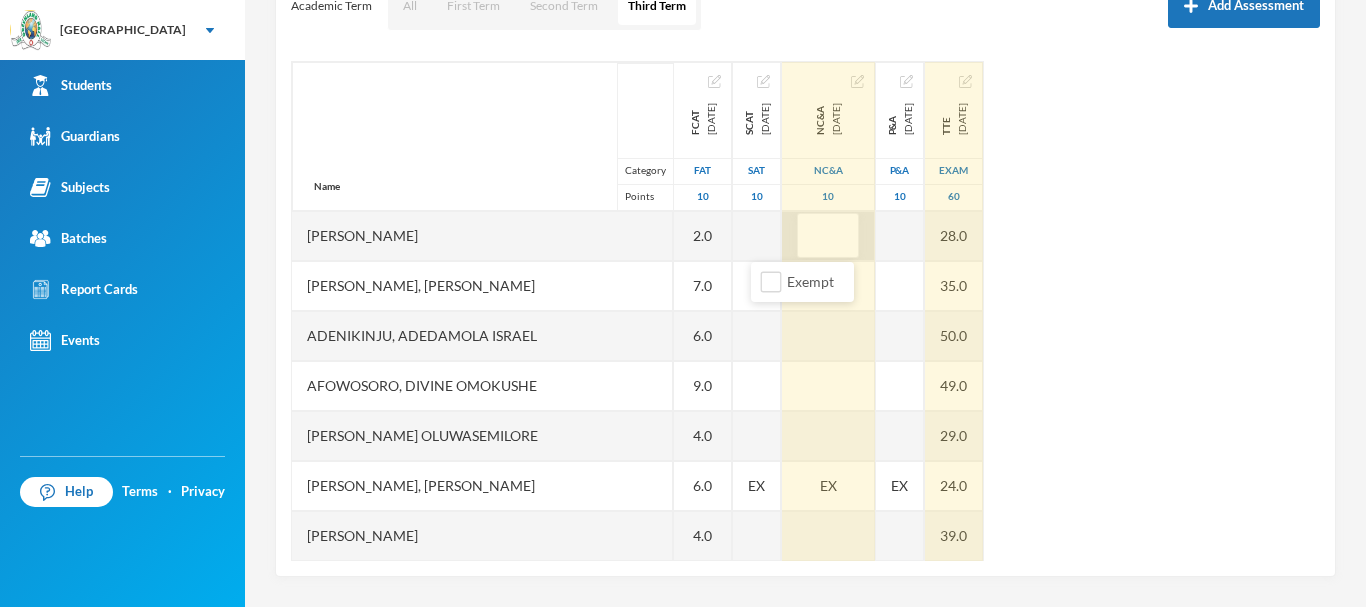 type on "6" 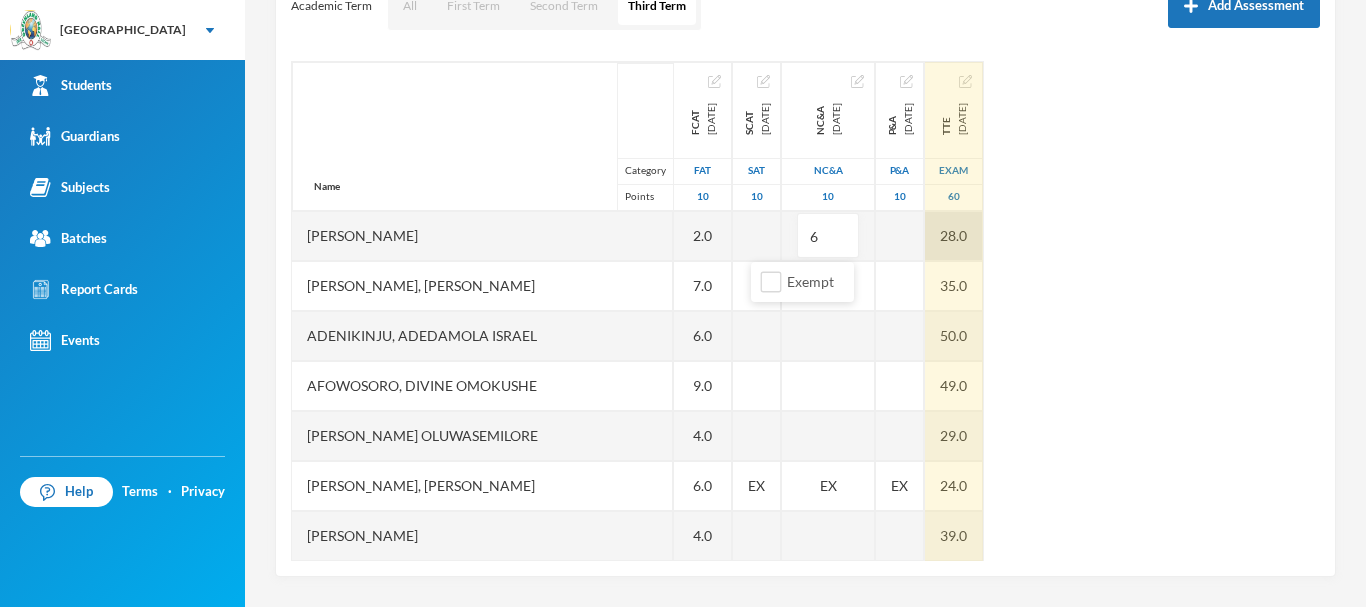 click on "28.0" at bounding box center (954, 236) 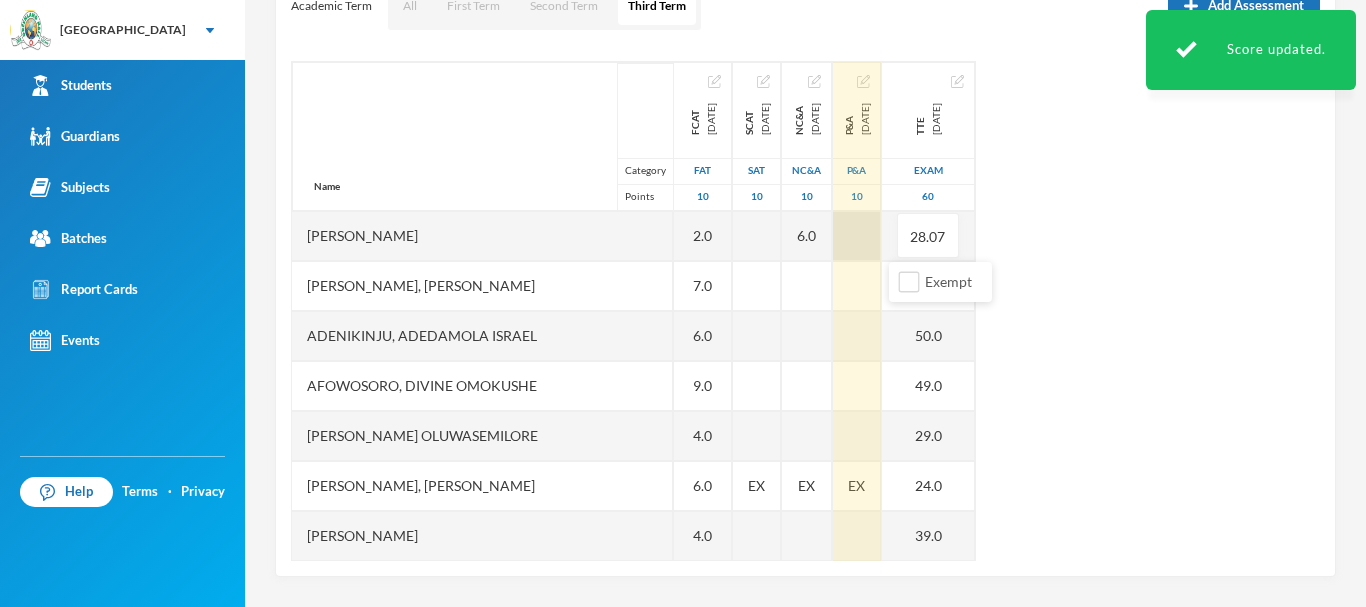 type on "28.0" 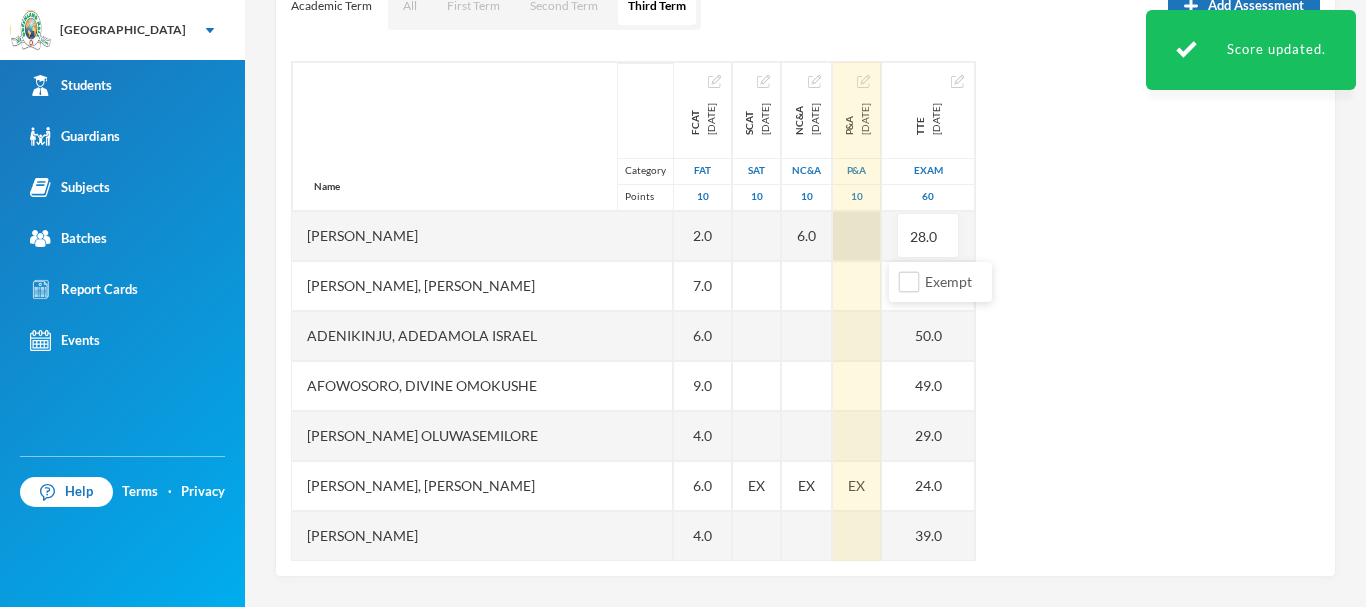 click at bounding box center (857, 236) 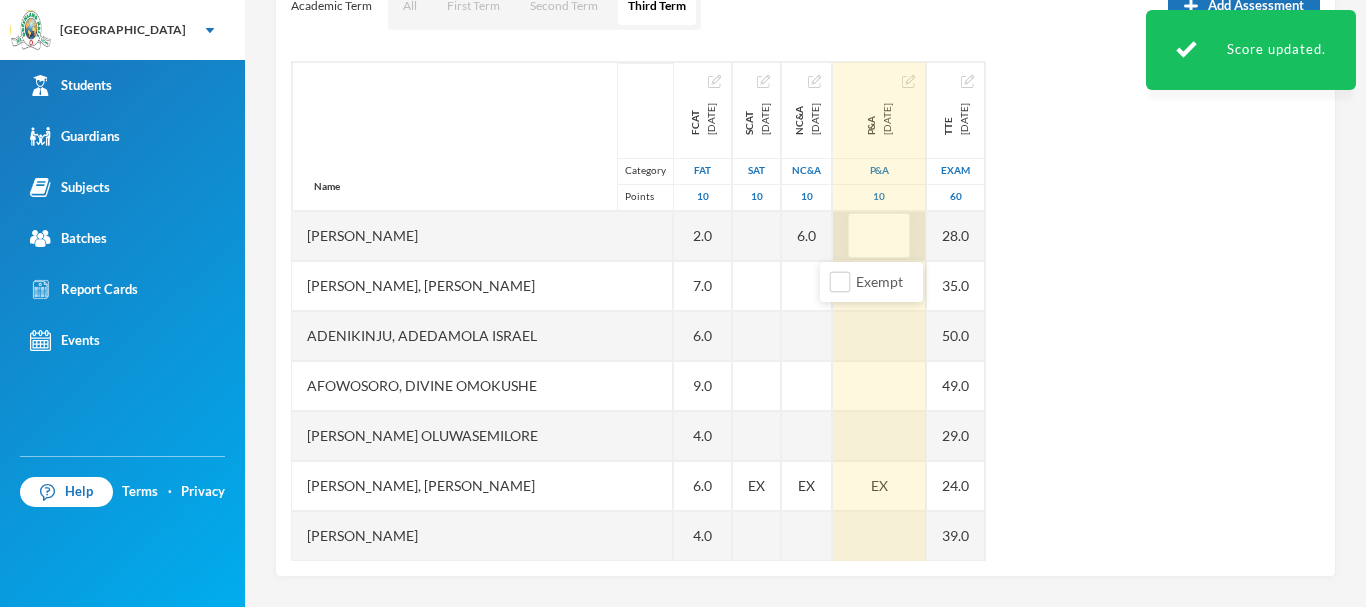 type on "7" 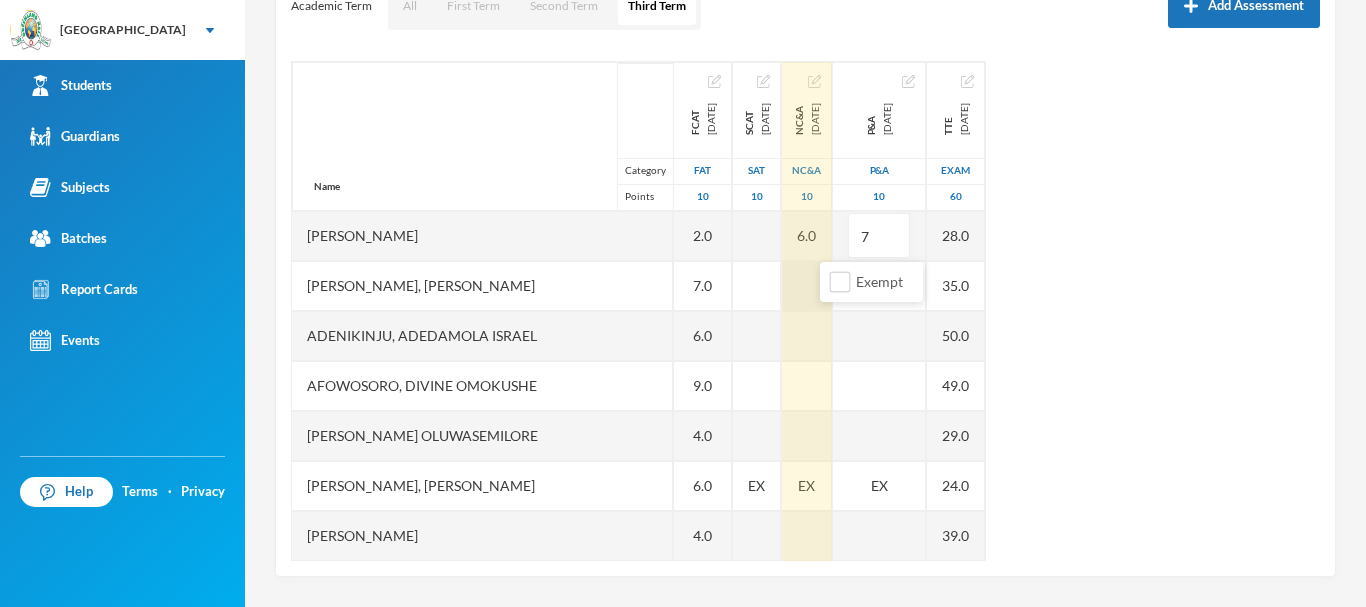 click at bounding box center (807, 286) 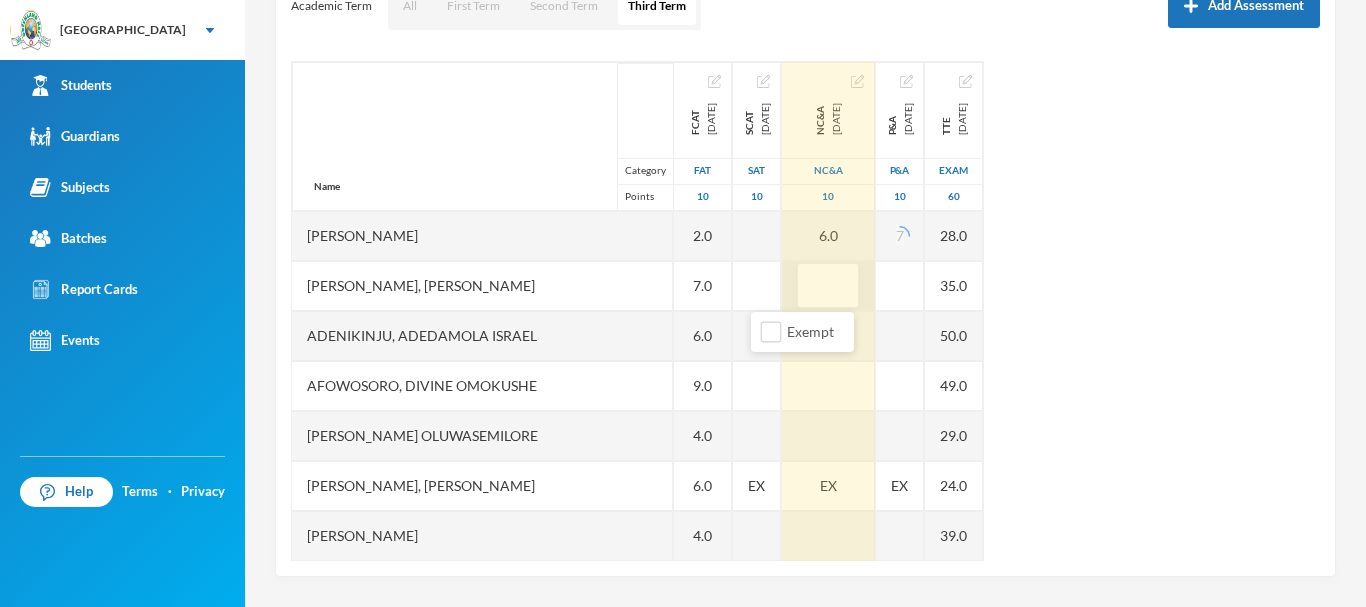 type on "7" 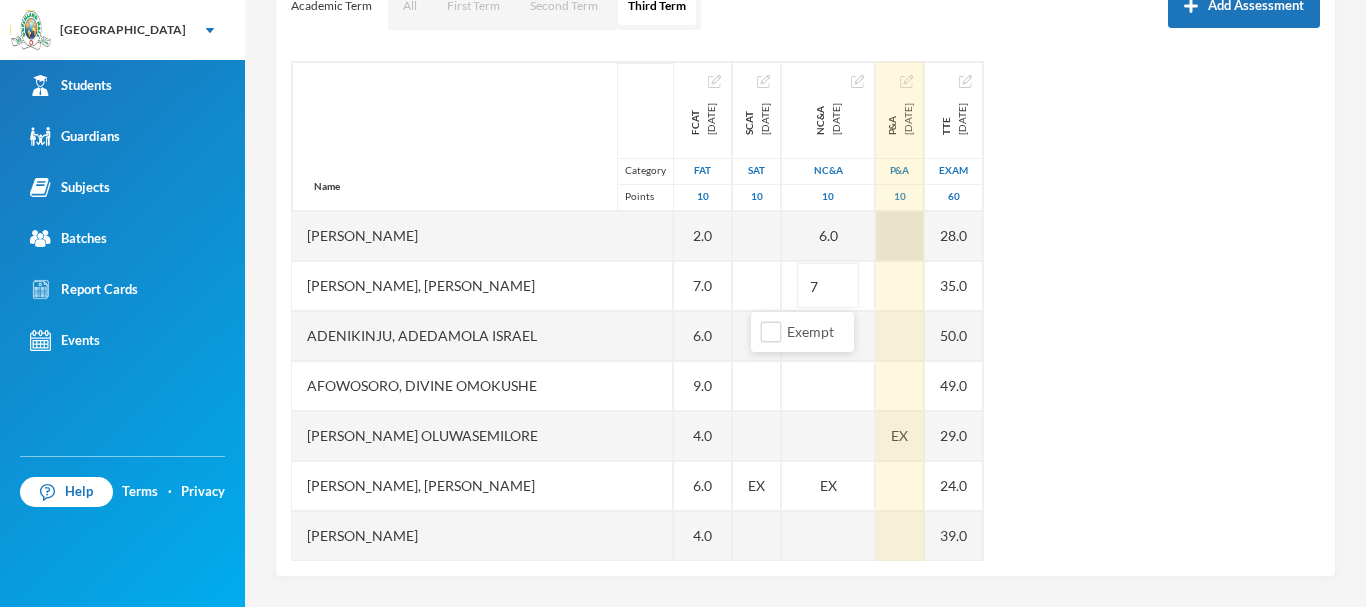 click at bounding box center [900, 236] 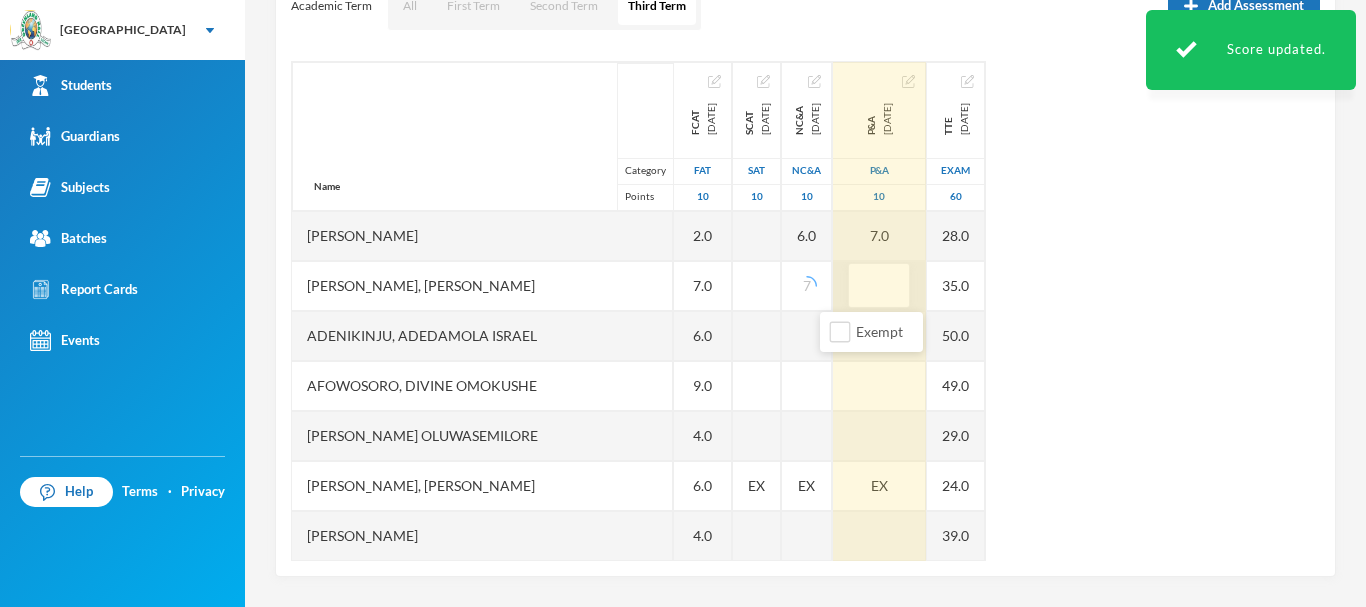 type on "8" 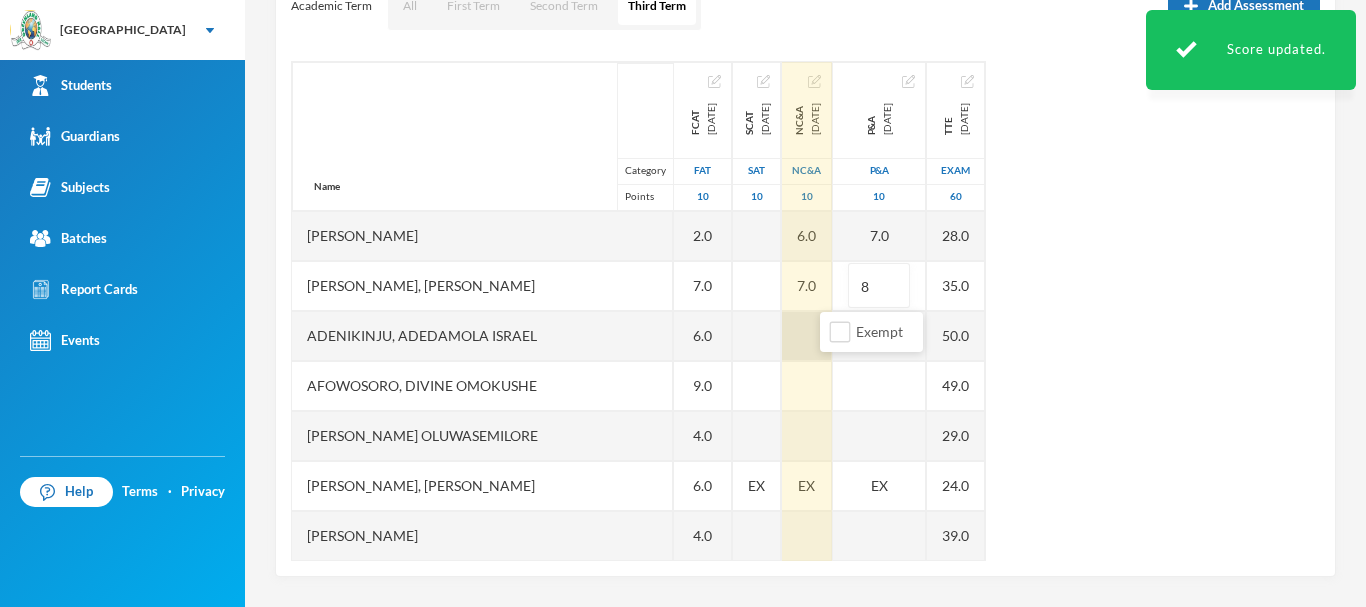 click at bounding box center [807, 336] 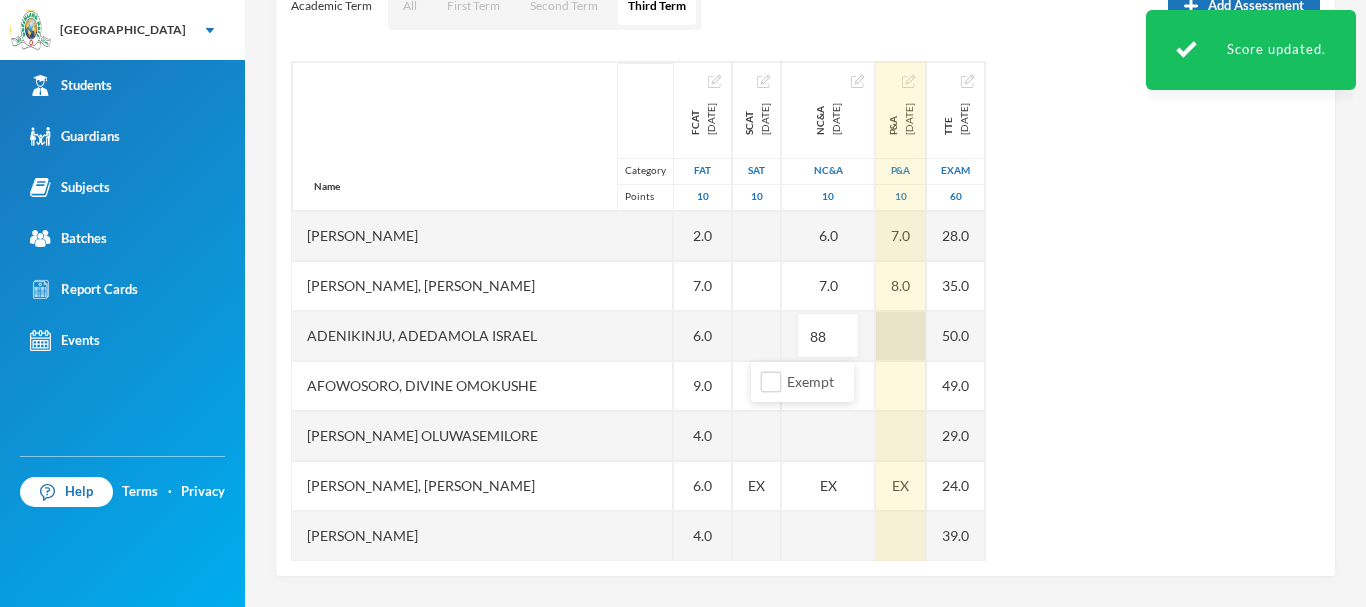type on "8" 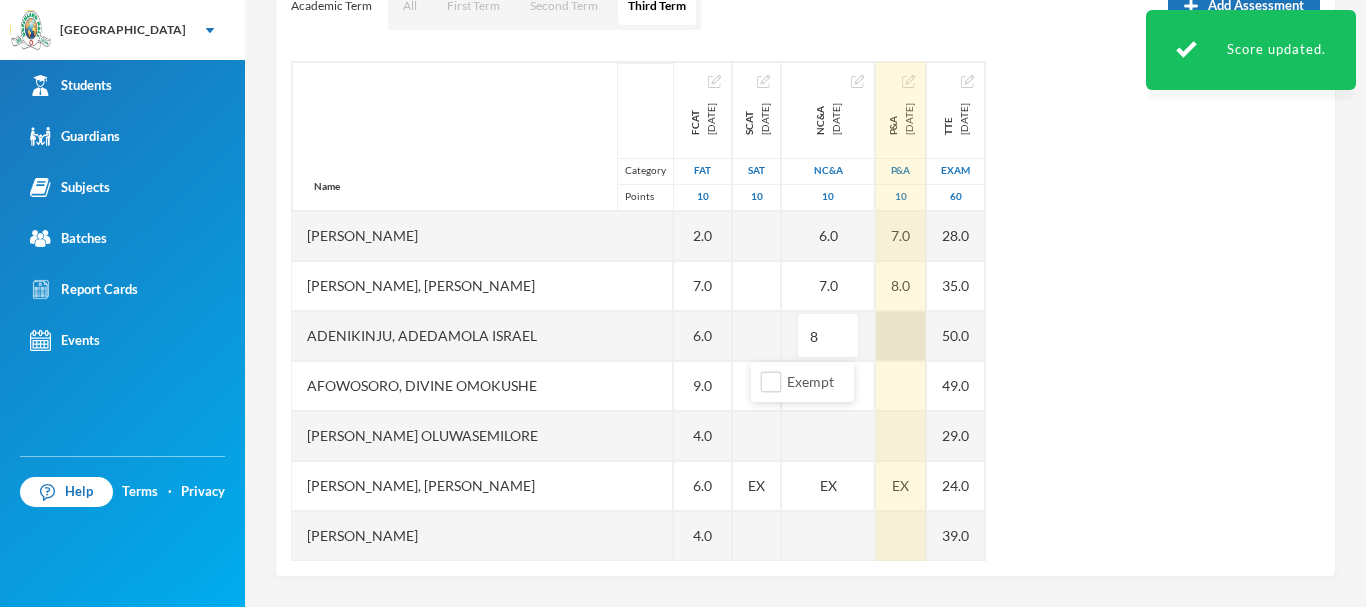 click at bounding box center [901, 336] 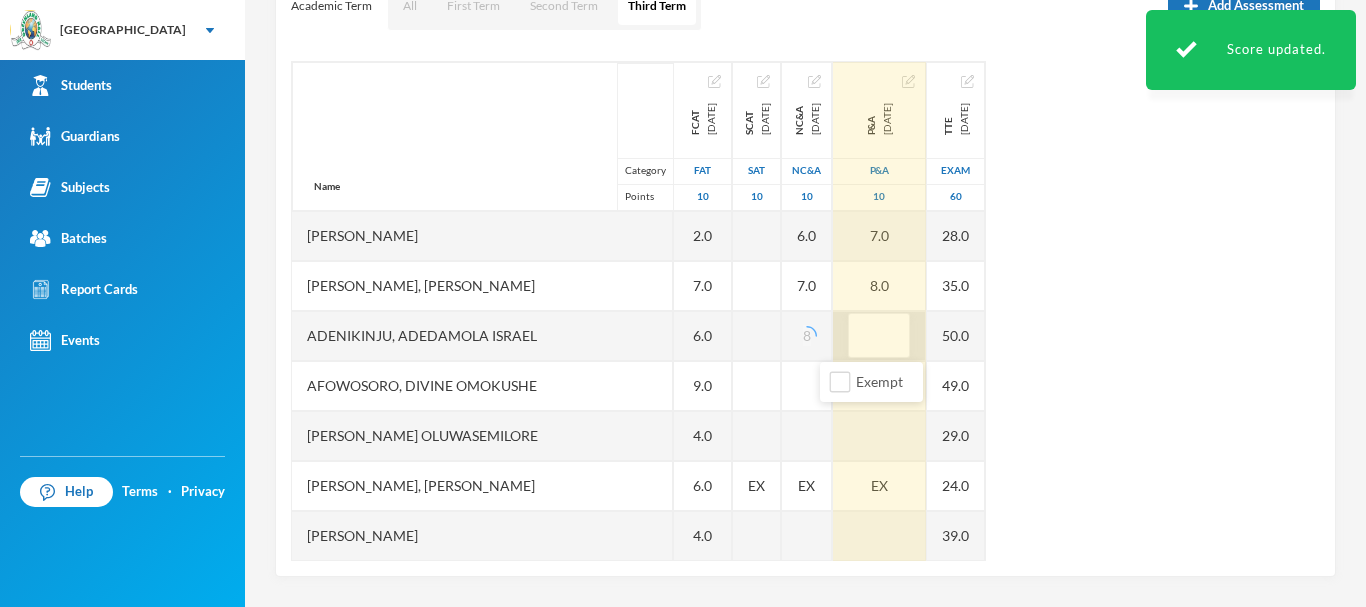 click at bounding box center [879, 336] 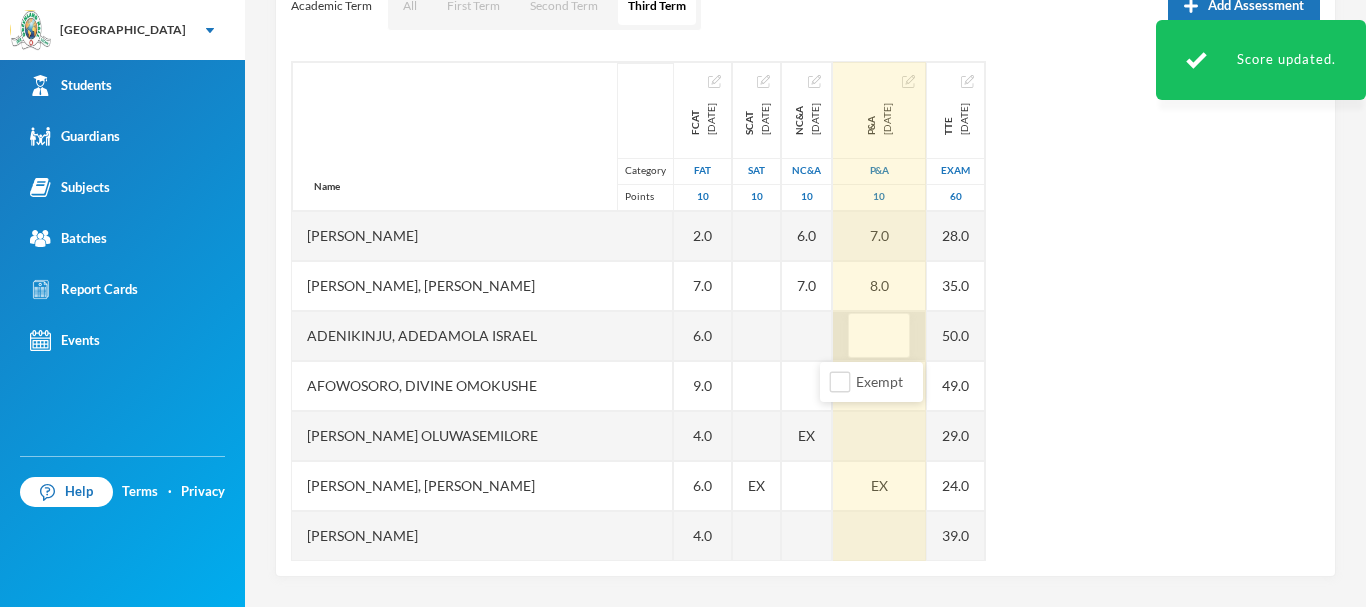 type on "8" 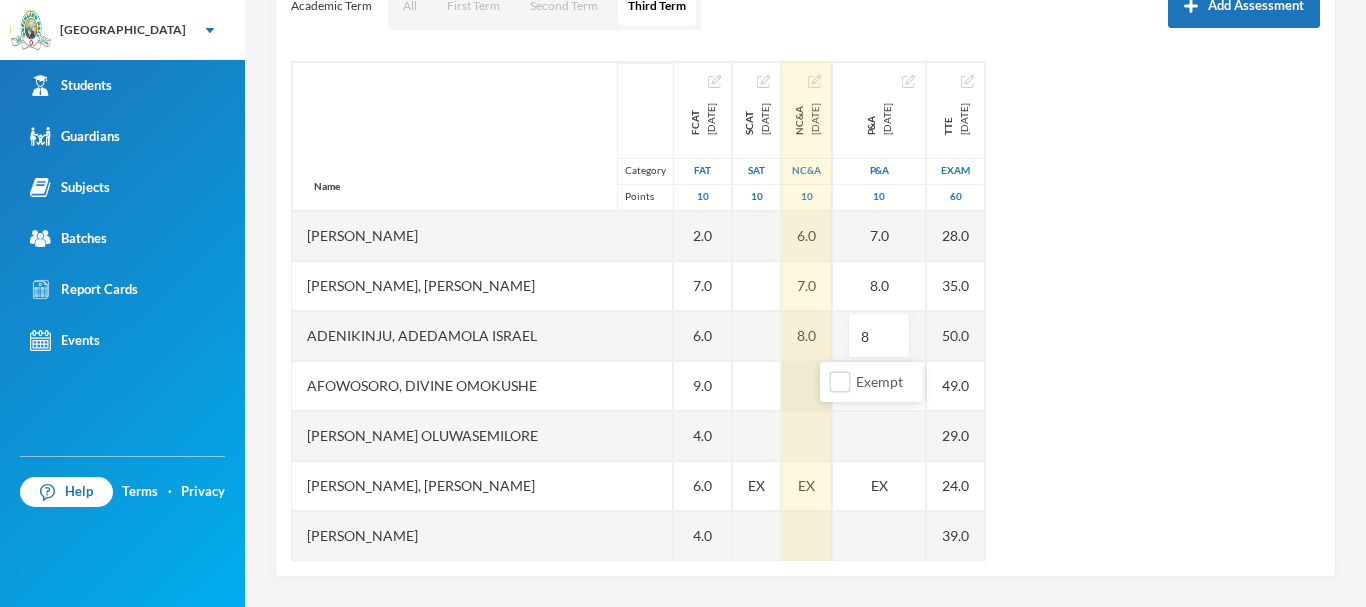 click at bounding box center (807, 386) 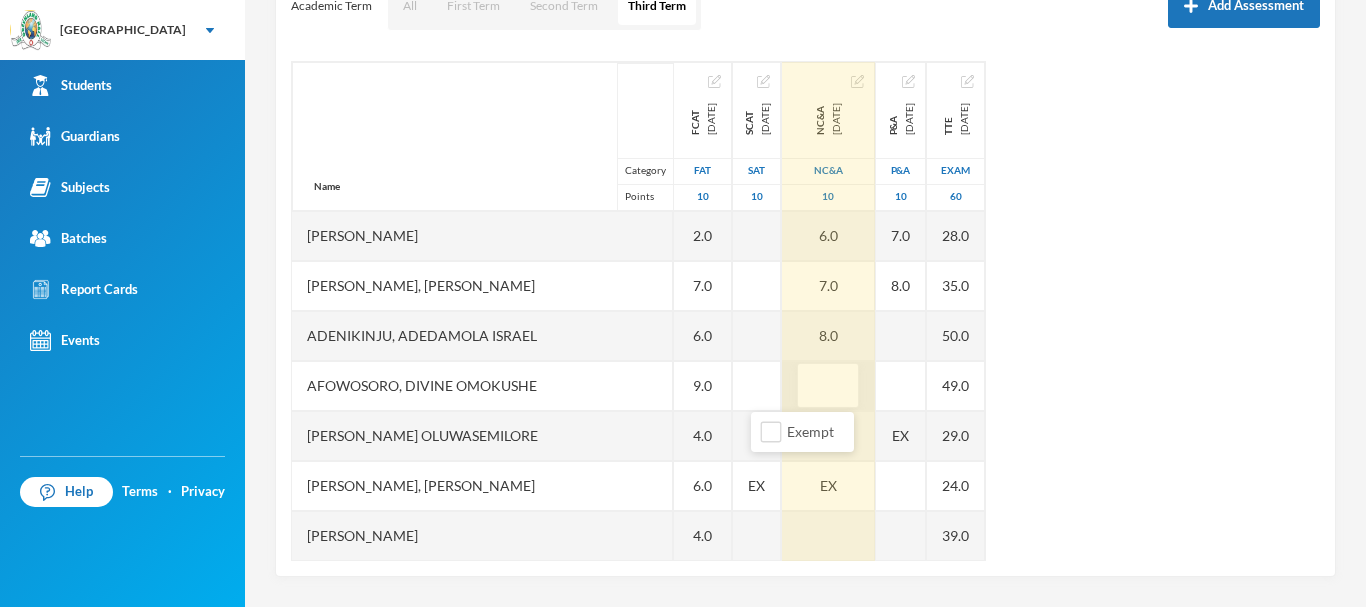 type on "8" 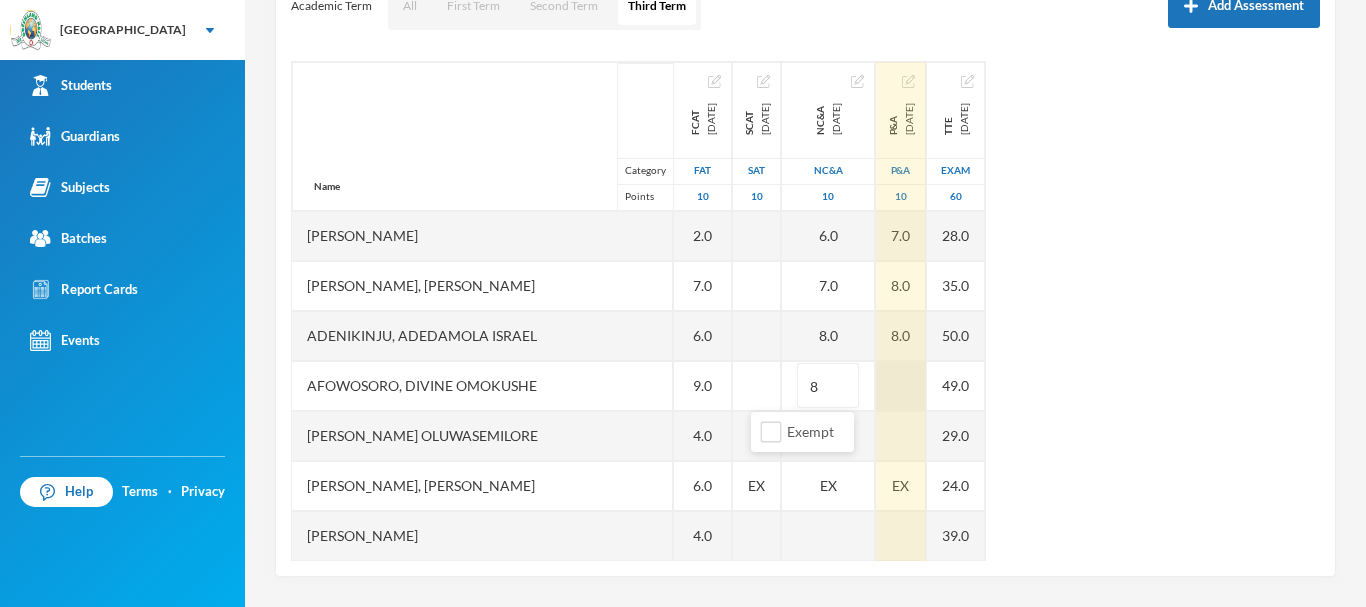click on "Name   Category Points [PERSON_NAME] Aduragbemi [PERSON_NAME]-busali, [PERSON_NAME] Oshoriameh [PERSON_NAME] [GEOGRAPHIC_DATA] Afowosoro, Divine Omokushe [PERSON_NAME] Oluwasemilore [PERSON_NAME] [PERSON_NAME], [PERSON_NAME] Oluwajomiloju [PERSON_NAME], [PERSON_NAME] [PERSON_NAME], Oluwadarisimi [PERSON_NAME], [PERSON_NAME], [PERSON_NAME], [PERSON_NAME], [PERSON_NAME], [PERSON_NAME], [PERSON_NAME], [PERSON_NAME], [PERSON_NAME], [PERSON_NAME] [PERSON_NAME], [PERSON_NAME], [PERSON_NAME], [PERSON_NAME], Praise [PERSON_NAME], [PERSON_NAME], [PERSON_NAME], Oluwasegun [PERSON_NAME], [PERSON_NAME] FCAT [DATE] FAT 10 2.0 7.0 6.0 9.0 4.0 6.0 4.0 6.0 EX 3.0 6.0 4.0 5.0 10.0 6.0 3.0 2.0 EX 3.0 2.0 5.0 7.0 EX 8.0 6.0 EX SCAT [DATE] 10 EX EX EX EX EX NC&A [DATE] NC&A 10 6.0 7.0 8.0 8 EX EX EX EX EX P&A [DATE] P&A 10 7.0 8.0 8.0 EX EX EX EX EX TTE [DATE] Exam 60 28.0 35.0" at bounding box center (805, 311) 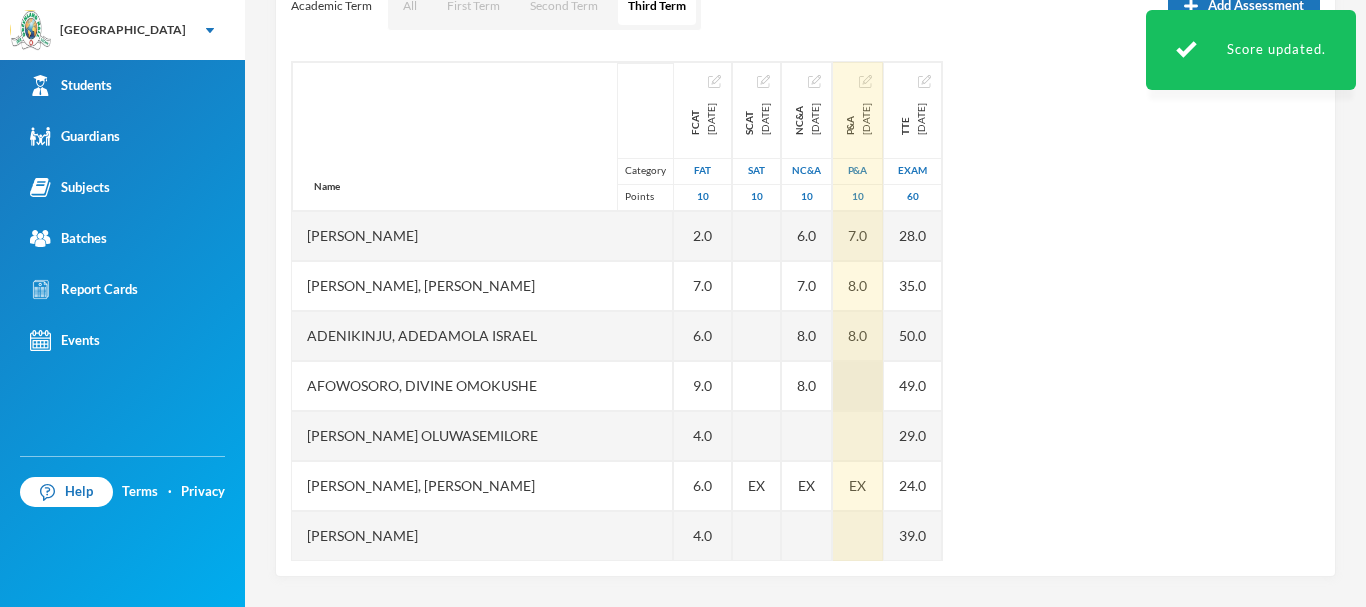 click at bounding box center (858, 386) 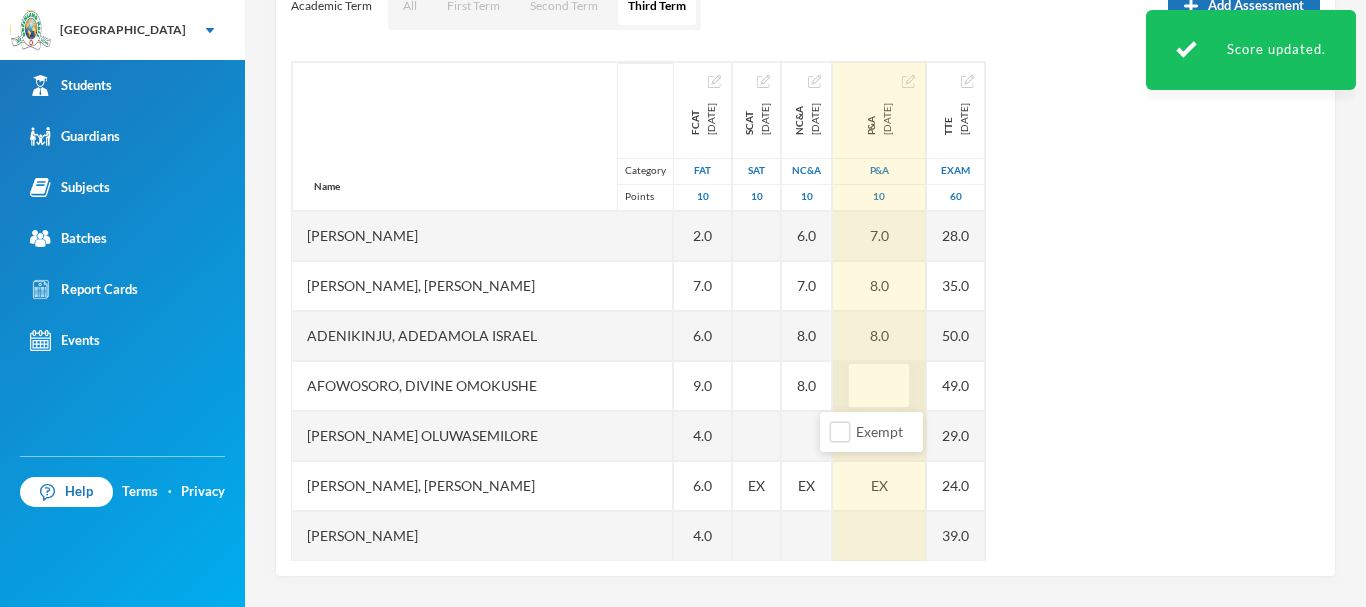 type on "8" 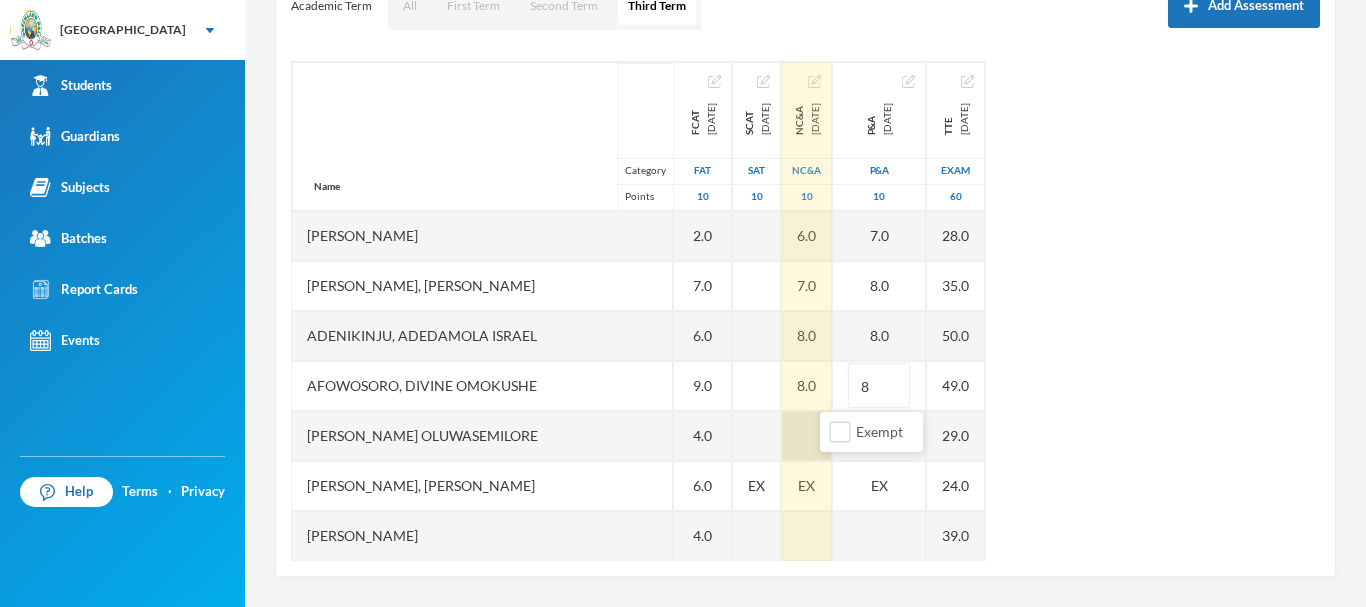 click at bounding box center [807, 436] 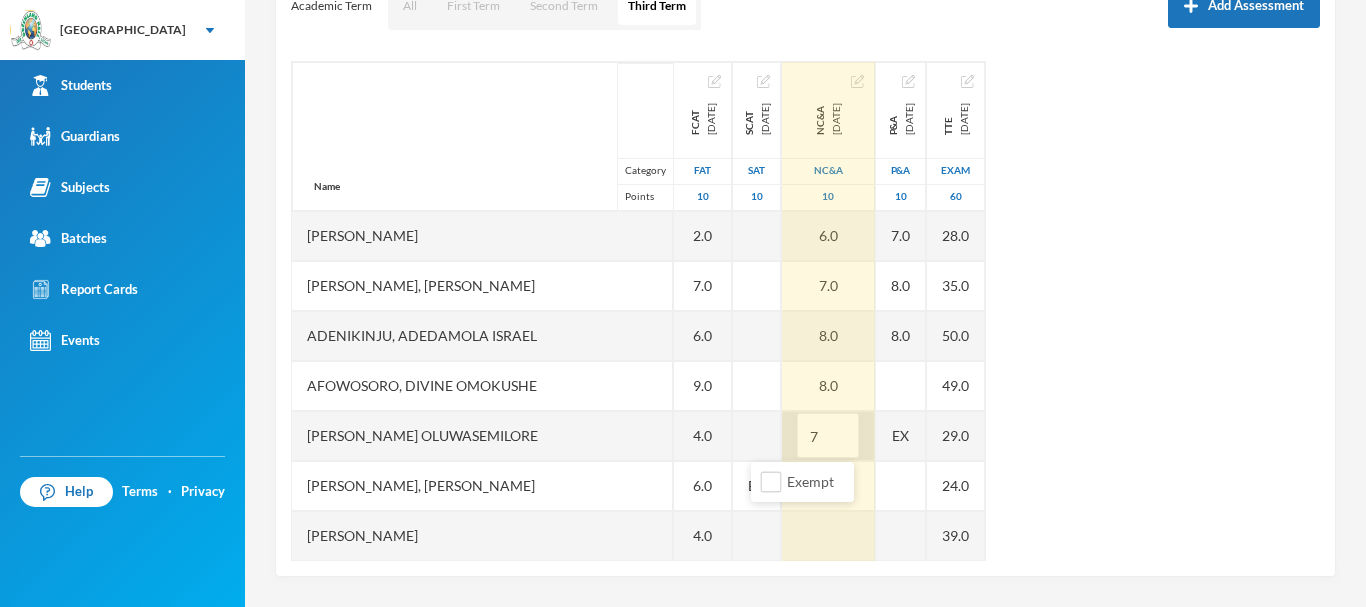 type on "7" 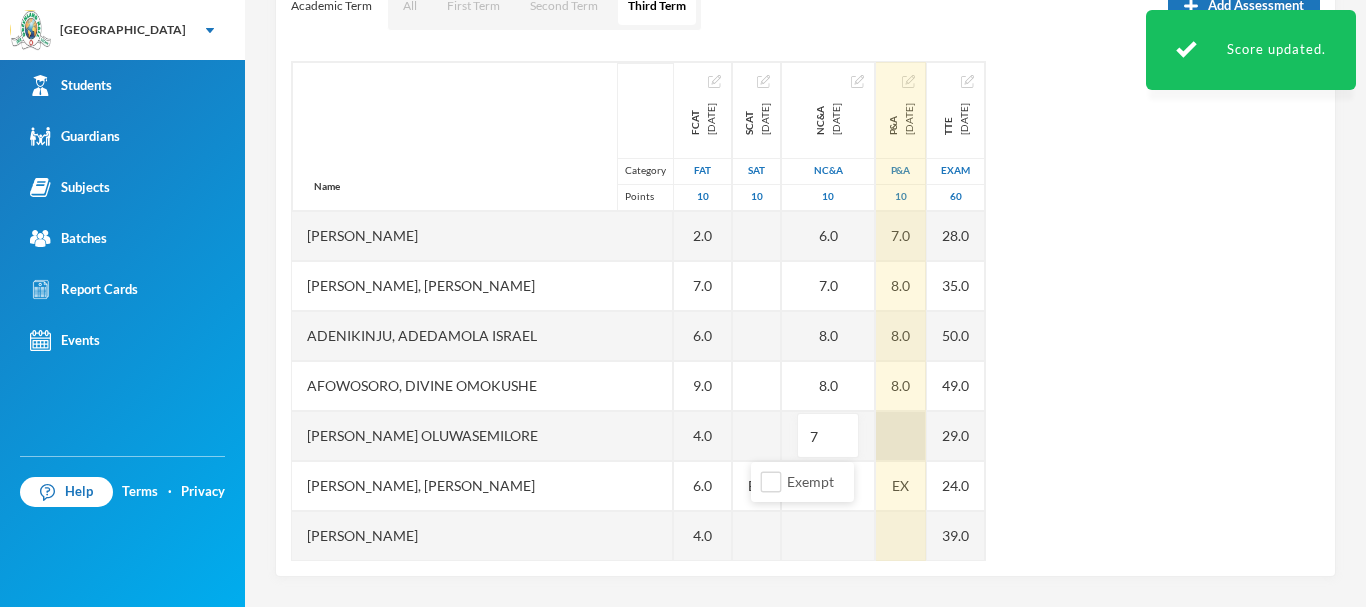 click at bounding box center (901, 436) 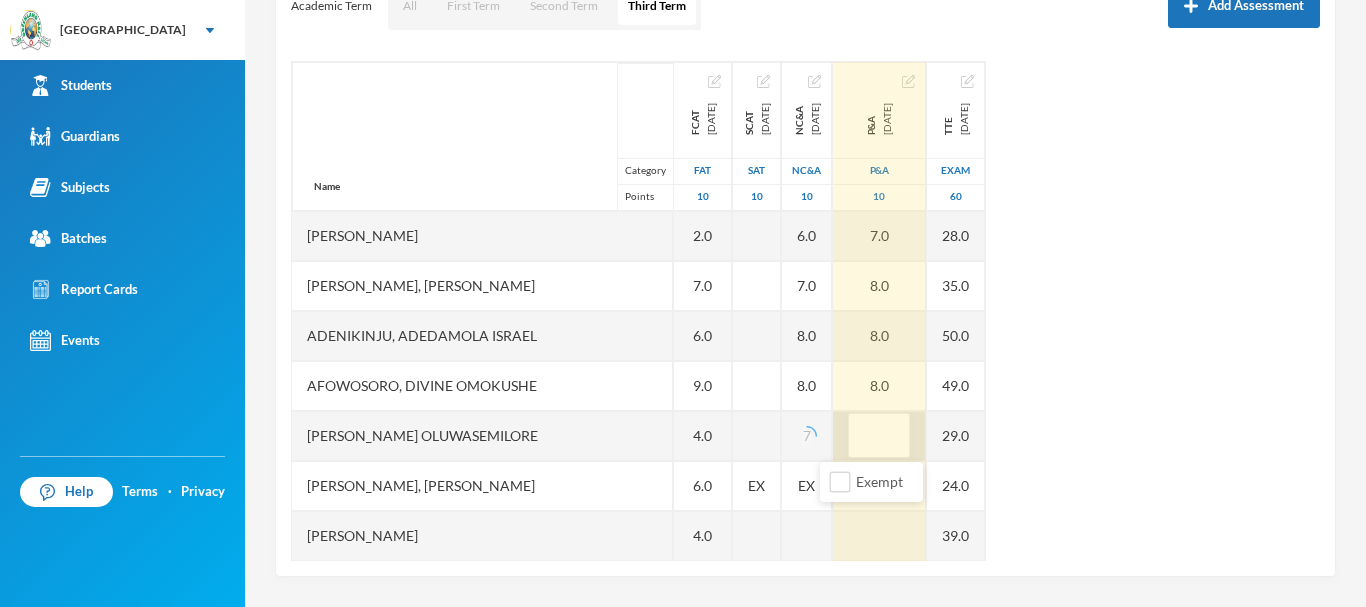 type on "7" 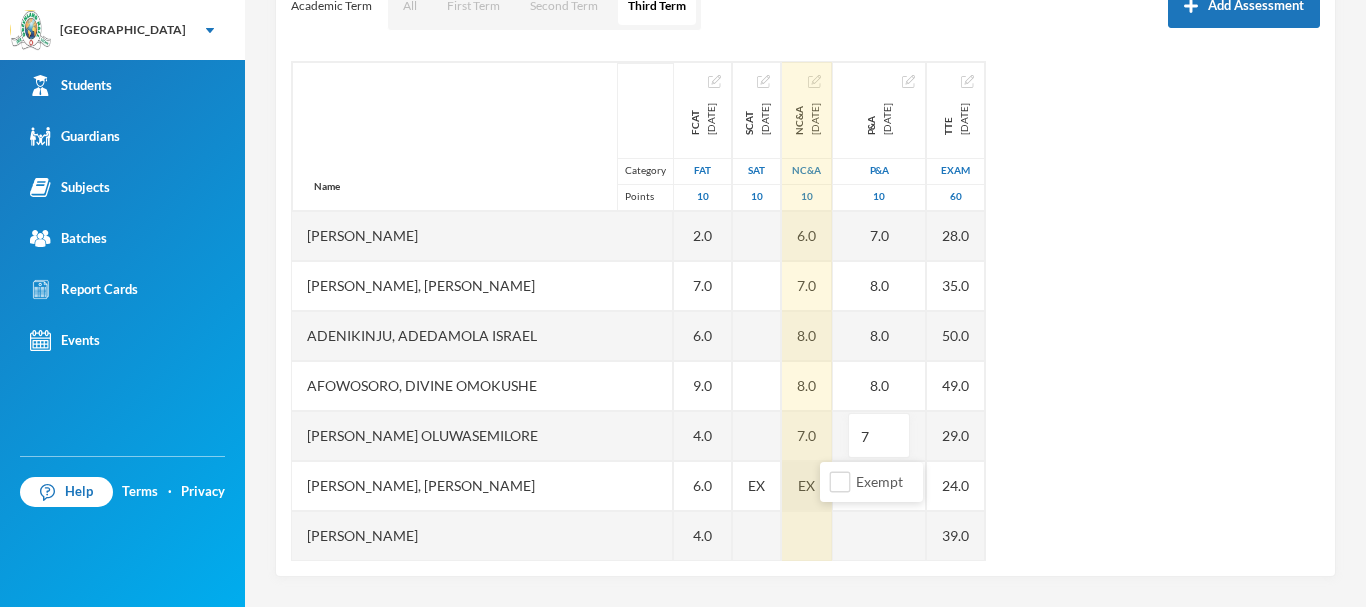 click on "EX" at bounding box center (806, 485) 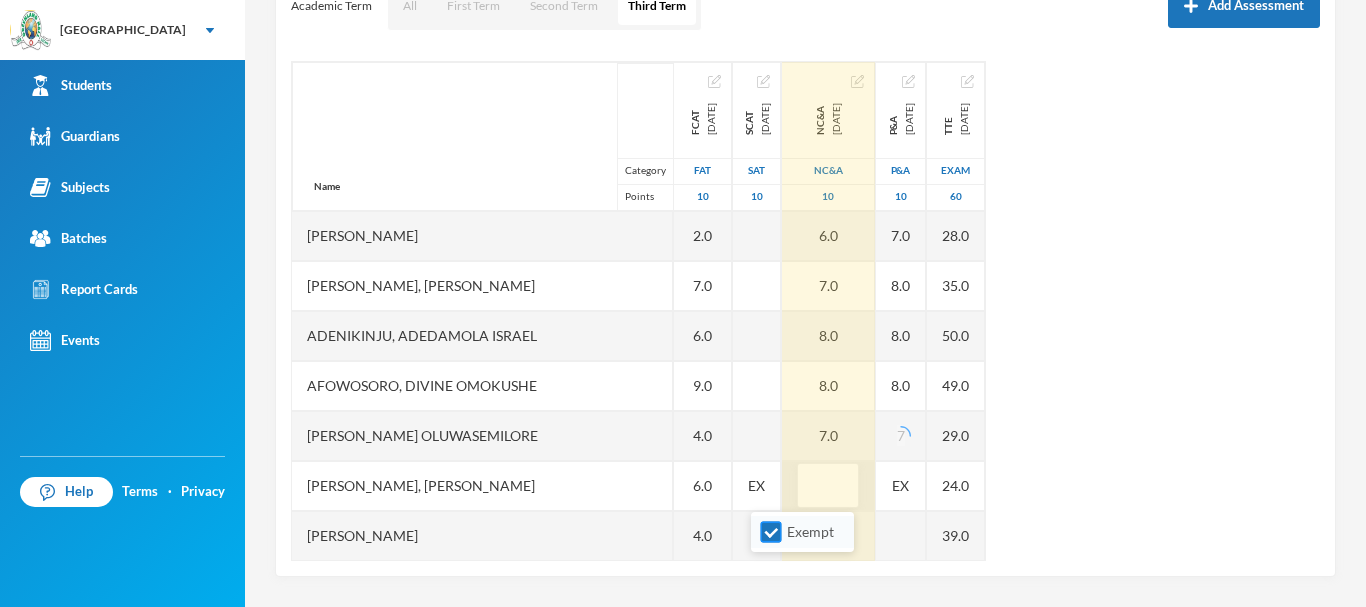 click on "Exempt" at bounding box center (771, 532) 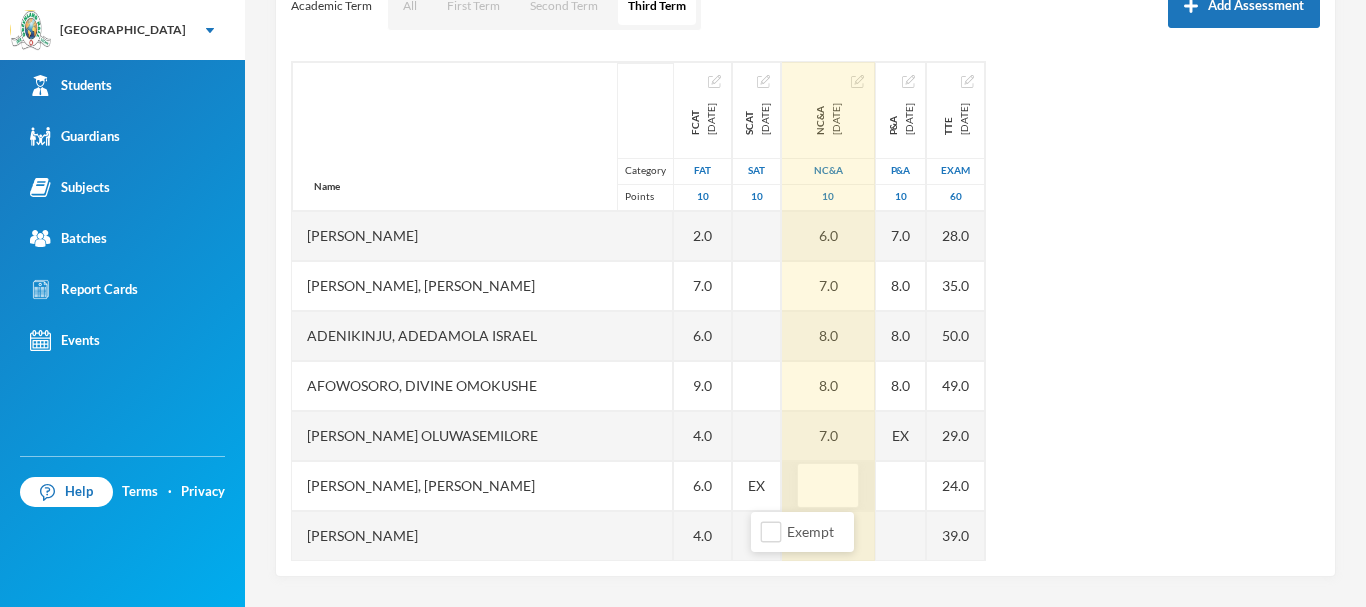 click at bounding box center [828, 486] 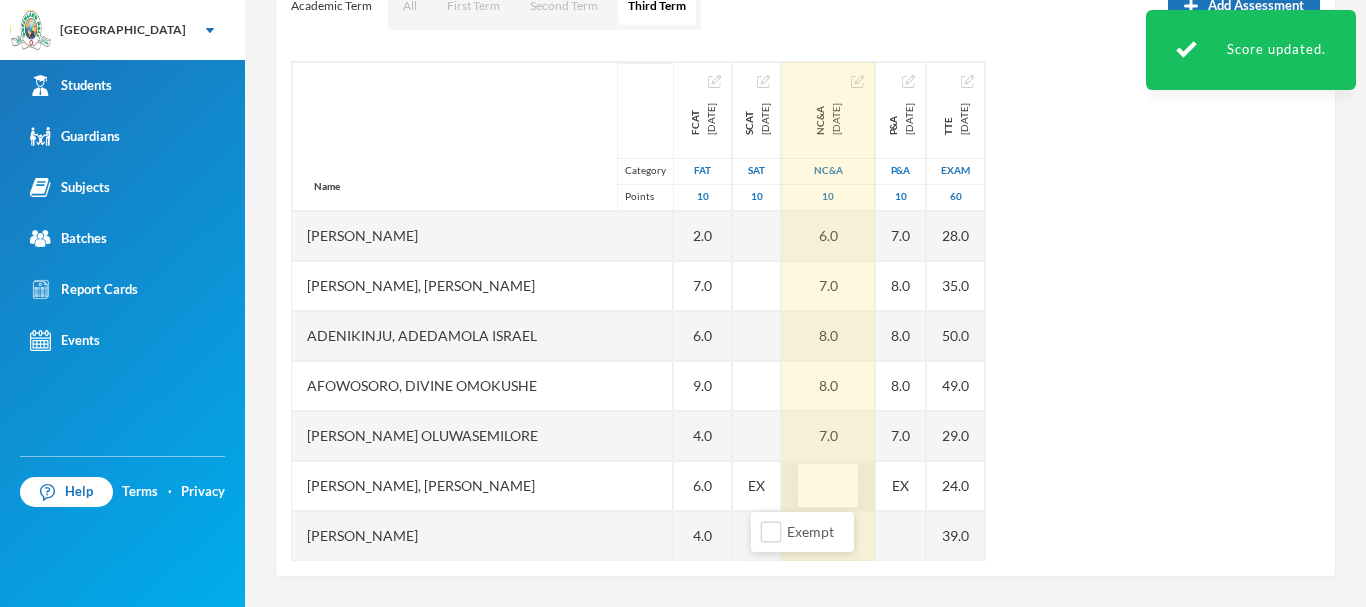 type on "7" 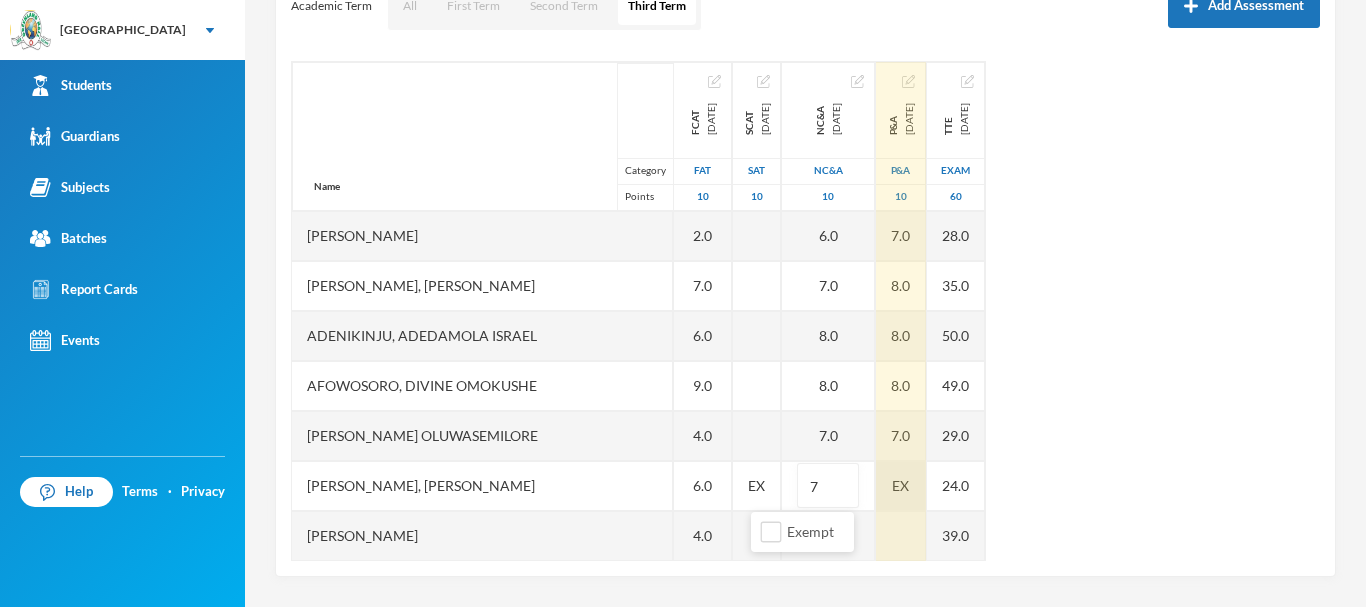 click on "EX" at bounding box center [901, 486] 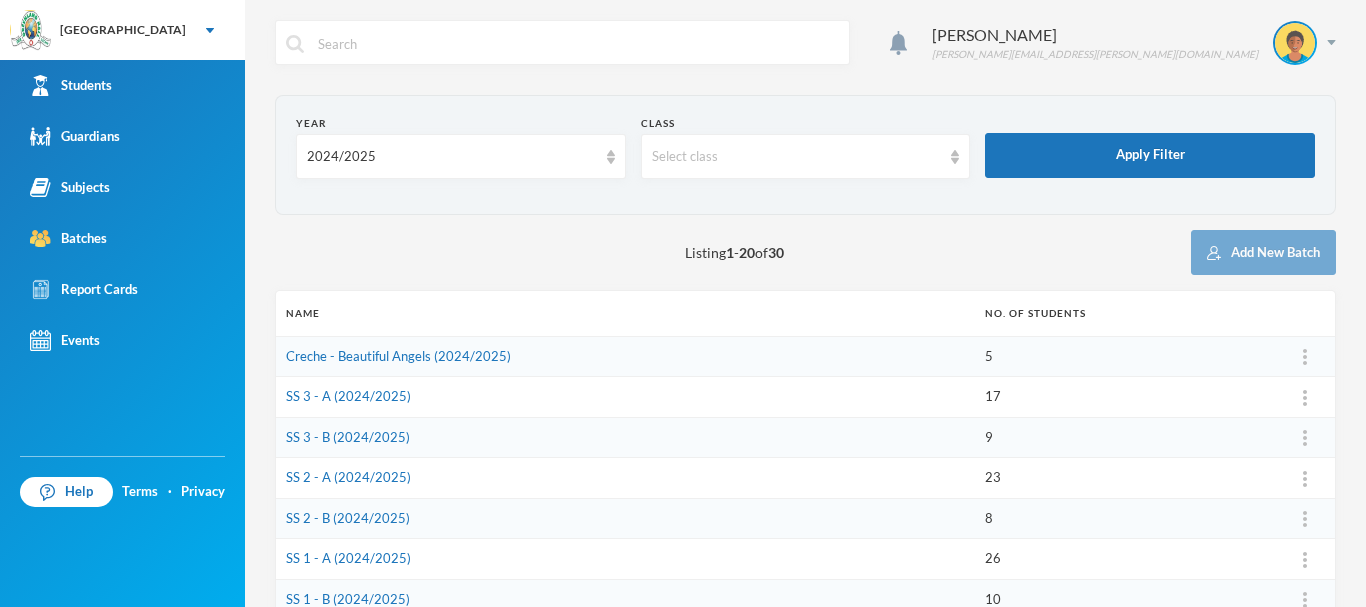 scroll, scrollTop: 0, scrollLeft: 0, axis: both 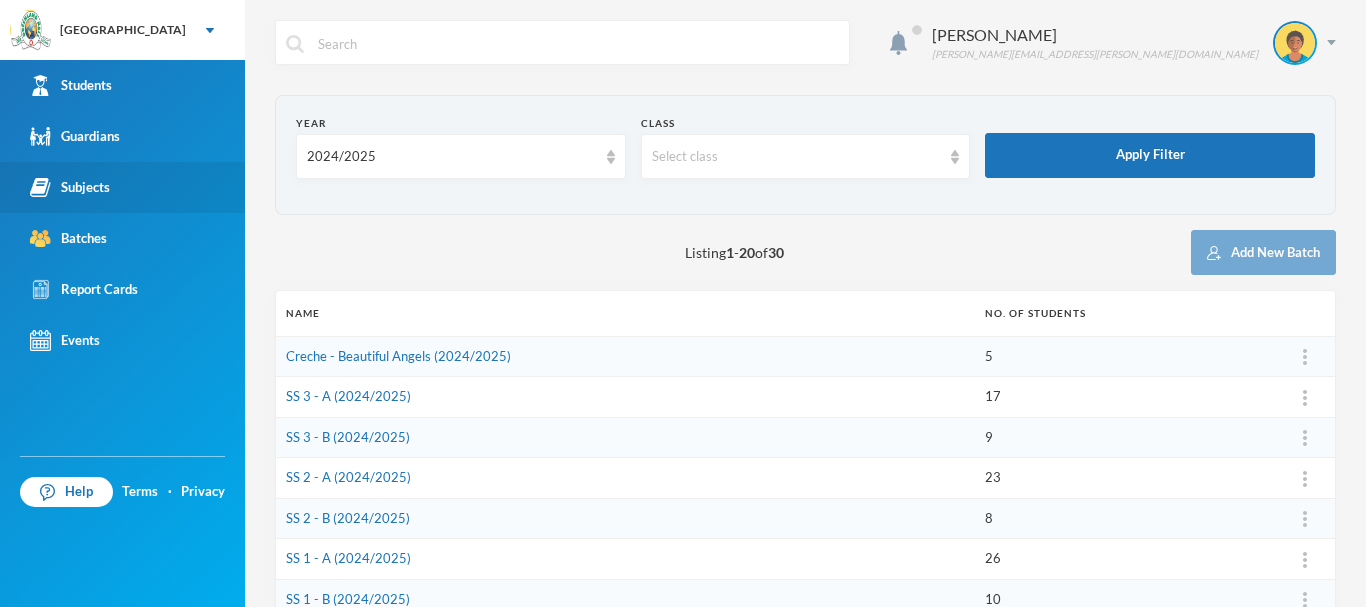 click on "Subjects" at bounding box center [70, 187] 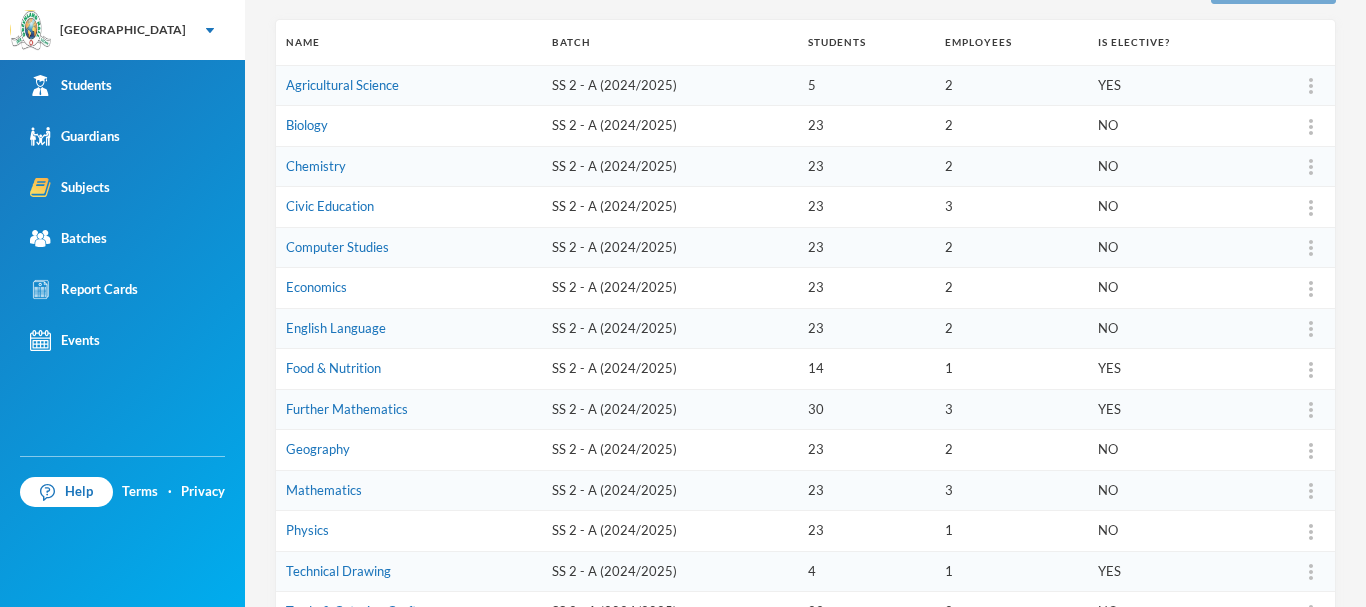scroll, scrollTop: 420, scrollLeft: 0, axis: vertical 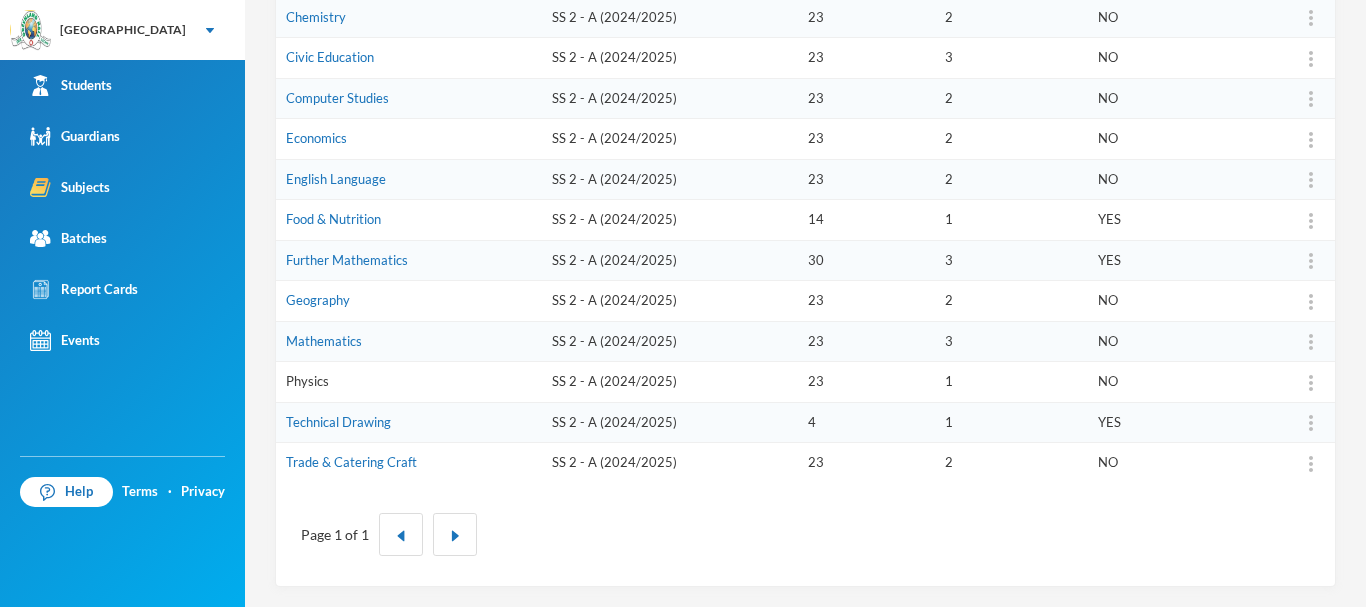 click on "Physics" at bounding box center (307, 381) 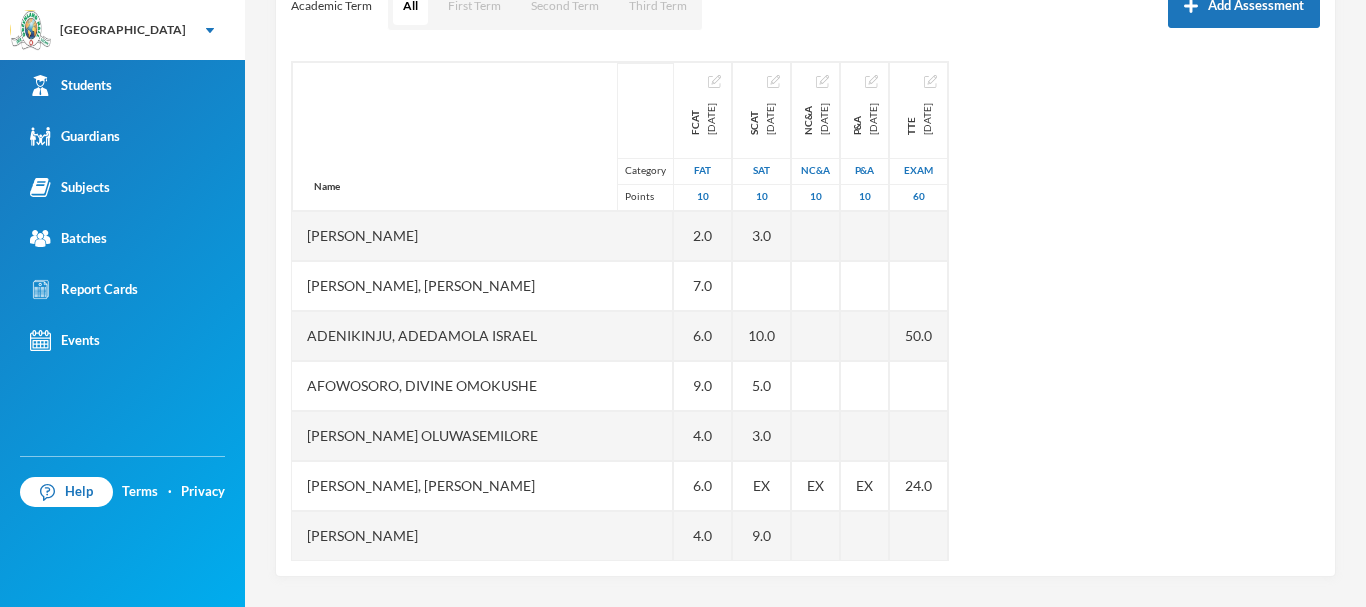 scroll, scrollTop: 305, scrollLeft: 0, axis: vertical 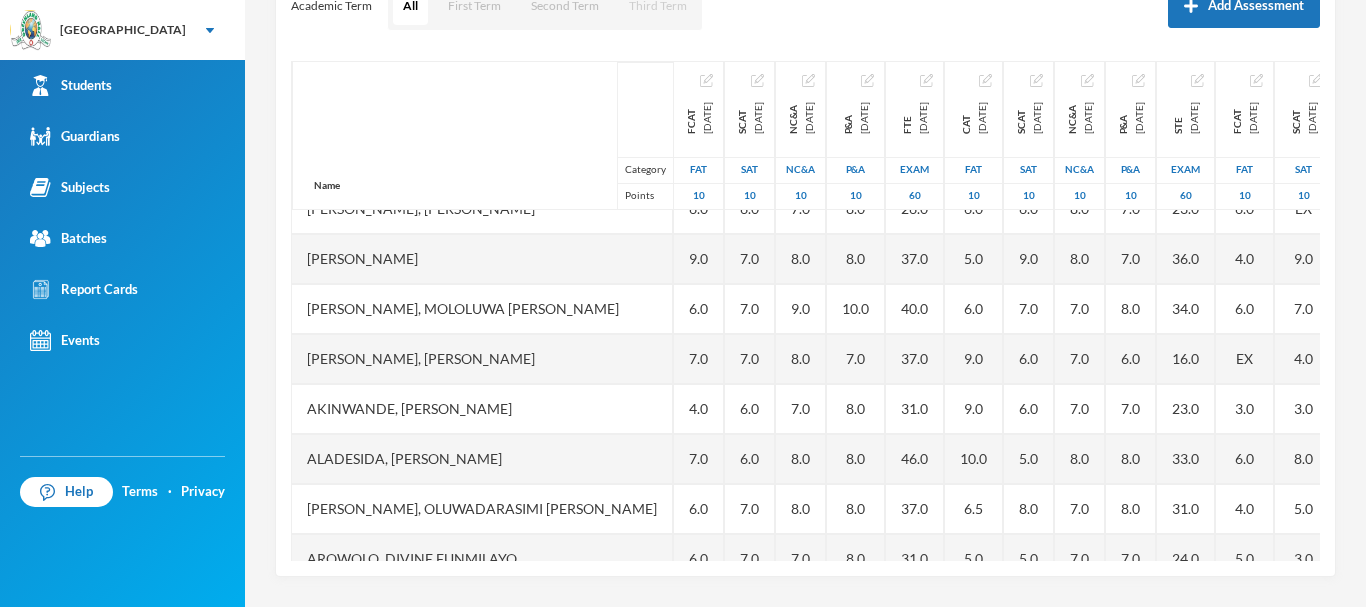 click on "Third Term" at bounding box center [658, 6] 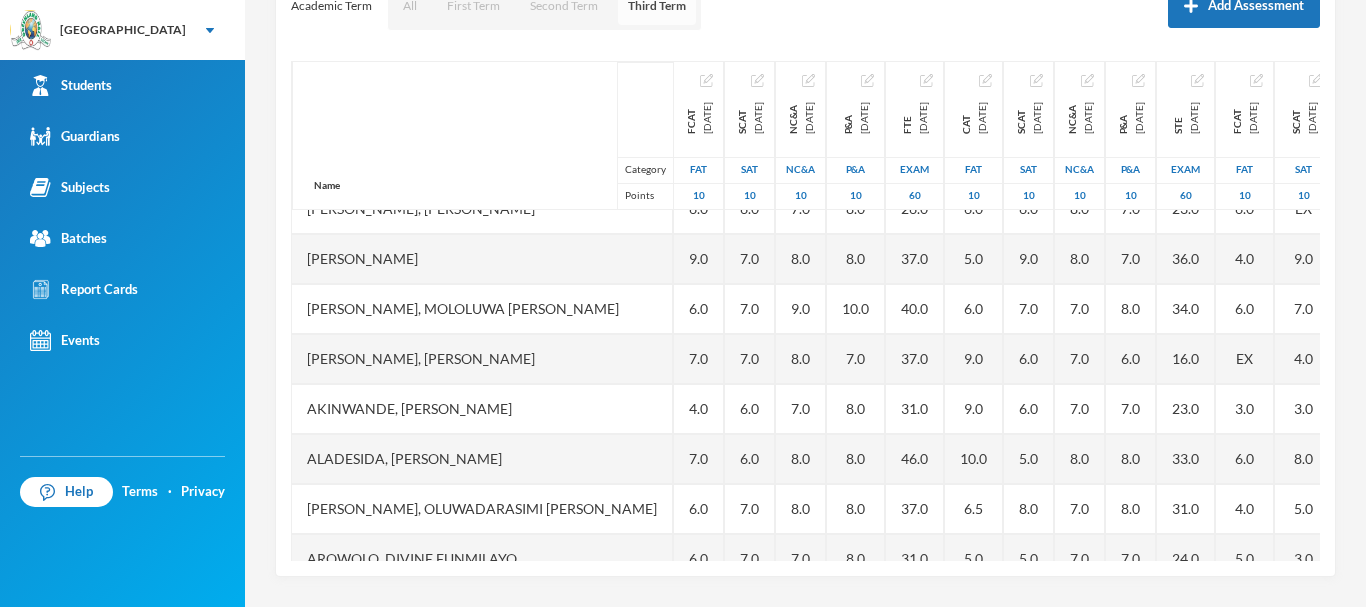 click on "Third Term" at bounding box center (657, 6) 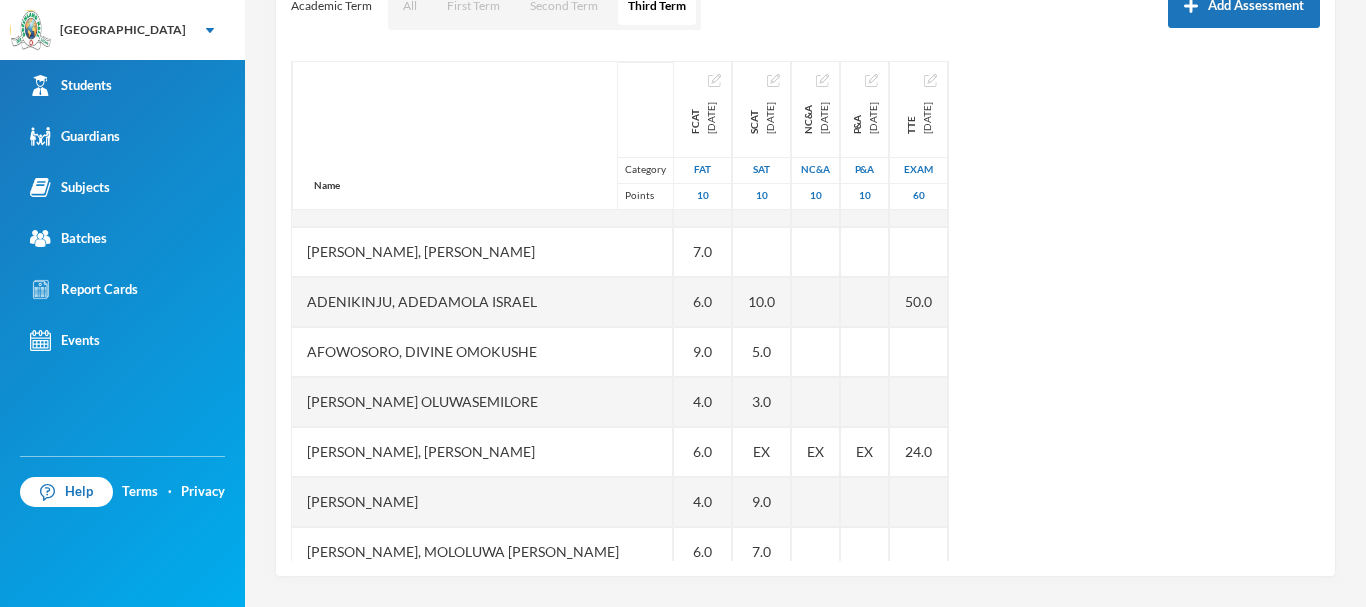 scroll, scrollTop: 0, scrollLeft: 0, axis: both 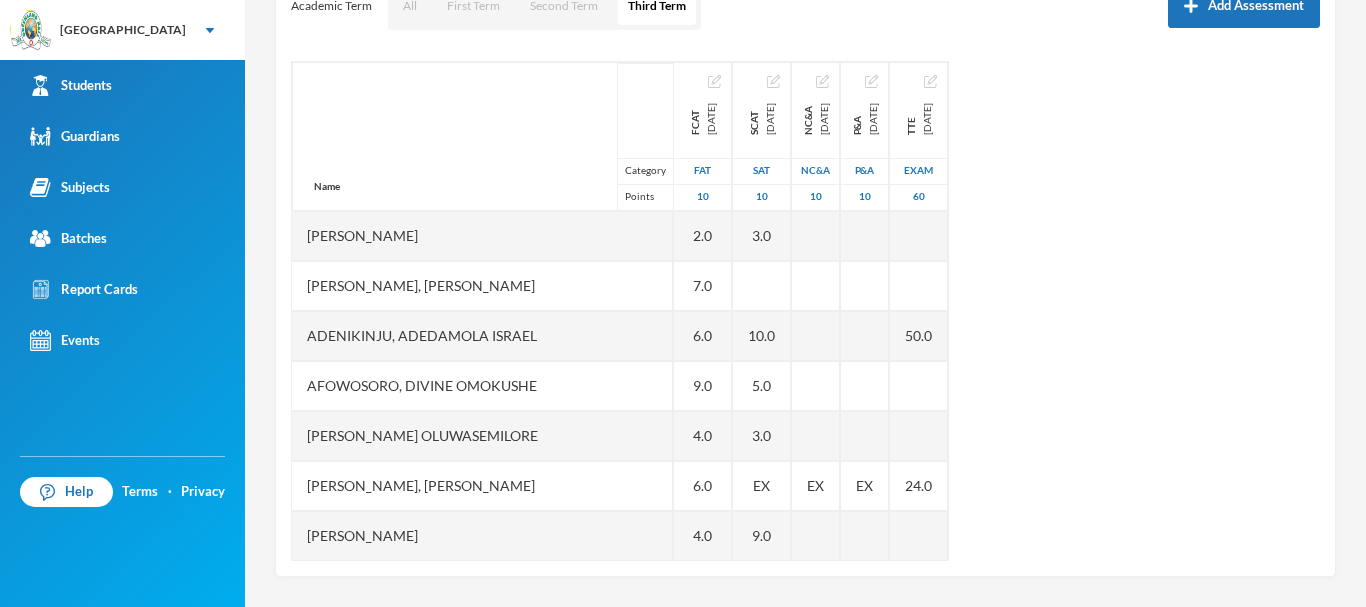 click on "Scoresheet Academic Term All First Term Second Term Third Term Add Assessment Name   Category Points Abiodun, Stephen Aduragbemi Adams-busali, Maxwell Oshoriameh Adenikinju, Adedamola Israel Afowosoro, Divine Omokushe Ajala, Ayomide Oluwasemilore Ajala, Ifeoluwa Isreal Ajayi, Emmanuel Oluwajomiloju Akande, Mololuwa Esther Akinlaso, Oluwadarisimi Daniel Akinwande, Ojuolape Fauziyat Aladesida, Oladokun Harold Aletan, Oluwadarasimi Esther Arowolo, Divine Funmilayo Bashorun, Balikis Ayomide Iginla, Yesirah Ireoluwa James, Oluwajuwon Victor Jesuwole, Oluwafikayomi Gideon Joseph, Nwachukwu Samuel Kareem, Omoyosola Mubarak Ojewale, Adejuwon Samad Omolade, Motolani Emmanuel Omotoso, Praise Oluwatimilehin Osunde, Emmanuel Osamagbe Oyeniran, Tomiwa Peter Samuel, Oluwasegun David Shuaib, Habeeb Ololade FCAT 2025-05-28 FAT 10 2.0 7.0 6.0 9.0 4.0 6.0 4.0 6.0 EX 3.0 6.0 4.0 5.0 10.0 6.0 3.0 2.0 EX 3.0 2.0 5.0 7.0 EX 8.0 6.0 EX SCAT 2025-06-20 SAT 10 3.0 10.0 5.0 3.0 EX 9.0 7.0 4.0 3.0 8.0 5.0 3.0 6.0 8.0 3.0 3.0 EX 3.0" at bounding box center (805, 247) 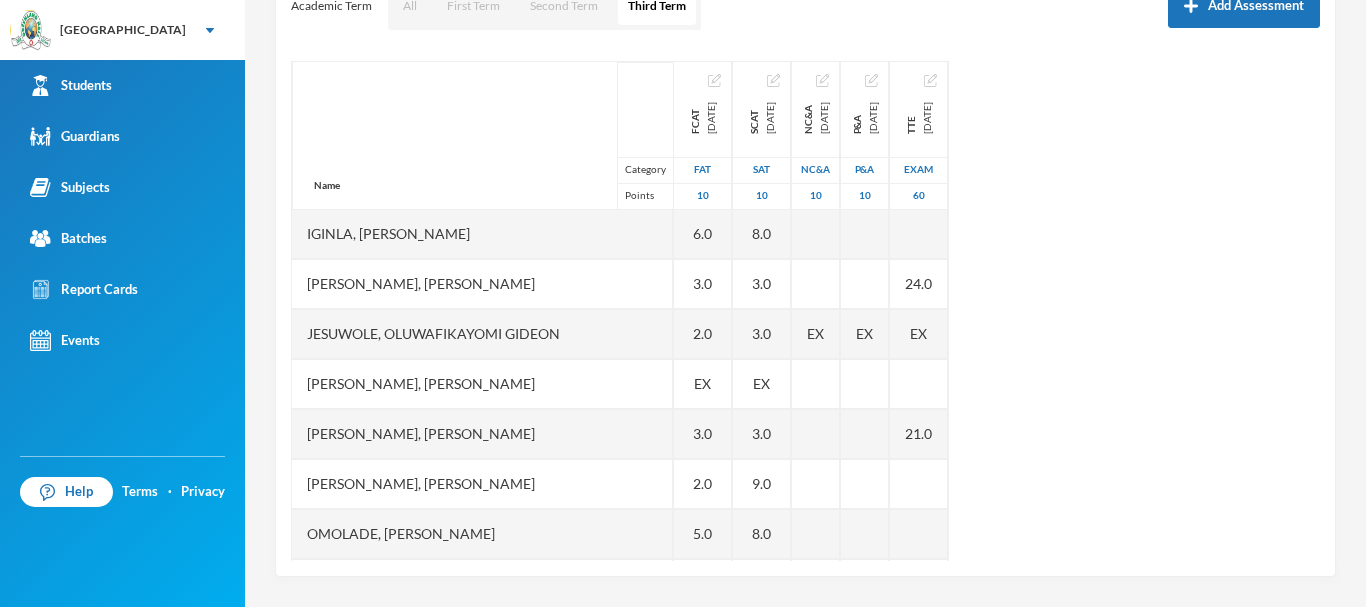 scroll, scrollTop: 708, scrollLeft: 0, axis: vertical 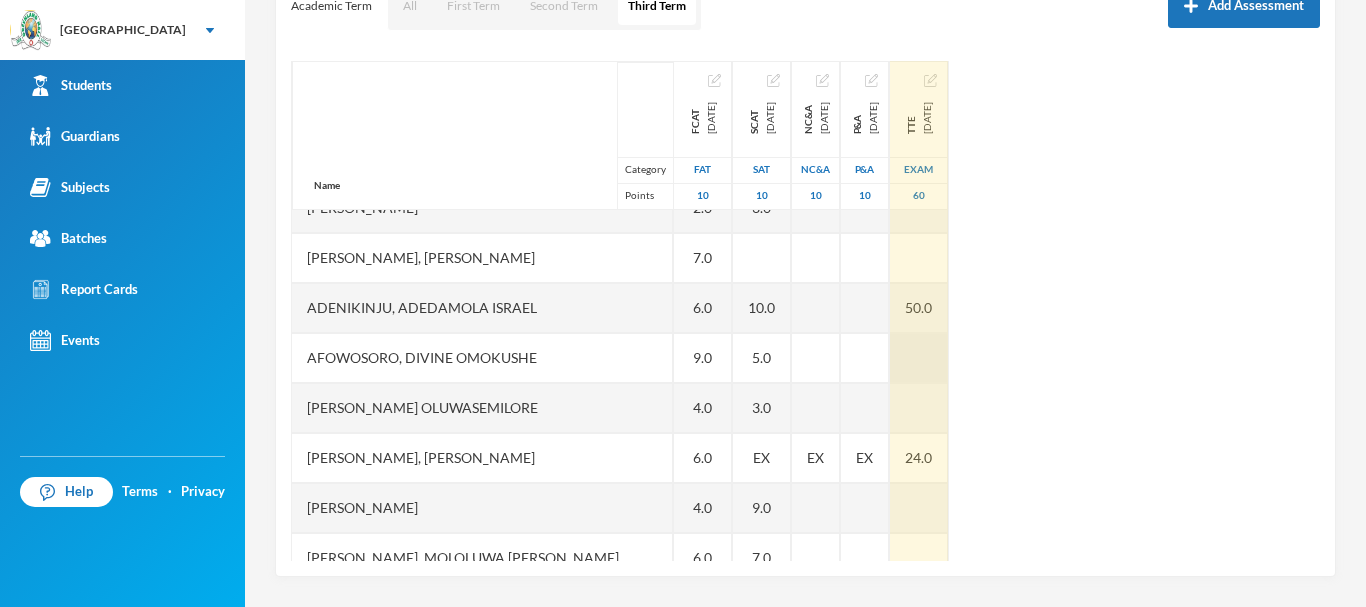 click at bounding box center (919, 358) 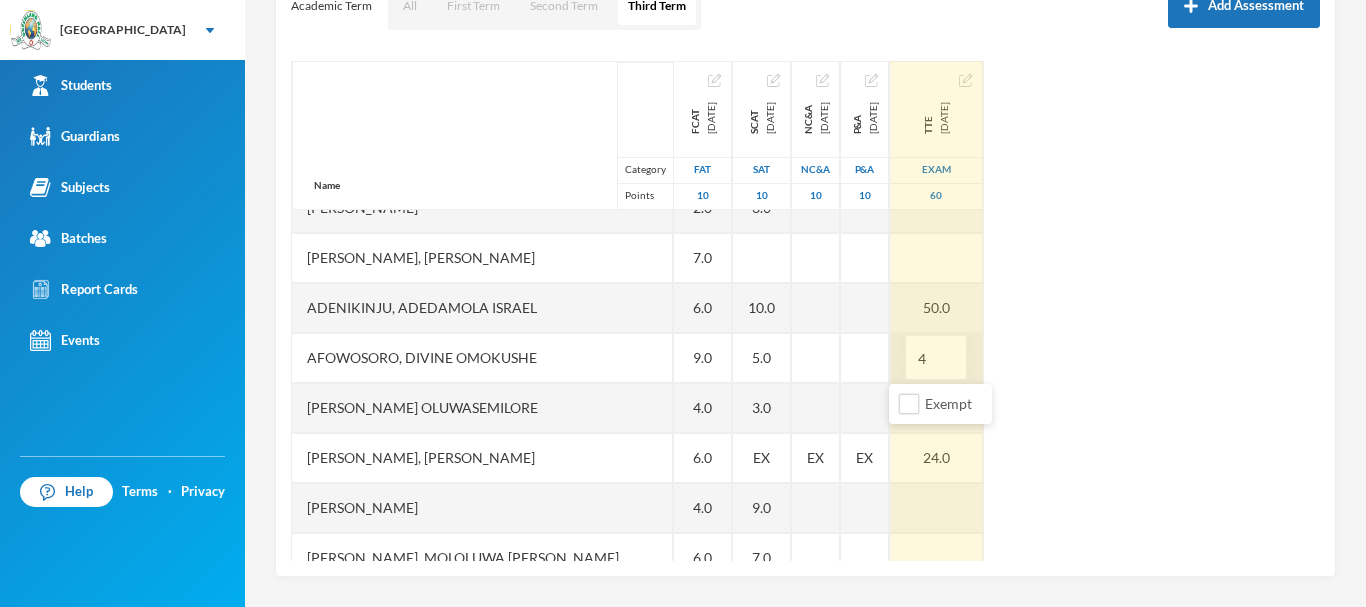 type on "49" 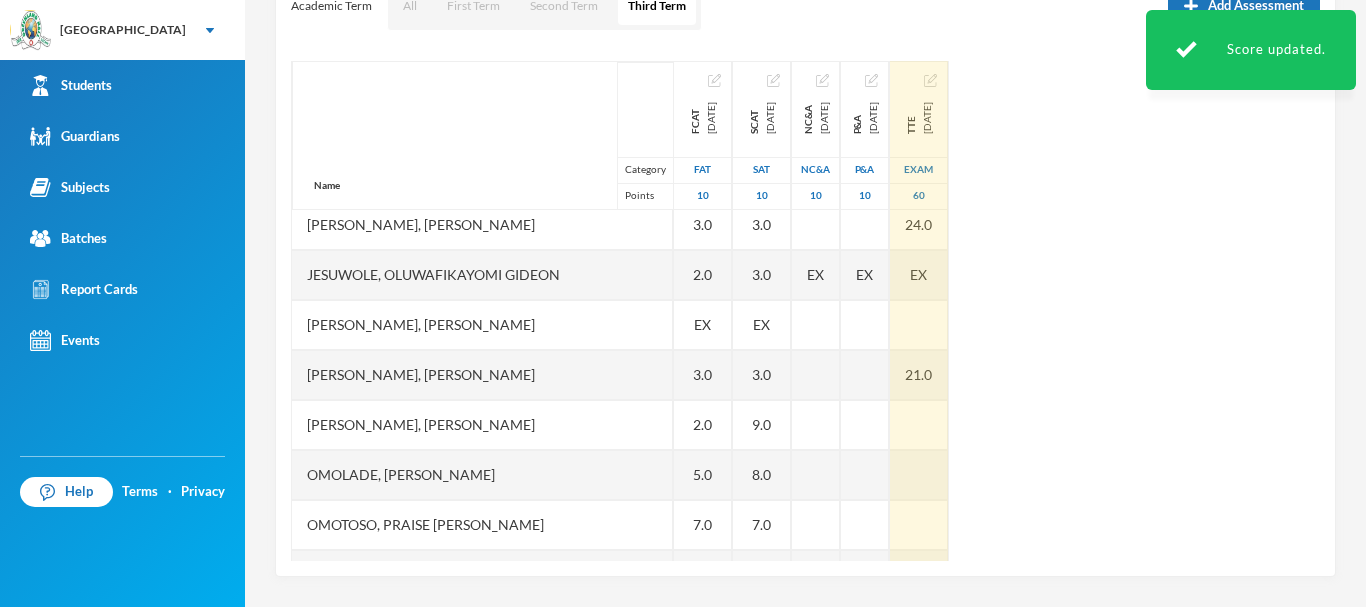 scroll, scrollTop: 951, scrollLeft: 0, axis: vertical 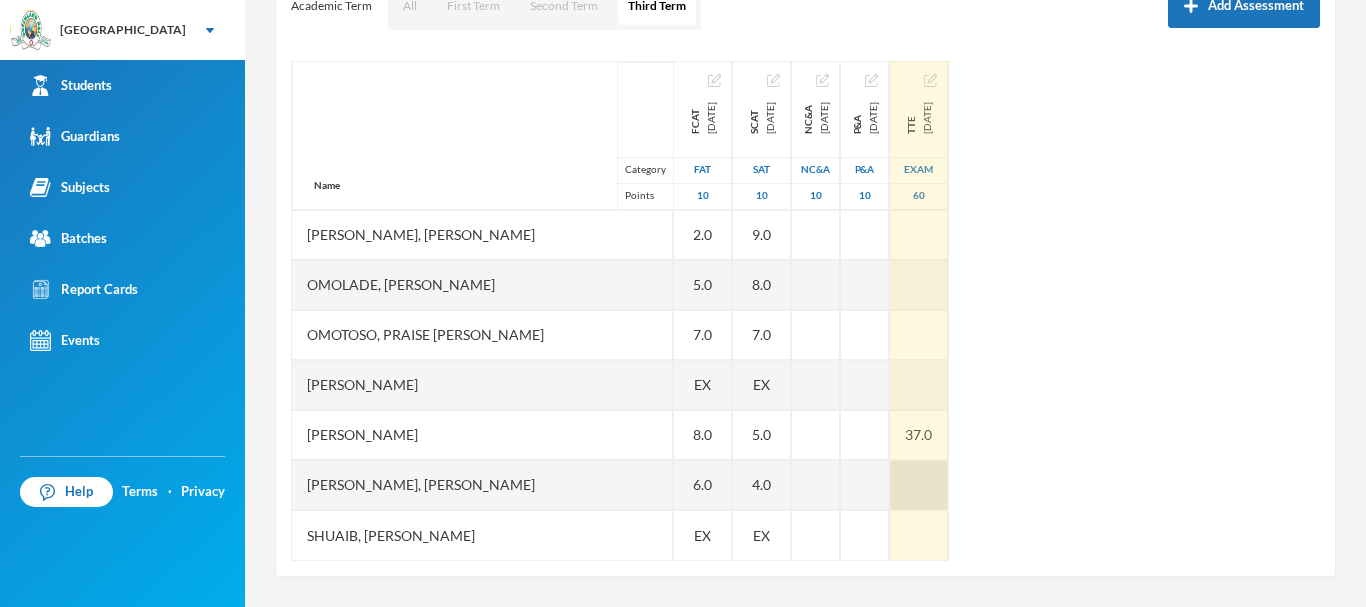 click at bounding box center [919, 485] 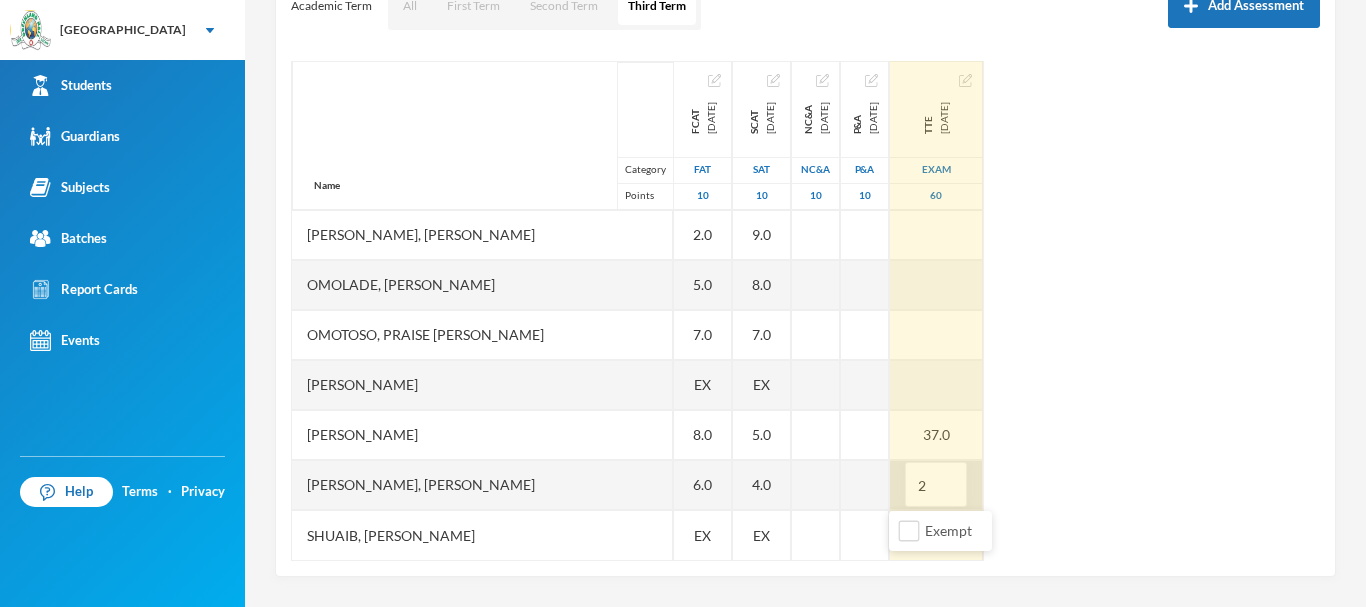 type on "23" 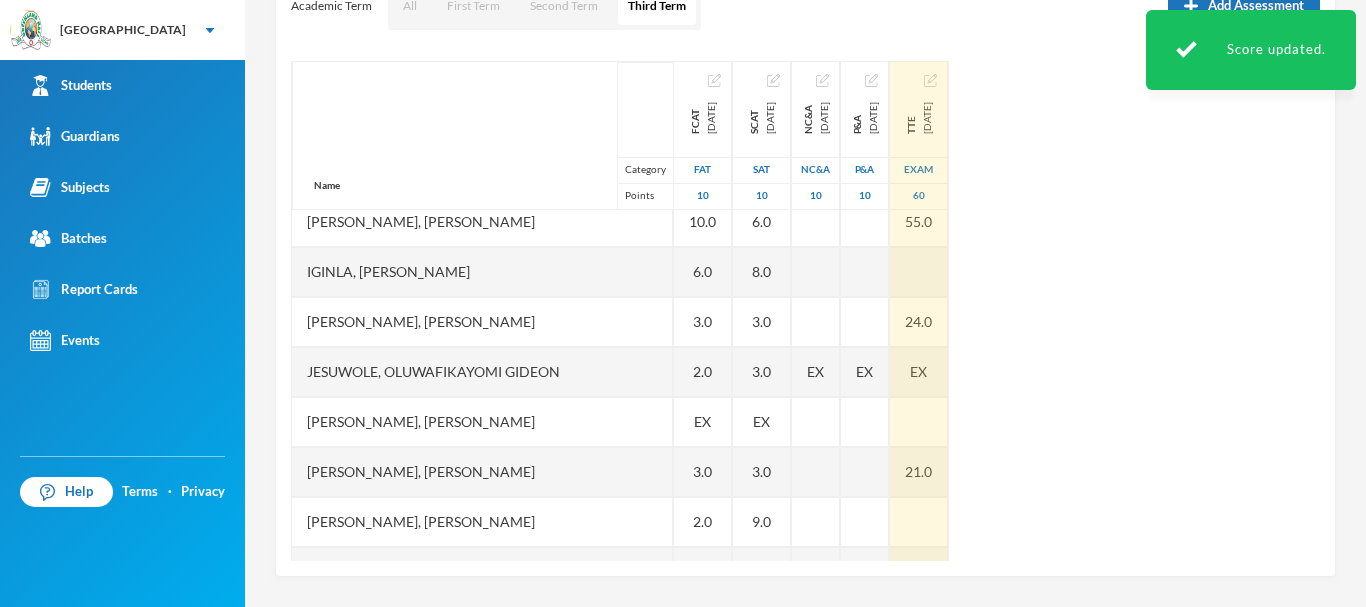 scroll, scrollTop: 658, scrollLeft: 0, axis: vertical 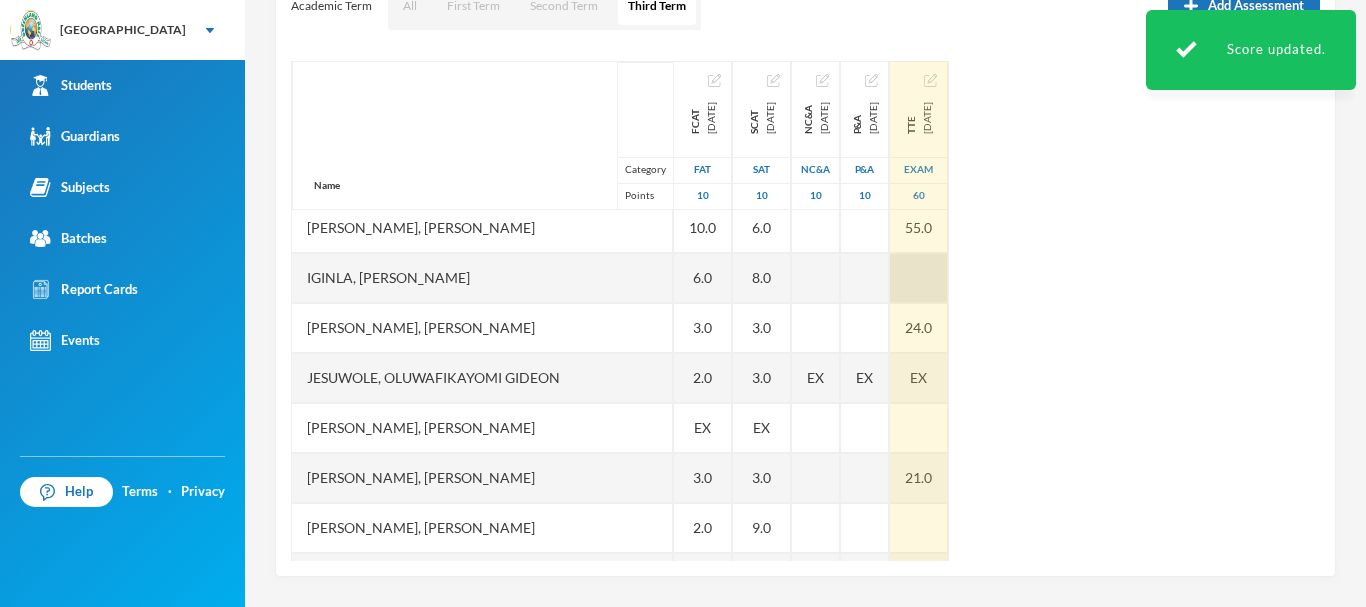 click at bounding box center (919, 278) 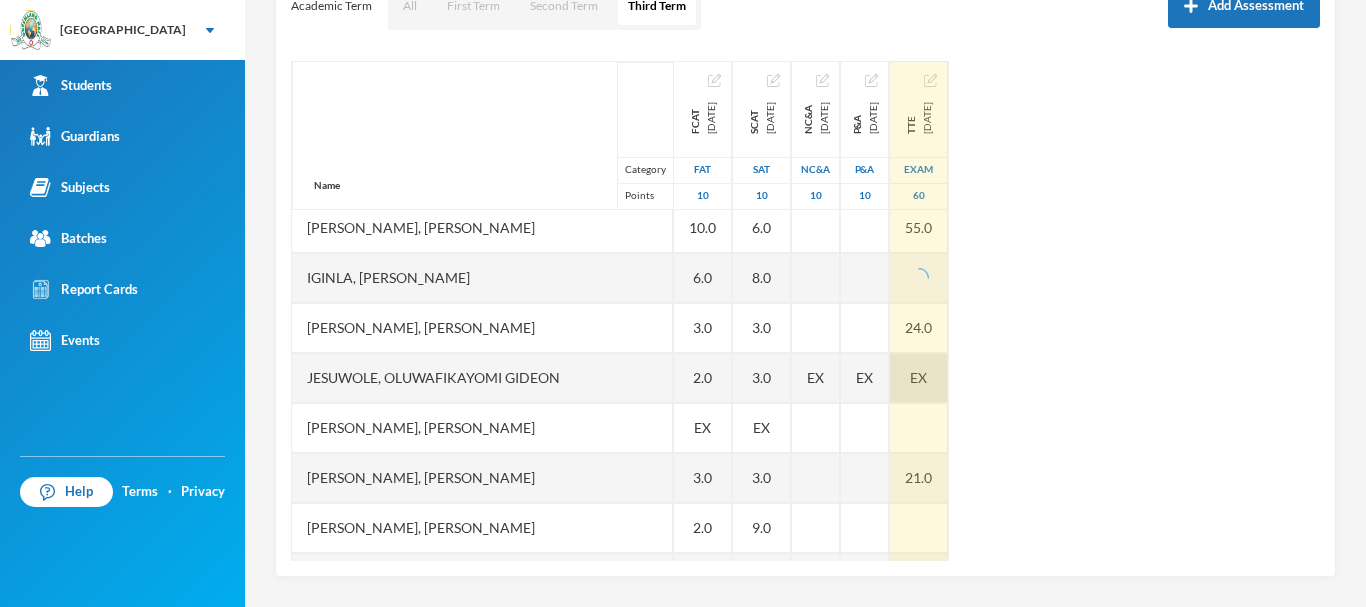 click on "EX" at bounding box center (919, 378) 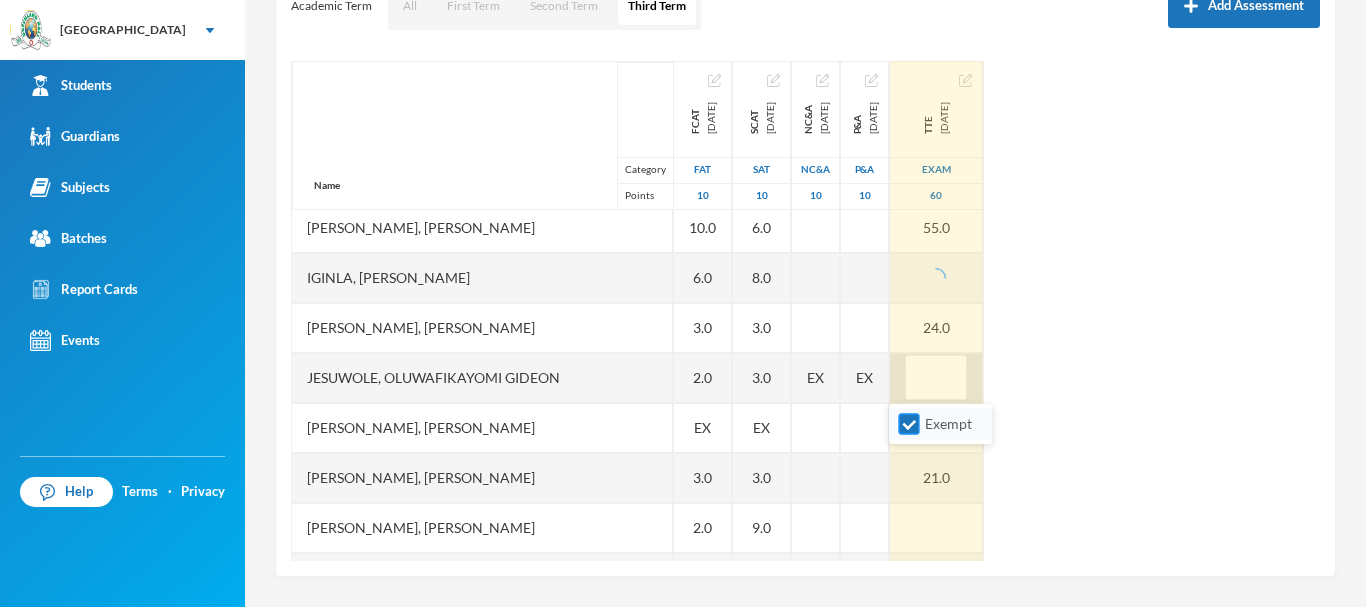 click on "Exempt" at bounding box center (909, 424) 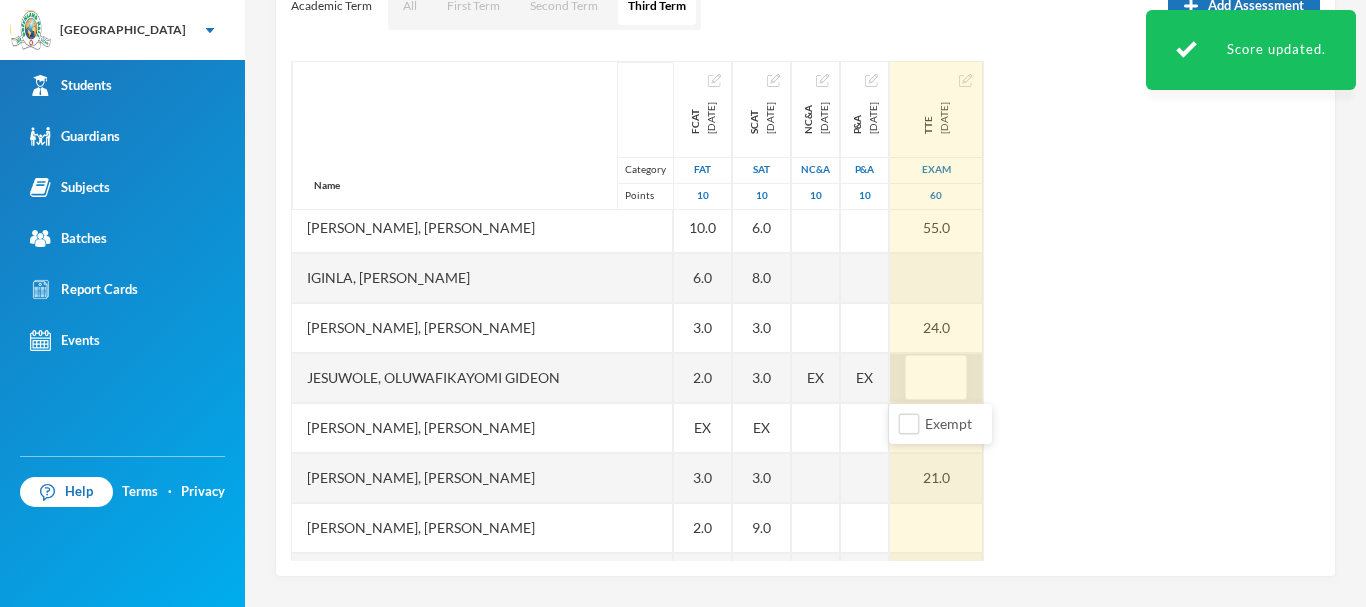 click at bounding box center (936, 378) 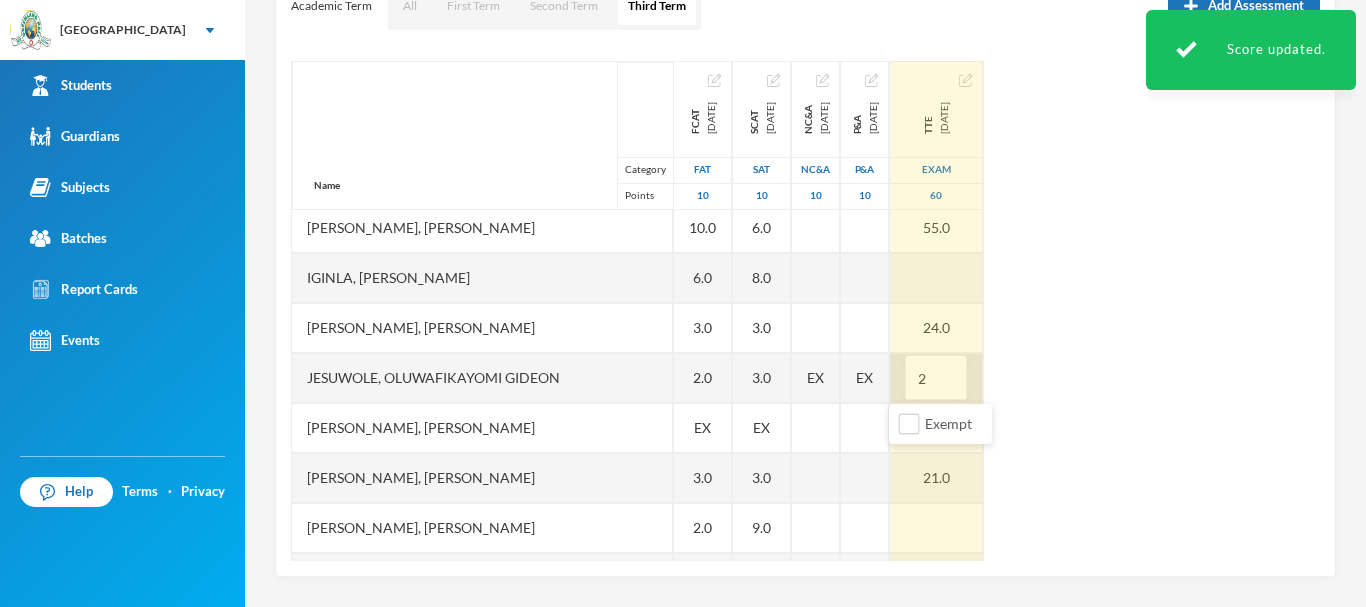 type on "23" 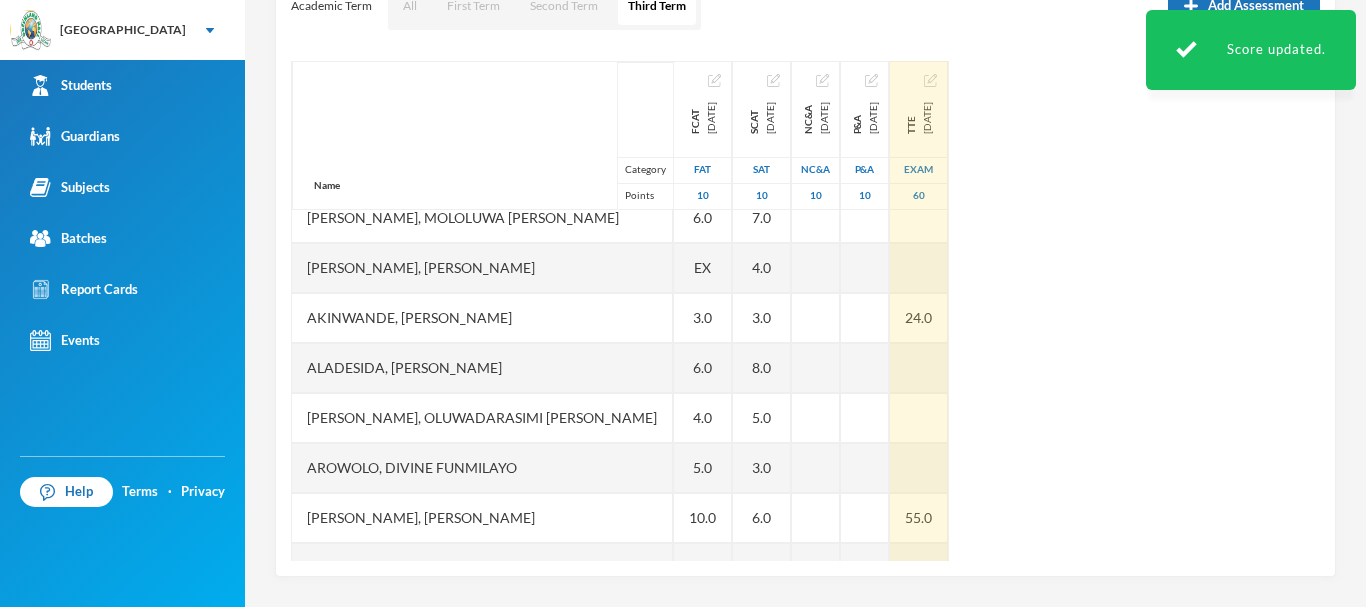 scroll, scrollTop: 374, scrollLeft: 0, axis: vertical 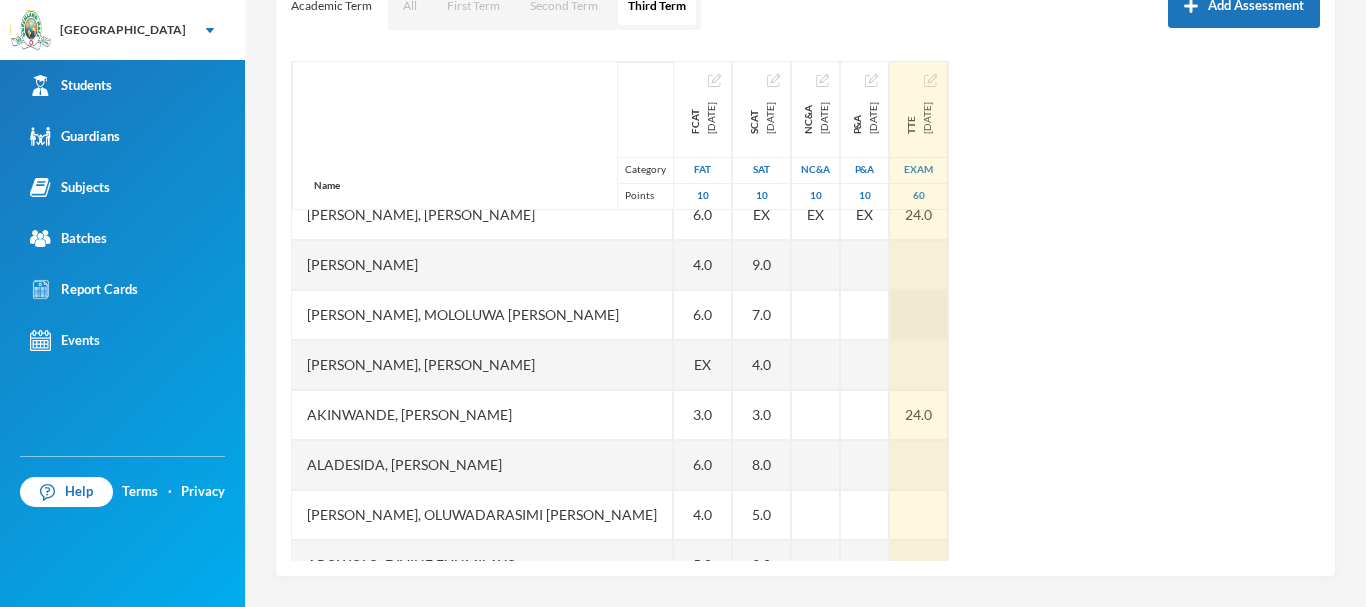 click at bounding box center (919, 315) 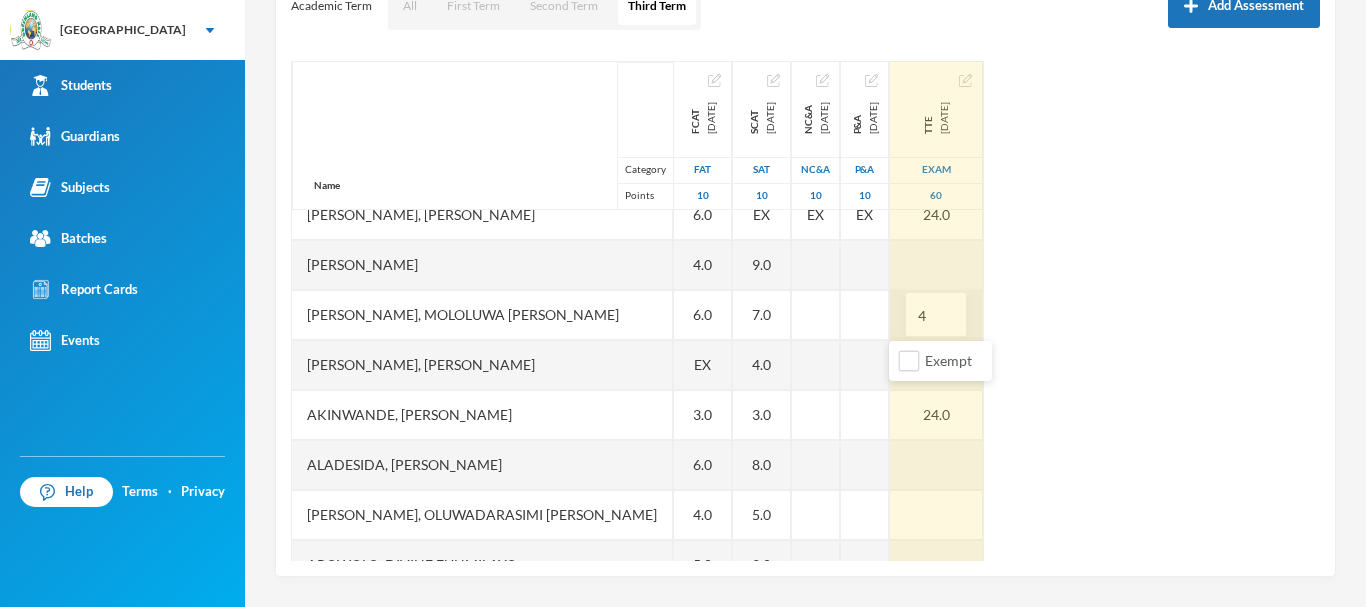 type on "48" 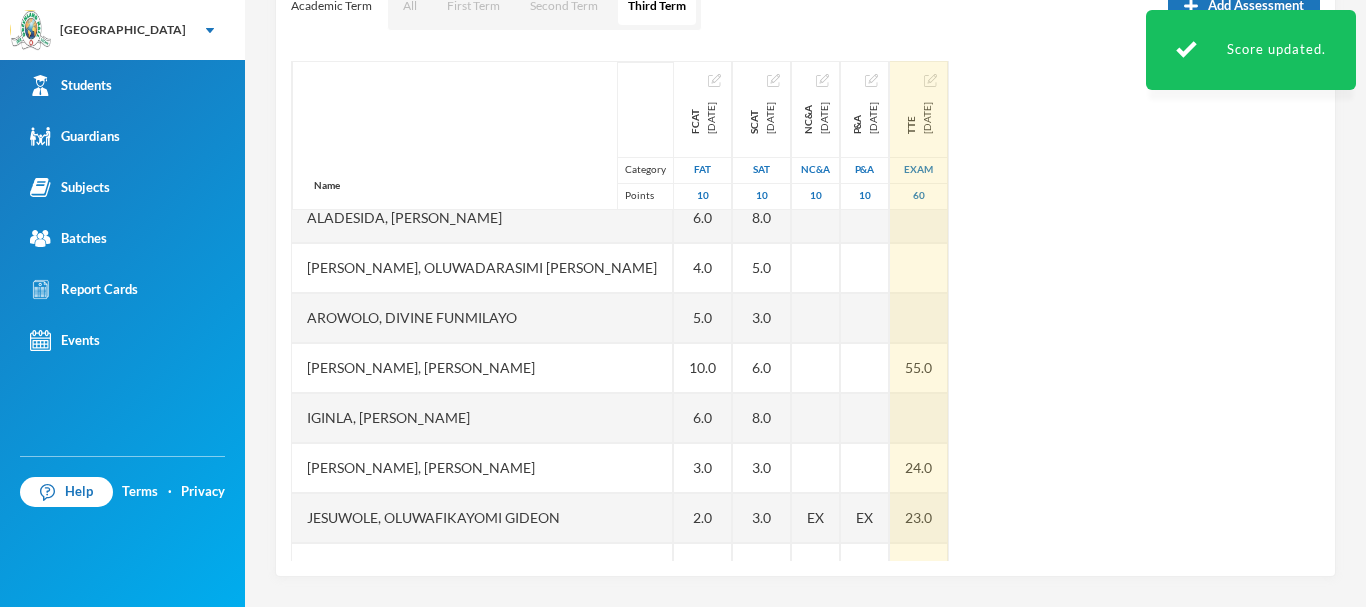 scroll, scrollTop: 524, scrollLeft: 0, axis: vertical 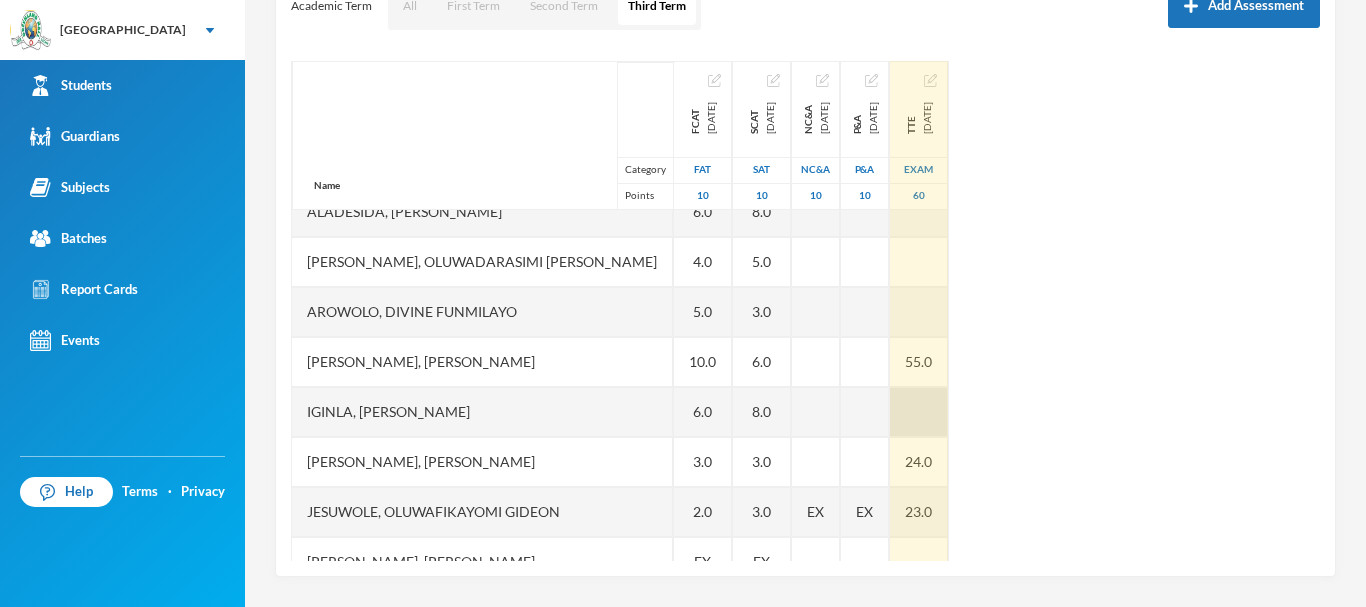 click at bounding box center [919, 412] 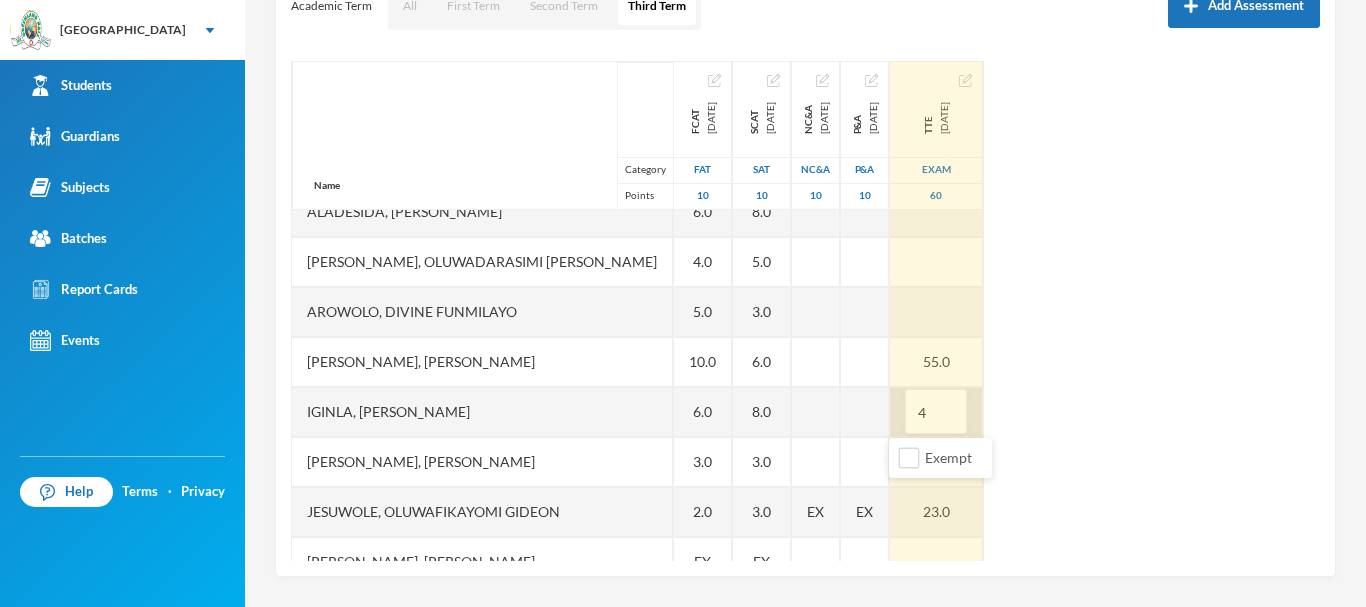 type on "48" 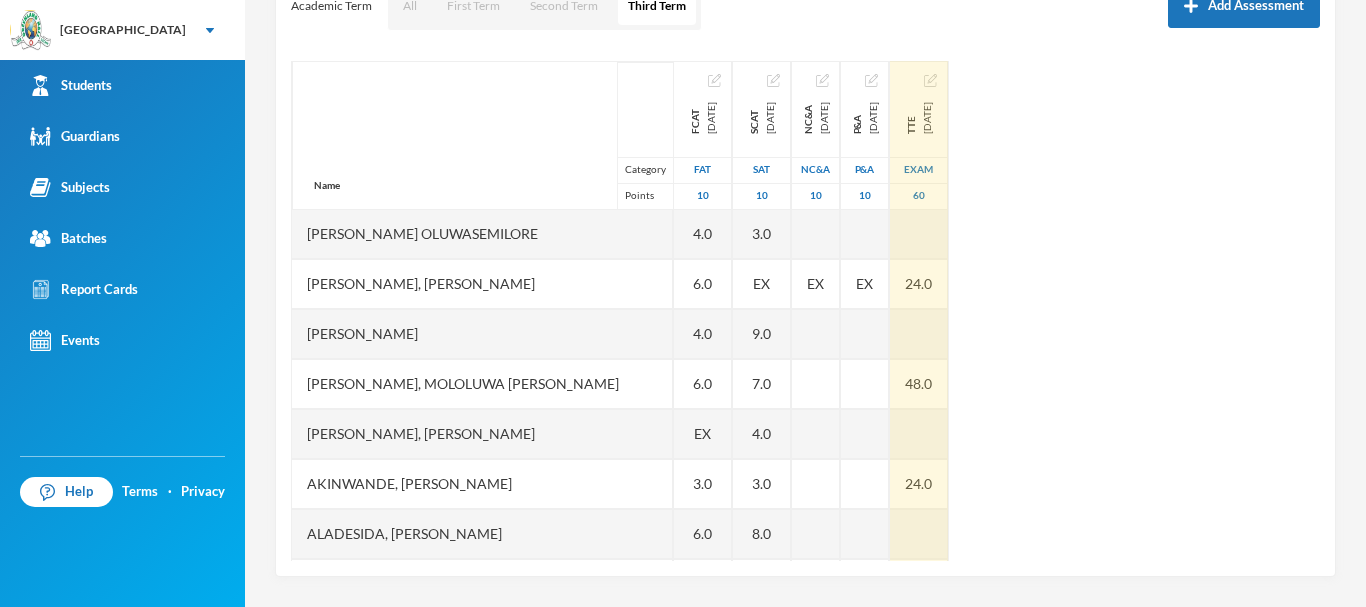scroll, scrollTop: 0, scrollLeft: 0, axis: both 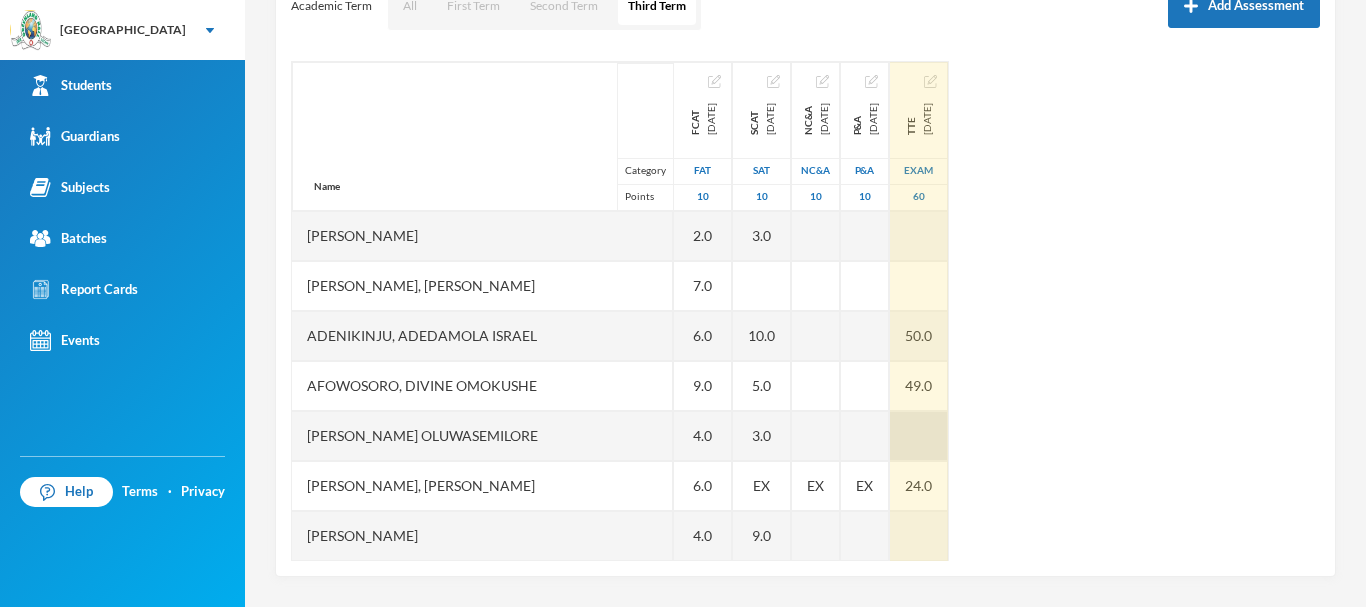 click at bounding box center [919, 436] 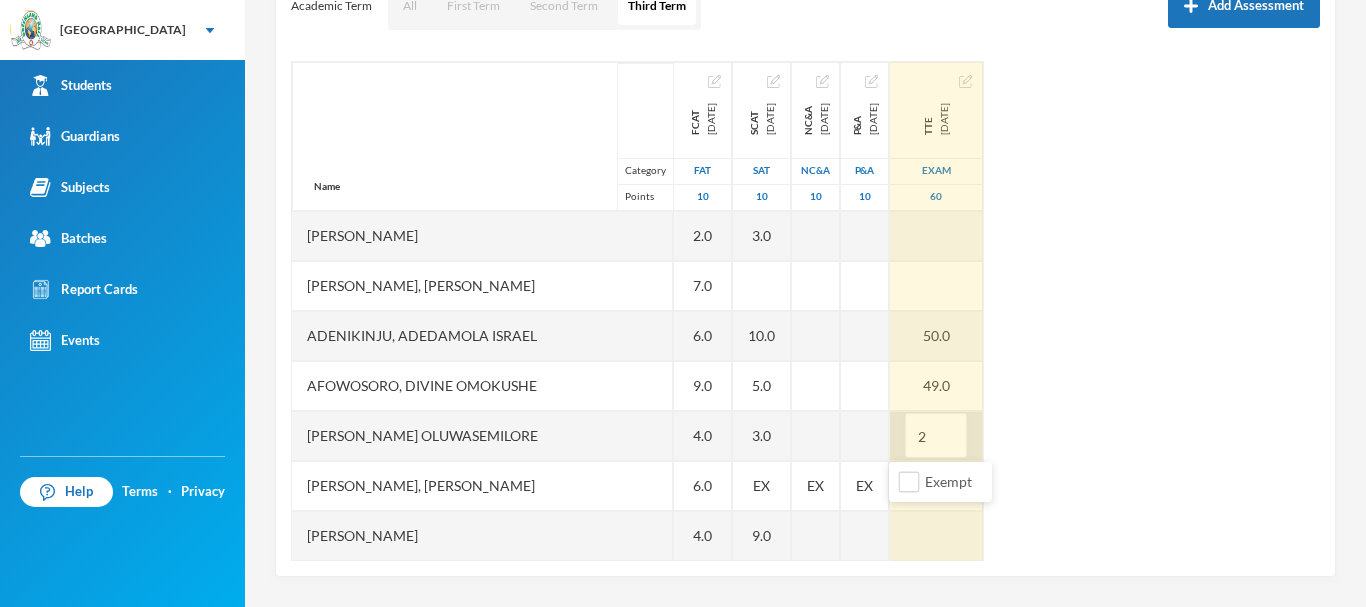 type on "29" 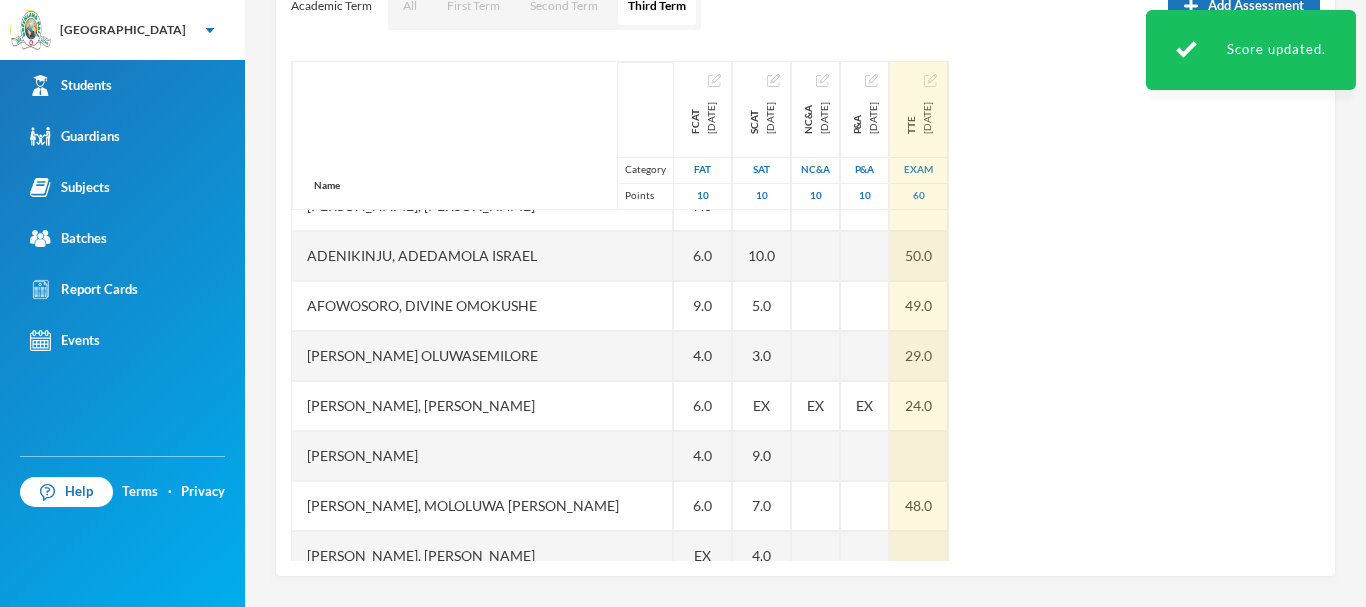 scroll, scrollTop: 400, scrollLeft: 0, axis: vertical 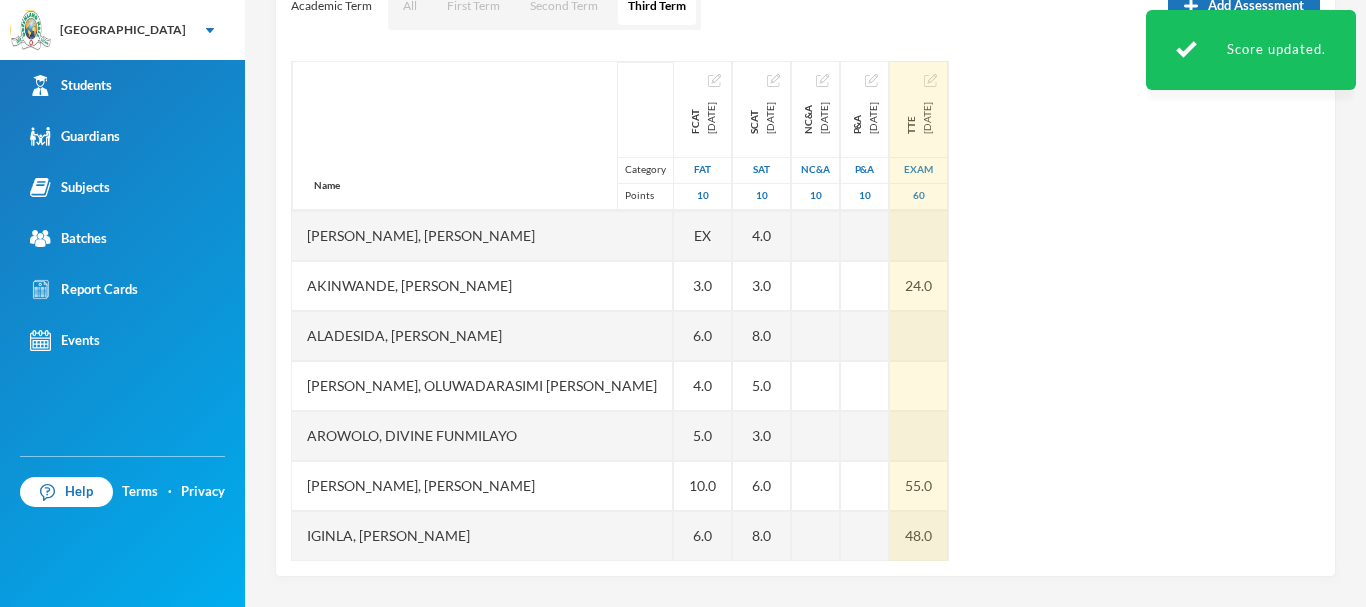 click on "Name   Category Points Abiodun, Stephen Aduragbemi Adams-busali, Maxwell Oshoriameh Adenikinju, Adedamola Israel Afowosoro, Divine Omokushe Ajala, Ayomide Oluwasemilore Ajala, Ifeoluwa Isreal Ajayi, Emmanuel Oluwajomiloju Akande, Mololuwa Esther Akinlaso, Oluwadarisimi Daniel Akinwande, Ojuolape Fauziyat Aladesida, Oladokun Harold Aletan, Oluwadarasimi Esther Arowolo, Divine Funmilayo Bashorun, Balikis Ayomide Iginla, Yesirah Ireoluwa James, Oluwajuwon Victor Jesuwole, Oluwafikayomi Gideon Joseph, Nwachukwu Samuel Kareem, Omoyosola Mubarak Ojewale, Adejuwon Samad Omolade, Motolani Emmanuel Omotoso, Praise Oluwatimilehin Osunde, Emmanuel Osamagbe Oyeniran, Tomiwa Peter Samuel, Oluwasegun David Shuaib, Habeeb Ololade FCAT 2025-05-28 FAT 10 2.0 7.0 6.0 9.0 4.0 6.0 4.0 6.0 EX 3.0 6.0 4.0 5.0 10.0 6.0 3.0 2.0 EX 3.0 2.0 5.0 7.0 EX 8.0 6.0 EX SCAT 2025-06-20 SAT 10 3.0 10.0 5.0 3.0 EX 9.0 7.0 4.0 3.0 8.0 5.0 3.0 6.0 8.0 3.0 3.0 EX 3.0 9.0 8.0 7.0 EX 5.0 4.0 EX NC&A 2025-07-10 NC&A 10 EX EX P&A 2025-07-10 P&A 10 EX" at bounding box center (805, 311) 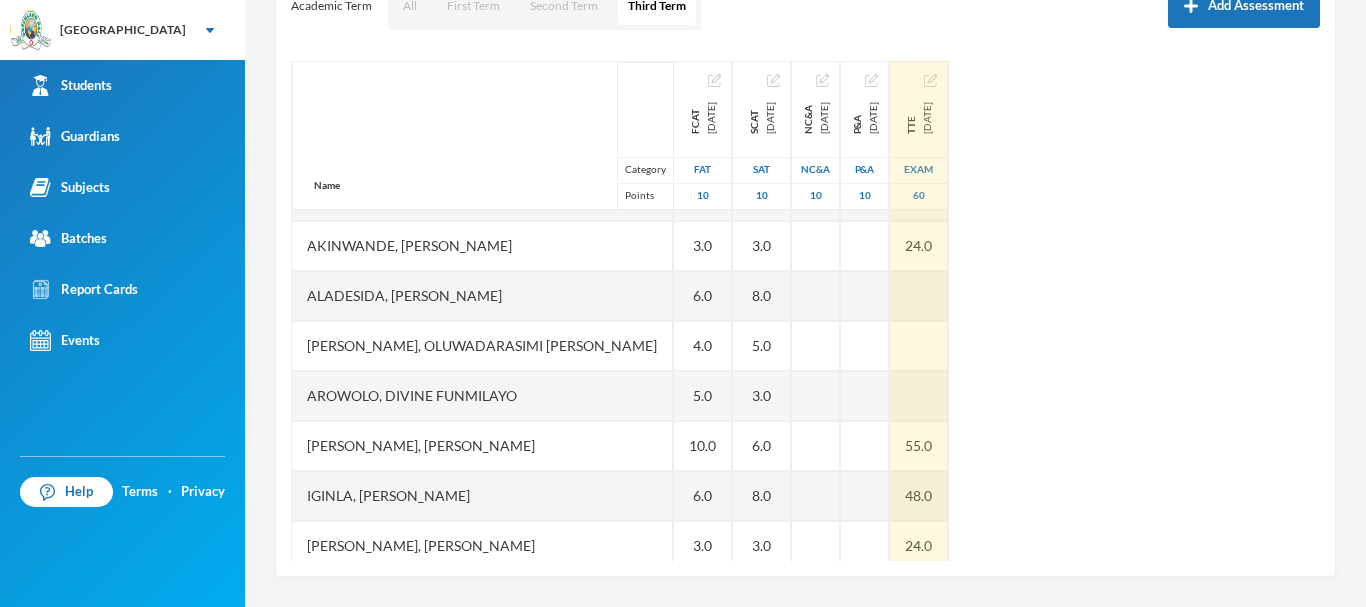 scroll, scrollTop: 400, scrollLeft: 0, axis: vertical 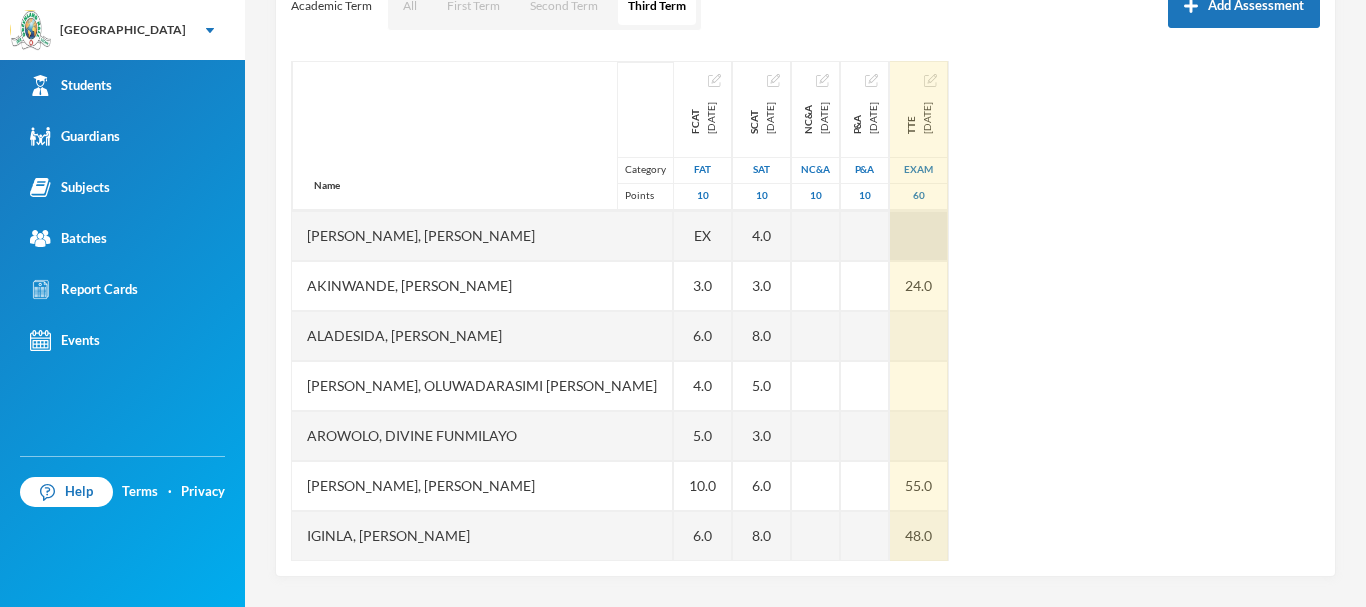 click at bounding box center [919, 236] 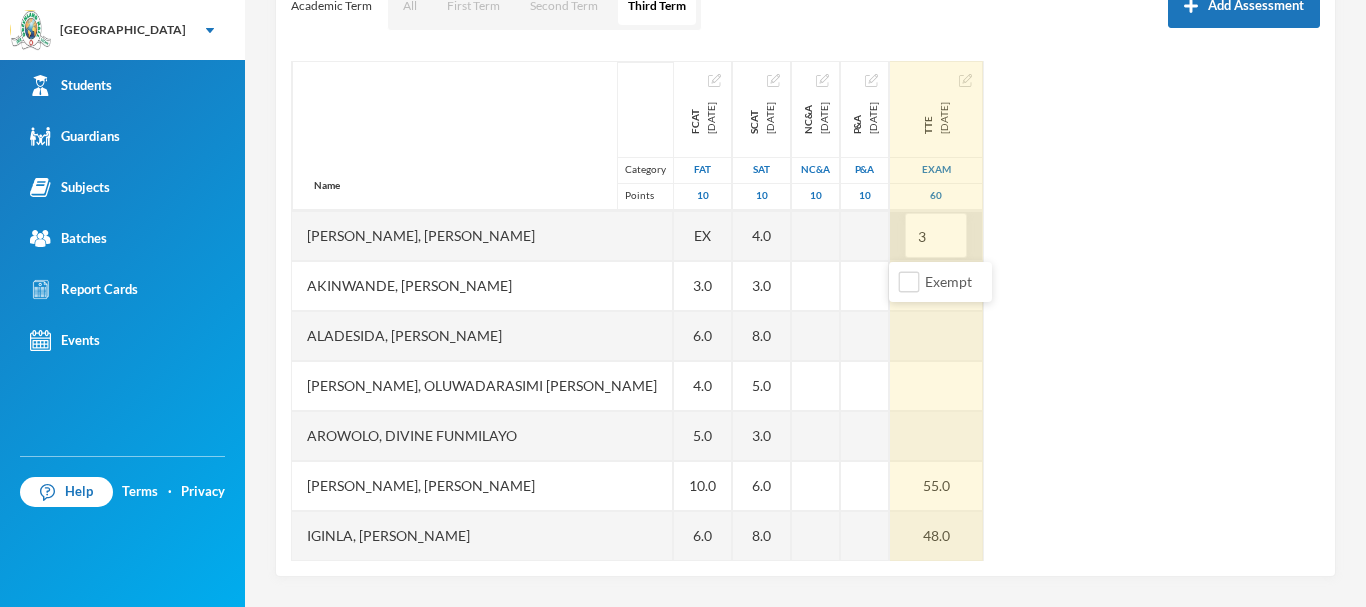 type on "36" 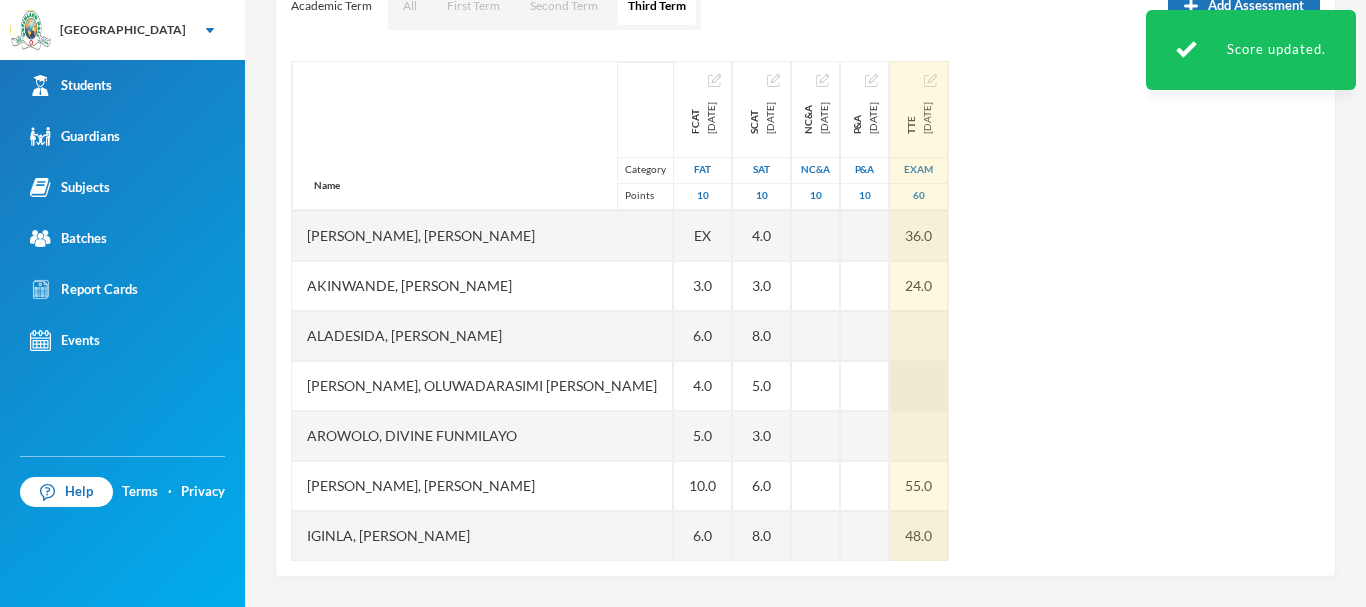 click at bounding box center (919, 386) 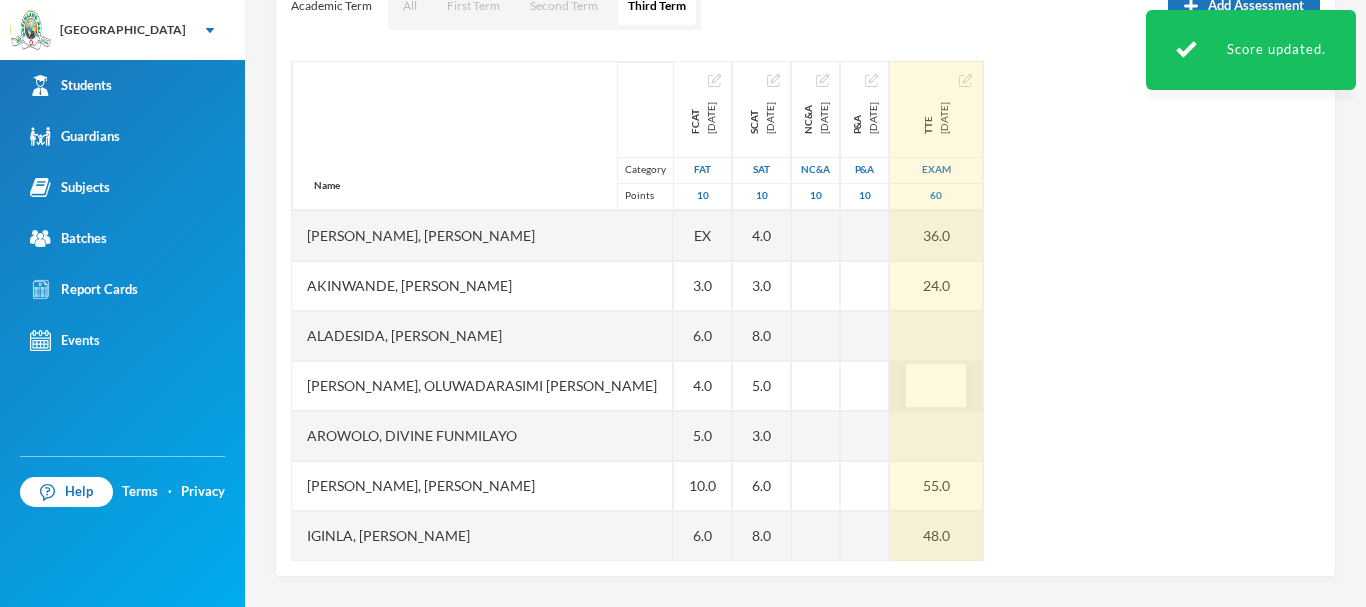 click at bounding box center [936, 386] 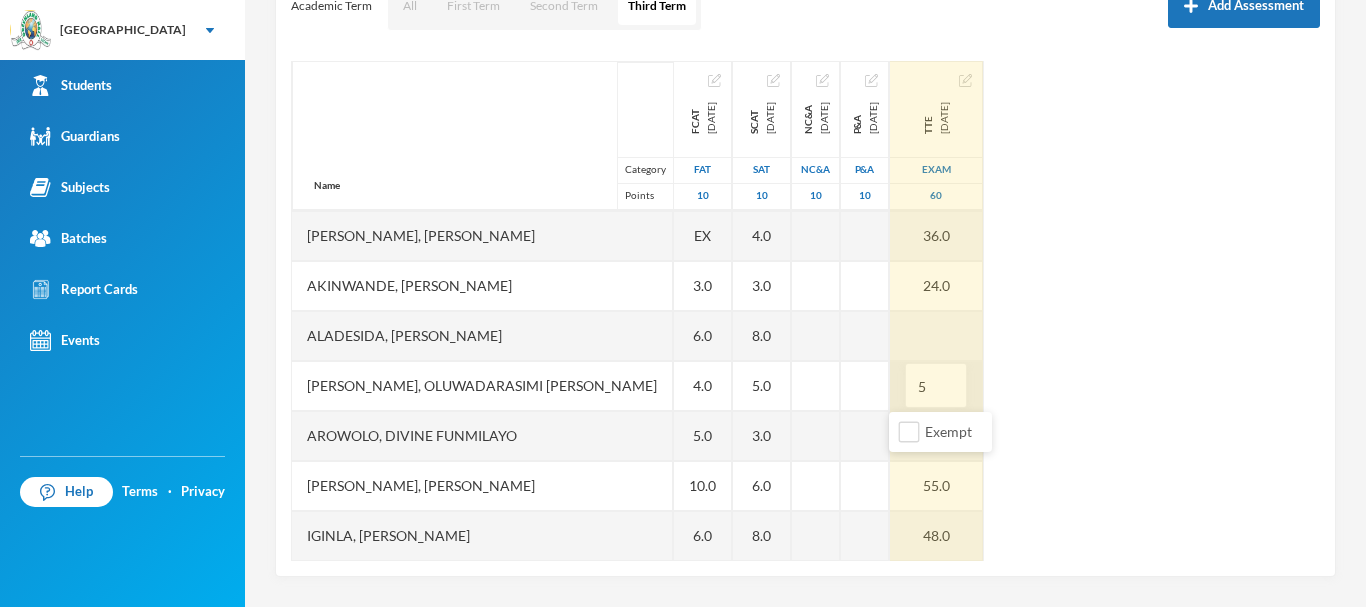 type on "51" 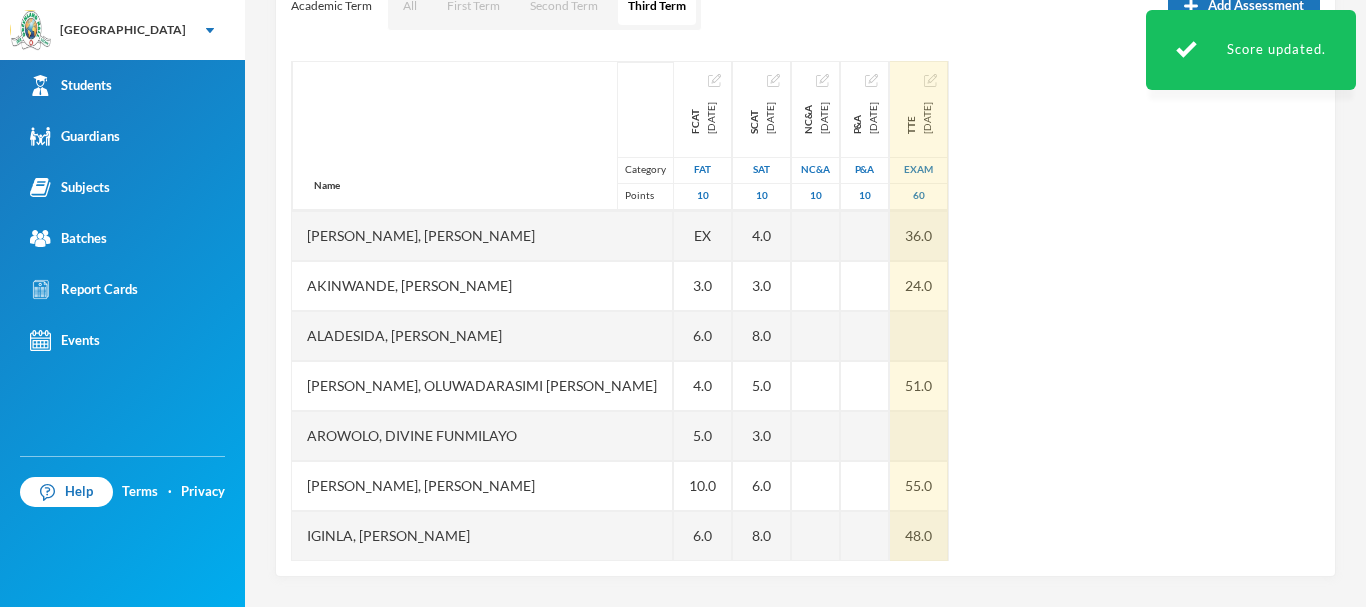scroll, scrollTop: 0, scrollLeft: 0, axis: both 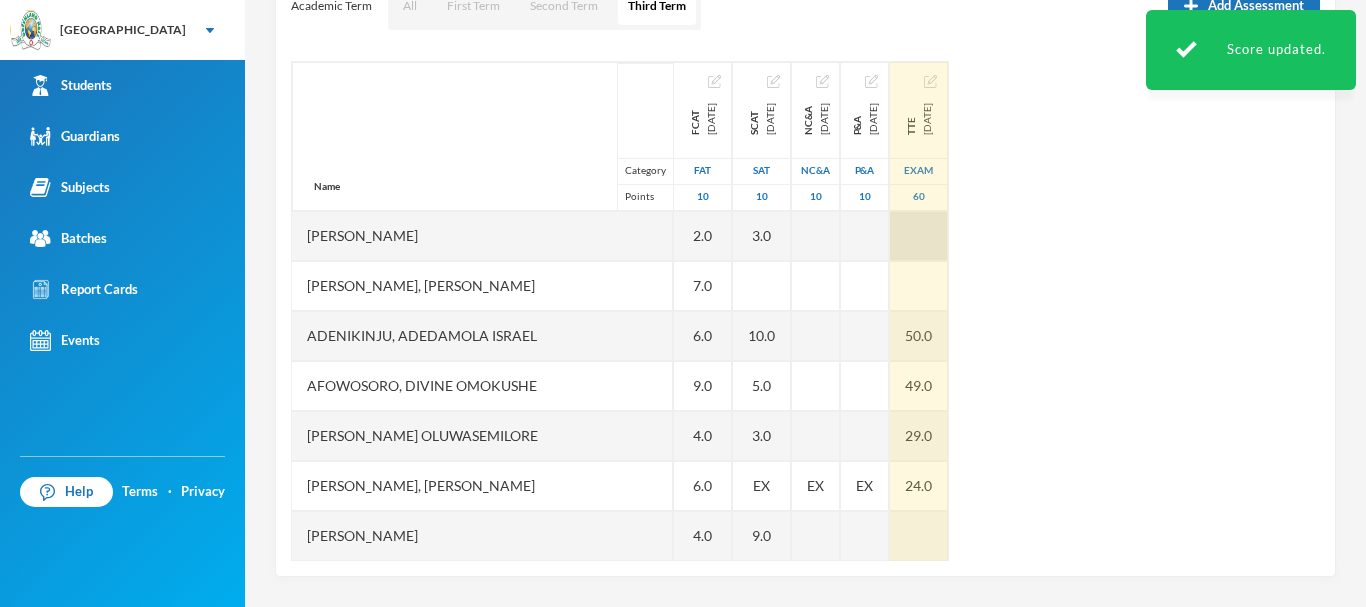 click at bounding box center (919, 236) 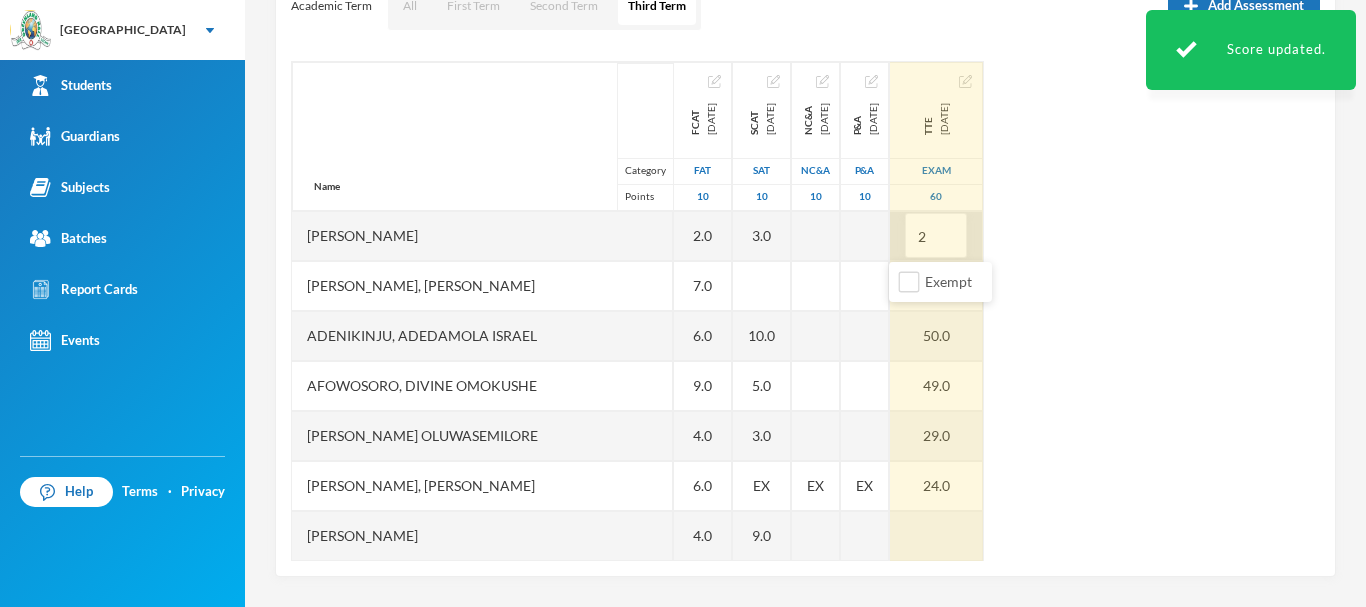 type on "28" 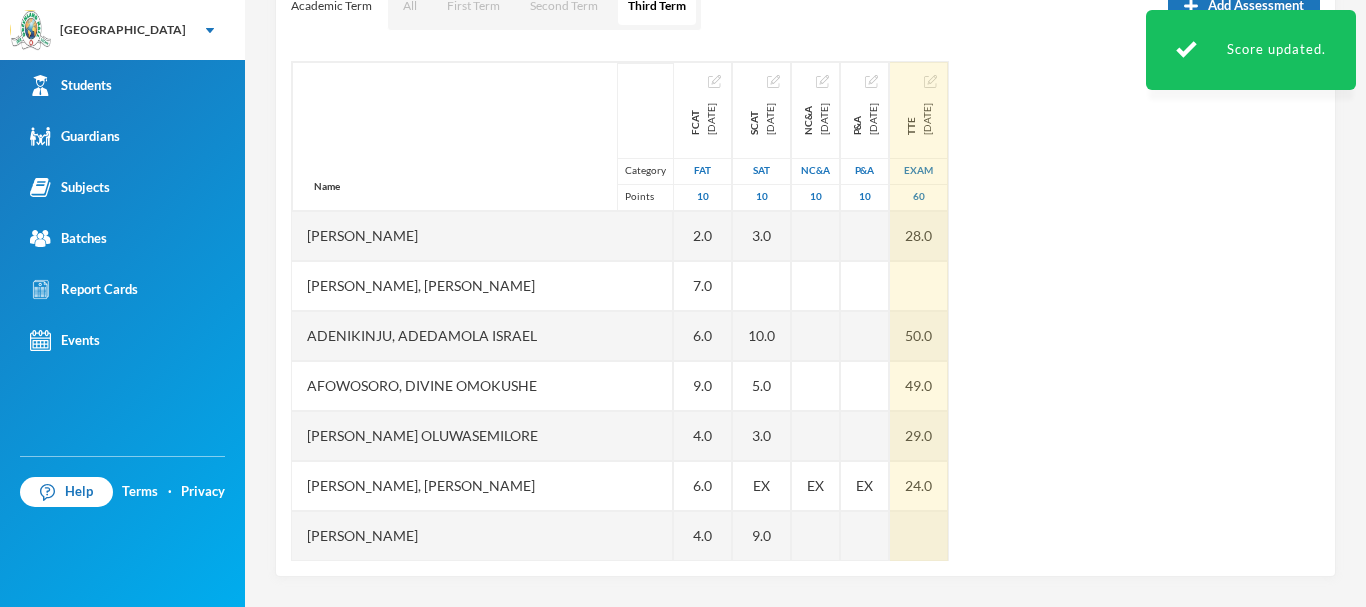 click on "Name   Category Points Abiodun, Stephen Aduragbemi Adams-busali, Maxwell Oshoriameh Adenikinju, Adedamola Israel Afowosoro, Divine Omokushe Ajala, Ayomide Oluwasemilore Ajala, Ifeoluwa Isreal Ajayi, Emmanuel Oluwajomiloju Akande, Mololuwa Esther Akinlaso, Oluwadarisimi Daniel Akinwande, Ojuolape Fauziyat Aladesida, Oladokun Harold Aletan, Oluwadarasimi Esther Arowolo, Divine Funmilayo Bashorun, Balikis Ayomide Iginla, Yesirah Ireoluwa James, Oluwajuwon Victor Jesuwole, Oluwafikayomi Gideon Joseph, Nwachukwu Samuel Kareem, Omoyosola Mubarak Ojewale, Adejuwon Samad Omolade, Motolani Emmanuel Omotoso, Praise Oluwatimilehin Osunde, Emmanuel Osamagbe Oyeniran, Tomiwa Peter Samuel, Oluwasegun David Shuaib, Habeeb Ololade FCAT 2025-05-28 FAT 10 2.0 7.0 6.0 9.0 4.0 6.0 4.0 6.0 EX 3.0 6.0 4.0 5.0 10.0 6.0 3.0 2.0 EX 3.0 2.0 5.0 7.0 EX 8.0 6.0 EX SCAT 2025-06-20 SAT 10 3.0 10.0 5.0 3.0 EX 9.0 7.0 4.0 3.0 8.0 5.0 3.0 6.0 8.0 3.0 3.0 EX 3.0 9.0 8.0 7.0 EX 5.0 4.0 EX NC&A 2025-07-10 NC&A 10 EX EX P&A 2025-07-10 P&A 10 EX" at bounding box center (805, 311) 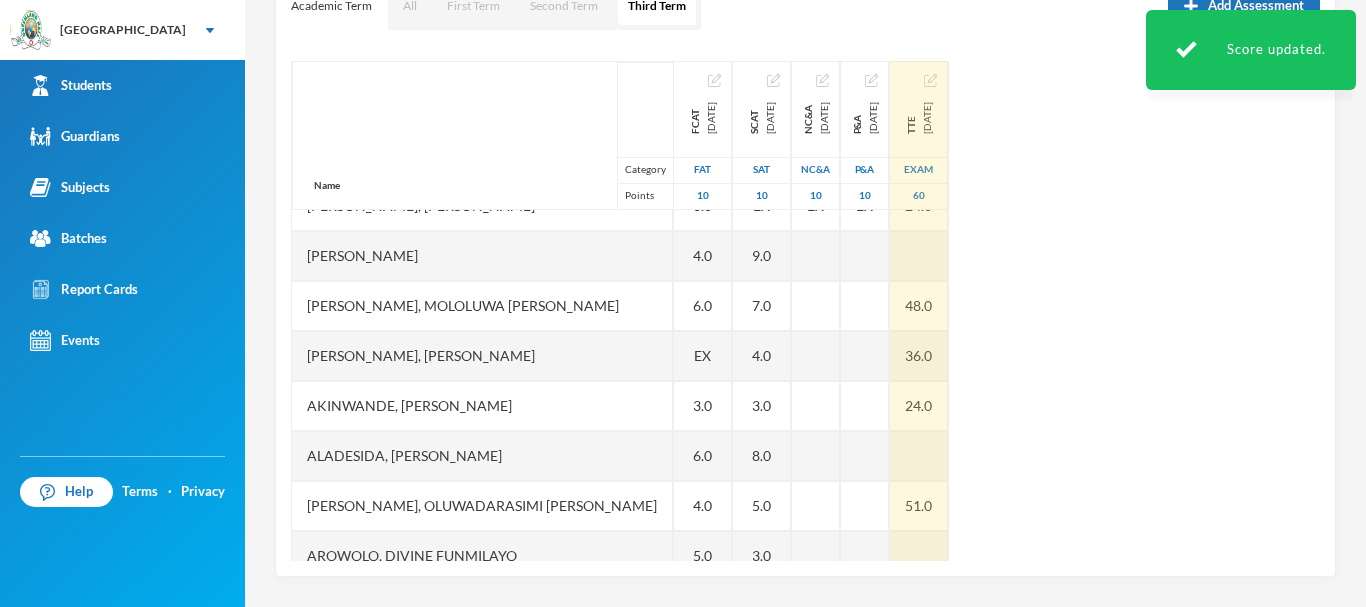 scroll, scrollTop: 360, scrollLeft: 0, axis: vertical 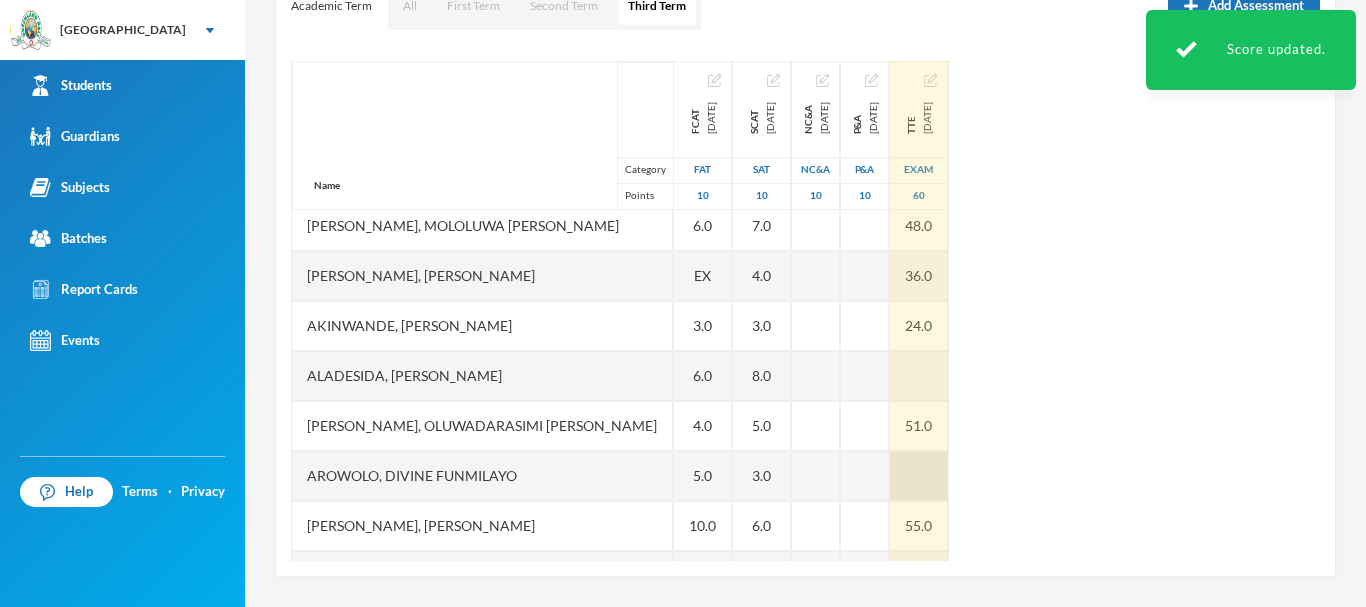 click at bounding box center [919, 476] 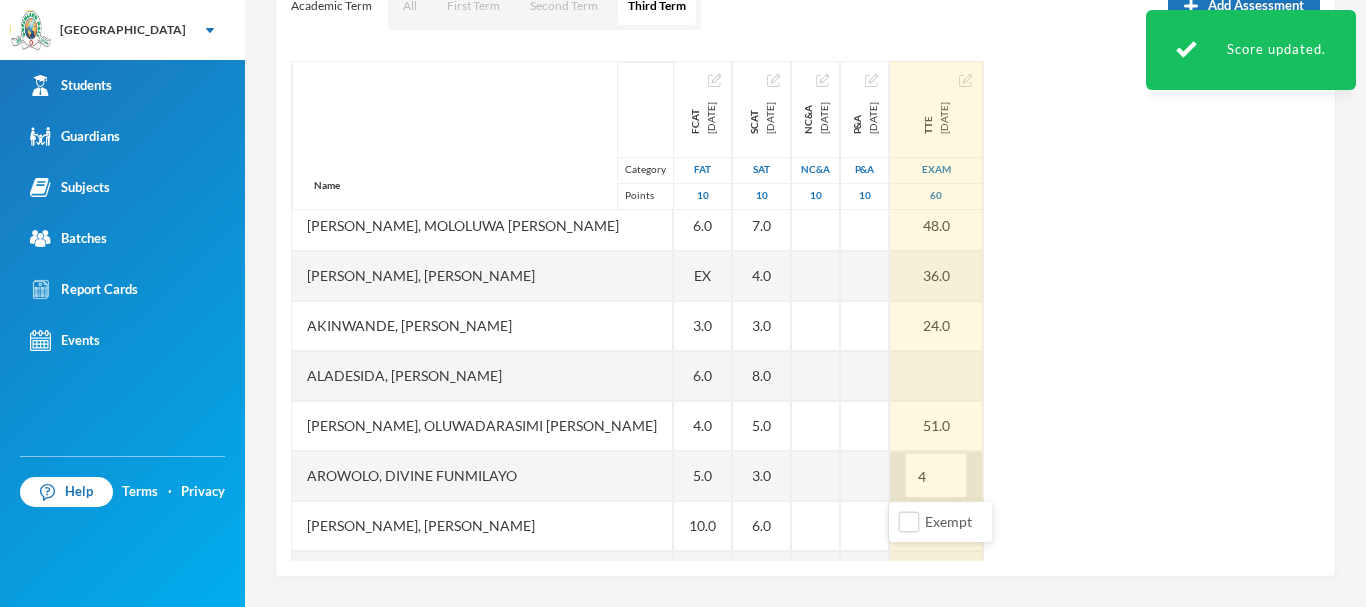 type on "41" 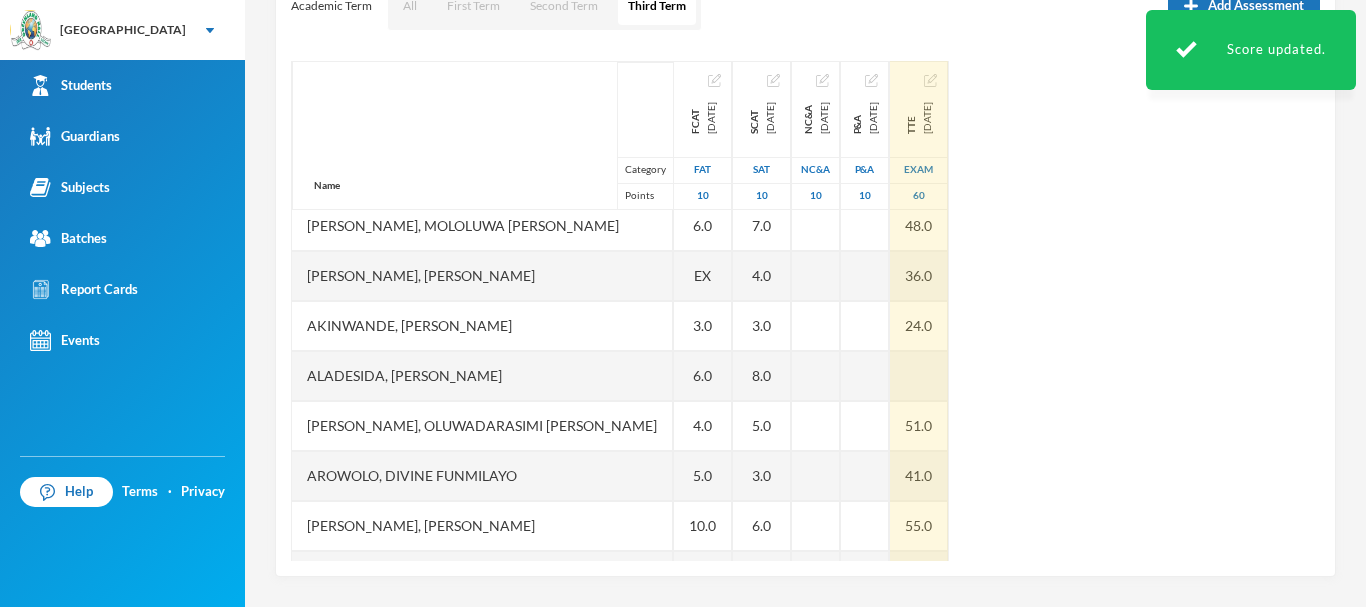 click on "Name   Category Points Abiodun, Stephen Aduragbemi Adams-busali, Maxwell Oshoriameh Adenikinju, Adedamola Israel Afowosoro, Divine Omokushe Ajala, Ayomide Oluwasemilore Ajala, Ifeoluwa Isreal Ajayi, Emmanuel Oluwajomiloju Akande, Mololuwa Esther Akinlaso, Oluwadarisimi Daniel Akinwande, Ojuolape Fauziyat Aladesida, Oladokun Harold Aletan, Oluwadarasimi Esther Arowolo, Divine Funmilayo Bashorun, Balikis Ayomide Iginla, Yesirah Ireoluwa James, Oluwajuwon Victor Jesuwole, Oluwafikayomi Gideon Joseph, Nwachukwu Samuel Kareem, Omoyosola Mubarak Ojewale, Adejuwon Samad Omolade, Motolani Emmanuel Omotoso, Praise Oluwatimilehin Osunde, Emmanuel Osamagbe Oyeniran, Tomiwa Peter Samuel, Oluwasegun David Shuaib, Habeeb Ololade FCAT 2025-05-28 FAT 10 2.0 7.0 6.0 9.0 4.0 6.0 4.0 6.0 EX 3.0 6.0 4.0 5.0 10.0 6.0 3.0 2.0 EX 3.0 2.0 5.0 7.0 EX 8.0 6.0 EX SCAT 2025-06-20 SAT 10 3.0 10.0 5.0 3.0 EX 9.0 7.0 4.0 3.0 8.0 5.0 3.0 6.0 8.0 3.0 3.0 EX 3.0 9.0 8.0 7.0 EX 5.0 4.0 EX NC&A 2025-07-10 NC&A 10 EX EX P&A 2025-07-10 P&A 10 EX" at bounding box center [805, 311] 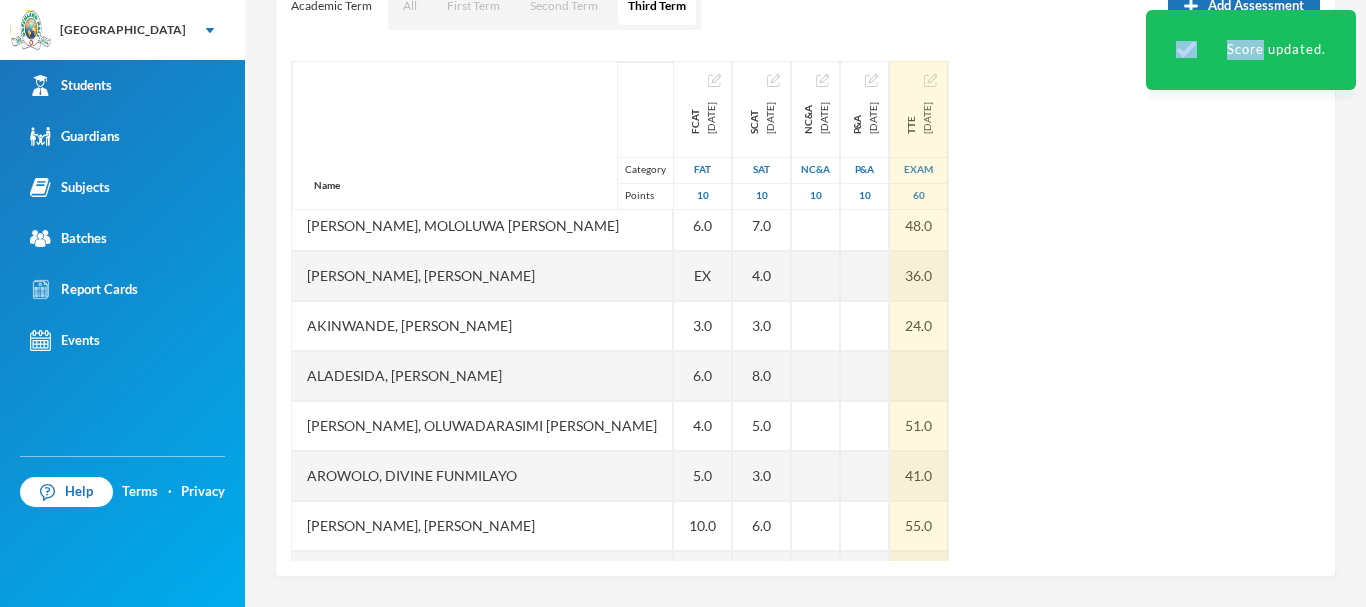 click on "Name   Category Points Abiodun, Stephen Aduragbemi Adams-busali, Maxwell Oshoriameh Adenikinju, Adedamola Israel Afowosoro, Divine Omokushe Ajala, Ayomide Oluwasemilore Ajala, Ifeoluwa Isreal Ajayi, Emmanuel Oluwajomiloju Akande, Mololuwa Esther Akinlaso, Oluwadarisimi Daniel Akinwande, Ojuolape Fauziyat Aladesida, Oladokun Harold Aletan, Oluwadarasimi Esther Arowolo, Divine Funmilayo Bashorun, Balikis Ayomide Iginla, Yesirah Ireoluwa James, Oluwajuwon Victor Jesuwole, Oluwafikayomi Gideon Joseph, Nwachukwu Samuel Kareem, Omoyosola Mubarak Ojewale, Adejuwon Samad Omolade, Motolani Emmanuel Omotoso, Praise Oluwatimilehin Osunde, Emmanuel Osamagbe Oyeniran, Tomiwa Peter Samuel, Oluwasegun David Shuaib, Habeeb Ololade FCAT 2025-05-28 FAT 10 2.0 7.0 6.0 9.0 4.0 6.0 4.0 6.0 EX 3.0 6.0 4.0 5.0 10.0 6.0 3.0 2.0 EX 3.0 2.0 5.0 7.0 EX 8.0 6.0 EX SCAT 2025-06-20 SAT 10 3.0 10.0 5.0 3.0 EX 9.0 7.0 4.0 3.0 8.0 5.0 3.0 6.0 8.0 3.0 3.0 EX 3.0 9.0 8.0 7.0 EX 5.0 4.0 EX NC&A 2025-07-10 NC&A 10 EX EX P&A 2025-07-10 P&A 10 EX" at bounding box center (805, 311) 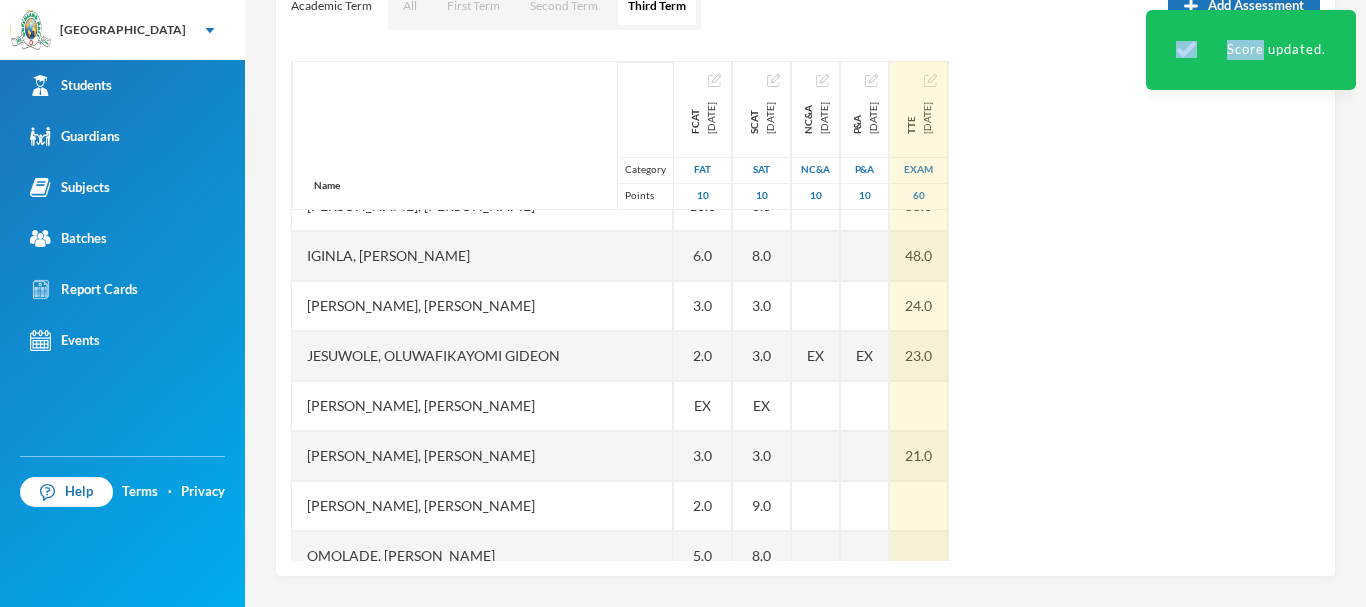 scroll, scrollTop: 720, scrollLeft: 0, axis: vertical 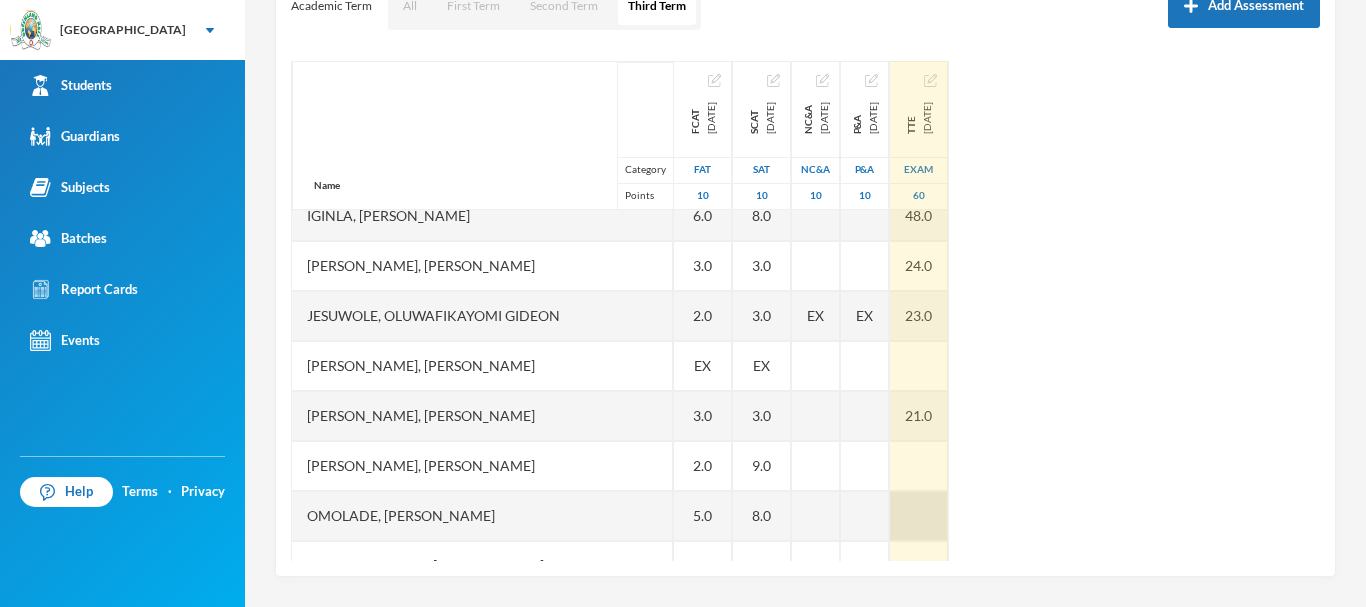 click at bounding box center [919, 516] 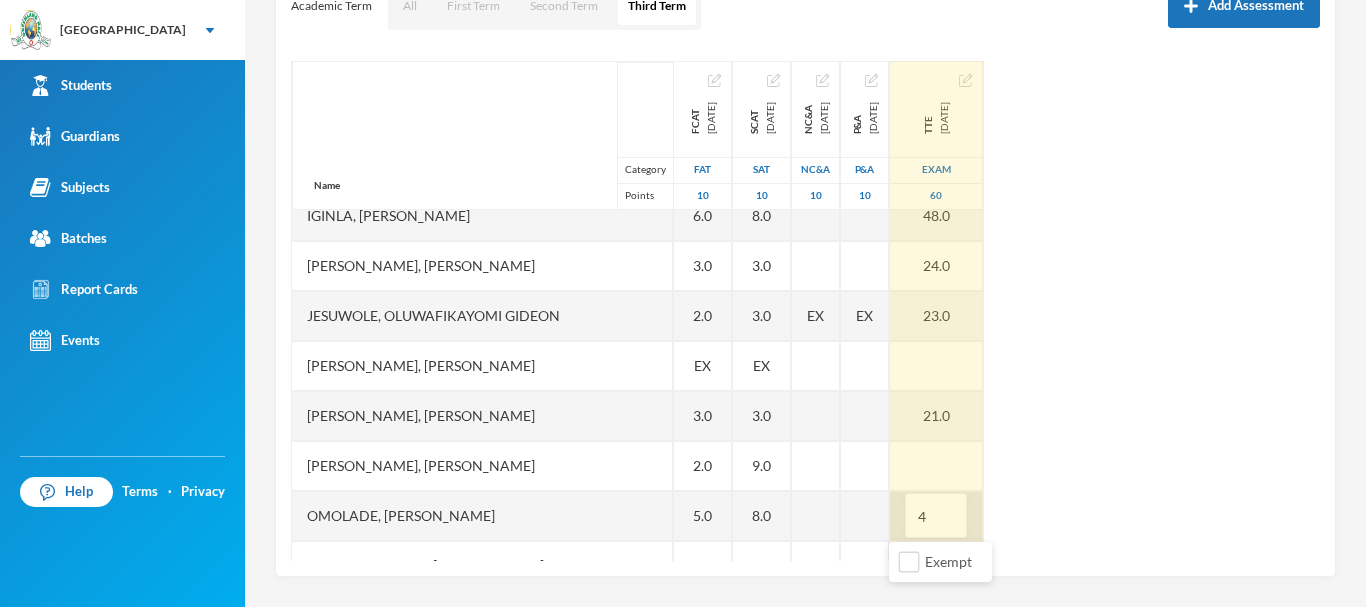 type on "47" 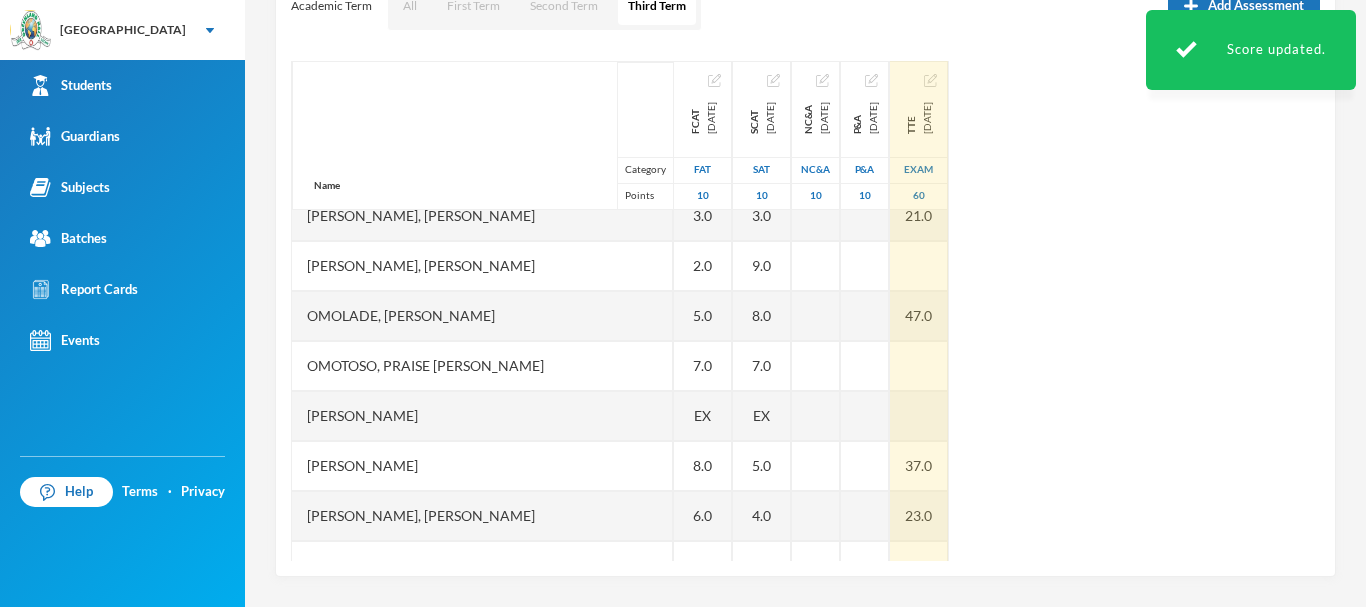 scroll, scrollTop: 951, scrollLeft: 0, axis: vertical 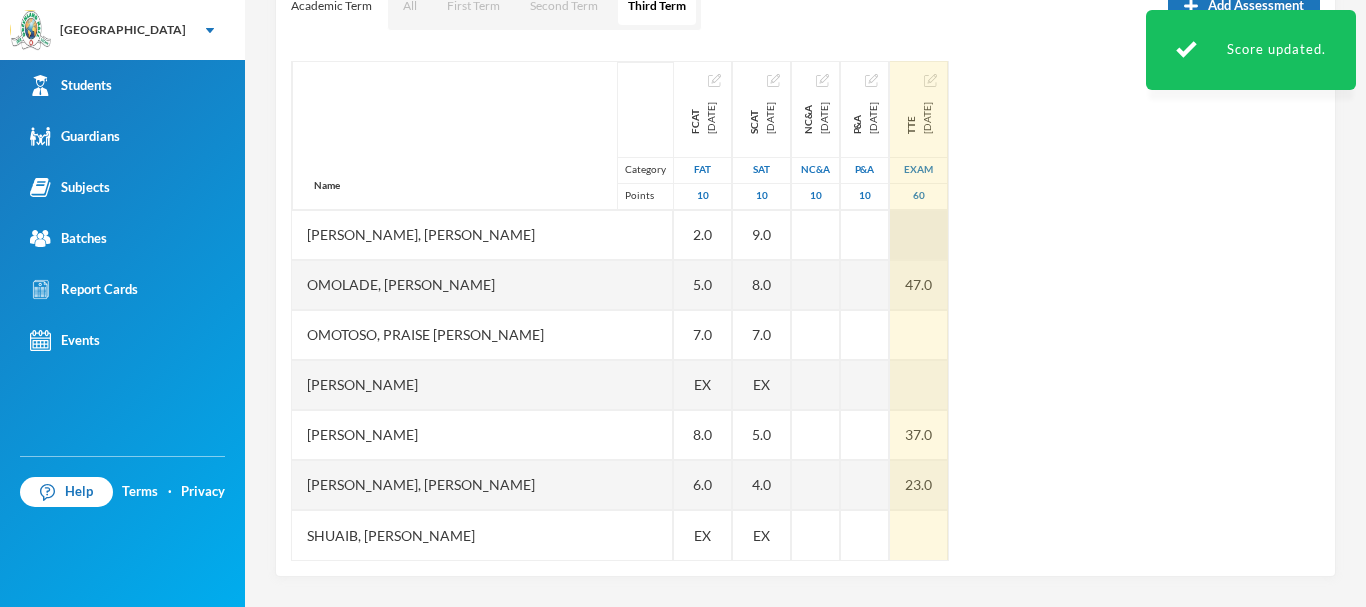 click at bounding box center (919, 235) 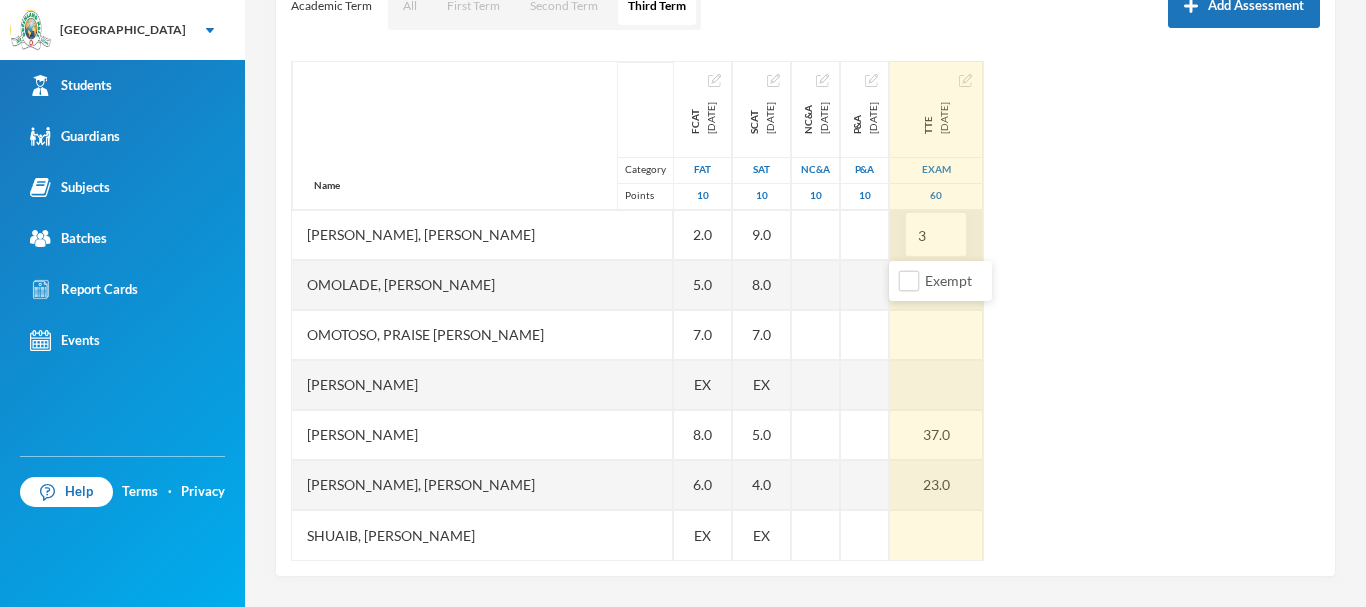 type on "38" 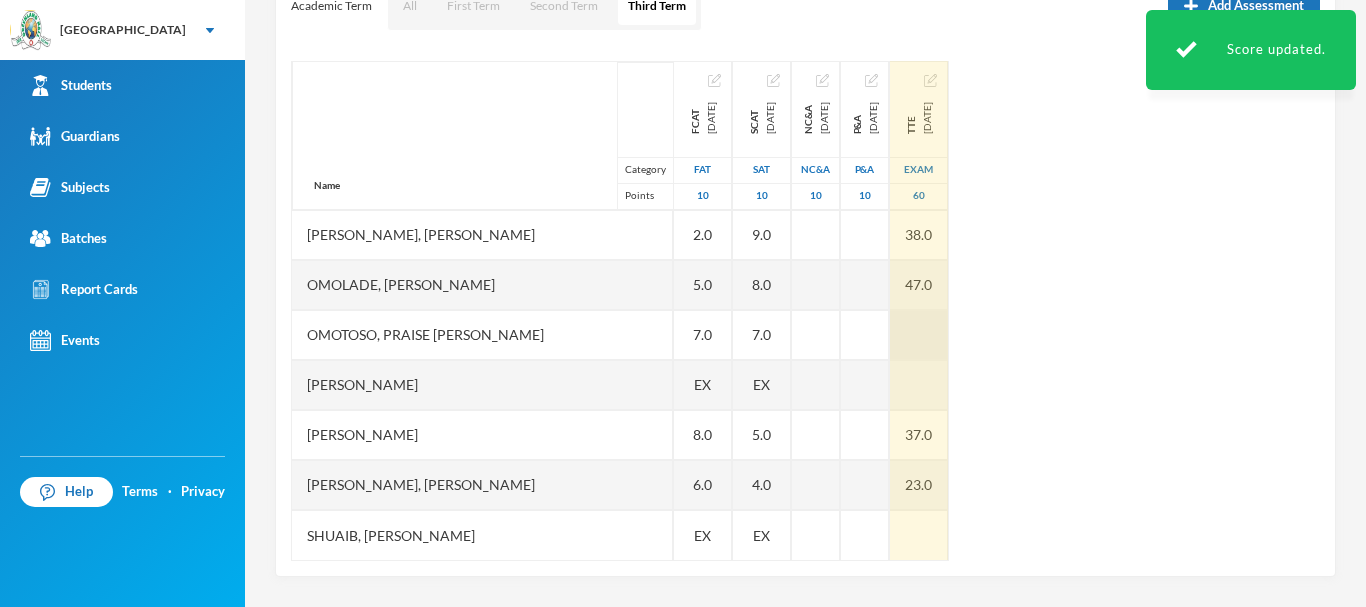 click at bounding box center [919, 335] 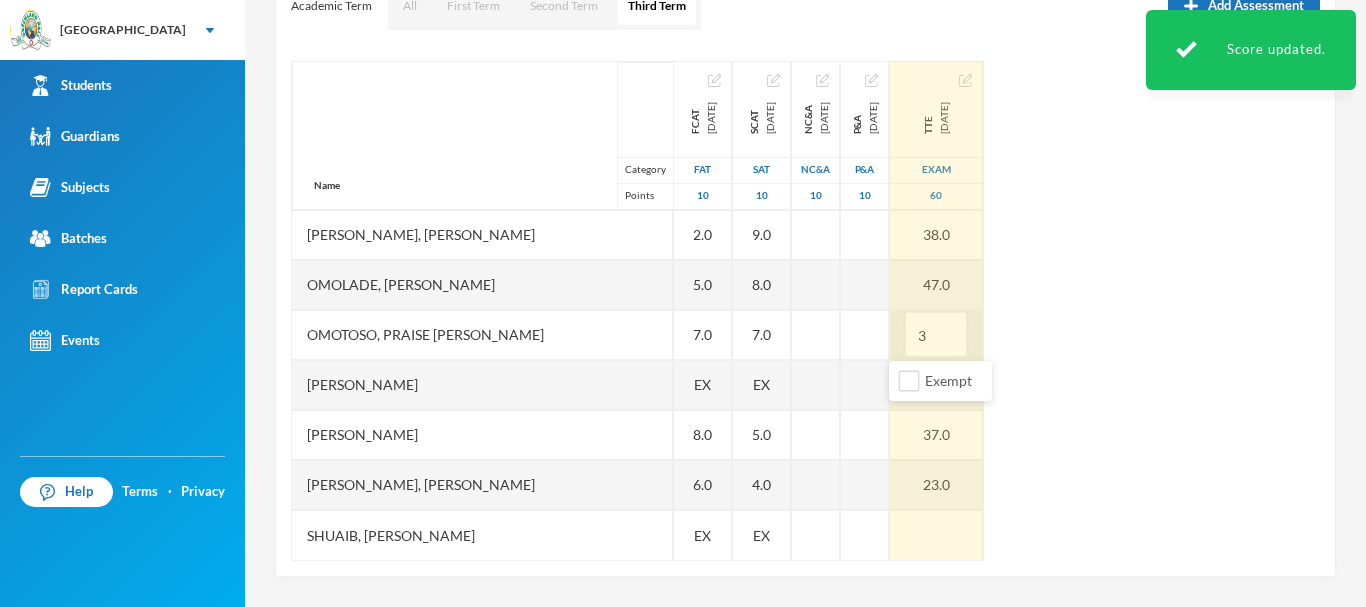 type on "34" 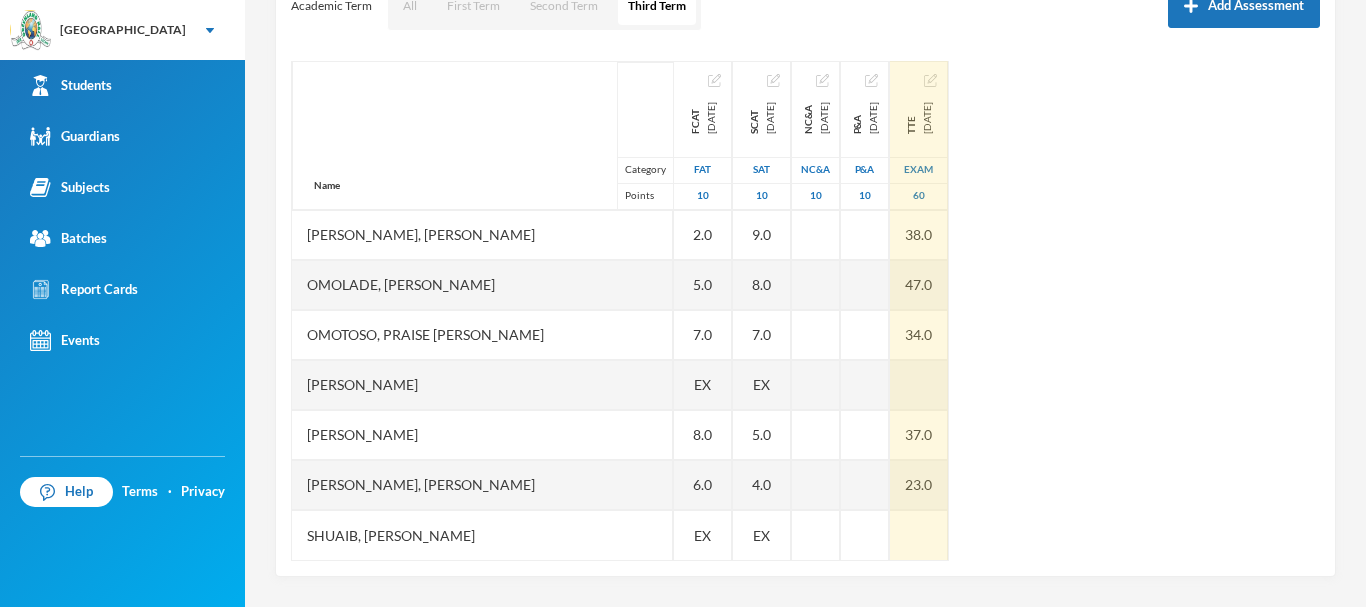 click on "34.0" at bounding box center (919, 335) 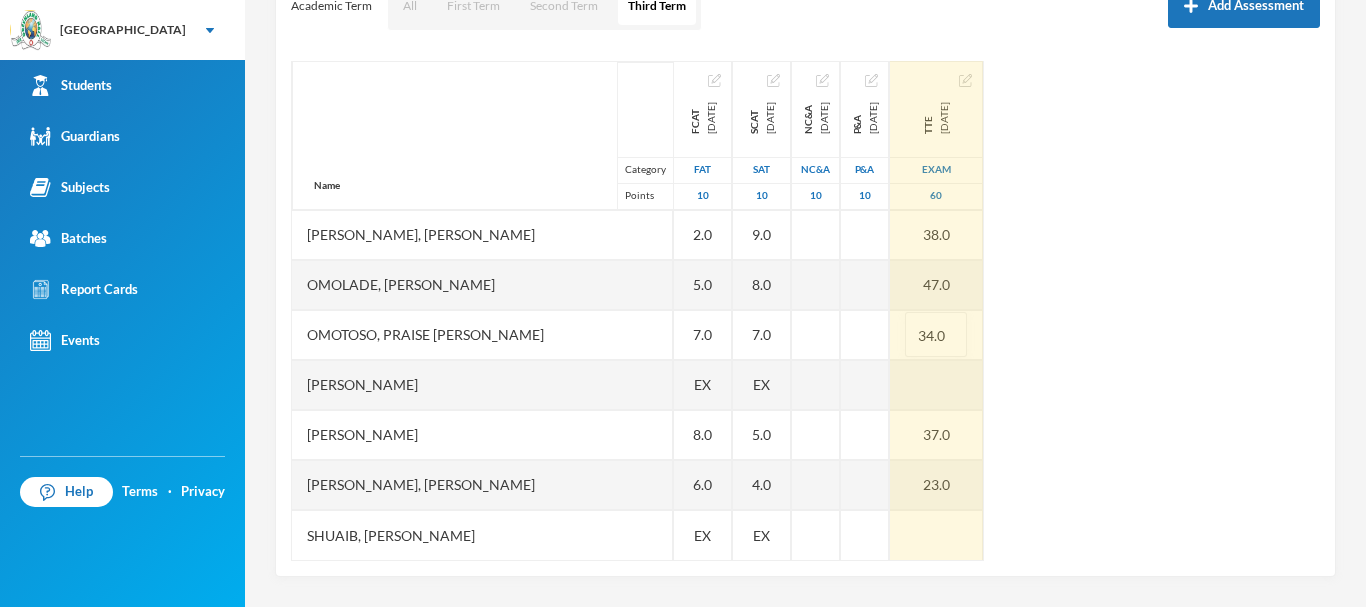 click on "34.0" at bounding box center [936, 335] 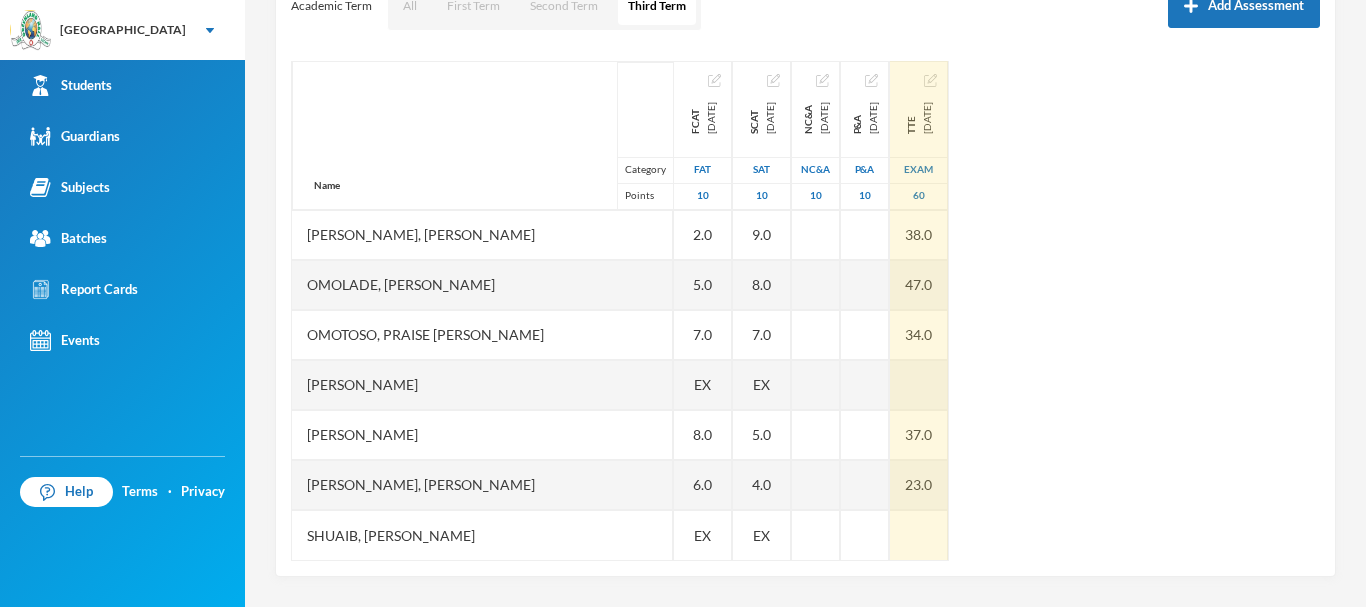 click on "Name   Category Points Abiodun, Stephen Aduragbemi Adams-busali, Maxwell Oshoriameh Adenikinju, Adedamola Israel Afowosoro, Divine Omokushe Ajala, Ayomide Oluwasemilore Ajala, Ifeoluwa Isreal Ajayi, Emmanuel Oluwajomiloju Akande, Mololuwa Esther Akinlaso, Oluwadarisimi Daniel Akinwande, Ojuolape Fauziyat Aladesida, Oladokun Harold Aletan, Oluwadarasimi Esther Arowolo, Divine Funmilayo Bashorun, Balikis Ayomide Iginla, Yesirah Ireoluwa James, Oluwajuwon Victor Jesuwole, Oluwafikayomi Gideon Joseph, Nwachukwu Samuel Kareem, Omoyosola Mubarak Ojewale, Adejuwon Samad Omolade, Motolani Emmanuel Omotoso, Praise Oluwatimilehin Osunde, Emmanuel Osamagbe Oyeniran, Tomiwa Peter Samuel, Oluwasegun David Shuaib, Habeeb Ololade FCAT 2025-05-28 FAT 10 2.0 7.0 6.0 9.0 4.0 6.0 4.0 6.0 EX 3.0 6.0 4.0 5.0 10.0 6.0 3.0 2.0 EX 3.0 2.0 5.0 7.0 EX 8.0 6.0 EX SCAT 2025-06-20 SAT 10 3.0 10.0 5.0 3.0 EX 9.0 7.0 4.0 3.0 8.0 5.0 3.0 6.0 8.0 3.0 3.0 EX 3.0 9.0 8.0 7.0 EX 5.0 4.0 EX NC&A 2025-07-10 NC&A 10 EX EX P&A 2025-07-10 P&A 10 EX" at bounding box center (805, 311) 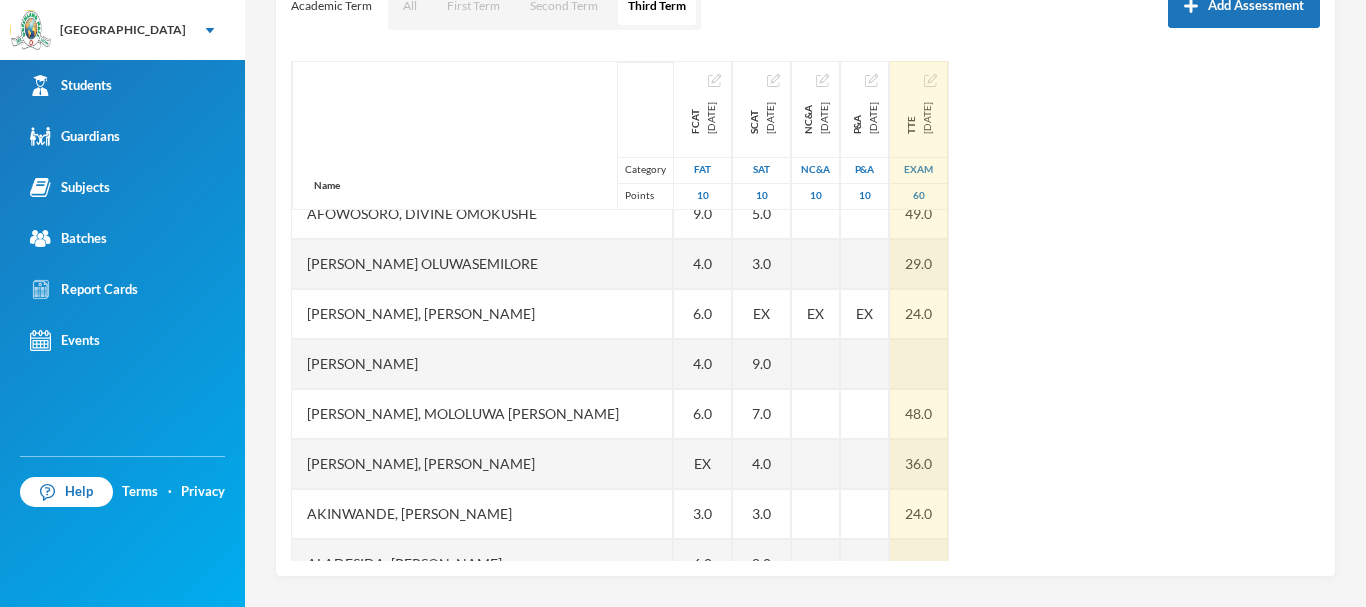 scroll, scrollTop: 22, scrollLeft: 0, axis: vertical 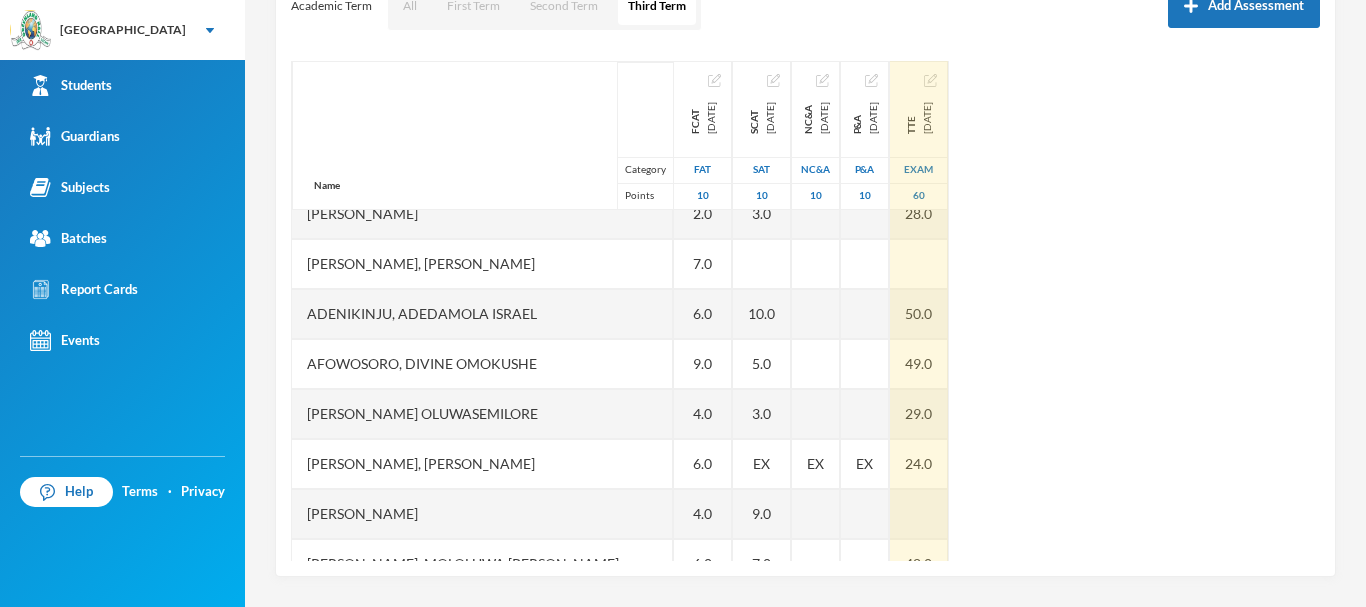 click on "Name   Category Points Abiodun, Stephen Aduragbemi Adams-busali, Maxwell Oshoriameh Adenikinju, Adedamola Israel Afowosoro, Divine Omokushe Ajala, Ayomide Oluwasemilore Ajala, Ifeoluwa Isreal Ajayi, Emmanuel Oluwajomiloju Akande, Mololuwa Esther Akinlaso, Oluwadarisimi Daniel Akinwande, Ojuolape Fauziyat Aladesida, Oladokun Harold Aletan, Oluwadarasimi Esther Arowolo, Divine Funmilayo Bashorun, Balikis Ayomide Iginla, Yesirah Ireoluwa James, Oluwajuwon Victor Jesuwole, Oluwafikayomi Gideon Joseph, Nwachukwu Samuel Kareem, Omoyosola Mubarak Ojewale, Adejuwon Samad Omolade, Motolani Emmanuel Omotoso, Praise Oluwatimilehin Osunde, Emmanuel Osamagbe Oyeniran, Tomiwa Peter Samuel, Oluwasegun David Shuaib, Habeeb Ololade FCAT 2025-05-28 FAT 10 2.0 7.0 6.0 9.0 4.0 6.0 4.0 6.0 EX 3.0 6.0 4.0 5.0 10.0 6.0 3.0 2.0 EX 3.0 2.0 5.0 7.0 EX 8.0 6.0 EX SCAT 2025-06-20 SAT 10 3.0 10.0 5.0 3.0 EX 9.0 7.0 4.0 3.0 8.0 5.0 3.0 6.0 8.0 3.0 3.0 EX 3.0 9.0 8.0 7.0 EX 5.0 4.0 EX NC&A 2025-07-10 NC&A 10 EX EX P&A 2025-07-10 P&A 10 EX" at bounding box center (805, 311) 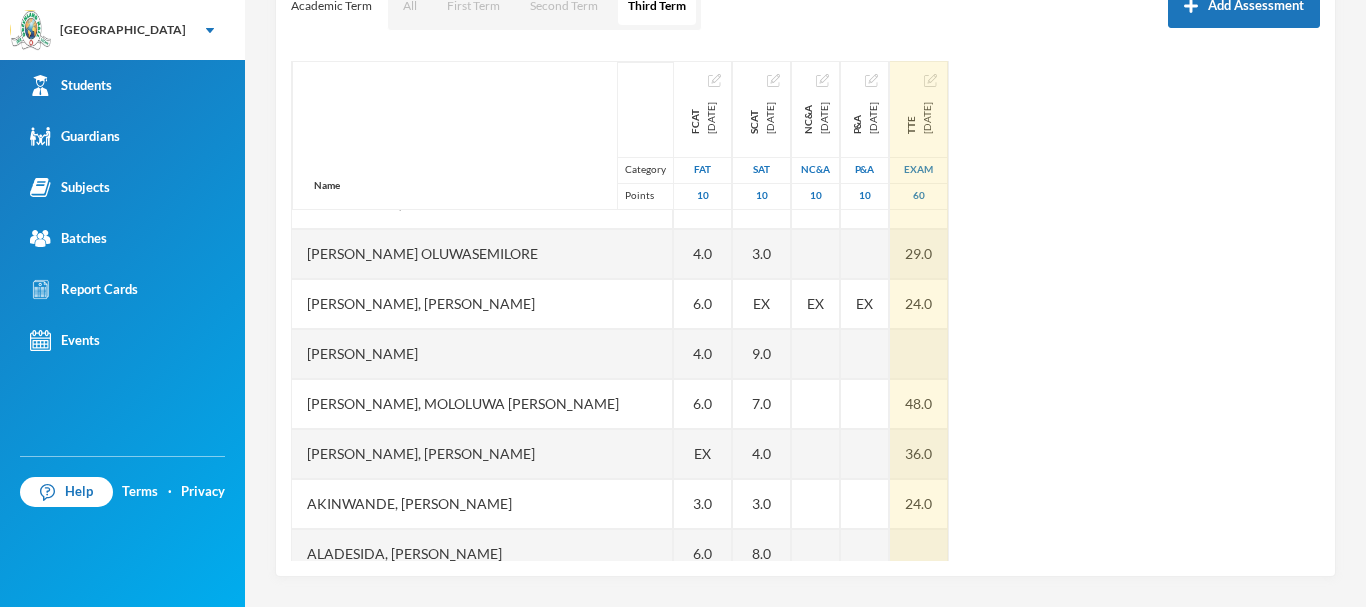 scroll, scrollTop: 222, scrollLeft: 0, axis: vertical 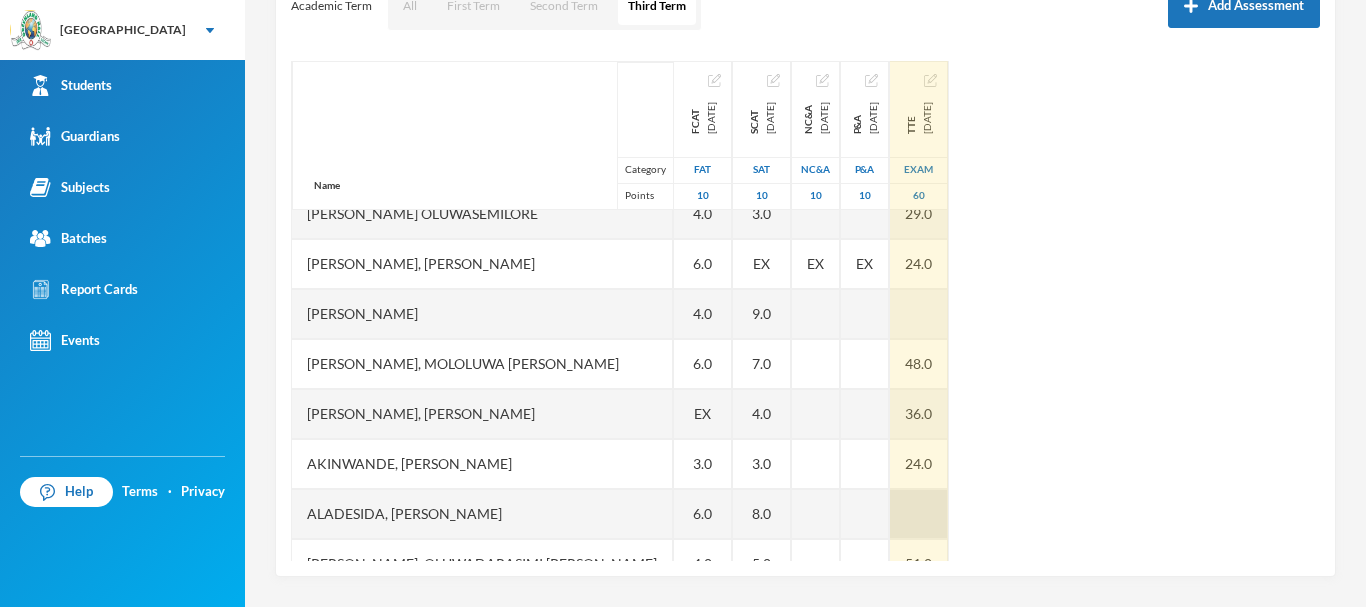 click at bounding box center (919, 514) 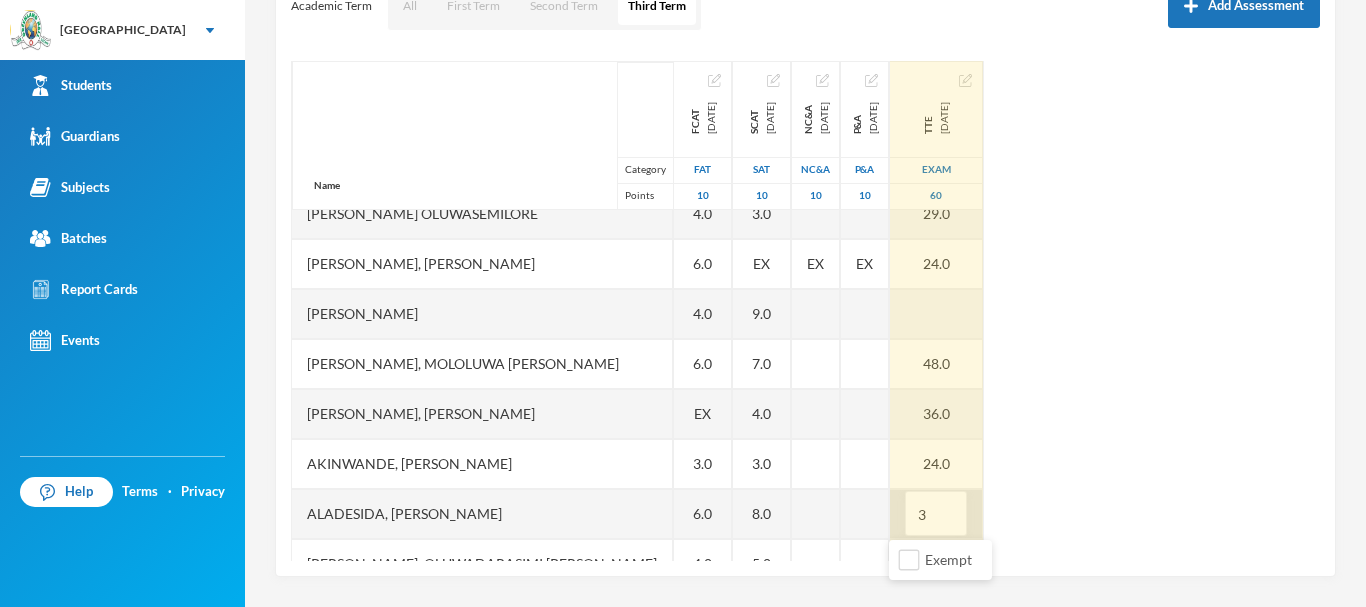 type on "35" 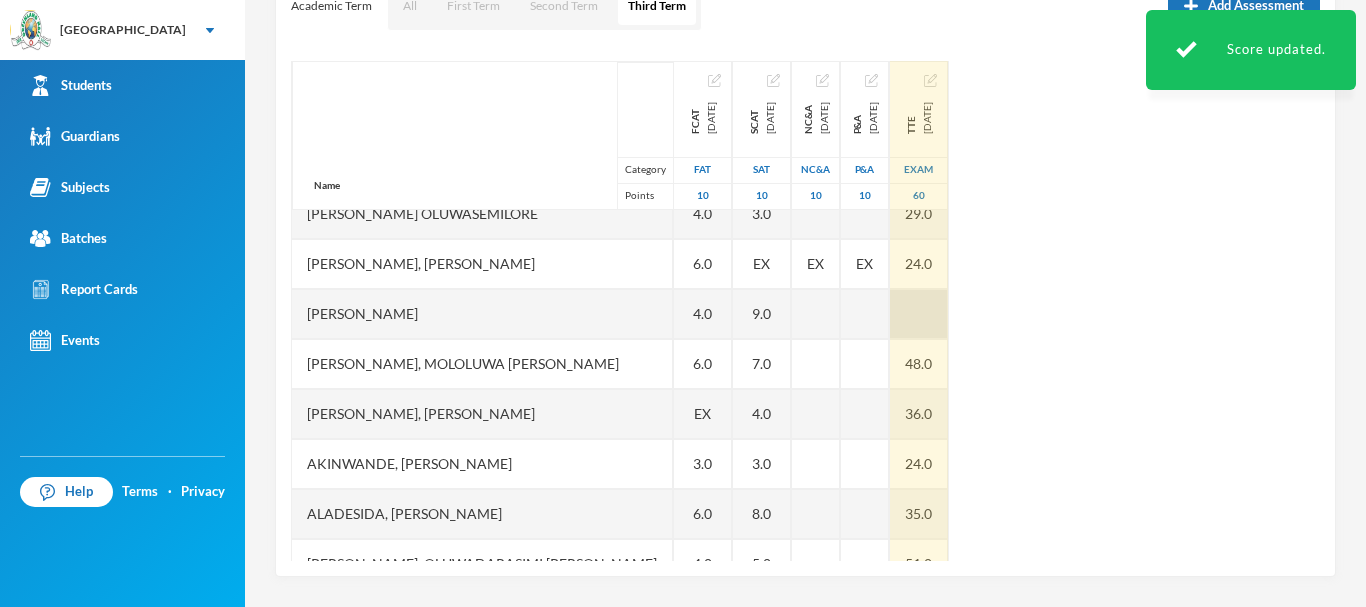 click at bounding box center (919, 314) 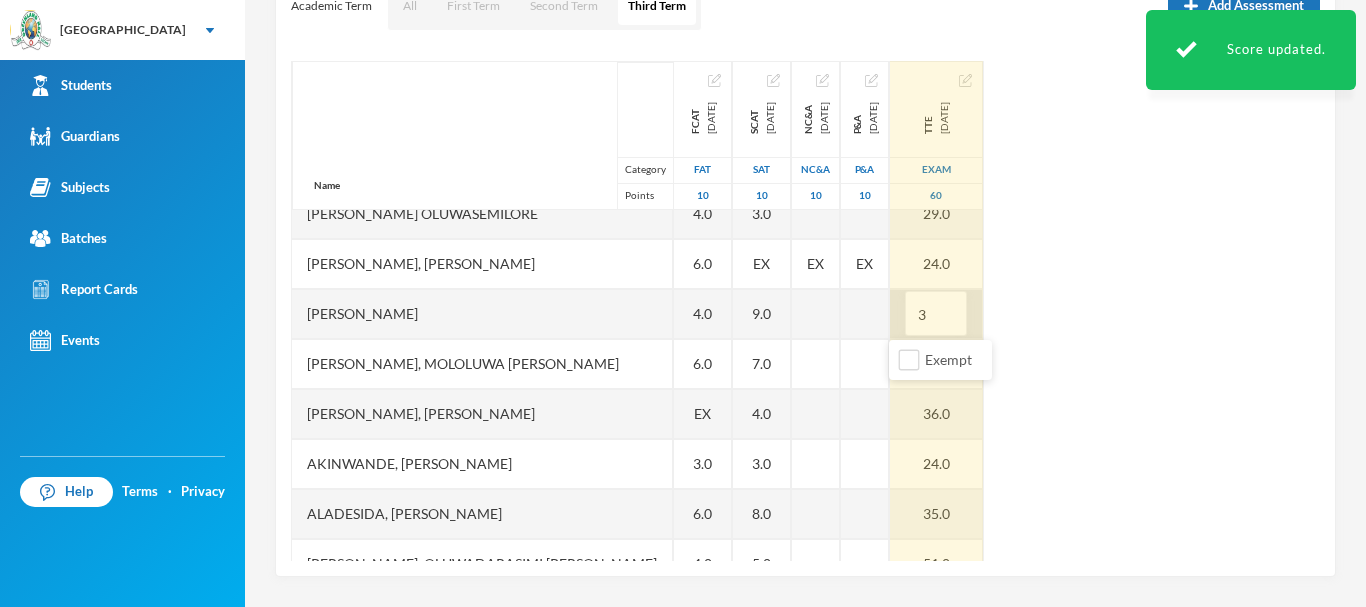 type on "39" 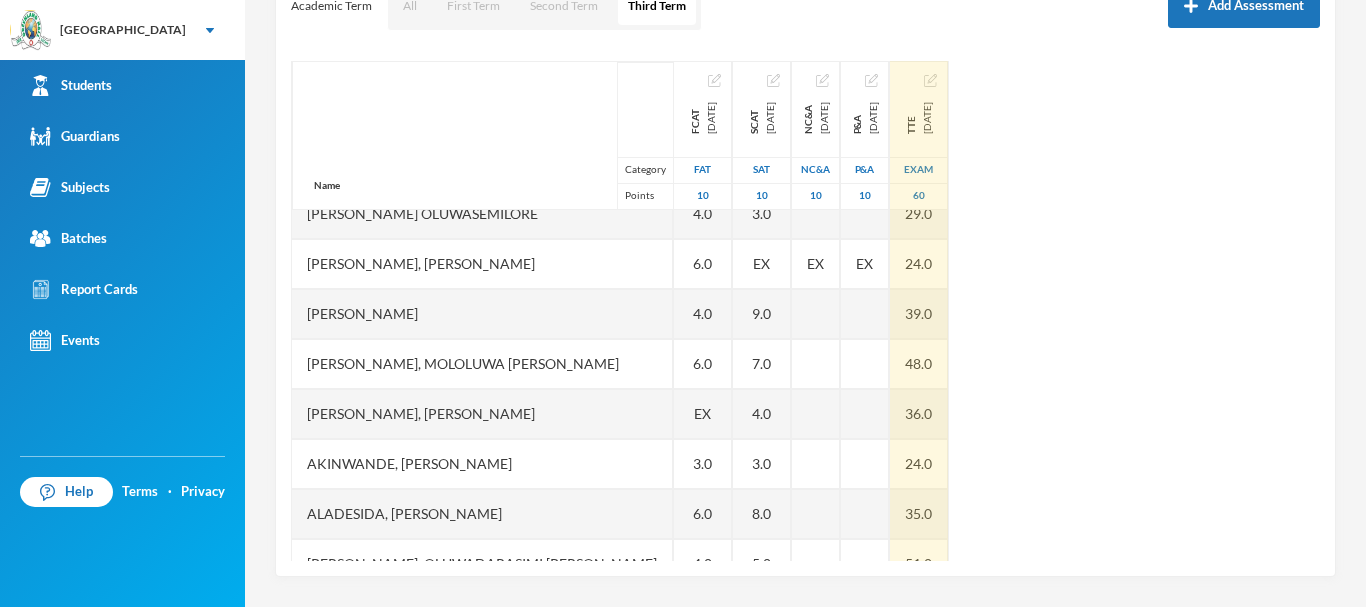 click on "Name   Category Points Abiodun, Stephen Aduragbemi Adams-busali, Maxwell Oshoriameh Adenikinju, Adedamola Israel Afowosoro, Divine Omokushe Ajala, Ayomide Oluwasemilore Ajala, Ifeoluwa Isreal Ajayi, Emmanuel Oluwajomiloju Akande, Mololuwa Esther Akinlaso, Oluwadarisimi Daniel Akinwande, Ojuolape Fauziyat Aladesida, Oladokun Harold Aletan, Oluwadarasimi Esther Arowolo, Divine Funmilayo Bashorun, Balikis Ayomide Iginla, Yesirah Ireoluwa James, Oluwajuwon Victor Jesuwole, Oluwafikayomi Gideon Joseph, Nwachukwu Samuel Kareem, Omoyosola Mubarak Ojewale, Adejuwon Samad Omolade, Motolani Emmanuel Omotoso, Praise Oluwatimilehin Osunde, Emmanuel Osamagbe Oyeniran, Tomiwa Peter Samuel, Oluwasegun David Shuaib, Habeeb Ololade FCAT 2025-05-28 FAT 10 2.0 7.0 6.0 9.0 4.0 6.0 4.0 6.0 EX 3.0 6.0 4.0 5.0 10.0 6.0 3.0 2.0 EX 3.0 2.0 5.0 7.0 EX 8.0 6.0 EX SCAT 2025-06-20 SAT 10 3.0 10.0 5.0 3.0 EX 9.0 7.0 4.0 3.0 8.0 5.0 3.0 6.0 8.0 3.0 3.0 EX 3.0 9.0 8.0 7.0 EX 5.0 4.0 EX NC&A 2025-07-10 NC&A 10 EX EX P&A 2025-07-10 P&A 10 EX" at bounding box center (805, 311) 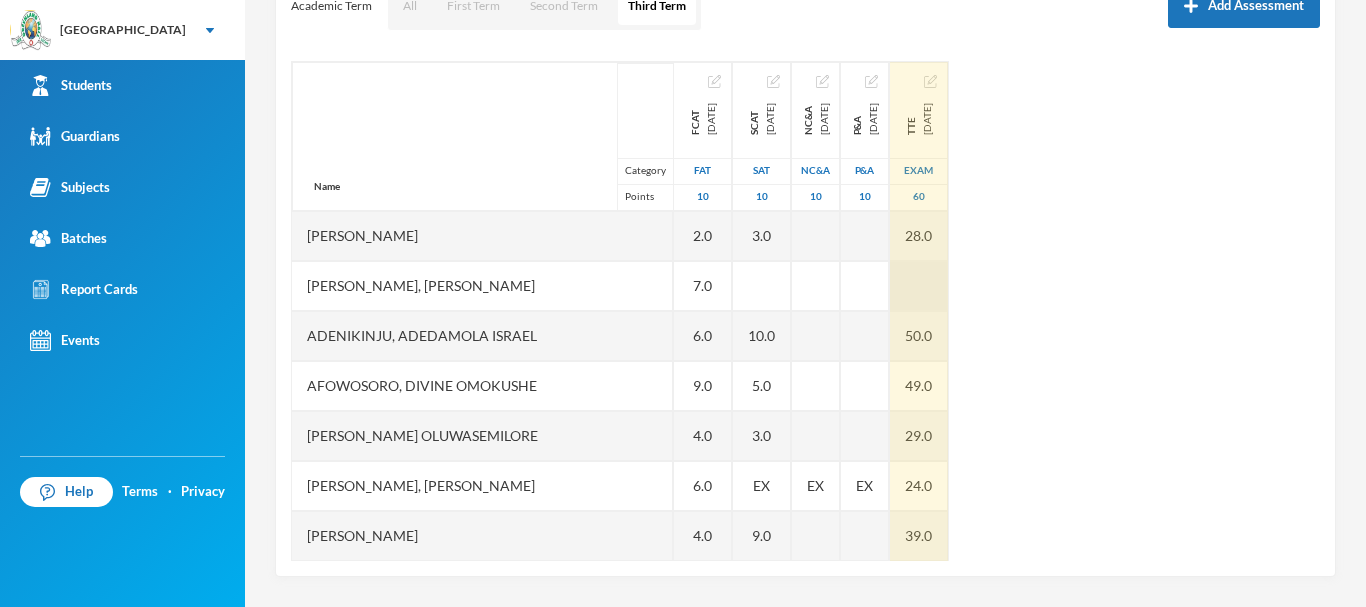 click at bounding box center (919, 286) 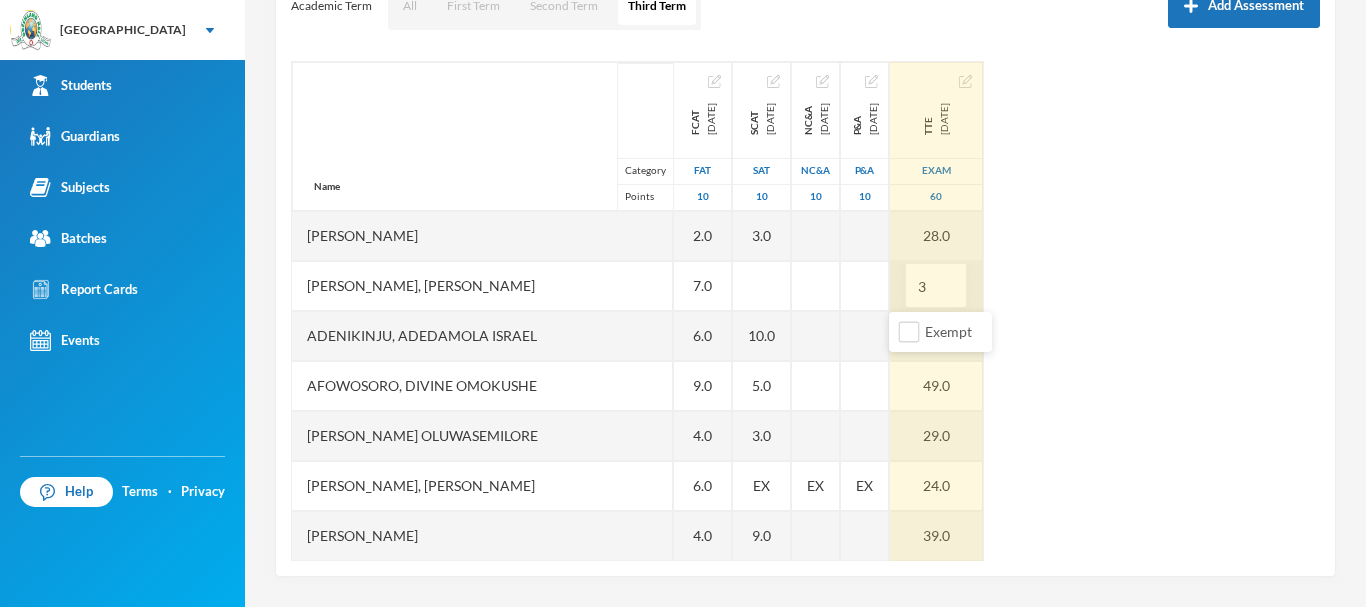 type on "35" 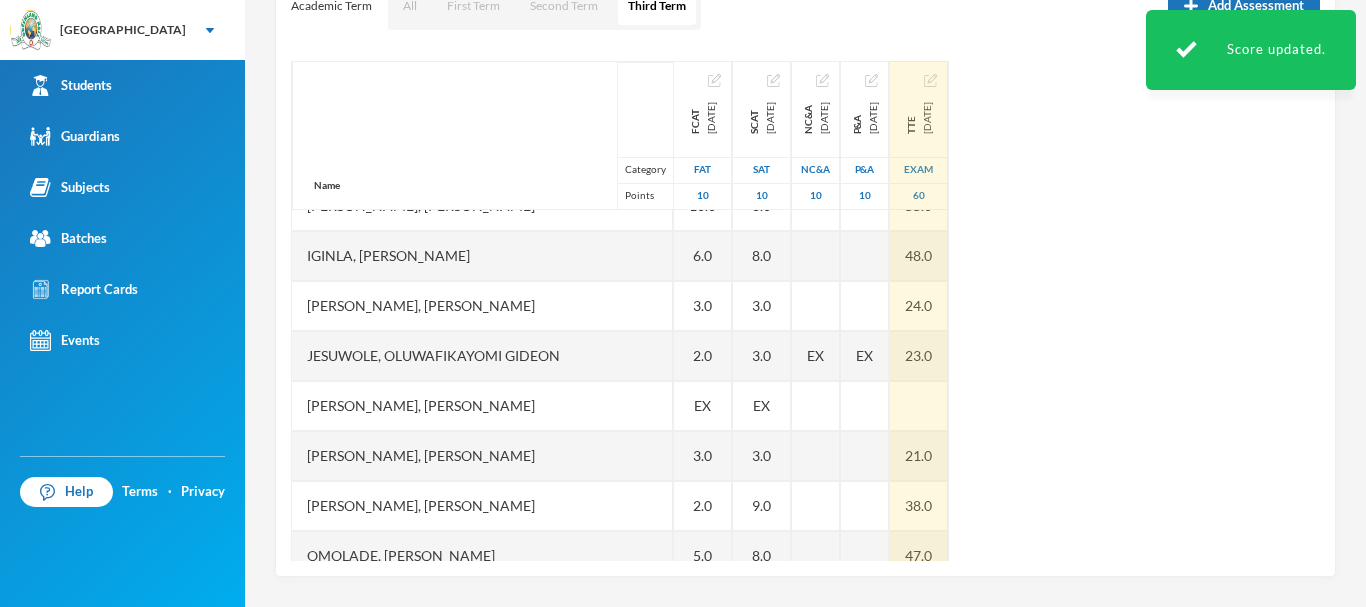 scroll, scrollTop: 696, scrollLeft: 0, axis: vertical 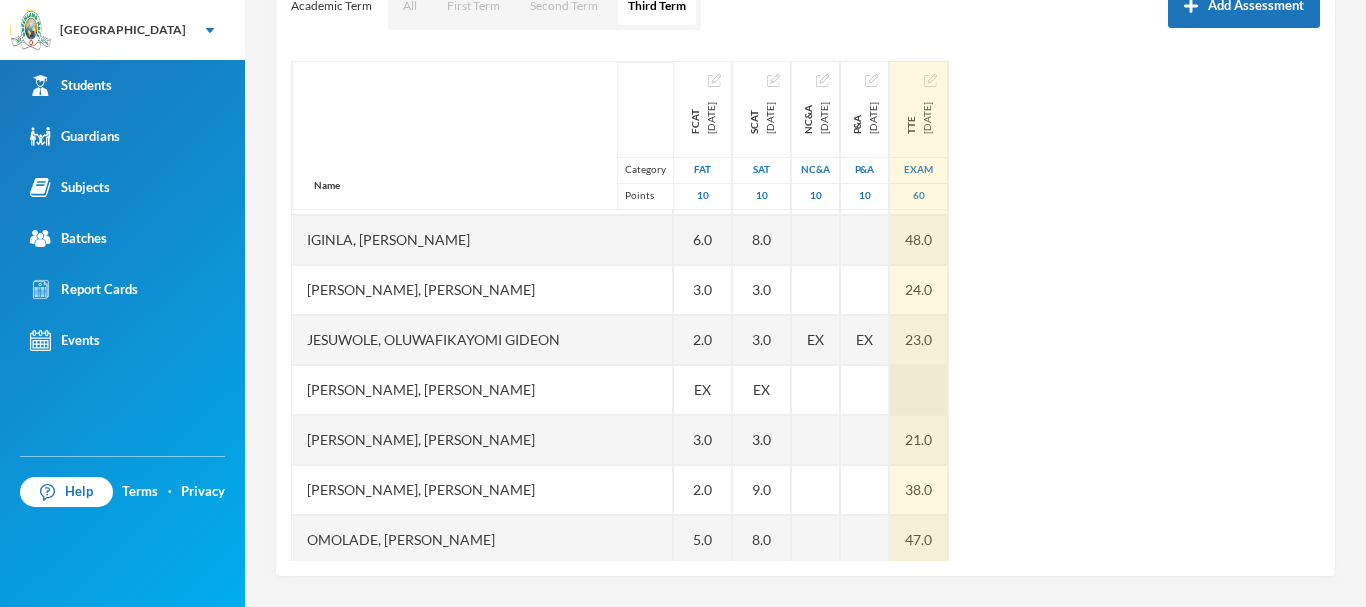 click at bounding box center [919, 390] 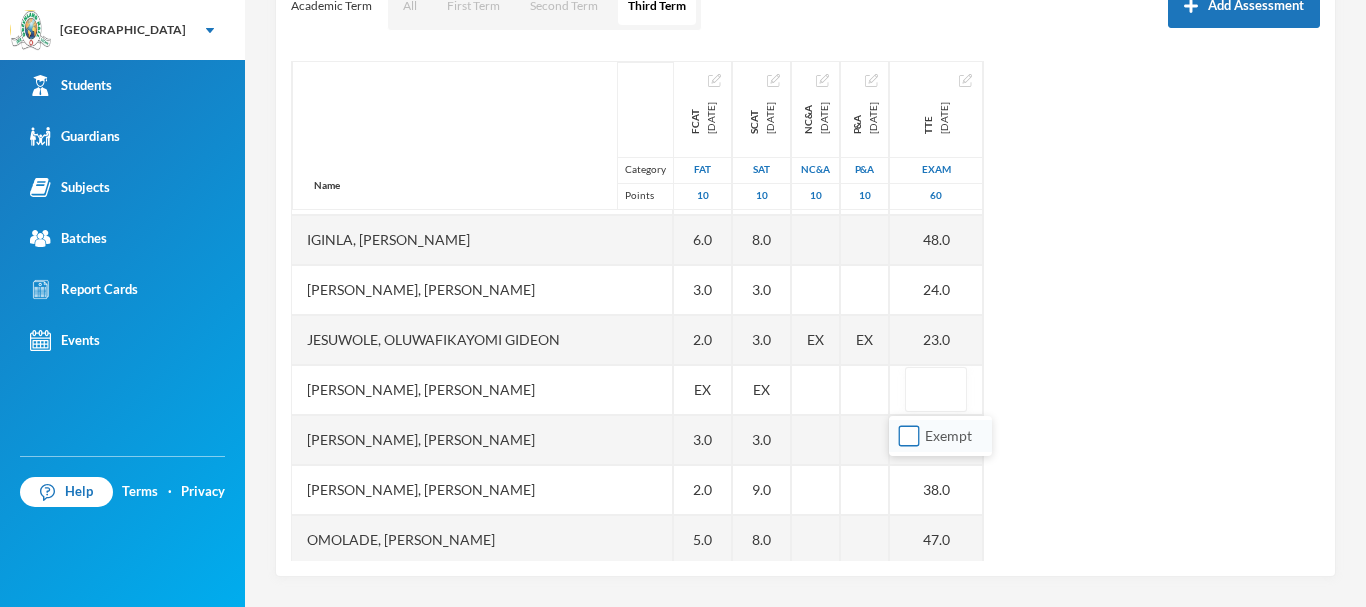 click on "Exempt" at bounding box center [909, 436] 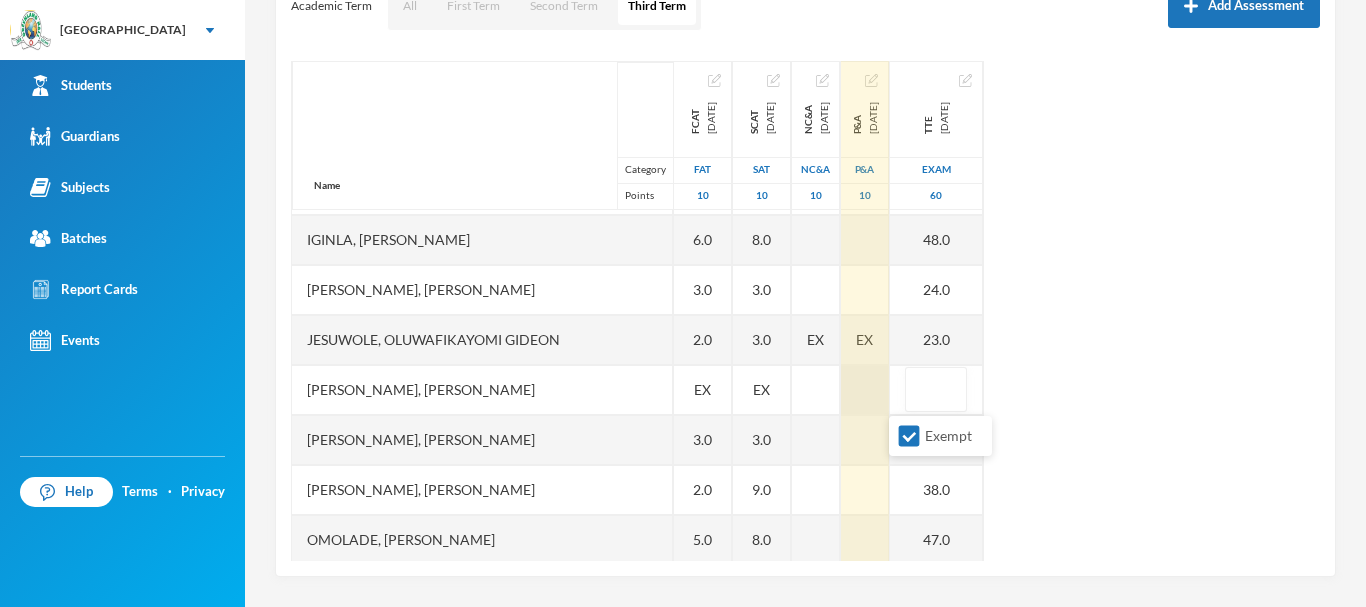 click at bounding box center (865, 390) 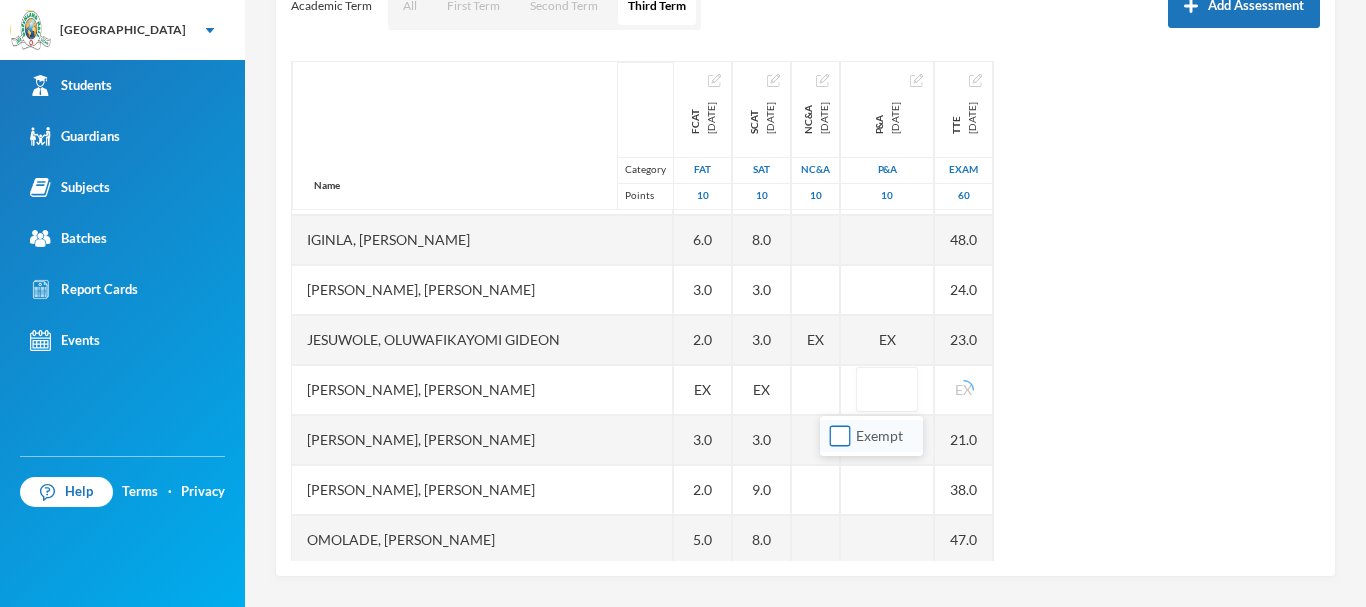 click on "Exempt" at bounding box center (840, 436) 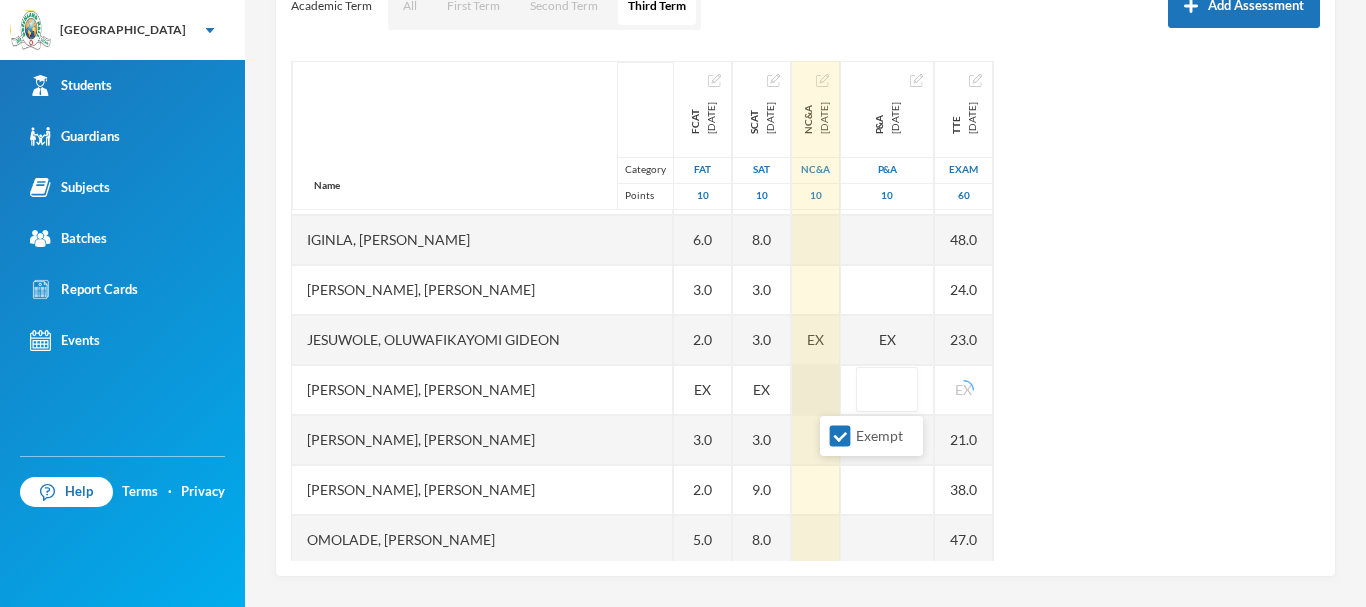 click at bounding box center [816, 390] 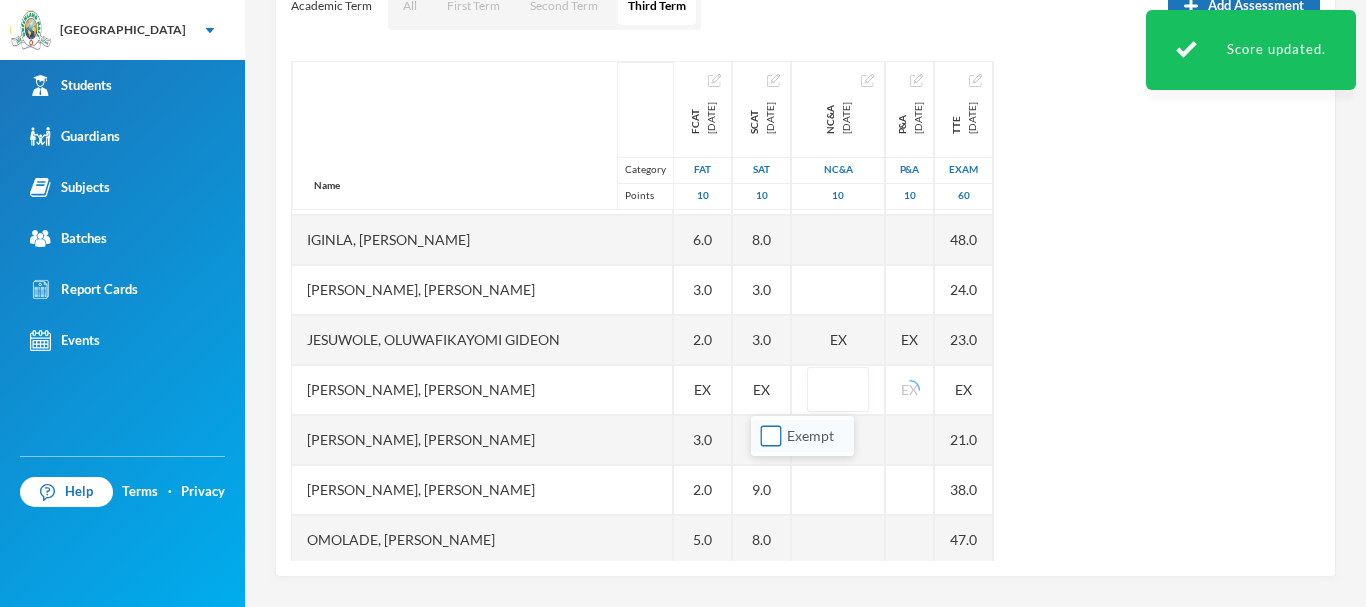 click on "Exempt" at bounding box center [771, 436] 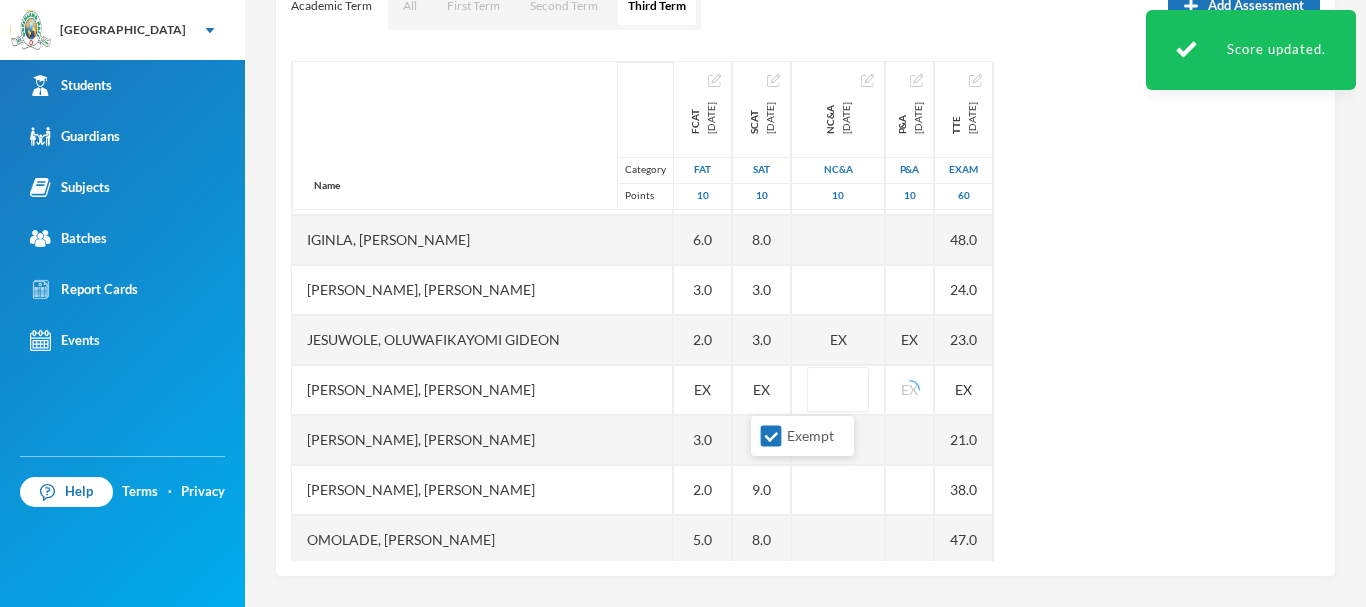 click on "Name   Category Points Abiodun, Stephen Aduragbemi Adams-busali, Maxwell Oshoriameh Adenikinju, Adedamola Israel Afowosoro, Divine Omokushe Ajala, Ayomide Oluwasemilore Ajala, Ifeoluwa Isreal Ajayi, Emmanuel Oluwajomiloju Akande, Mololuwa Esther Akinlaso, Oluwadarisimi Daniel Akinwande, Ojuolape Fauziyat Aladesida, Oladokun Harold Aletan, Oluwadarasimi Esther Arowolo, Divine Funmilayo Bashorun, Balikis Ayomide Iginla, Yesirah Ireoluwa James, Oluwajuwon Victor Jesuwole, Oluwafikayomi Gideon Joseph, Nwachukwu Samuel Kareem, Omoyosola Mubarak Ojewale, Adejuwon Samad Omolade, Motolani Emmanuel Omotoso, Praise Oluwatimilehin Osunde, Emmanuel Osamagbe Oyeniran, Tomiwa Peter Samuel, Oluwasegun David Shuaib, Habeeb Ololade FCAT 2025-05-28 FAT 10 2.0 7.0 6.0 9.0 4.0 6.0 4.0 6.0 EX 3.0 6.0 4.0 5.0 10.0 6.0 3.0 2.0 EX 3.0 2.0 5.0 7.0 EX 8.0 6.0 EX SCAT 2025-06-20 SAT 10 3.0 10.0 5.0 3.0 EX 9.0 7.0 4.0 3.0 8.0 5.0 3.0 6.0 8.0 3.0 3.0 EX 3.0 9.0 8.0 7.0 EX 5.0 4.0 EX NC&A 2025-07-10 NC&A 10 EX EX P&A 2025-07-10 P&A 10 EX" at bounding box center (805, 311) 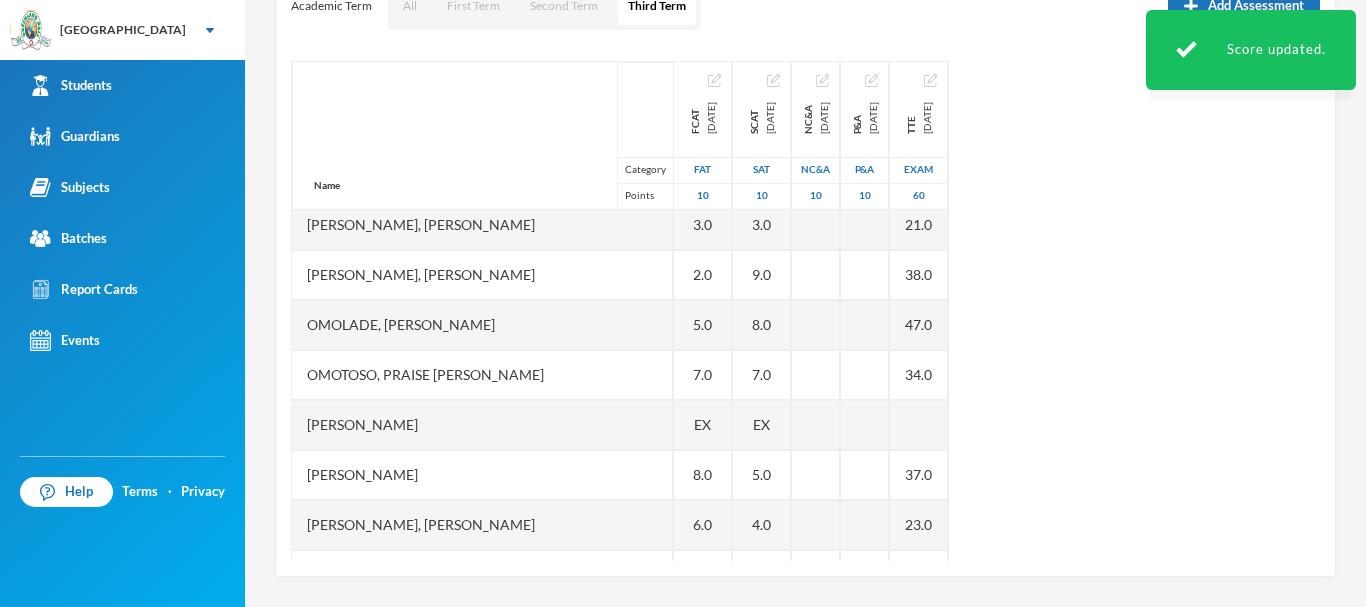 scroll, scrollTop: 917, scrollLeft: 0, axis: vertical 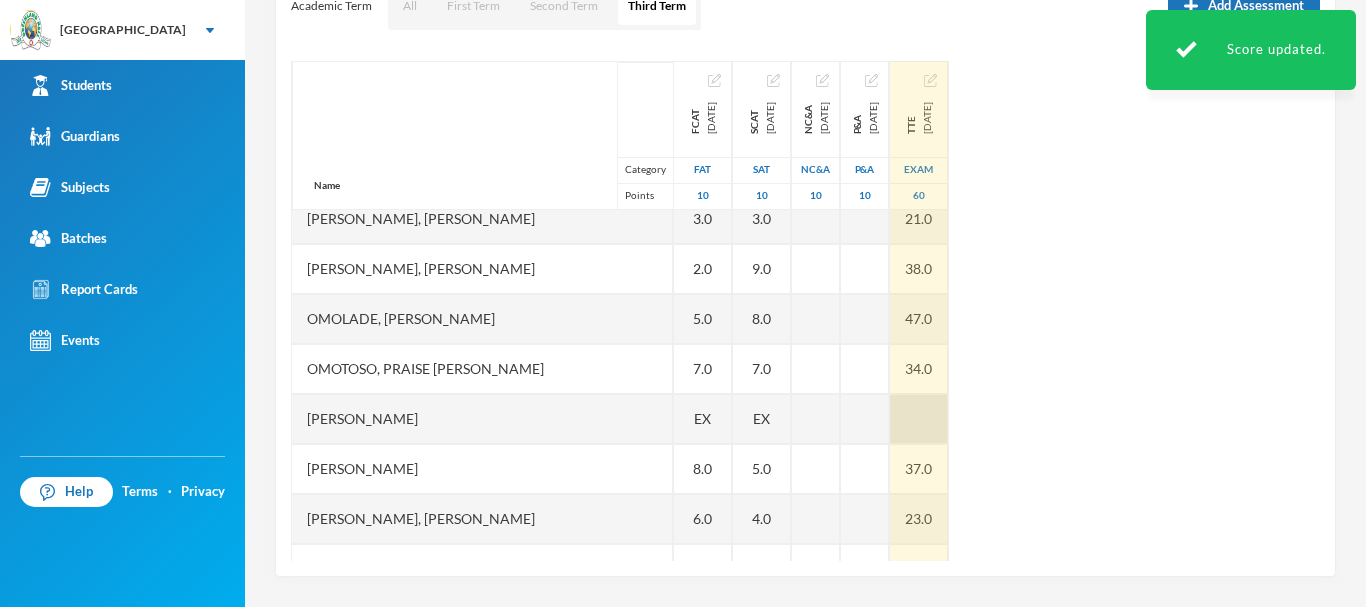click at bounding box center [919, 419] 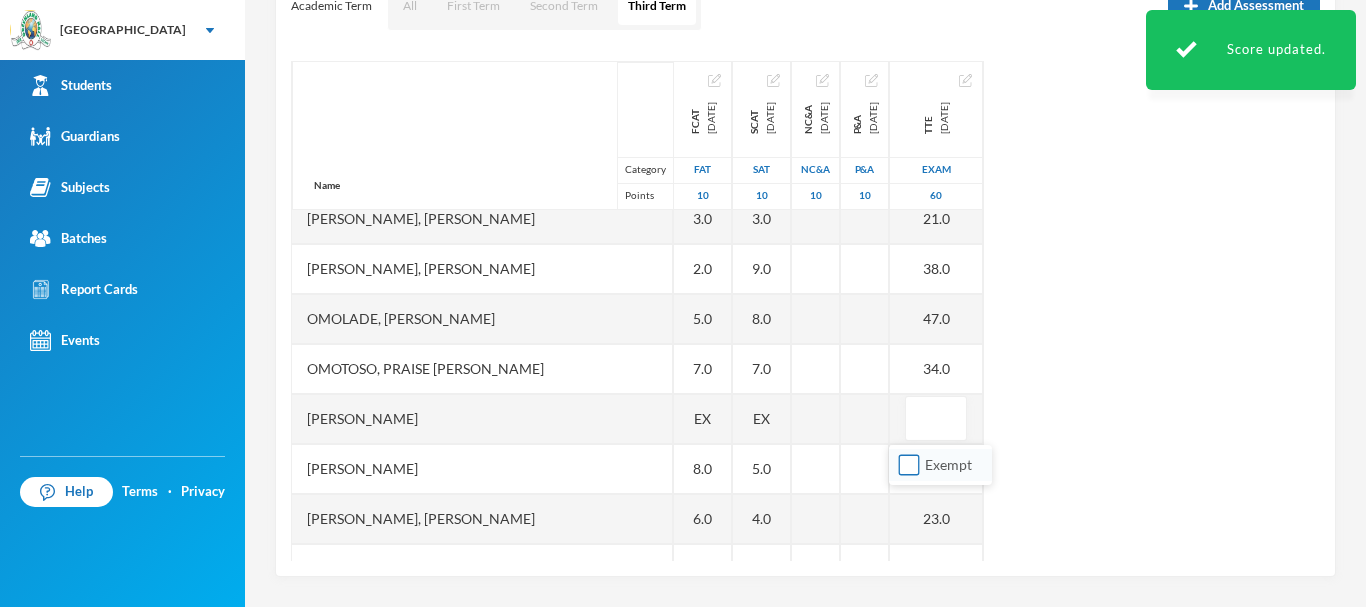 click on "Exempt" at bounding box center [909, 465] 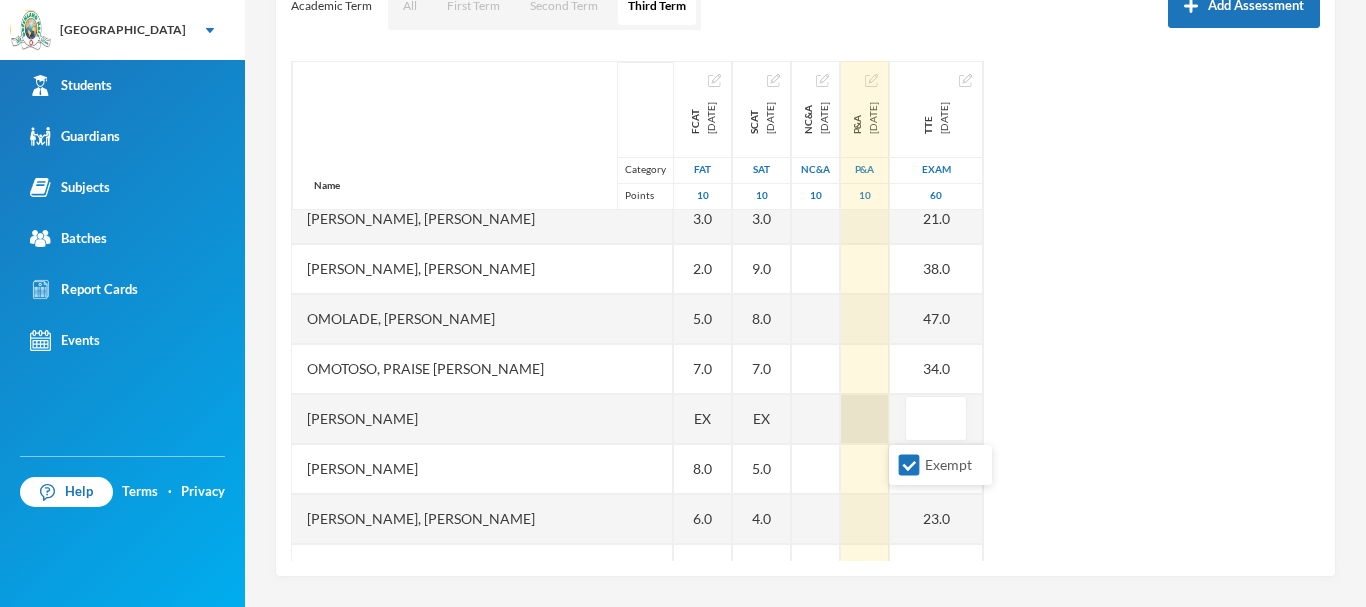 click at bounding box center [865, 419] 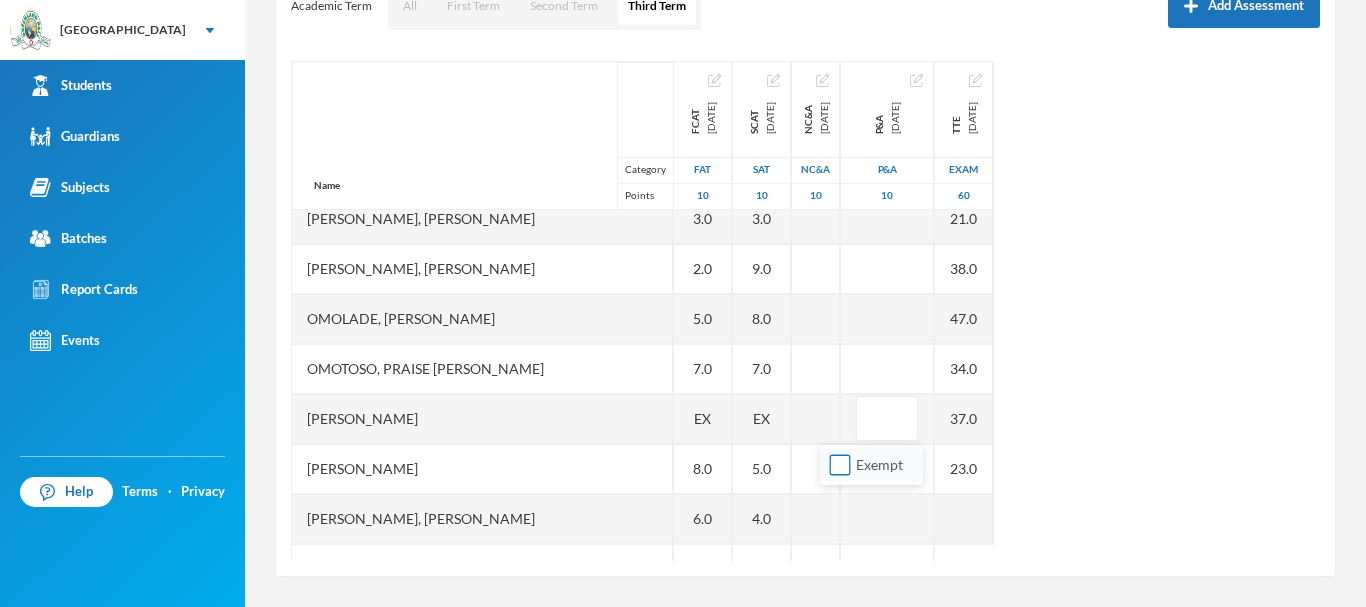 click on "Exempt" at bounding box center (840, 465) 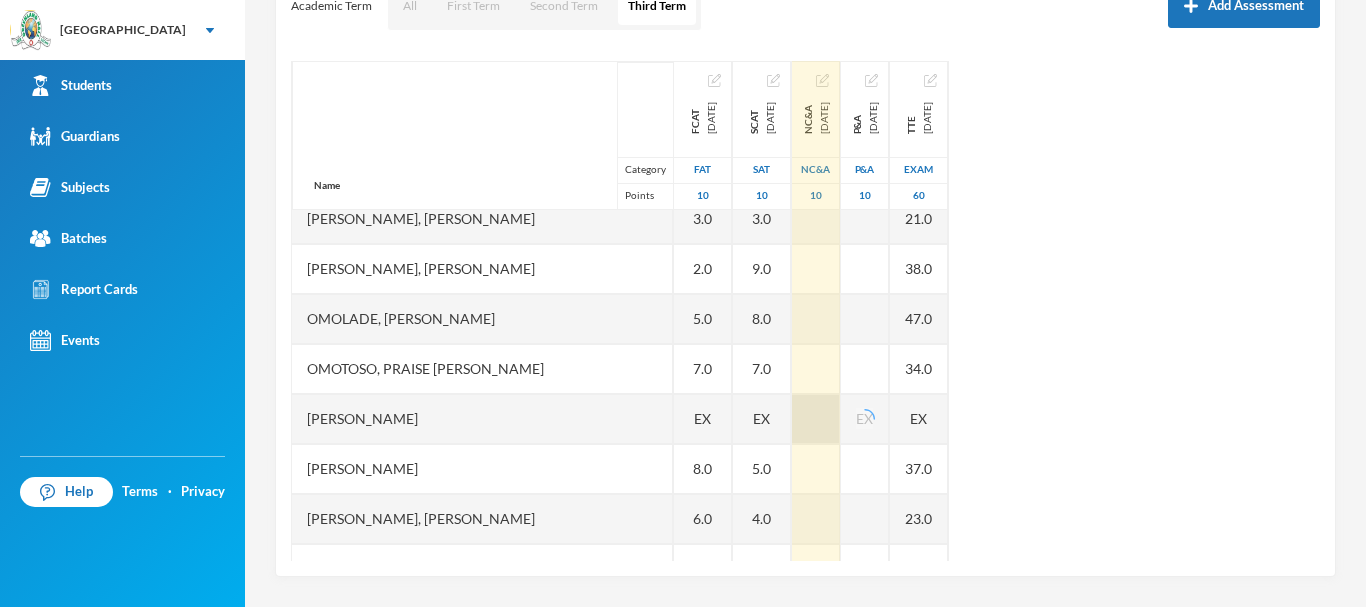 click at bounding box center (816, 419) 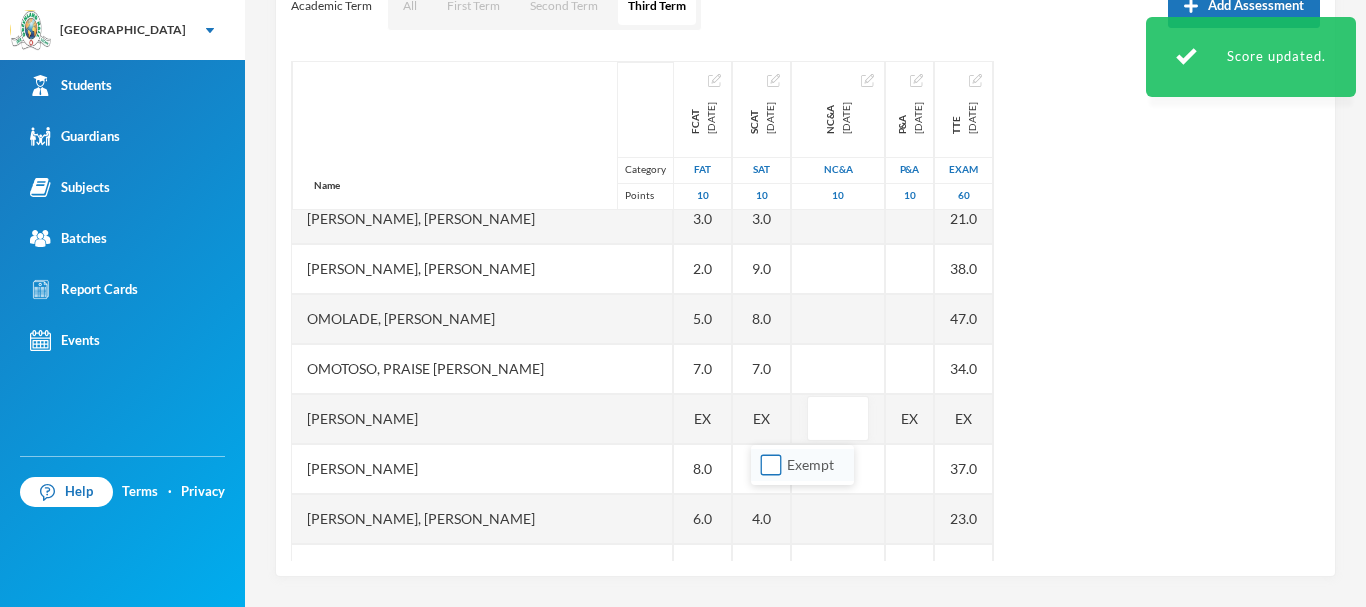 click on "Exempt" at bounding box center [771, 465] 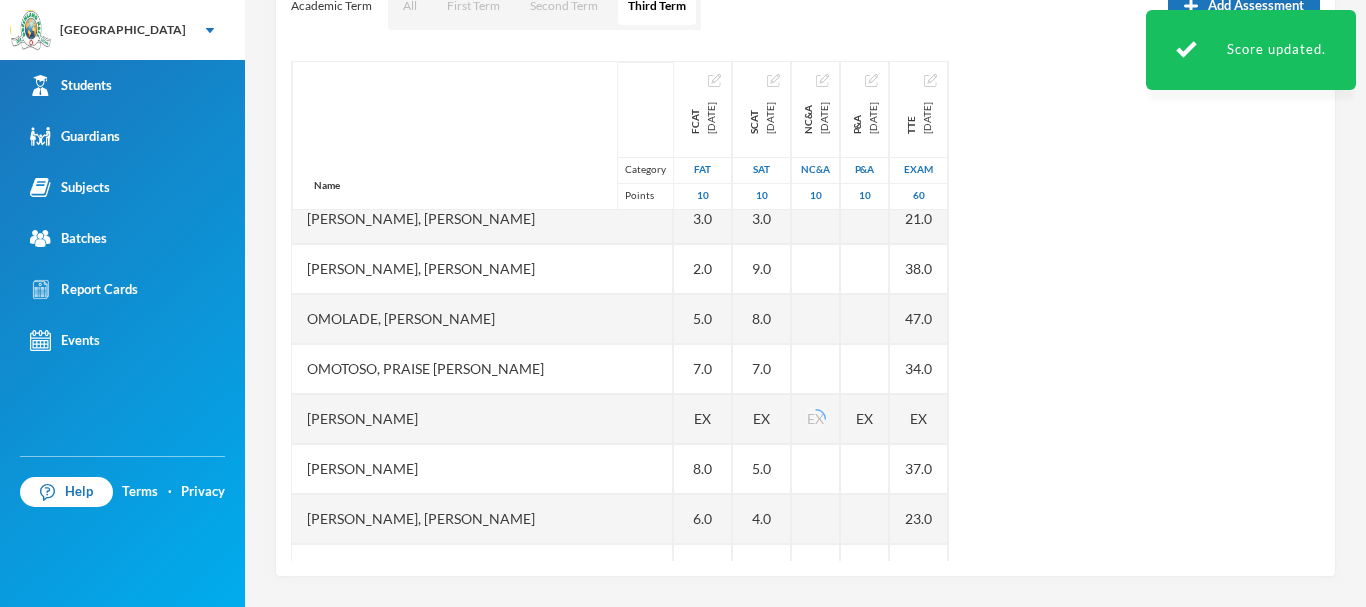 click on "Name   Category Points Abiodun, Stephen Aduragbemi Adams-busali, Maxwell Oshoriameh Adenikinju, Adedamola Israel Afowosoro, Divine Omokushe Ajala, Ayomide Oluwasemilore Ajala, Ifeoluwa Isreal Ajayi, Emmanuel Oluwajomiloju Akande, Mololuwa Esther Akinlaso, Oluwadarisimi Daniel Akinwande, Ojuolape Fauziyat Aladesida, Oladokun Harold Aletan, Oluwadarasimi Esther Arowolo, Divine Funmilayo Bashorun, Balikis Ayomide Iginla, Yesirah Ireoluwa James, Oluwajuwon Victor Jesuwole, Oluwafikayomi Gideon Joseph, Nwachukwu Samuel Kareem, Omoyosola Mubarak Ojewale, Adejuwon Samad Omolade, Motolani Emmanuel Omotoso, Praise Oluwatimilehin Osunde, Emmanuel Osamagbe Oyeniran, Tomiwa Peter Samuel, Oluwasegun David Shuaib, Habeeb Ololade FCAT 2025-05-28 FAT 10 2.0 7.0 6.0 9.0 4.0 6.0 4.0 6.0 EX 3.0 6.0 4.0 5.0 10.0 6.0 3.0 2.0 EX 3.0 2.0 5.0 7.0 EX 8.0 6.0 EX SCAT 2025-06-20 SAT 10 3.0 10.0 5.0 3.0 EX 9.0 7.0 4.0 3.0 8.0 5.0 3.0 6.0 8.0 3.0 3.0 EX 3.0 9.0 8.0 7.0 EX 5.0 4.0 EX NC&A 2025-07-10 NC&A 10 EX EX EX EX P&A 2025-07-10 P&A" at bounding box center (805, 311) 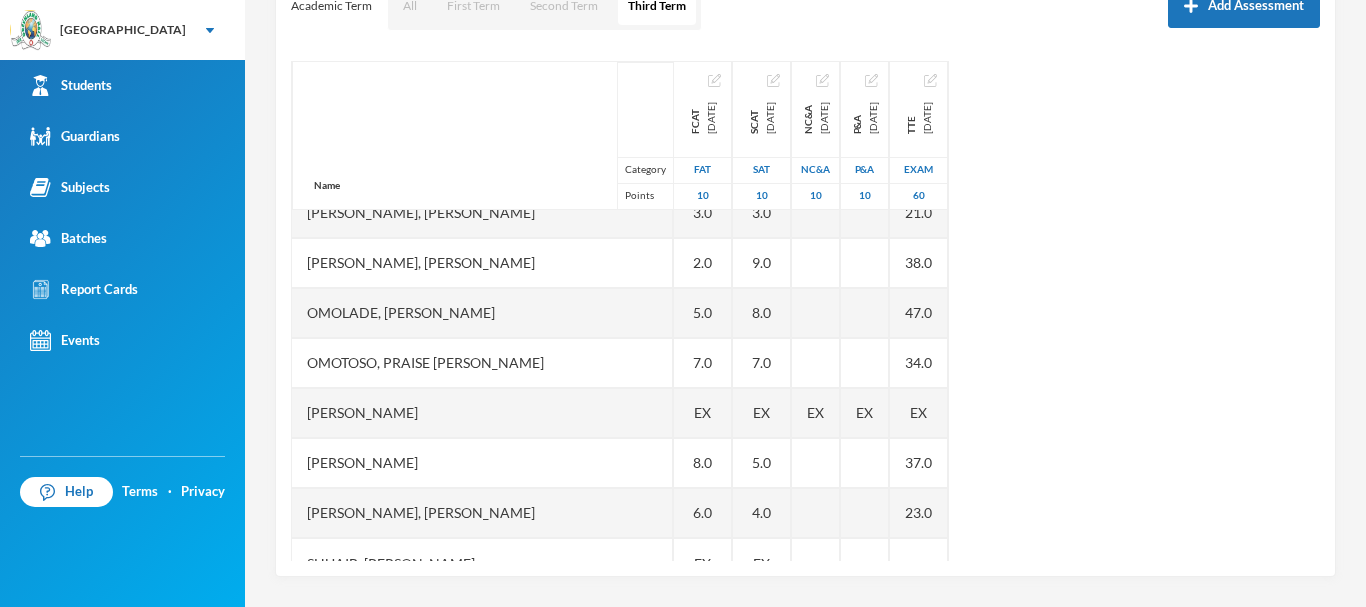 scroll, scrollTop: 951, scrollLeft: 0, axis: vertical 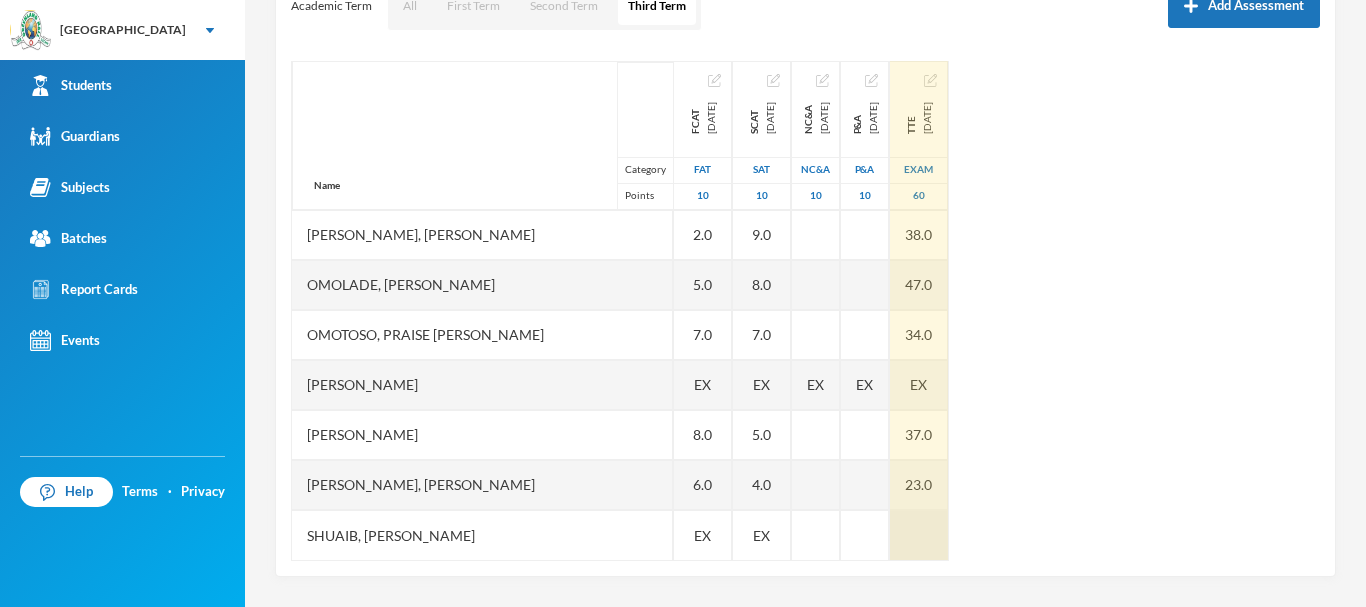 click at bounding box center (919, 535) 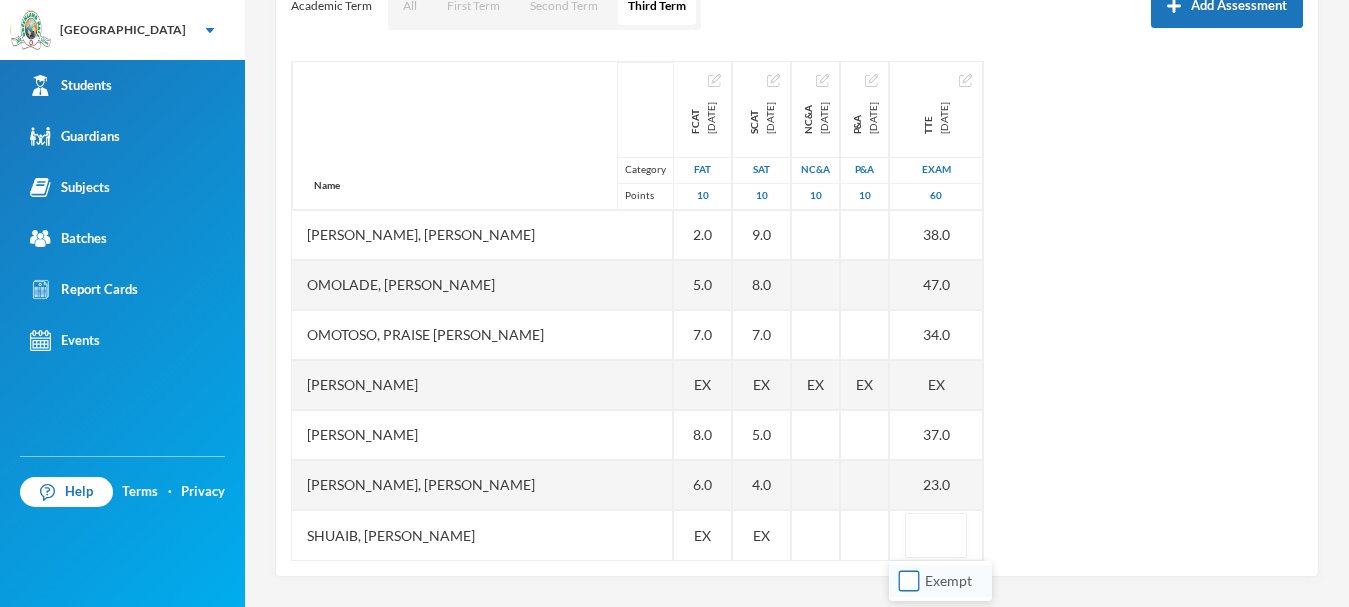 click on "Exempt" at bounding box center (909, 581) 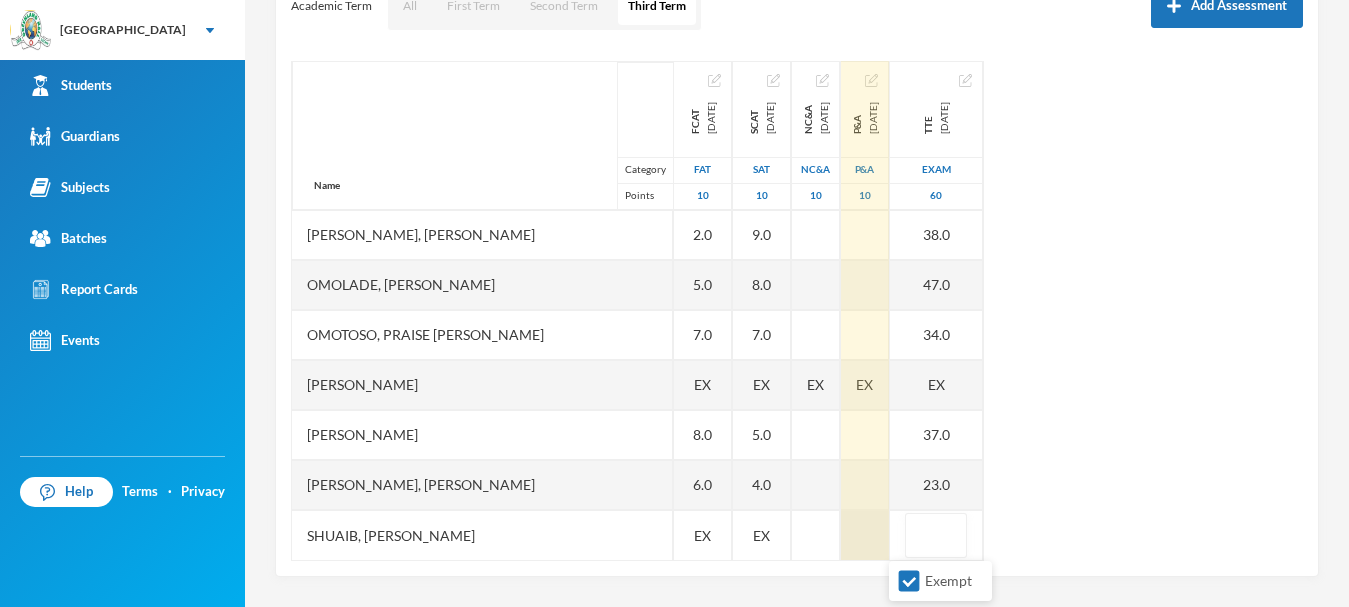 click at bounding box center [865, 535] 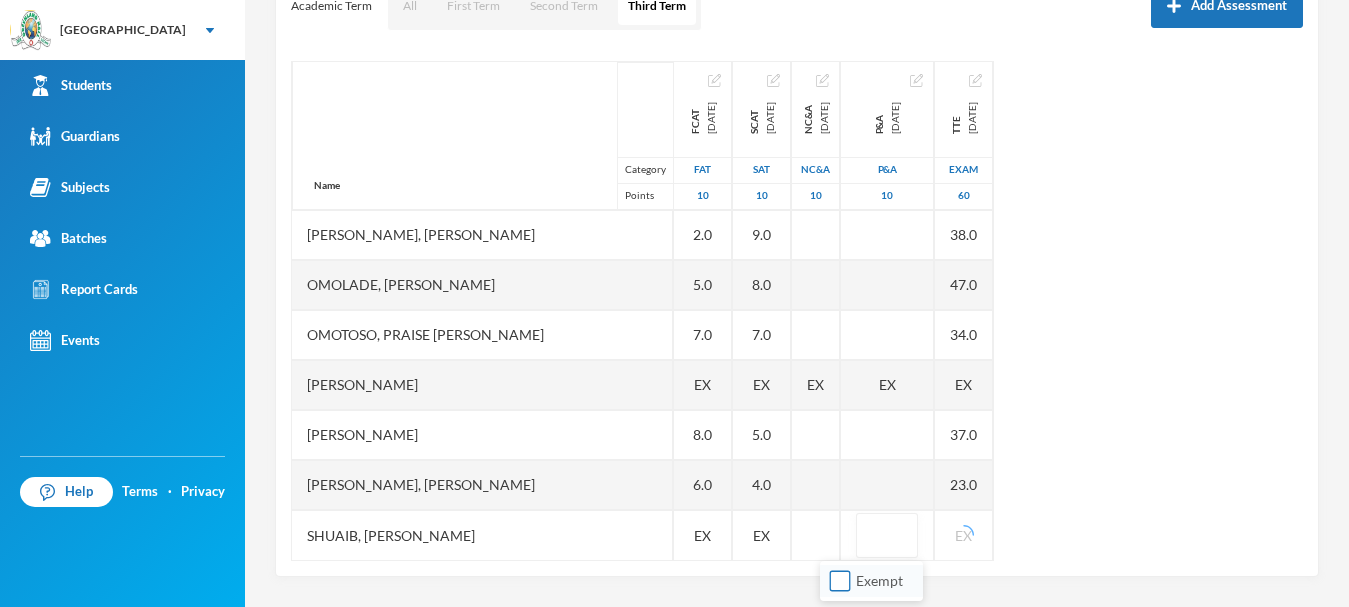 click on "Exempt" at bounding box center (840, 581) 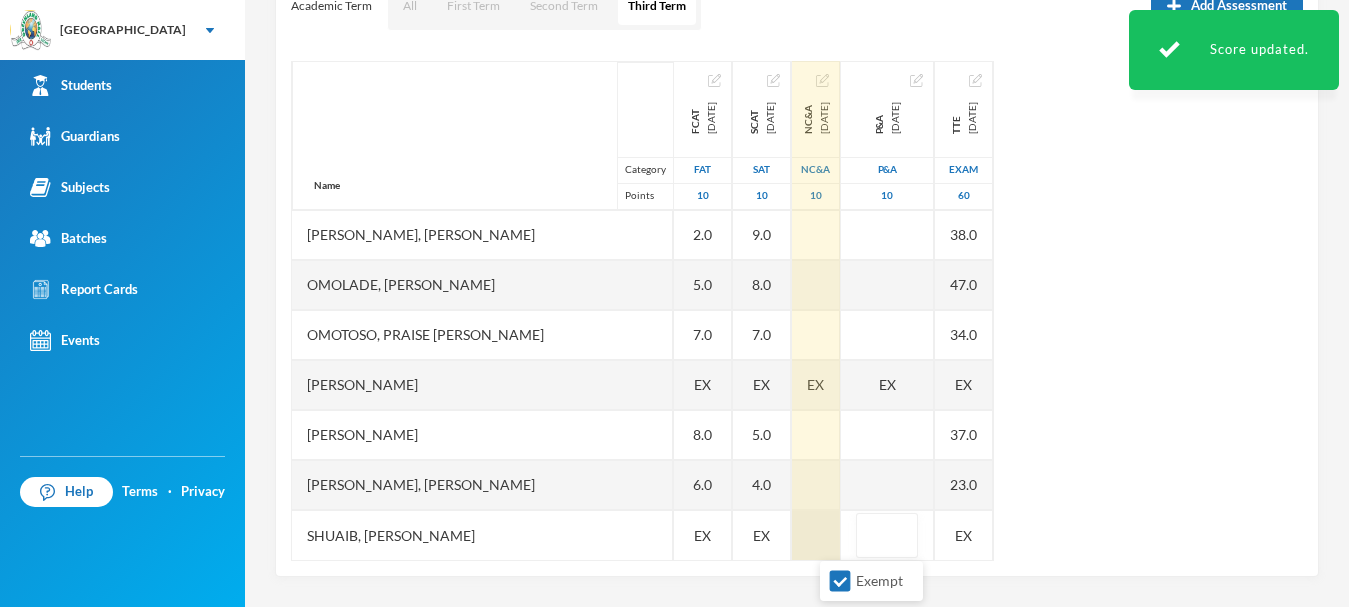 click at bounding box center [816, 535] 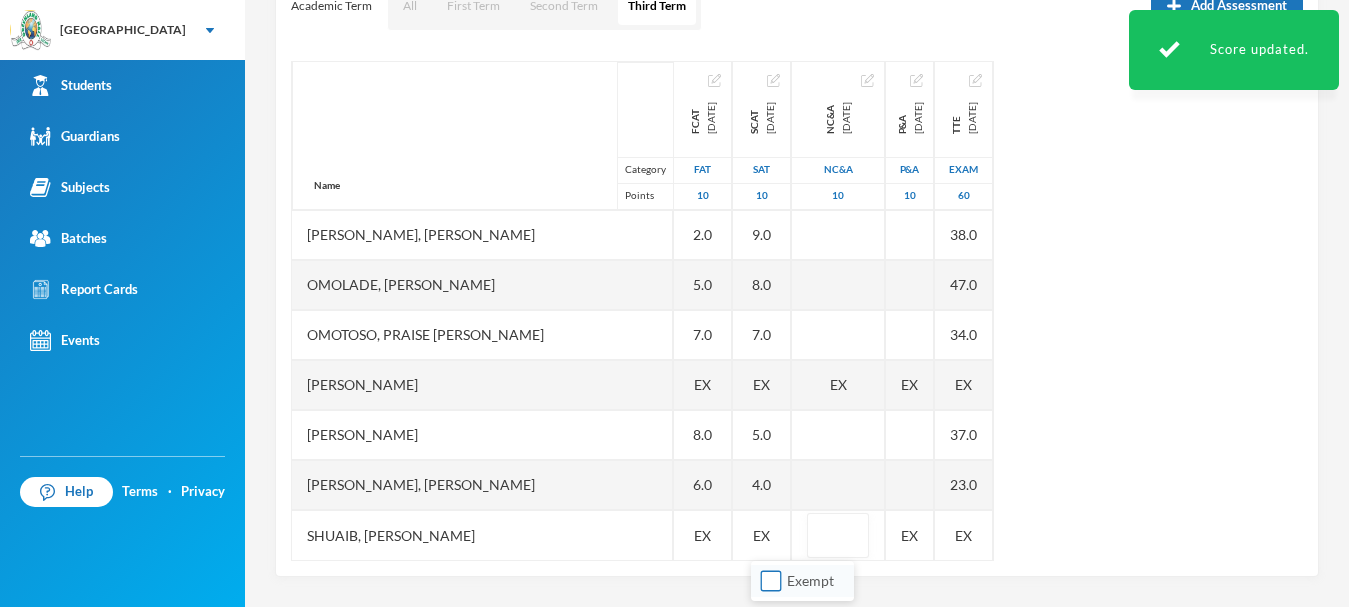 click on "Exempt" at bounding box center [771, 581] 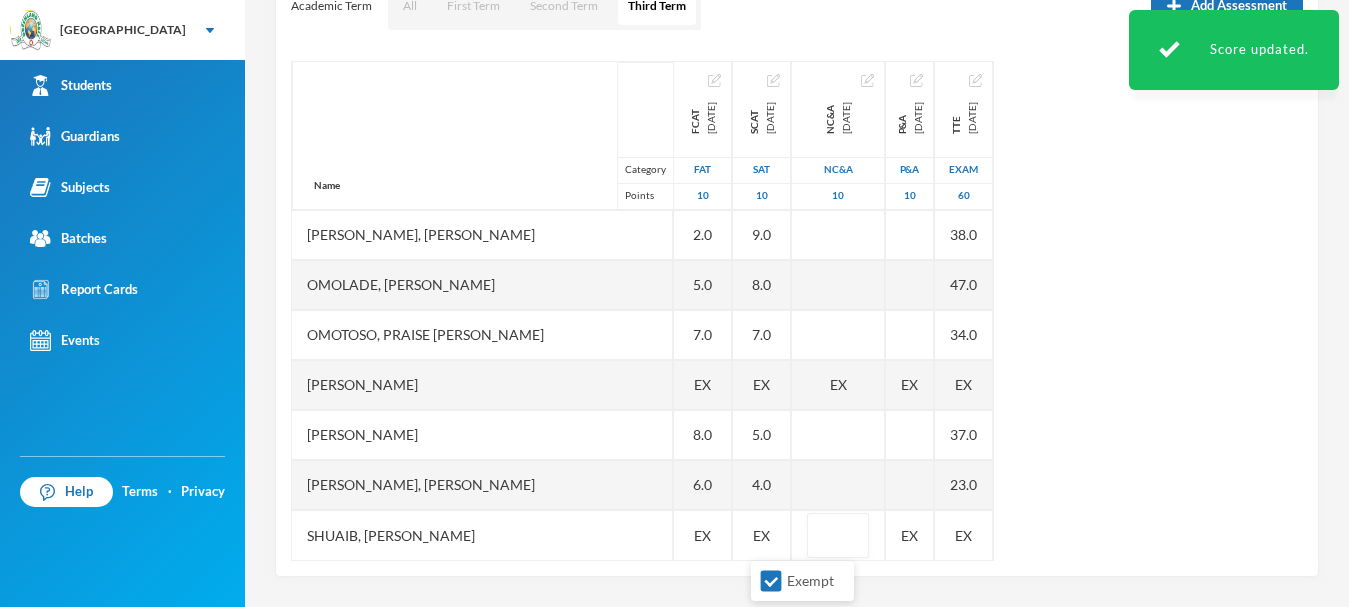 click on "Name   Category Points Abiodun, Stephen Aduragbemi Adams-busali, Maxwell Oshoriameh Adenikinju, Adedamola Israel Afowosoro, Divine Omokushe Ajala, Ayomide Oluwasemilore Ajala, Ifeoluwa Isreal Ajayi, Emmanuel Oluwajomiloju Akande, Mololuwa Esther Akinlaso, Oluwadarisimi Daniel Akinwande, Ojuolape Fauziyat Aladesida, Oladokun Harold Aletan, Oluwadarasimi Esther Arowolo, Divine Funmilayo Bashorun, Balikis Ayomide Iginla, Yesirah Ireoluwa James, Oluwajuwon Victor Jesuwole, Oluwafikayomi Gideon Joseph, Nwachukwu Samuel Kareem, Omoyosola Mubarak Ojewale, Adejuwon Samad Omolade, Motolani Emmanuel Omotoso, Praise Oluwatimilehin Osunde, Emmanuel Osamagbe Oyeniran, Tomiwa Peter Samuel, Oluwasegun David Shuaib, Habeeb Ololade FCAT 2025-05-28 FAT 10 2.0 7.0 6.0 9.0 4.0 6.0 4.0 6.0 EX 3.0 6.0 4.0 5.0 10.0 6.0 3.0 2.0 EX 3.0 2.0 5.0 7.0 EX 8.0 6.0 EX SCAT 2025-06-20 SAT 10 3.0 10.0 5.0 3.0 EX 9.0 7.0 4.0 3.0 8.0 5.0 3.0 6.0 8.0 3.0 3.0 EX 3.0 9.0 8.0 7.0 EX 5.0 4.0 EX NC&A 2025-07-10 NC&A 10 EX EX EX EX P&A 2025-07-10 P&A" at bounding box center [797, 311] 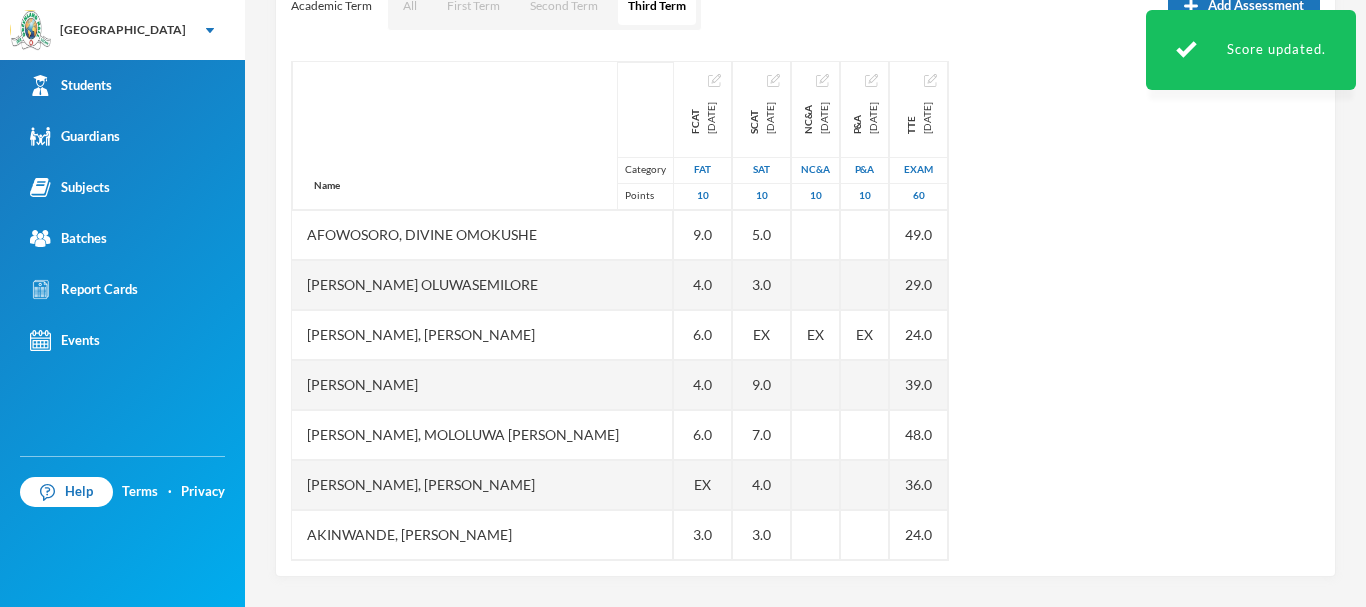 scroll, scrollTop: 0, scrollLeft: 0, axis: both 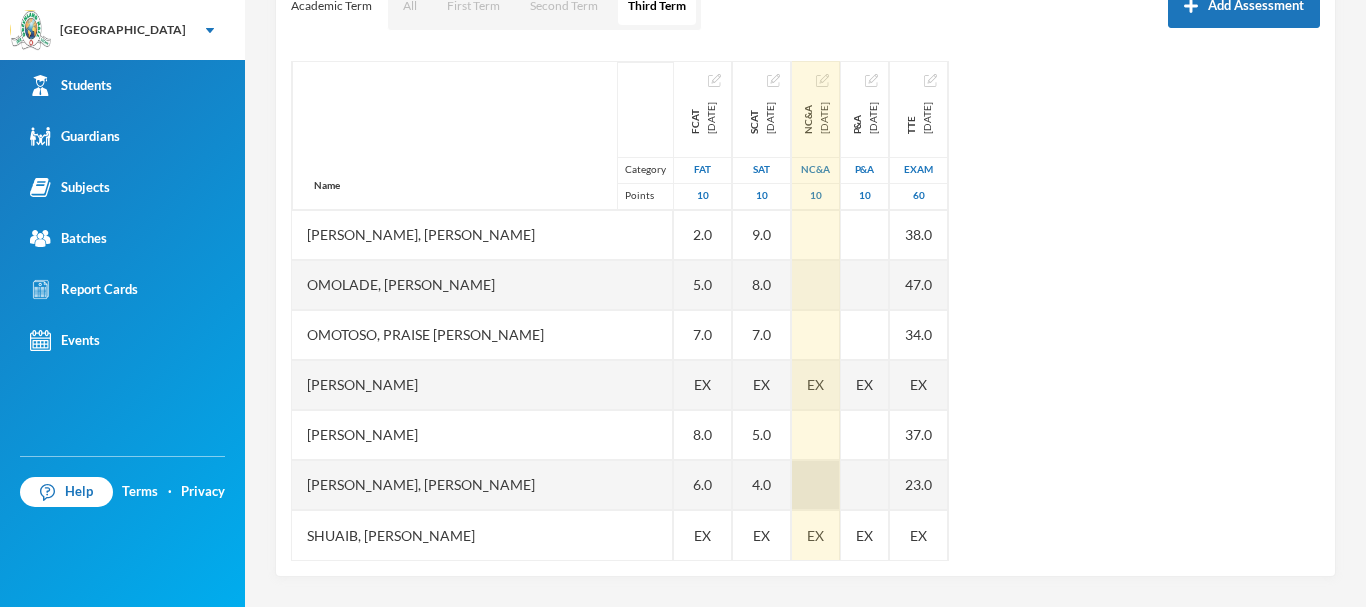 click at bounding box center [816, 485] 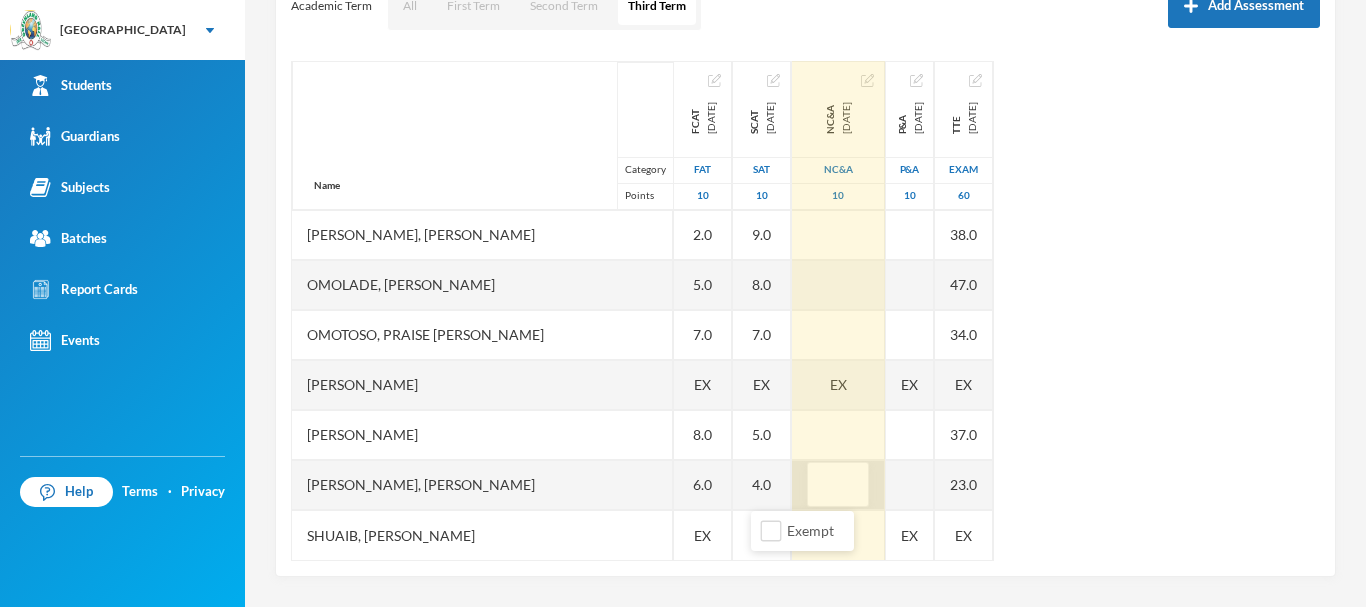 type on "7" 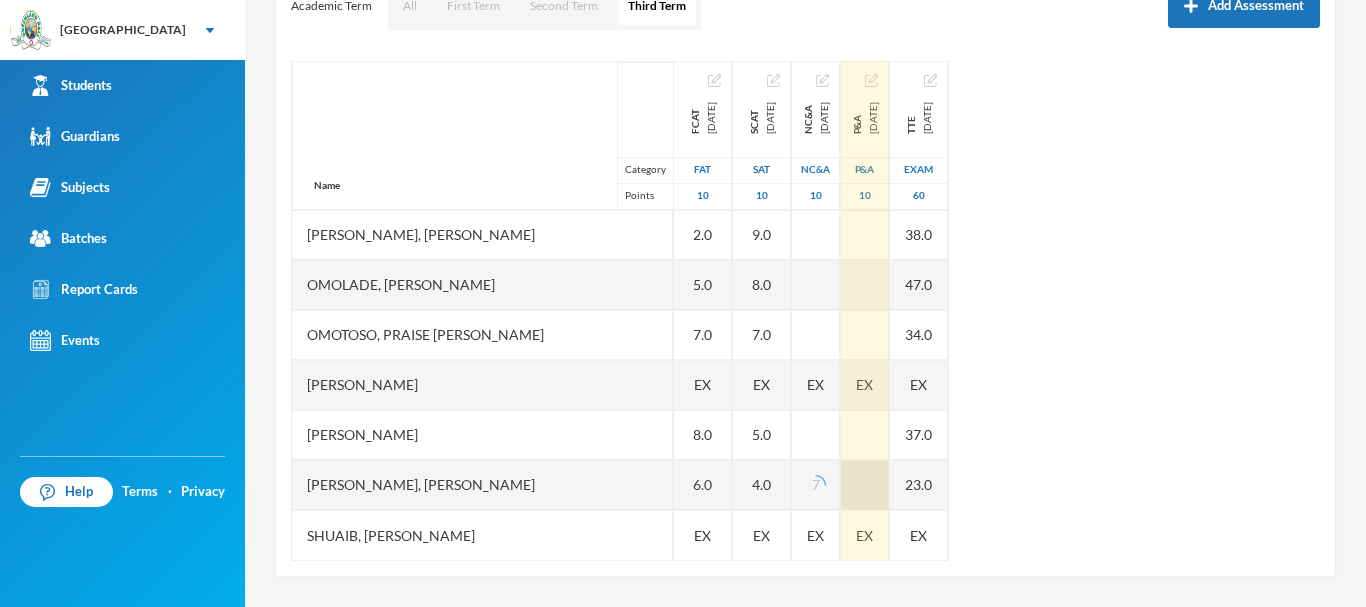 click at bounding box center (865, 485) 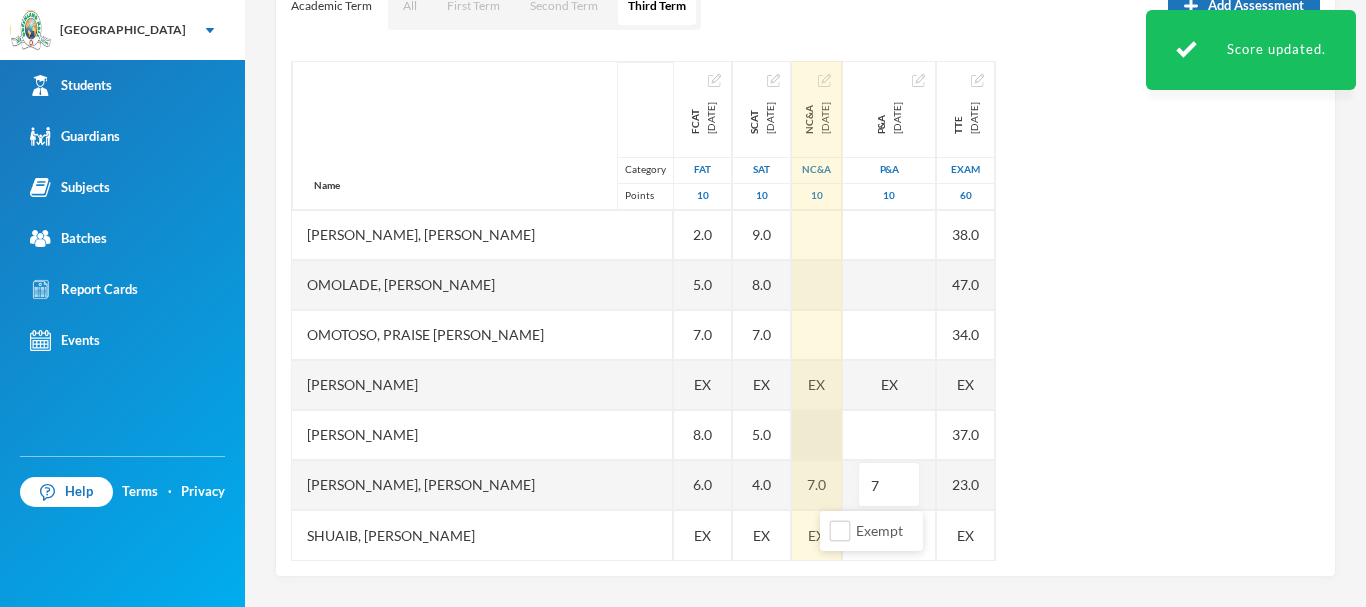 click at bounding box center (817, 435) 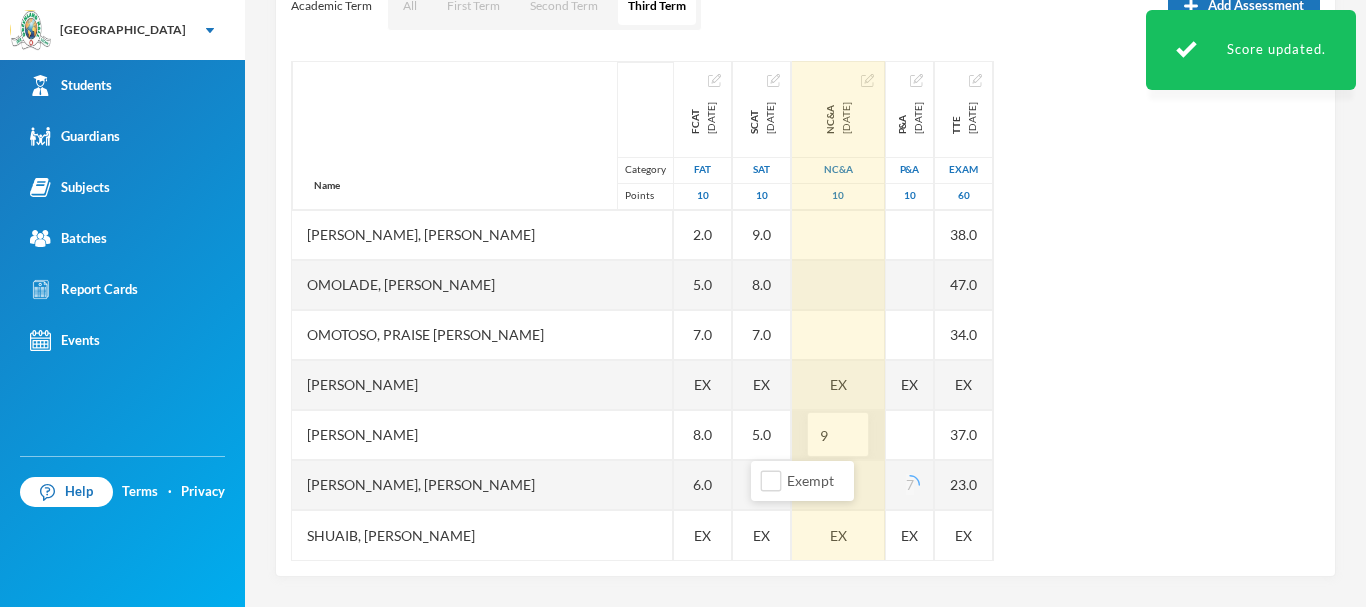 type on "9" 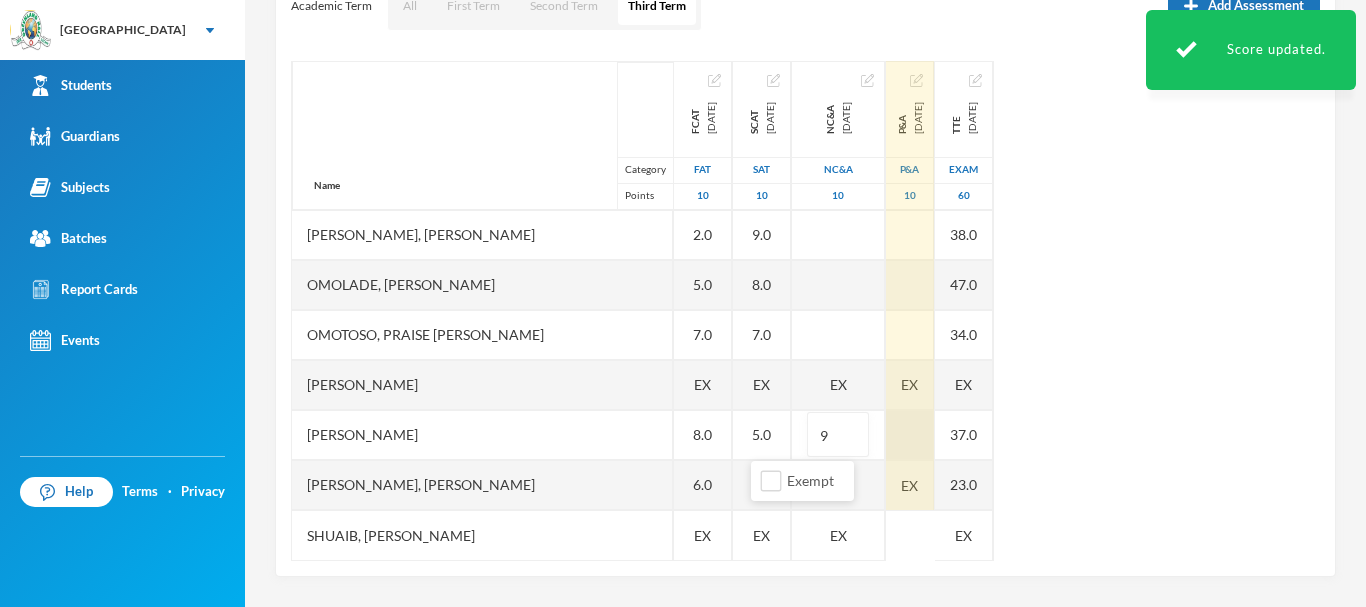 click at bounding box center [910, 435] 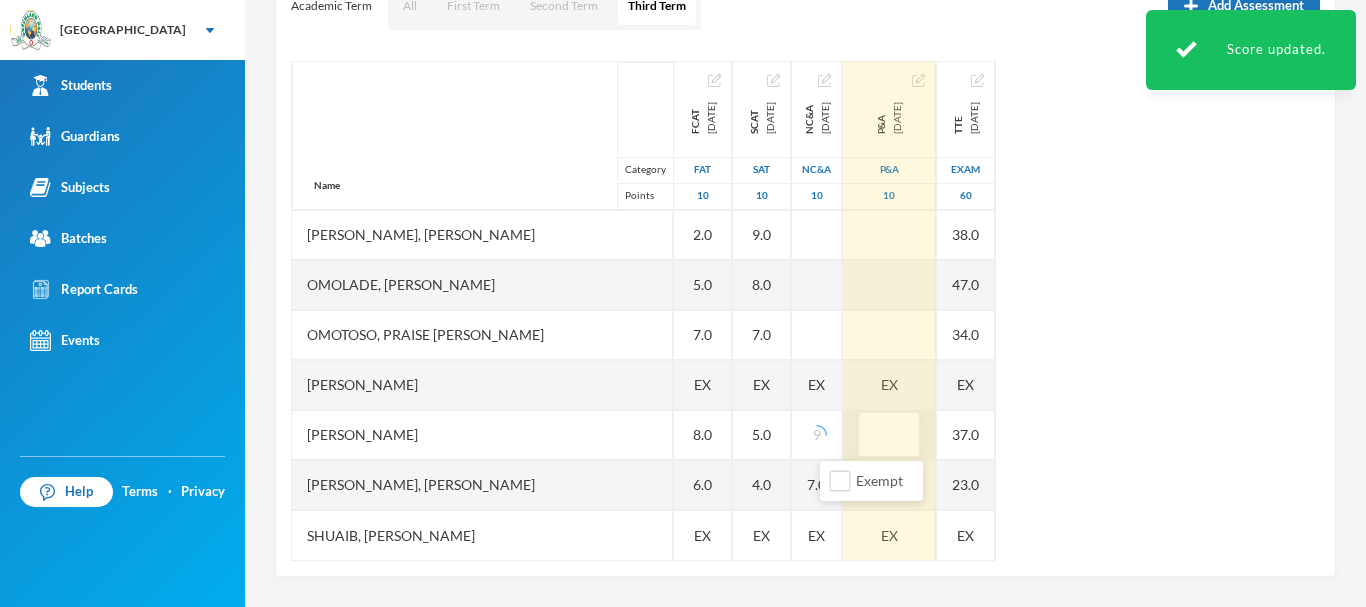 type on "8" 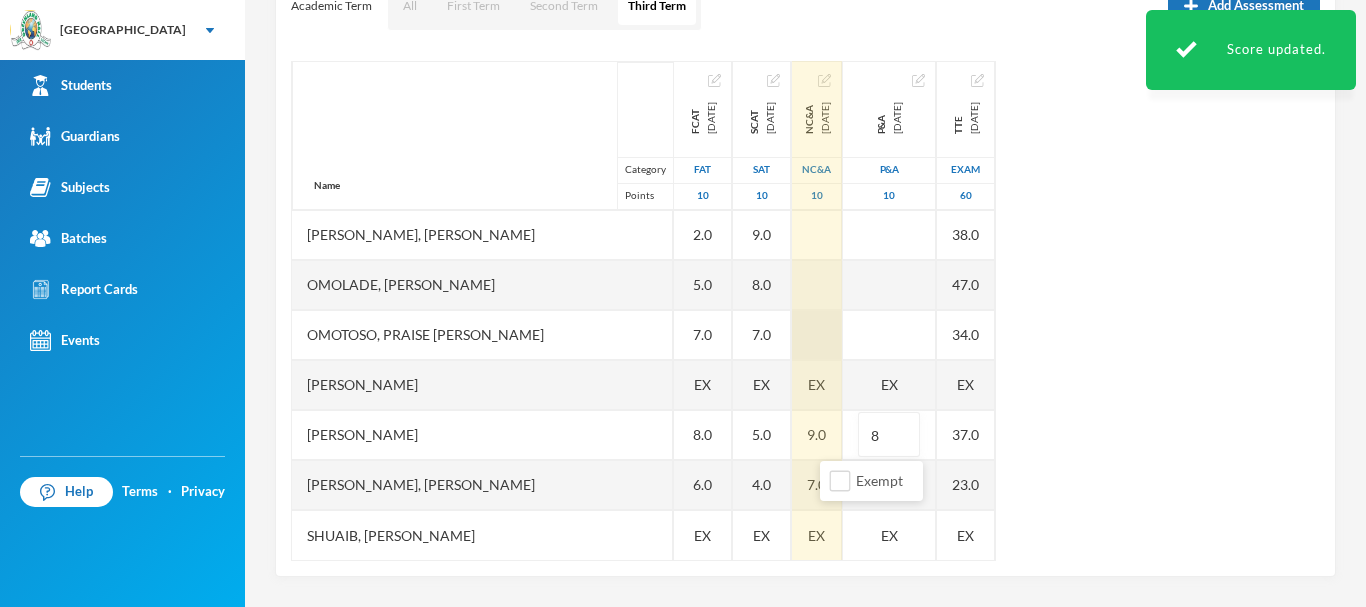 click at bounding box center (817, 335) 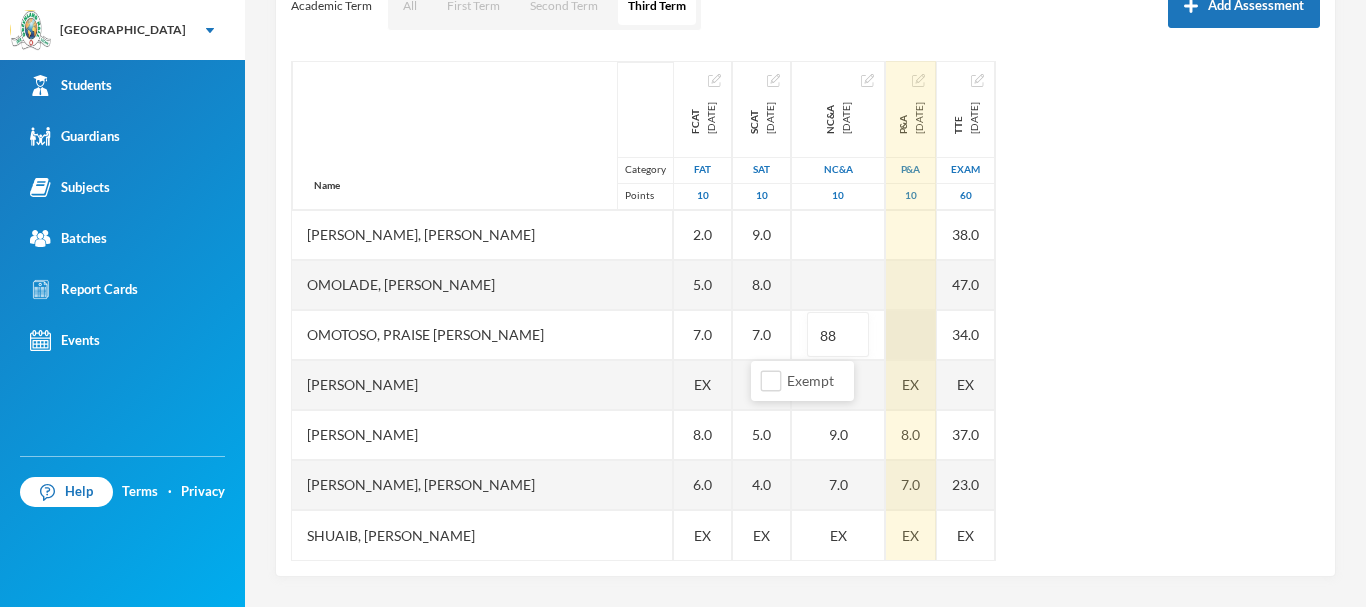 type on "8" 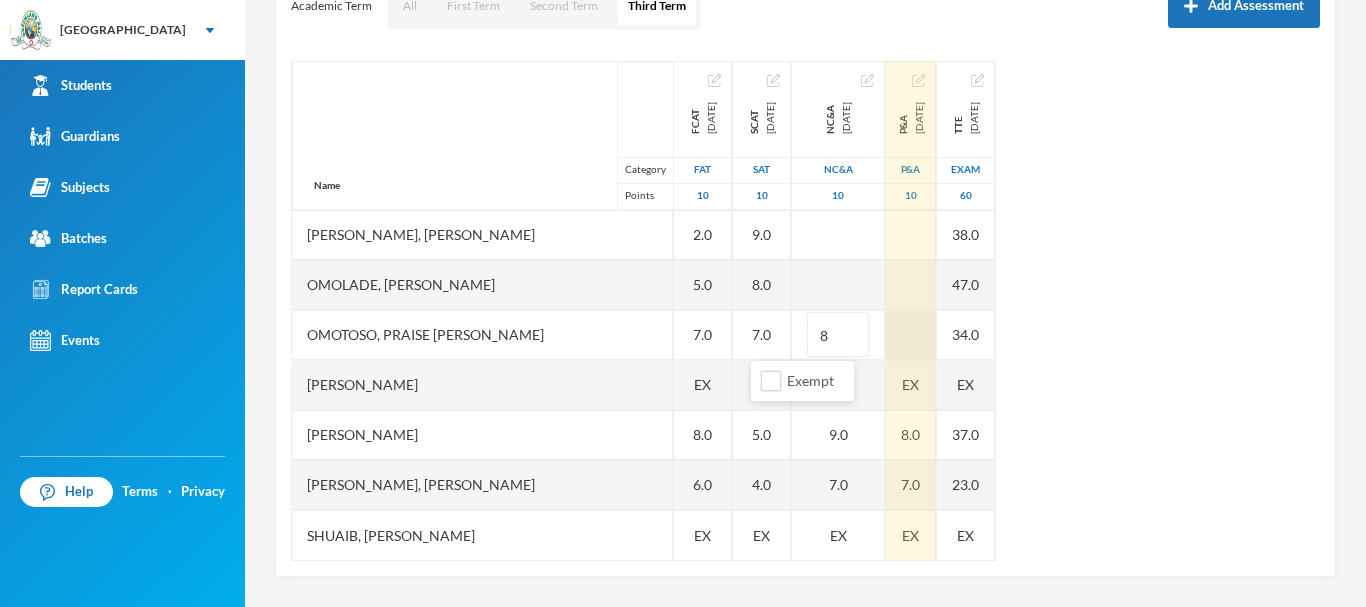 click on "Name   Category Points Abiodun, Stephen Aduragbemi Adams-busali, Maxwell Oshoriameh Adenikinju, Adedamola Israel Afowosoro, Divine Omokushe Ajala, Ayomide Oluwasemilore Ajala, Ifeoluwa Isreal Ajayi, Emmanuel Oluwajomiloju Akande, Mololuwa Esther Akinlaso, Oluwadarisimi Daniel Akinwande, Ojuolape Fauziyat Aladesida, Oladokun Harold Aletan, Oluwadarasimi Esther Arowolo, Divine Funmilayo Bashorun, Balikis Ayomide Iginla, Yesirah Ireoluwa James, Oluwajuwon Victor Jesuwole, Oluwafikayomi Gideon Joseph, Nwachukwu Samuel Kareem, Omoyosola Mubarak Ojewale, Adejuwon Samad Omolade, Motolani Emmanuel Omotoso, Praise Oluwatimilehin Osunde, Emmanuel Osamagbe Oyeniran, Tomiwa Peter Samuel, Oluwasegun David Shuaib, Habeeb Ololade FCAT 2025-05-28 FAT 10 2.0 7.0 6.0 9.0 4.0 6.0 4.0 6.0 EX 3.0 6.0 4.0 5.0 10.0 6.0 3.0 2.0 EX 3.0 2.0 5.0 7.0 EX 8.0 6.0 EX SCAT 2025-06-20 SAT 10 3.0 10.0 5.0 3.0 EX 9.0 7.0 4.0 3.0 8.0 5.0 3.0 6.0 8.0 3.0 3.0 EX 3.0 9.0 8.0 7.0 EX 5.0 4.0 EX NC&A 2025-07-10 NC&A 10 EX EX EX 8 EX 9.0 7.0 EX P&A" at bounding box center [805, 311] 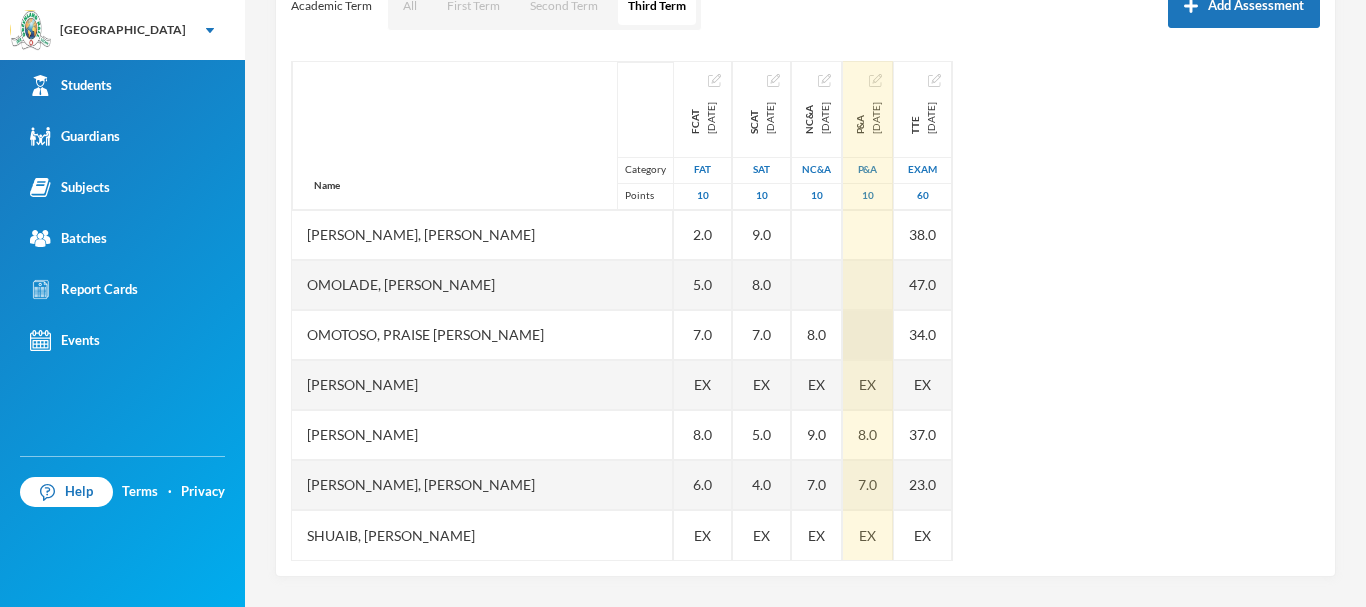 click at bounding box center (868, 335) 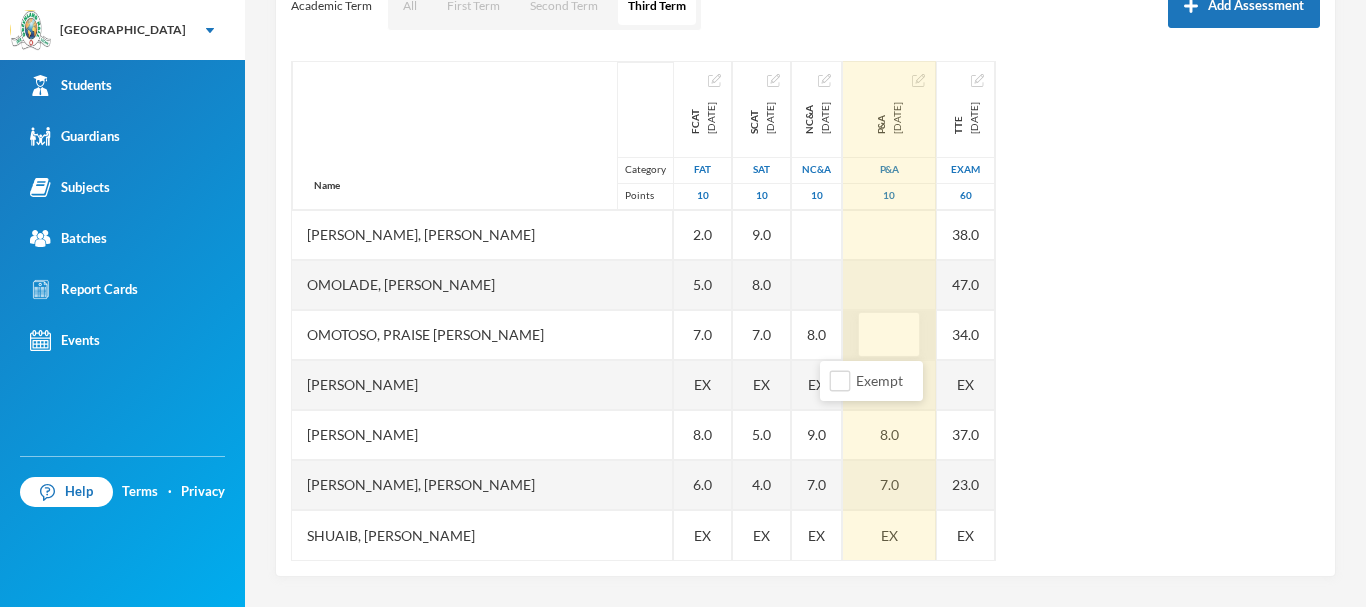 type on "8" 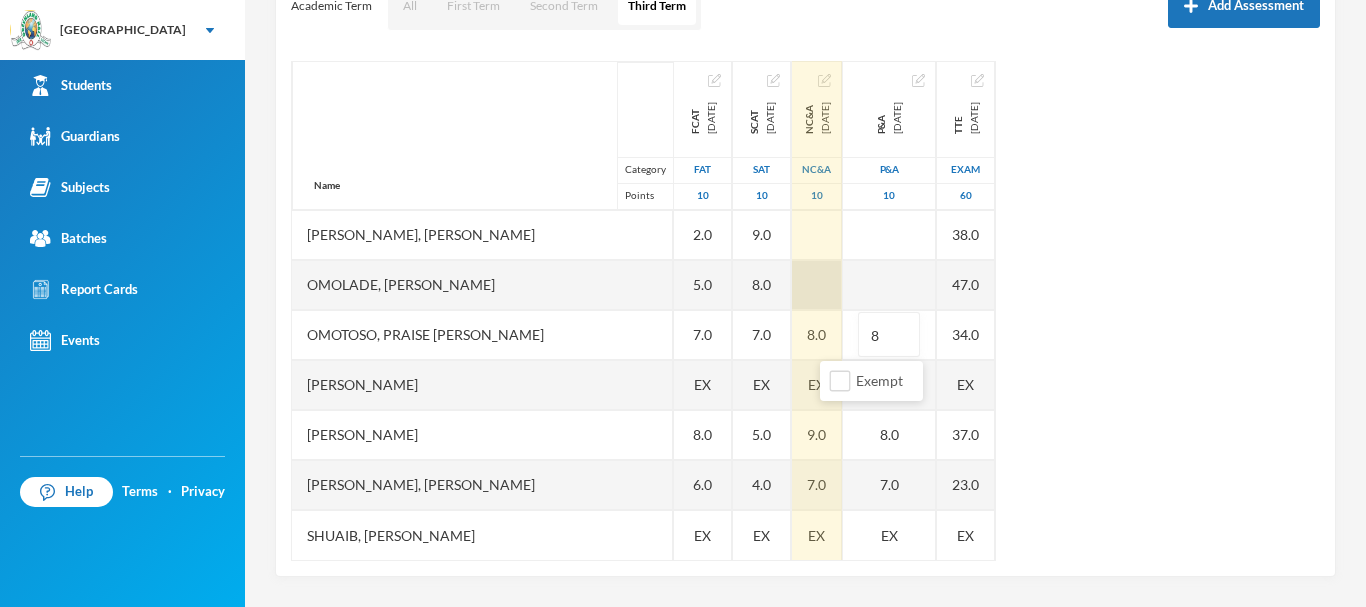 click at bounding box center (817, 285) 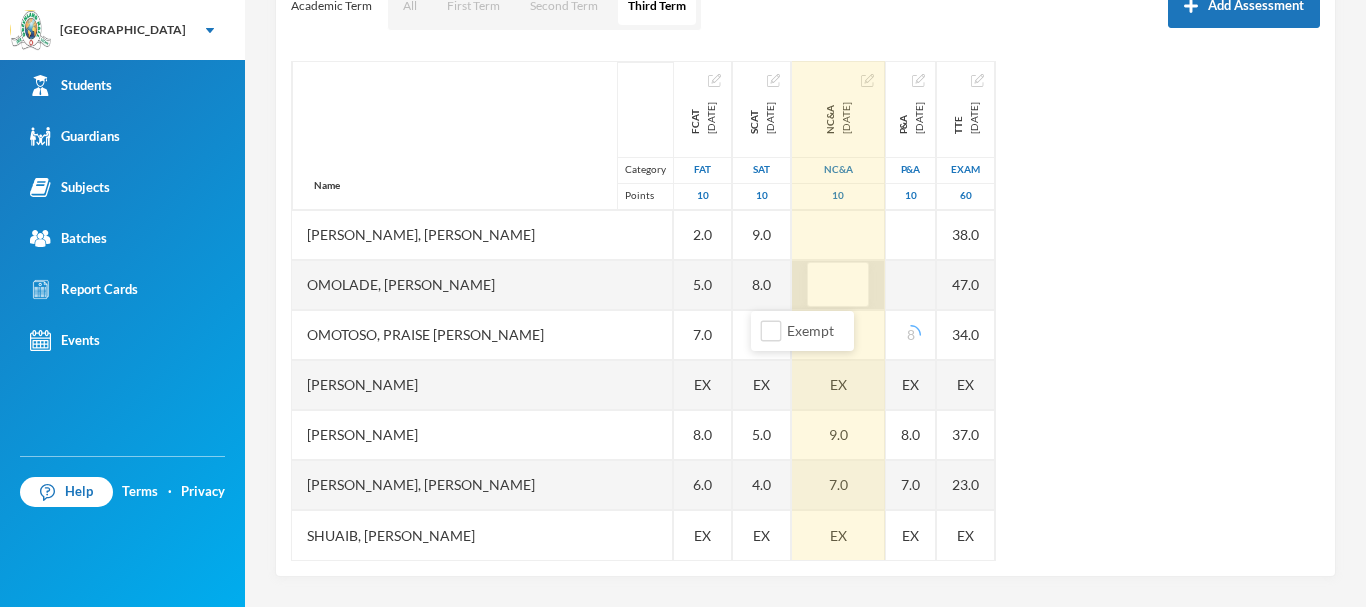 type on "8" 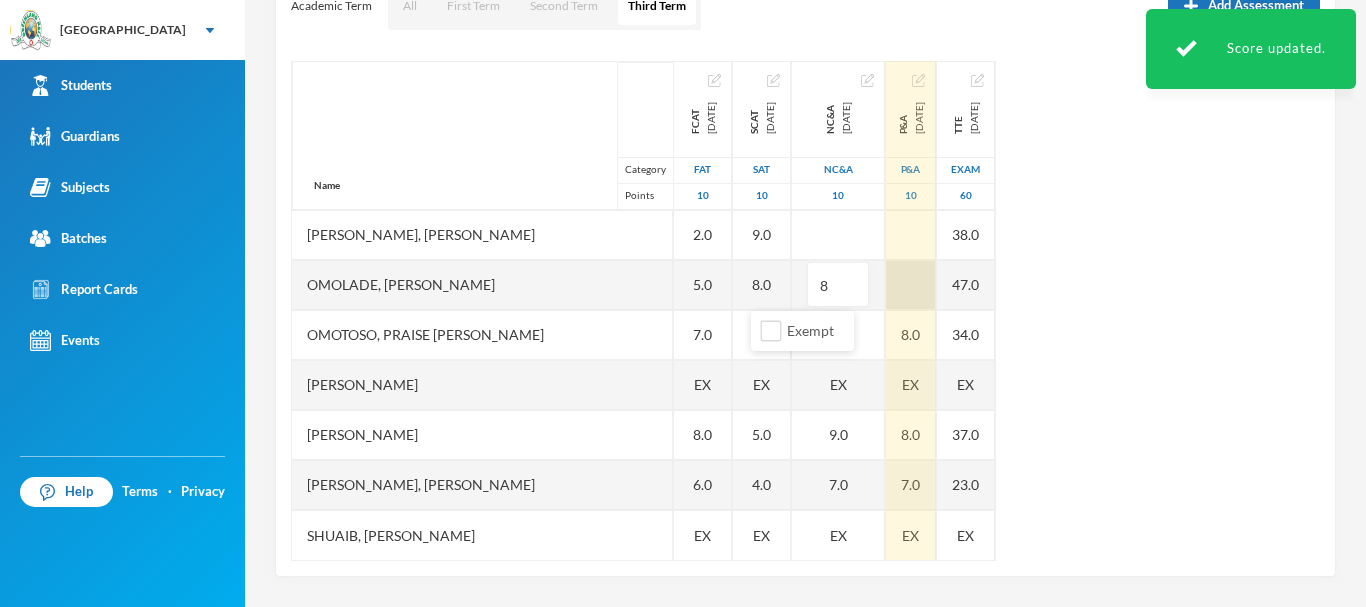 click at bounding box center (911, 285) 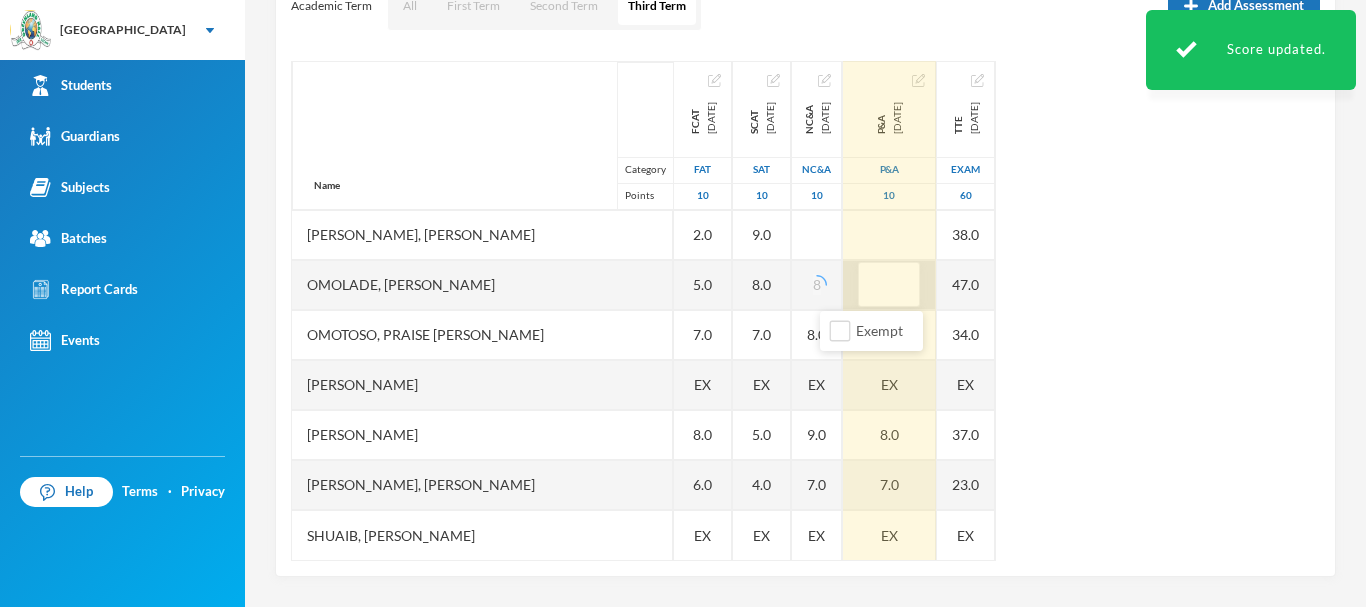 type on "9" 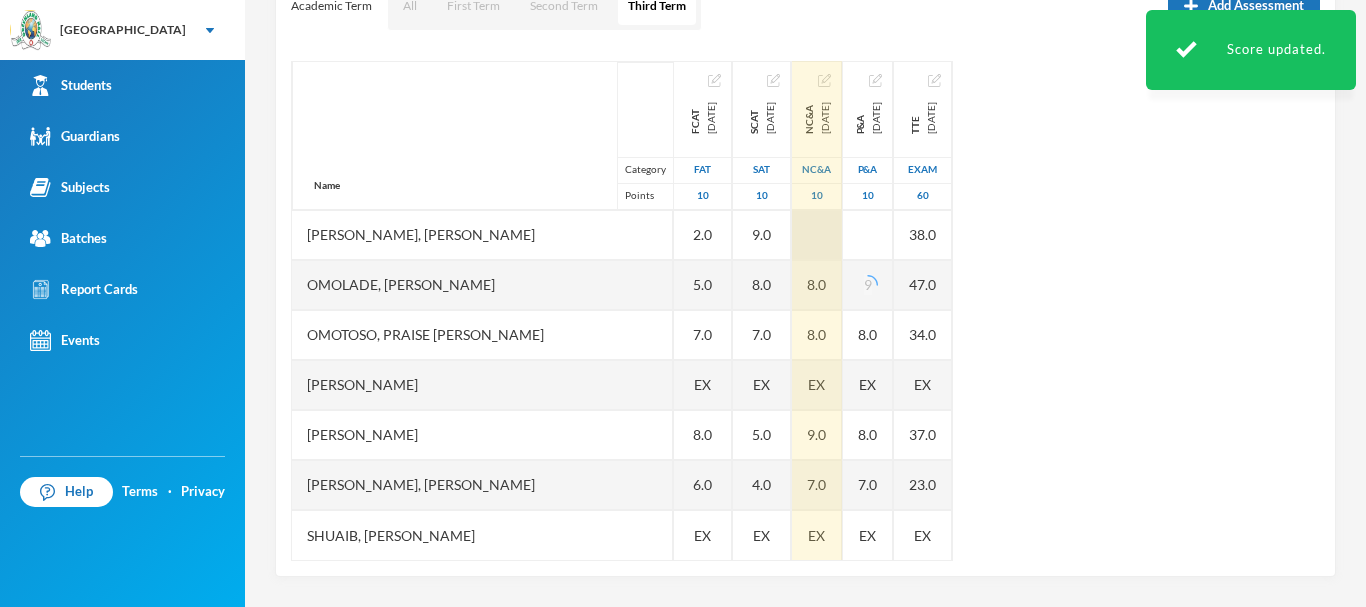 click at bounding box center (817, 235) 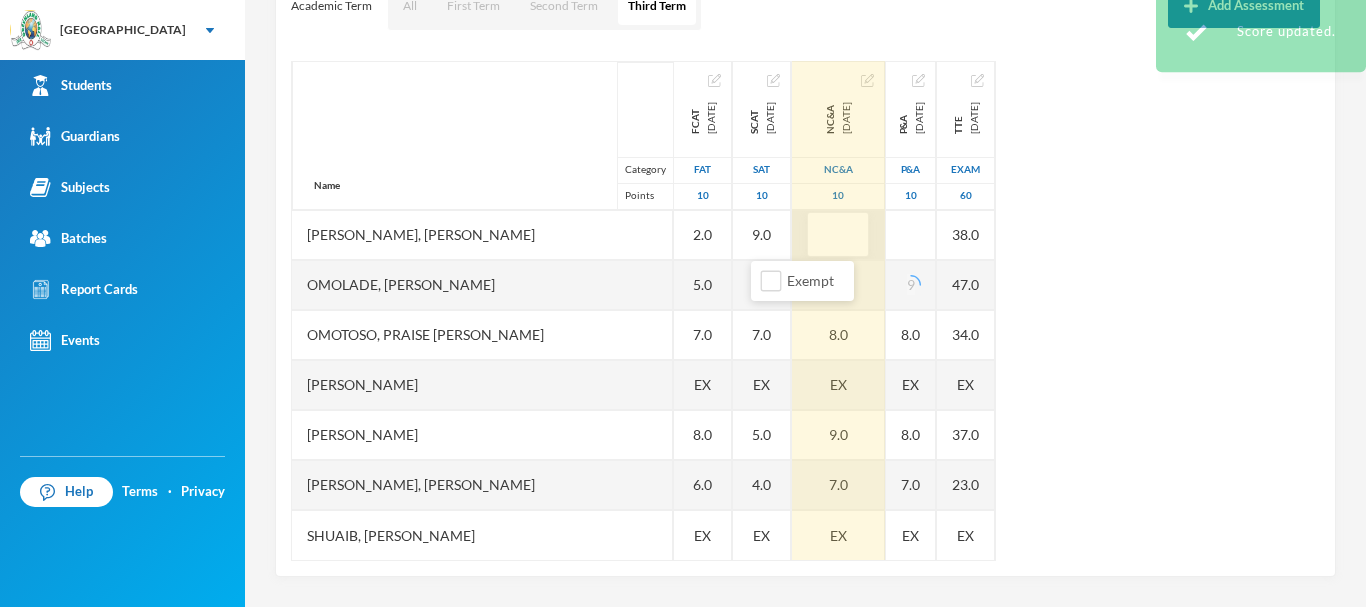 type on "7" 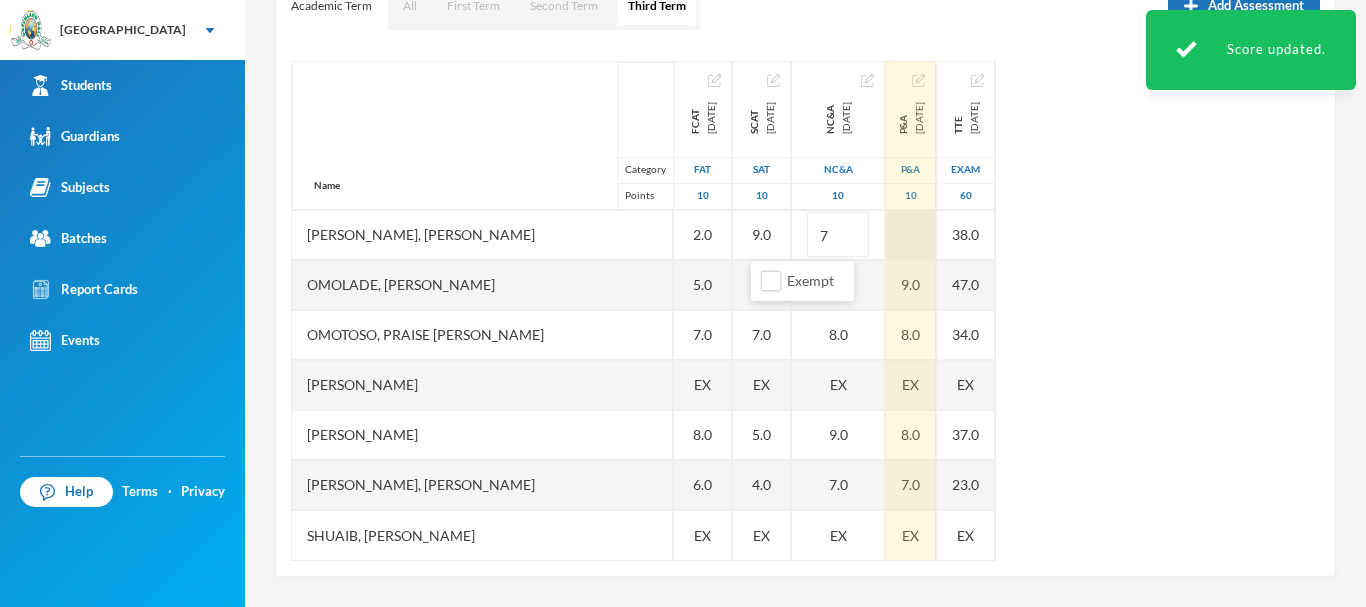 click at bounding box center [911, 235] 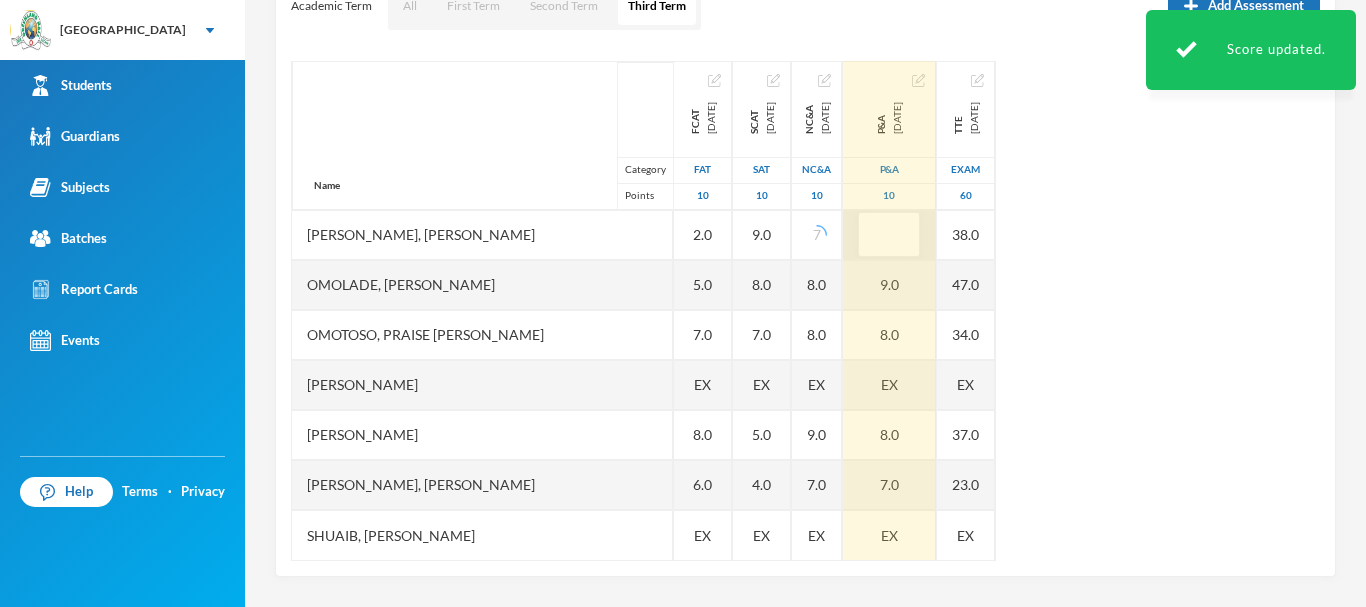 type on "8" 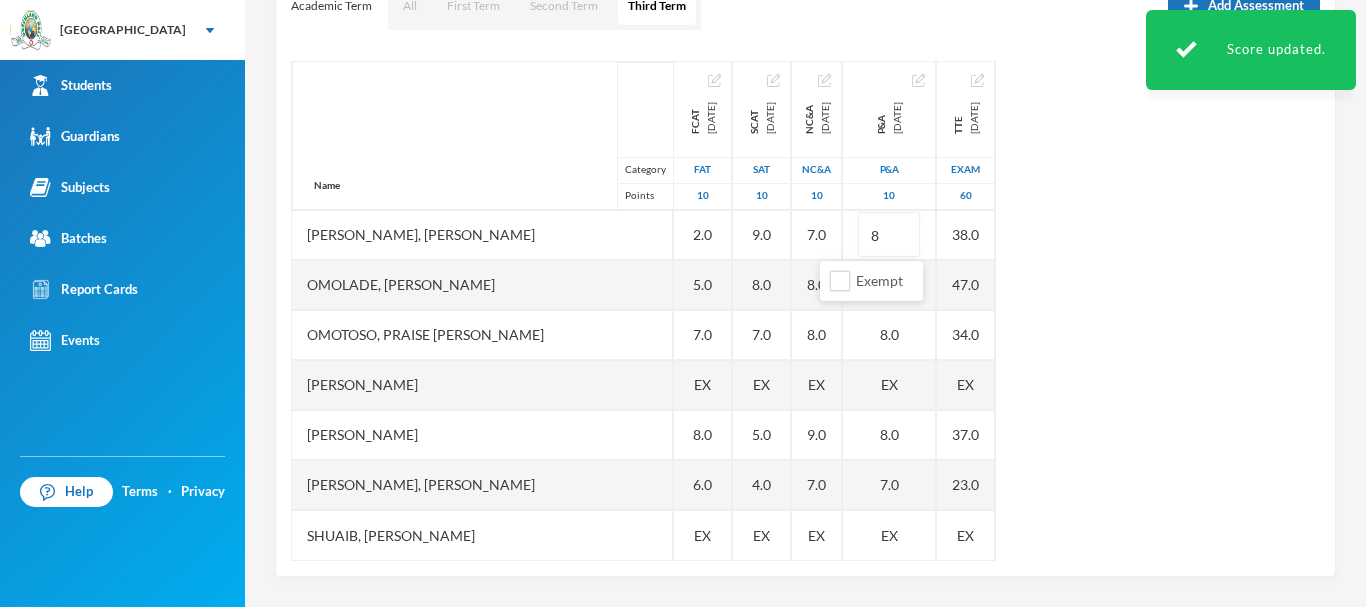 click on "Name   Category Points Abiodun, Stephen Aduragbemi Adams-busali, Maxwell Oshoriameh Adenikinju, Adedamola Israel Afowosoro, Divine Omokushe Ajala, Ayomide Oluwasemilore Ajala, Ifeoluwa Isreal Ajayi, Emmanuel Oluwajomiloju Akande, Mololuwa Esther Akinlaso, Oluwadarisimi Daniel Akinwande, Ojuolape Fauziyat Aladesida, Oladokun Harold Aletan, Oluwadarasimi Esther Arowolo, Divine Funmilayo Bashorun, Balikis Ayomide Iginla, Yesirah Ireoluwa James, Oluwajuwon Victor Jesuwole, Oluwafikayomi Gideon Joseph, Nwachukwu Samuel Kareem, Omoyosola Mubarak Ojewale, Adejuwon Samad Omolade, Motolani Emmanuel Omotoso, Praise Oluwatimilehin Osunde, Emmanuel Osamagbe Oyeniran, Tomiwa Peter Samuel, Oluwasegun David Shuaib, Habeeb Ololade FCAT 2025-05-28 FAT 10 2.0 7.0 6.0 9.0 4.0 6.0 4.0 6.0 EX 3.0 6.0 4.0 5.0 10.0 6.0 3.0 2.0 EX 3.0 2.0 5.0 7.0 EX 8.0 6.0 EX SCAT 2025-06-20 SAT 10 3.0 10.0 5.0 3.0 EX 9.0 7.0 4.0 3.0 8.0 5.0 3.0 6.0 8.0 3.0 3.0 EX 3.0 9.0 8.0 7.0 EX 5.0 4.0 EX NC&A 2025-07-10 NC&A 10 EX EX EX 7.0 8.0 8.0 EX 9.0 EX" at bounding box center (805, 311) 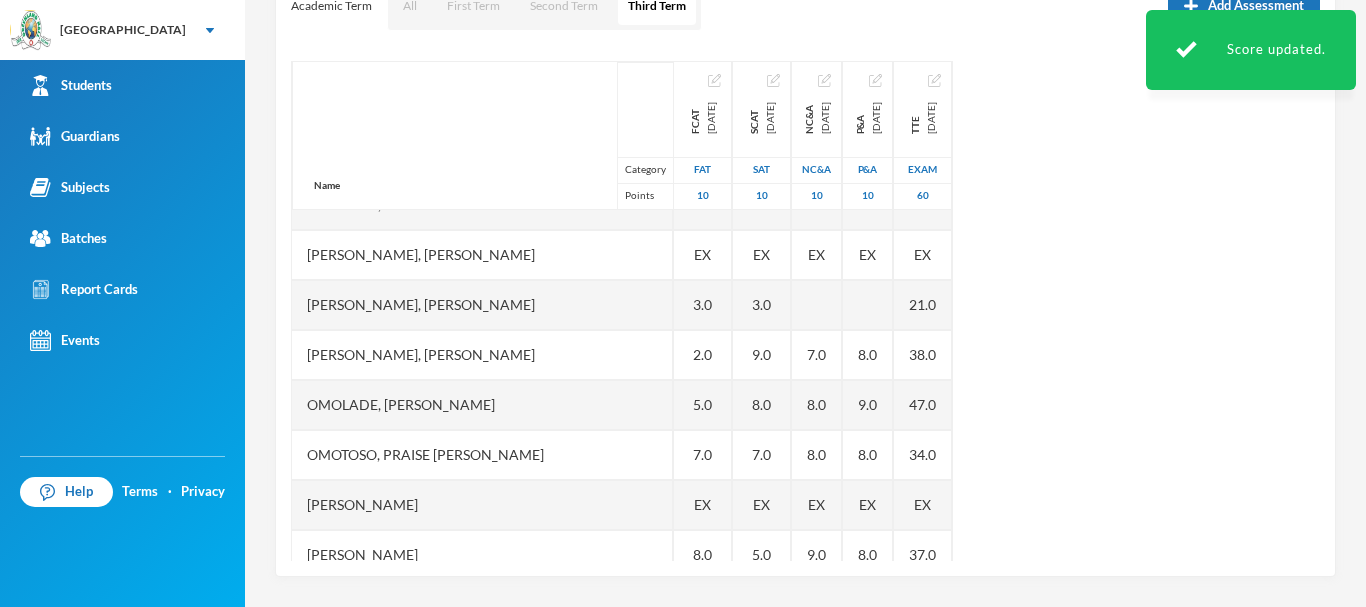 scroll, scrollTop: 791, scrollLeft: 0, axis: vertical 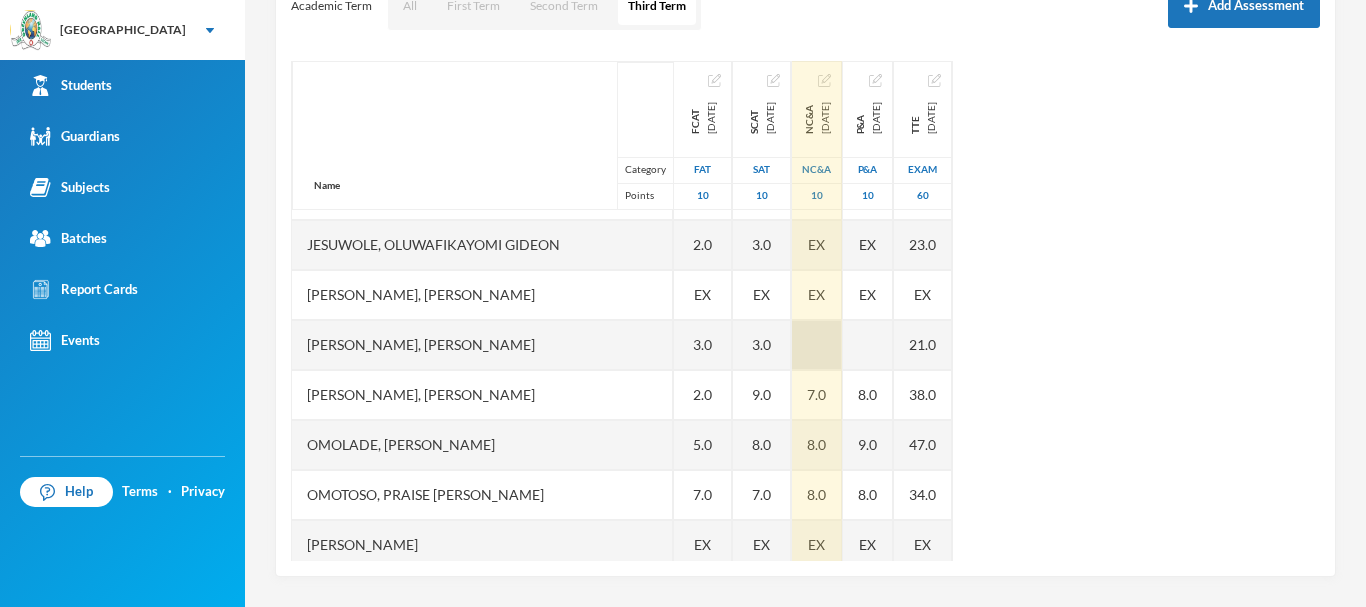 click at bounding box center (817, 345) 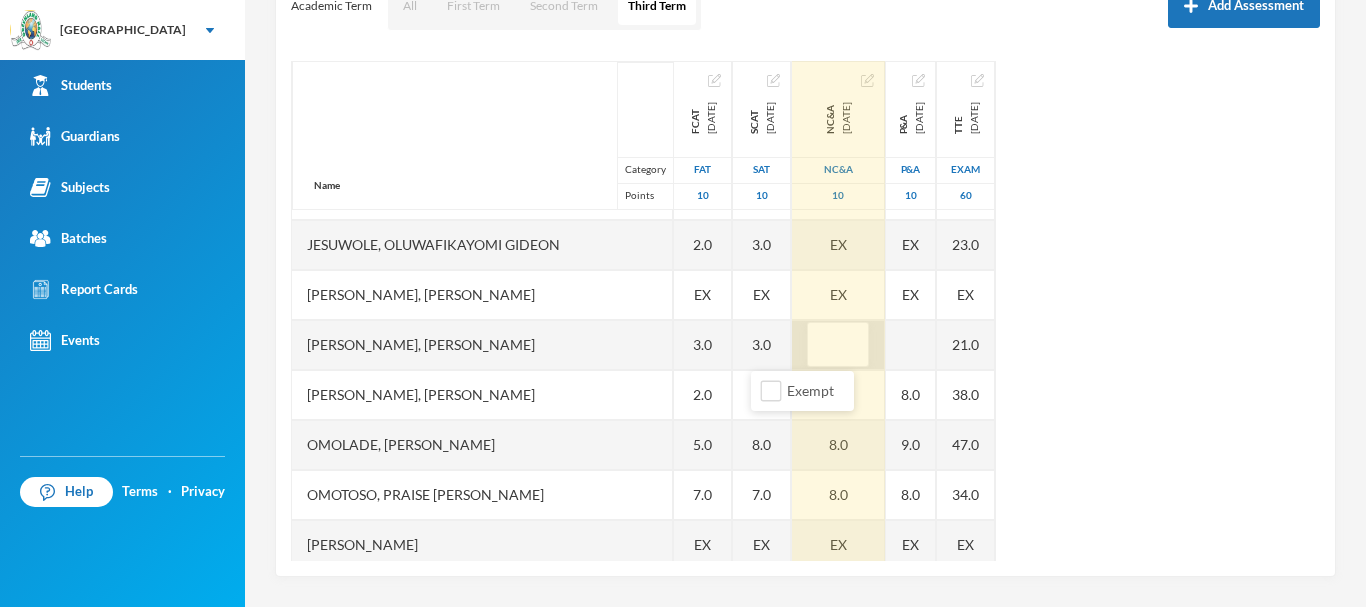 type on "7" 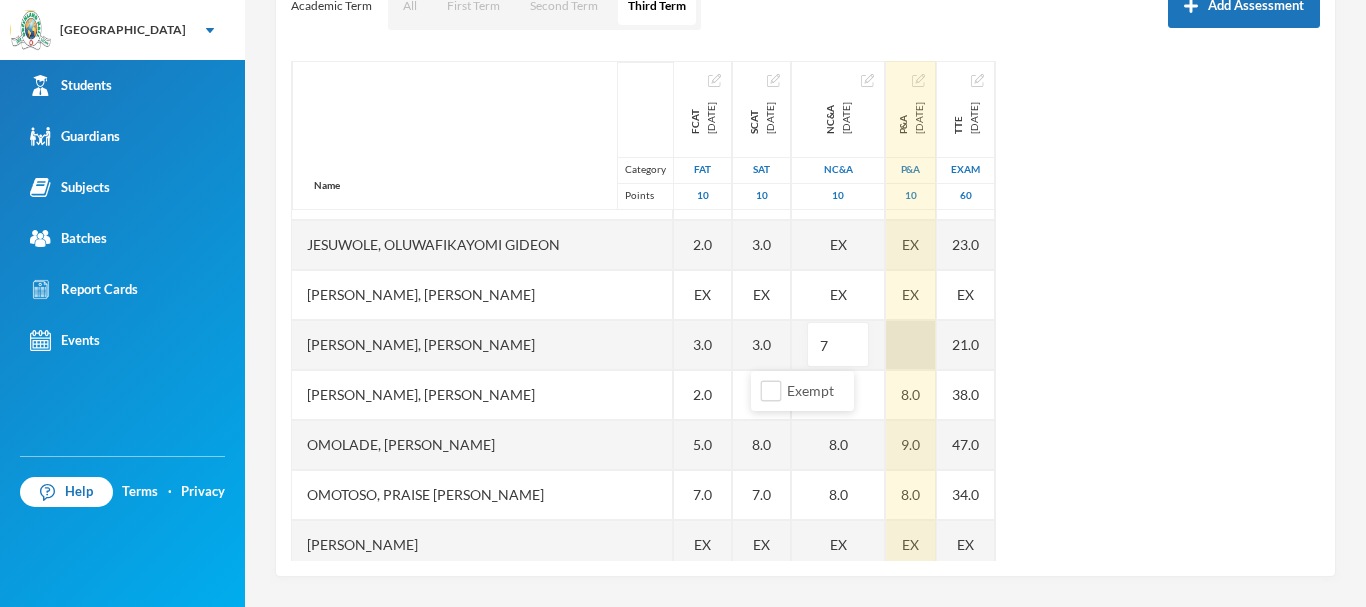 click at bounding box center [911, 345] 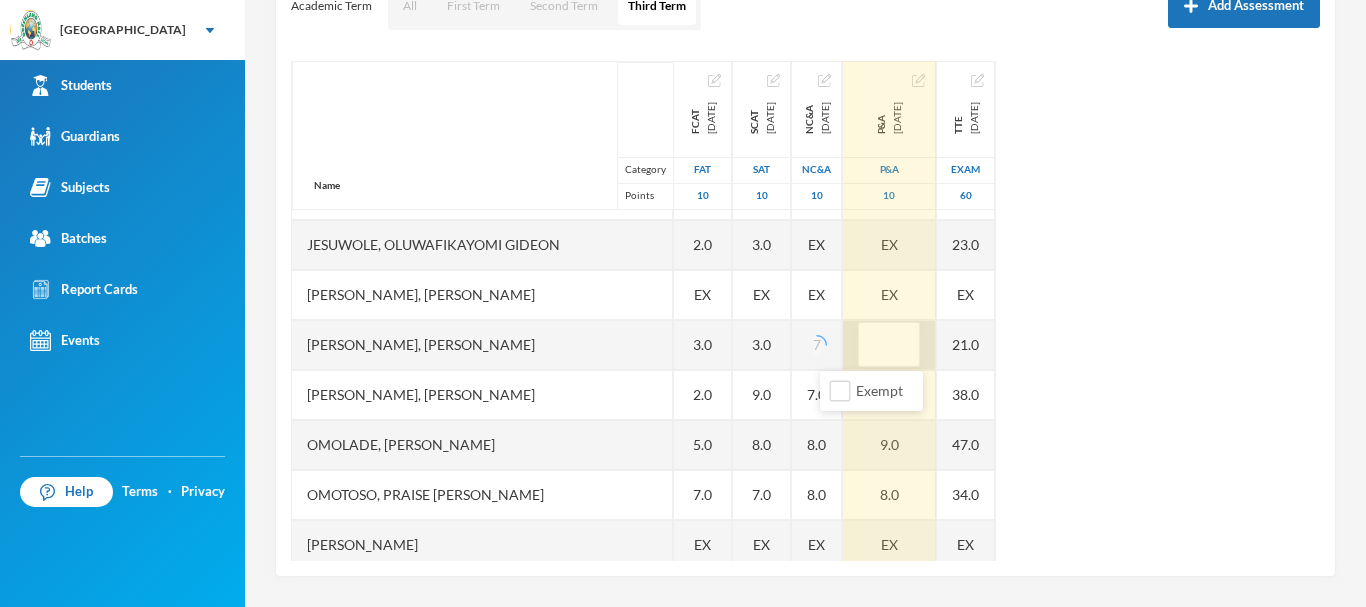 type on "7" 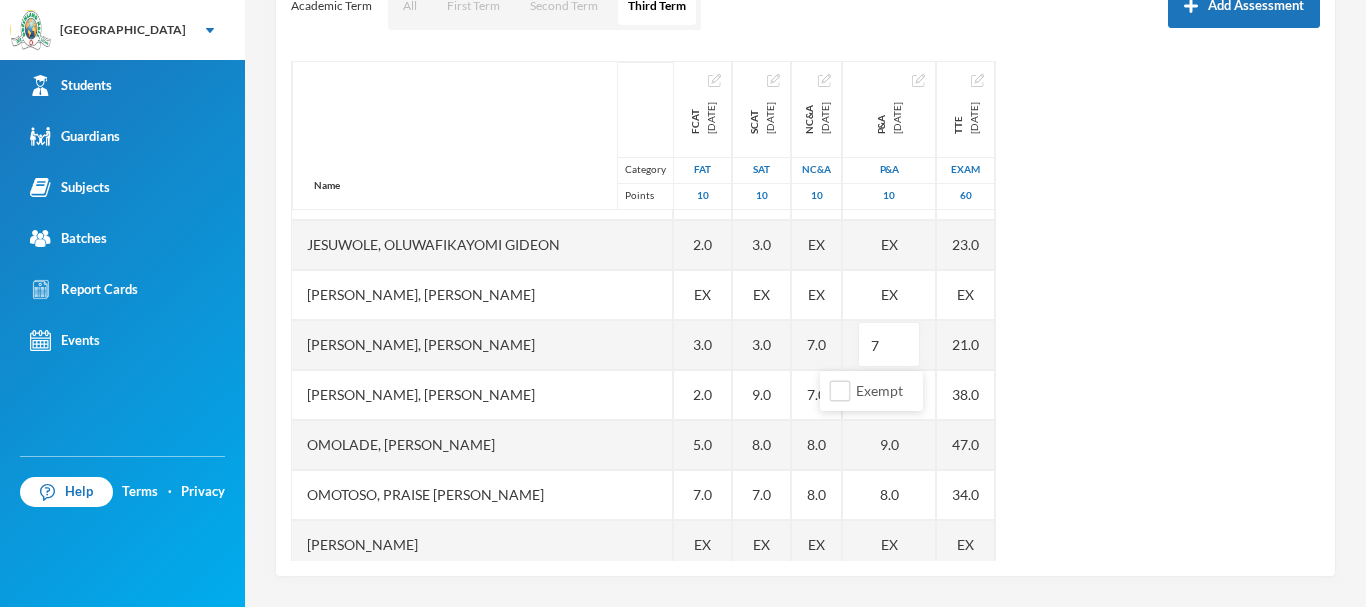 click on "Name   Category Points Abiodun, Stephen Aduragbemi Adams-busali, Maxwell Oshoriameh Adenikinju, Adedamola Israel Afowosoro, Divine Omokushe Ajala, Ayomide Oluwasemilore Ajala, Ifeoluwa Isreal Ajayi, Emmanuel Oluwajomiloju Akande, Mololuwa Esther Akinlaso, Oluwadarisimi Daniel Akinwande, Ojuolape Fauziyat Aladesida, Oladokun Harold Aletan, Oluwadarasimi Esther Arowolo, Divine Funmilayo Bashorun, Balikis Ayomide Iginla, Yesirah Ireoluwa James, Oluwajuwon Victor Jesuwole, Oluwafikayomi Gideon Joseph, Nwachukwu Samuel Kareem, Omoyosola Mubarak Ojewale, Adejuwon Samad Omolade, Motolani Emmanuel Omotoso, Praise Oluwatimilehin Osunde, Emmanuel Osamagbe Oyeniran, Tomiwa Peter Samuel, Oluwasegun David Shuaib, Habeeb Ololade FCAT 2025-05-28 FAT 10 2.0 7.0 6.0 9.0 4.0 6.0 4.0 6.0 EX 3.0 6.0 4.0 5.0 10.0 6.0 3.0 2.0 EX 3.0 2.0 5.0 7.0 EX 8.0 6.0 EX SCAT 2025-06-20 SAT 10 3.0 10.0 5.0 3.0 EX 9.0 7.0 4.0 3.0 8.0 5.0 3.0 6.0 8.0 3.0 3.0 EX 3.0 9.0 8.0 7.0 EX 5.0 4.0 EX NC&A 2025-07-10 NC&A 10 EX EX EX 7.0 7.0 8.0 8.0 EX EX" at bounding box center (805, 311) 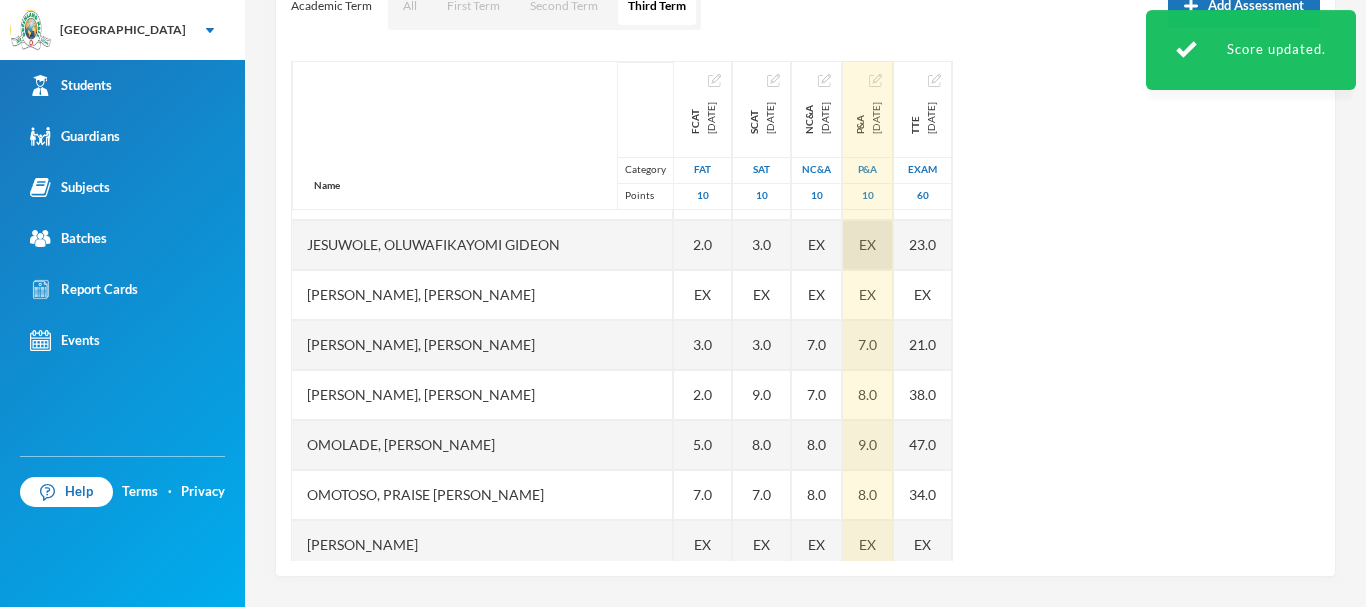 click on "EX" at bounding box center [867, 244] 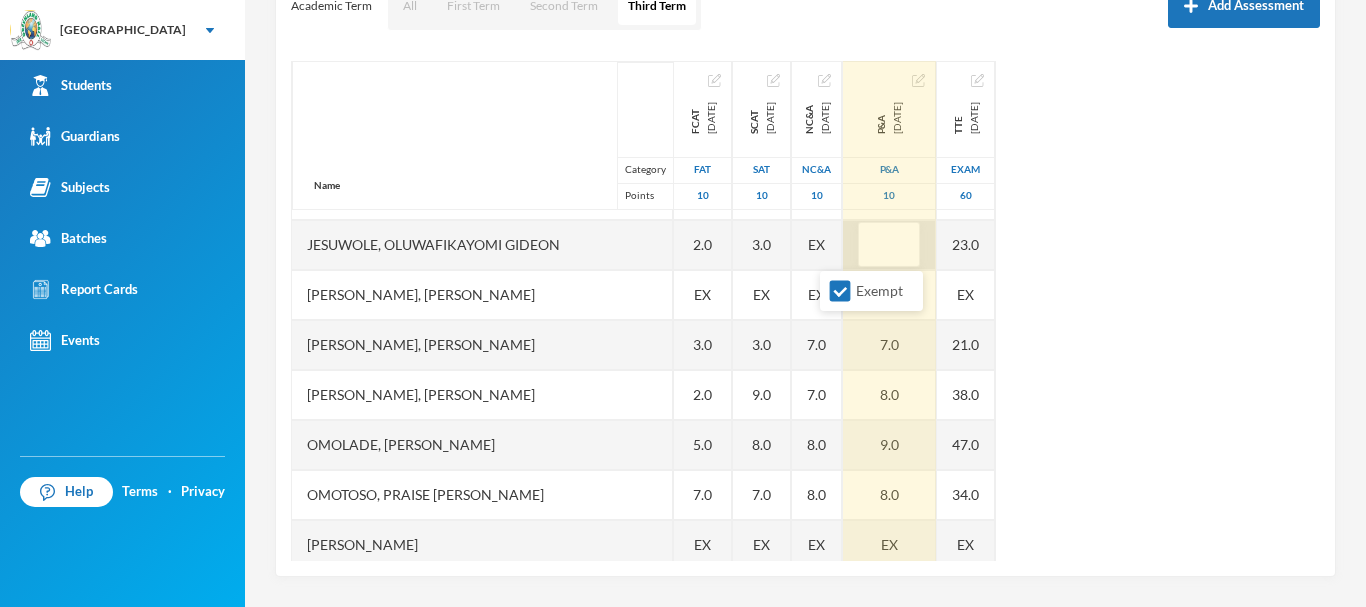 click at bounding box center (889, 245) 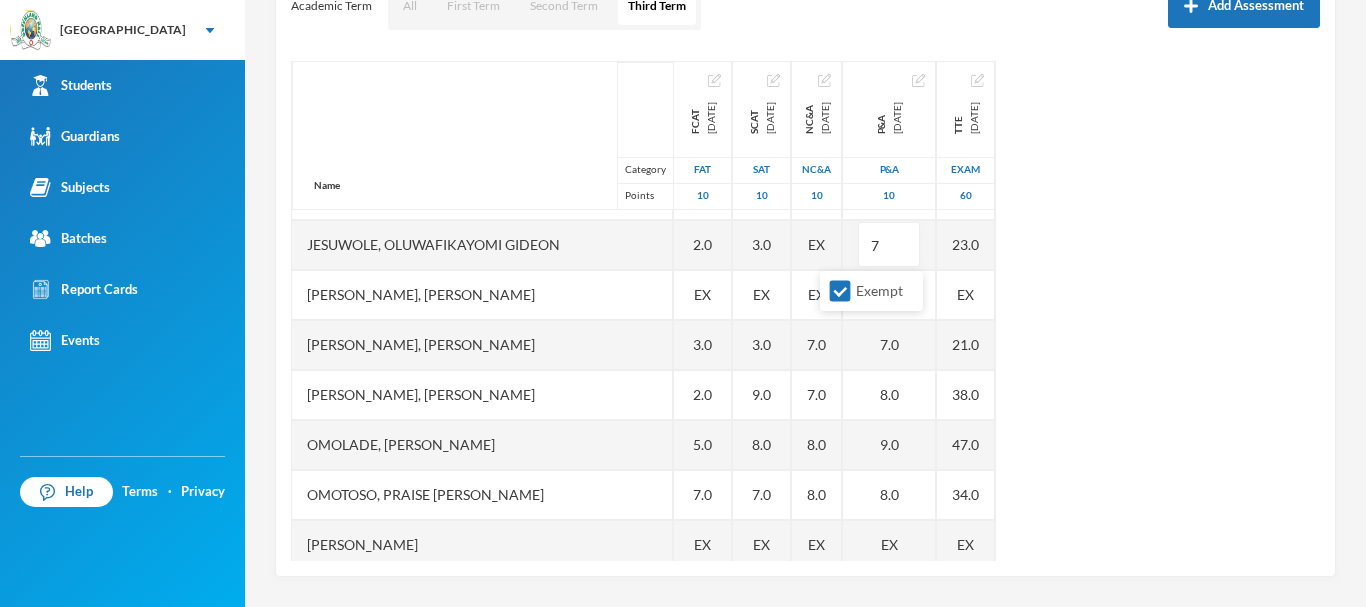 click on "Name   Category Points Abiodun, Stephen Aduragbemi Adams-busali, Maxwell Oshoriameh Adenikinju, Adedamola Israel Afowosoro, Divine Omokushe Ajala, Ayomide Oluwasemilore Ajala, Ifeoluwa Isreal Ajayi, Emmanuel Oluwajomiloju Akande, Mololuwa Esther Akinlaso, Oluwadarisimi Daniel Akinwande, Ojuolape Fauziyat Aladesida, Oladokun Harold Aletan, Oluwadarasimi Esther Arowolo, Divine Funmilayo Bashorun, Balikis Ayomide Iginla, Yesirah Ireoluwa James, Oluwajuwon Victor Jesuwole, Oluwafikayomi Gideon Joseph, Nwachukwu Samuel Kareem, Omoyosola Mubarak Ojewale, Adejuwon Samad Omolade, Motolani Emmanuel Omotoso, Praise Oluwatimilehin Osunde, Emmanuel Osamagbe Oyeniran, Tomiwa Peter Samuel, Oluwasegun David Shuaib, Habeeb Ololade FCAT 2025-05-28 FAT 10 2.0 7.0 6.0 9.0 4.0 6.0 4.0 6.0 EX 3.0 6.0 4.0 5.0 10.0 6.0 3.0 2.0 EX 3.0 2.0 5.0 7.0 EX 8.0 6.0 EX SCAT 2025-06-20 SAT 10 3.0 10.0 5.0 3.0 EX 9.0 7.0 4.0 3.0 8.0 5.0 3.0 6.0 8.0 3.0 3.0 EX 3.0 9.0 8.0 7.0 EX 5.0 4.0 EX NC&A 2025-07-10 NC&A 10 EX EX EX 7.0 7.0 8.0 8.0 EX EX" at bounding box center [805, 311] 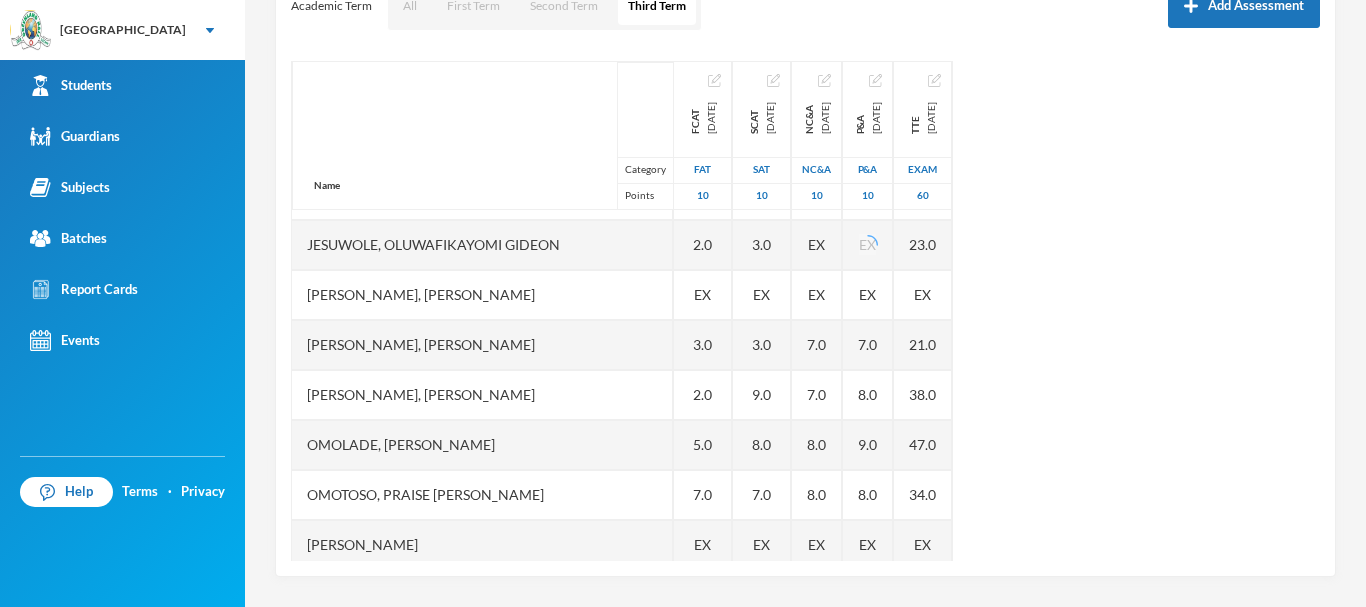 click on "Name   Category Points Abiodun, Stephen Aduragbemi Adams-busali, Maxwell Oshoriameh Adenikinju, Adedamola Israel Afowosoro, Divine Omokushe Ajala, Ayomide Oluwasemilore Ajala, Ifeoluwa Isreal Ajayi, Emmanuel Oluwajomiloju Akande, Mololuwa Esther Akinlaso, Oluwadarisimi Daniel Akinwande, Ojuolape Fauziyat Aladesida, Oladokun Harold Aletan, Oluwadarasimi Esther Arowolo, Divine Funmilayo Bashorun, Balikis Ayomide Iginla, Yesirah Ireoluwa James, Oluwajuwon Victor Jesuwole, Oluwafikayomi Gideon Joseph, Nwachukwu Samuel Kareem, Omoyosola Mubarak Ojewale, Adejuwon Samad Omolade, Motolani Emmanuel Omotoso, Praise Oluwatimilehin Osunde, Emmanuel Osamagbe Oyeniran, Tomiwa Peter Samuel, Oluwasegun David Shuaib, Habeeb Ololade FCAT 2025-05-28 FAT 10 2.0 7.0 6.0 9.0 4.0 6.0 4.0 6.0 EX 3.0 6.0 4.0 5.0 10.0 6.0 3.0 2.0 EX 3.0 2.0 5.0 7.0 EX 8.0 6.0 EX SCAT 2025-06-20 SAT 10 3.0 10.0 5.0 3.0 EX 9.0 7.0 4.0 3.0 8.0 5.0 3.0 6.0 8.0 3.0 3.0 EX 3.0 9.0 8.0 7.0 EX 5.0 4.0 EX NC&A 2025-07-10 NC&A 10 EX EX EX 7.0 7.0 8.0 8.0 EX EX" at bounding box center [805, 311] 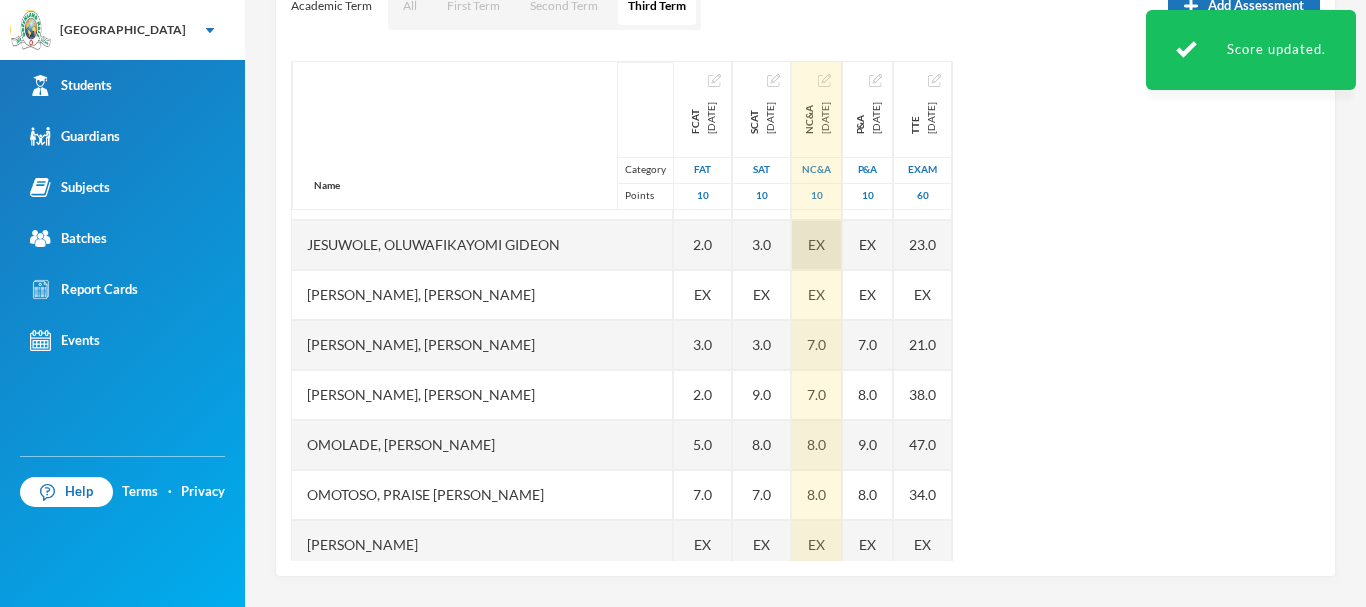 click on "EX" at bounding box center (816, 244) 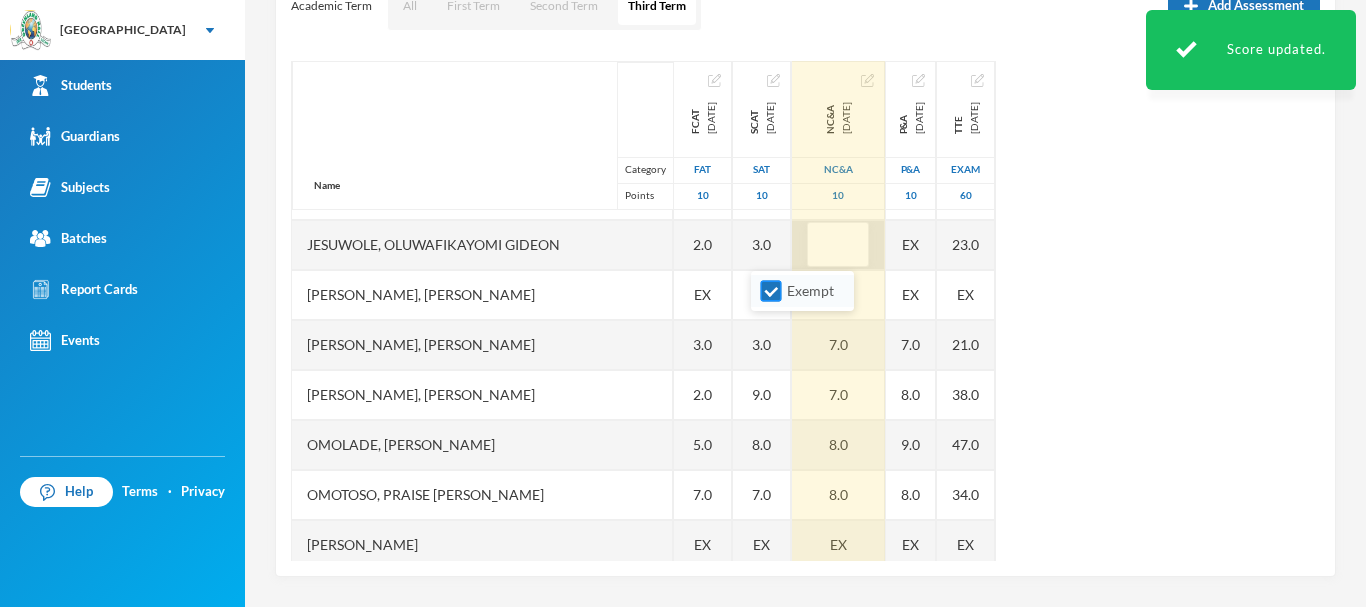 click on "Exempt" at bounding box center (771, 291) 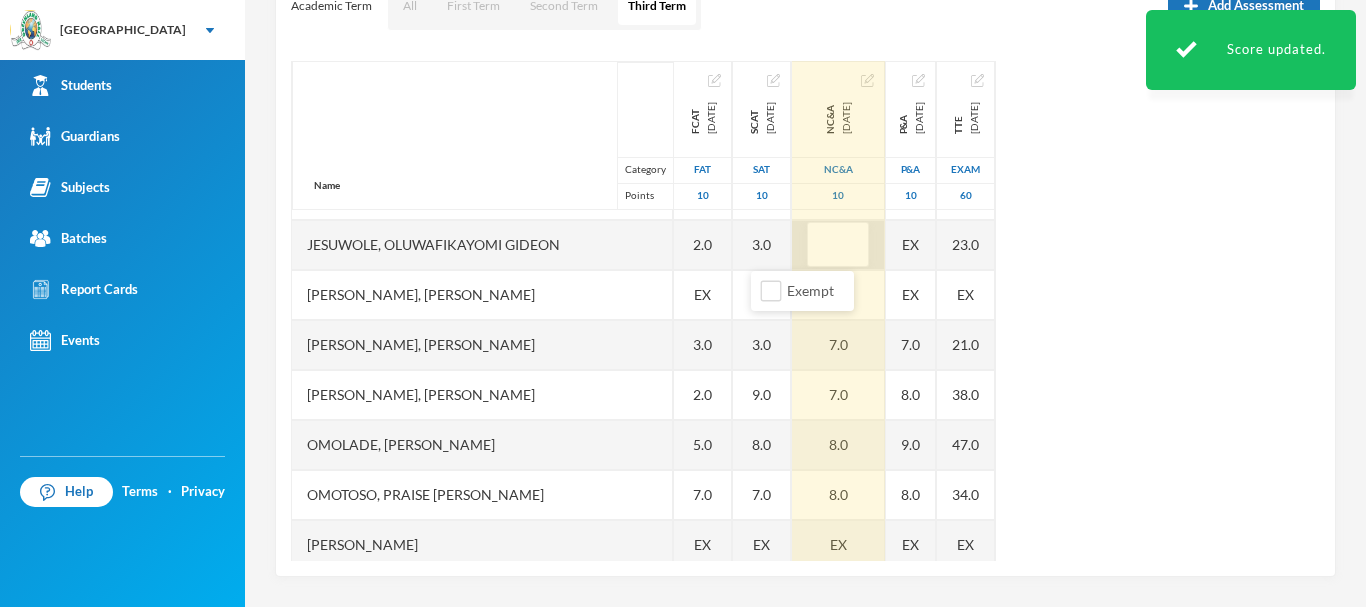 click at bounding box center (838, 245) 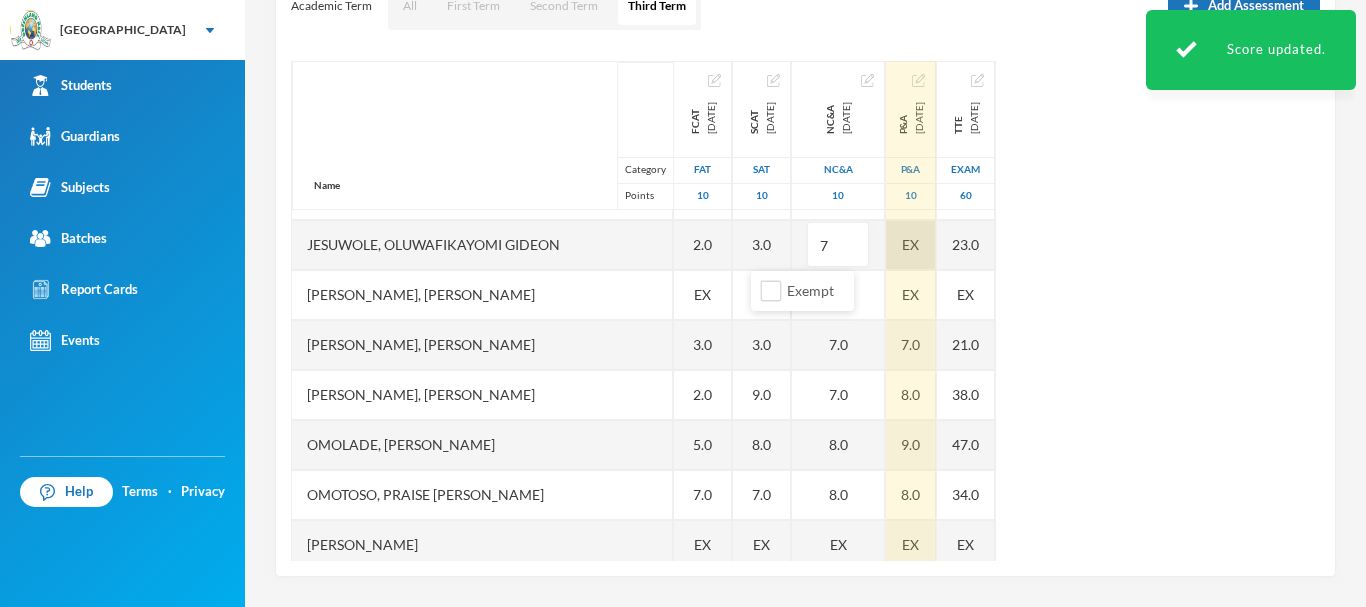 click on "EX" at bounding box center [911, 245] 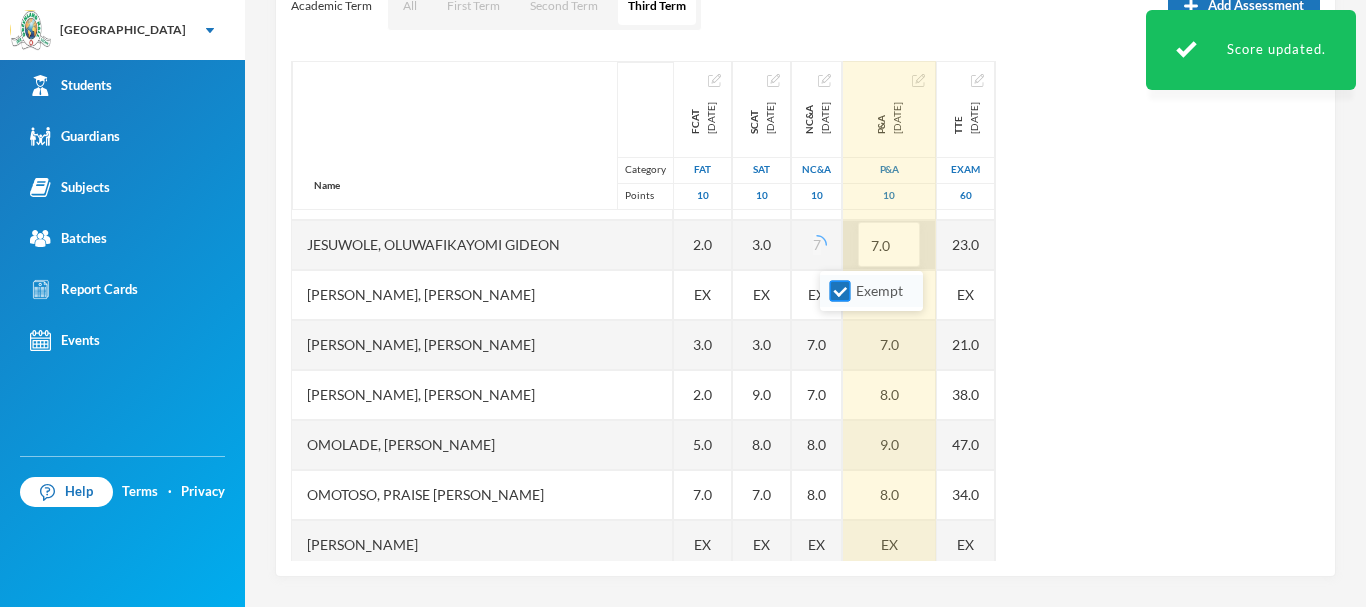 click on "Exempt" at bounding box center (840, 291) 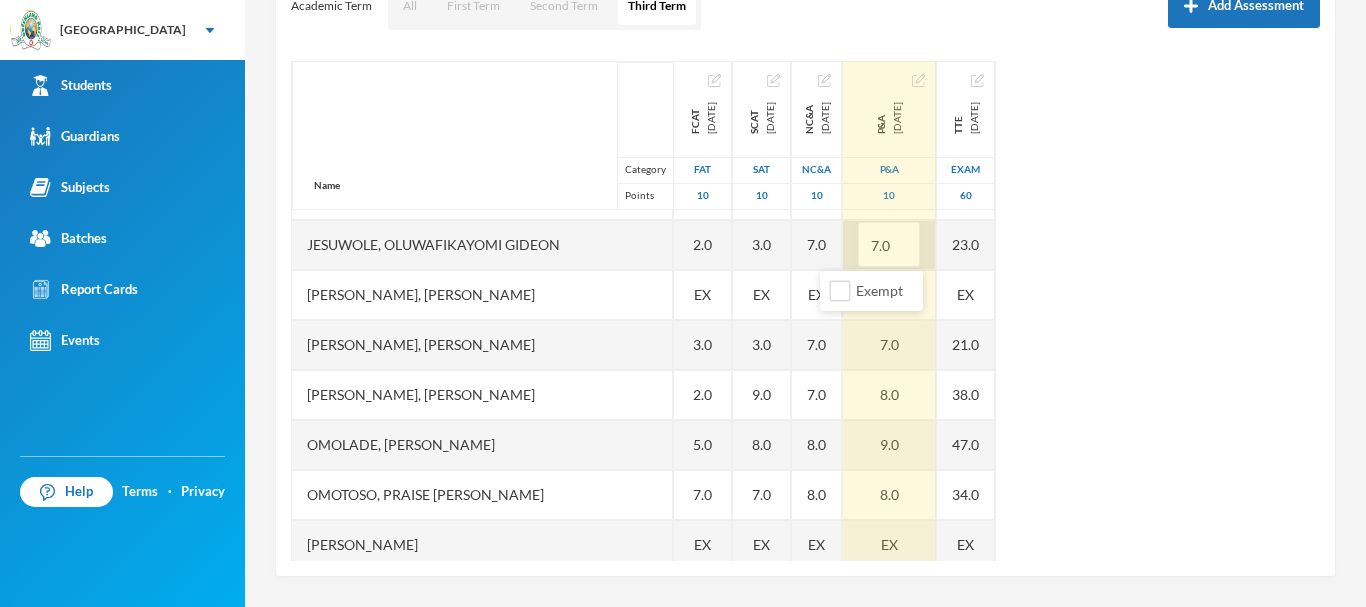 click on "Name   Category Points Abiodun, Stephen Aduragbemi Adams-busali, Maxwell Oshoriameh Adenikinju, Adedamola Israel Afowosoro, Divine Omokushe Ajala, Ayomide Oluwasemilore Ajala, Ifeoluwa Isreal Ajayi, Emmanuel Oluwajomiloju Akande, Mololuwa Esther Akinlaso, Oluwadarisimi Daniel Akinwande, Ojuolape Fauziyat Aladesida, Oladokun Harold Aletan, Oluwadarasimi Esther Arowolo, Divine Funmilayo Bashorun, Balikis Ayomide Iginla, Yesirah Ireoluwa James, Oluwajuwon Victor Jesuwole, Oluwafikayomi Gideon Joseph, Nwachukwu Samuel Kareem, Omoyosola Mubarak Ojewale, Adejuwon Samad Omolade, Motolani Emmanuel Omotoso, Praise Oluwatimilehin Osunde, Emmanuel Osamagbe Oyeniran, Tomiwa Peter Samuel, Oluwasegun David Shuaib, Habeeb Ololade FCAT 2025-05-28 FAT 10 2.0 7.0 6.0 9.0 4.0 6.0 4.0 6.0 EX 3.0 6.0 4.0 5.0 10.0 6.0 3.0 2.0 EX 3.0 2.0 5.0 7.0 EX 8.0 6.0 EX SCAT 2025-06-20 SAT 10 3.0 10.0 5.0 3.0 EX 9.0 7.0 4.0 3.0 8.0 5.0 3.0 6.0 8.0 3.0 3.0 EX 3.0 9.0 8.0 7.0 EX 5.0 4.0 EX NC&A 2025-07-10 NC&A 10 EX 7.0 EX 7.0 7.0 8.0 8.0 EX" at bounding box center (805, 311) 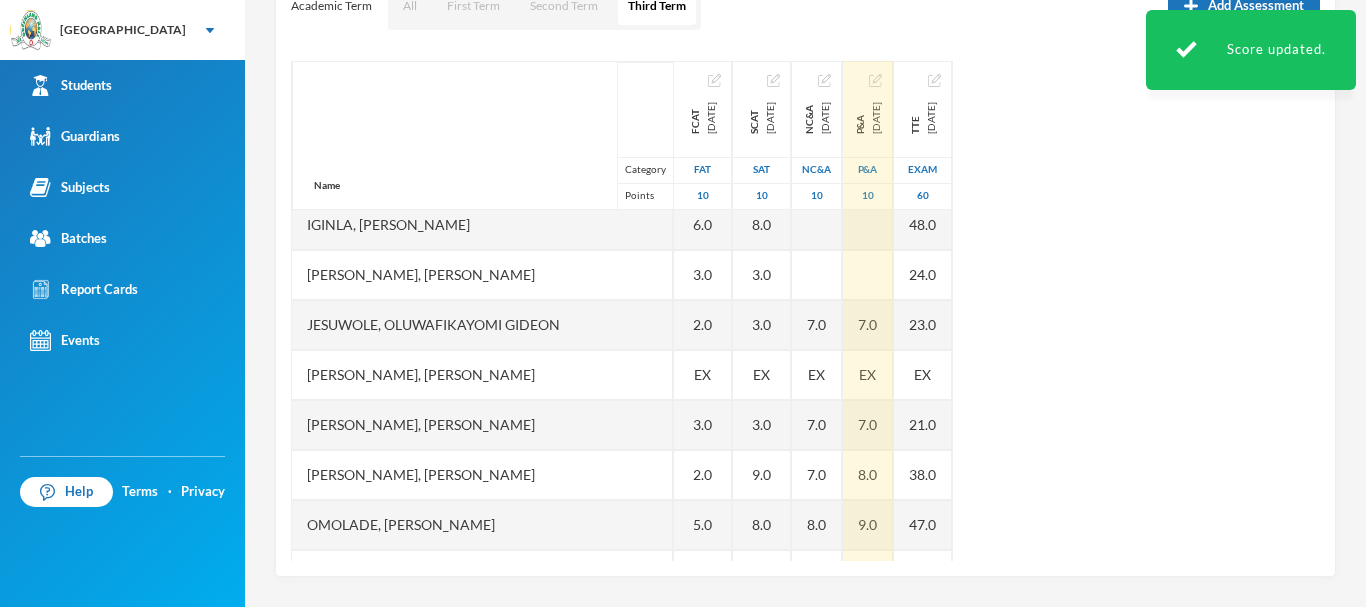 scroll, scrollTop: 671, scrollLeft: 0, axis: vertical 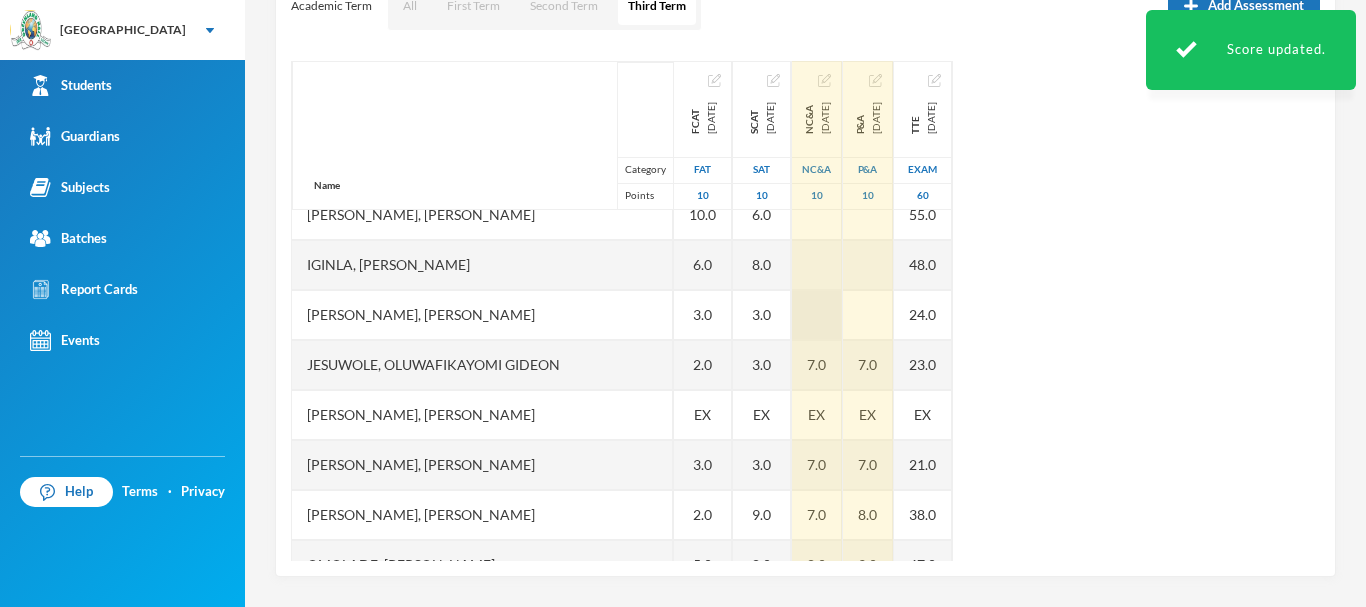 click at bounding box center [817, 315] 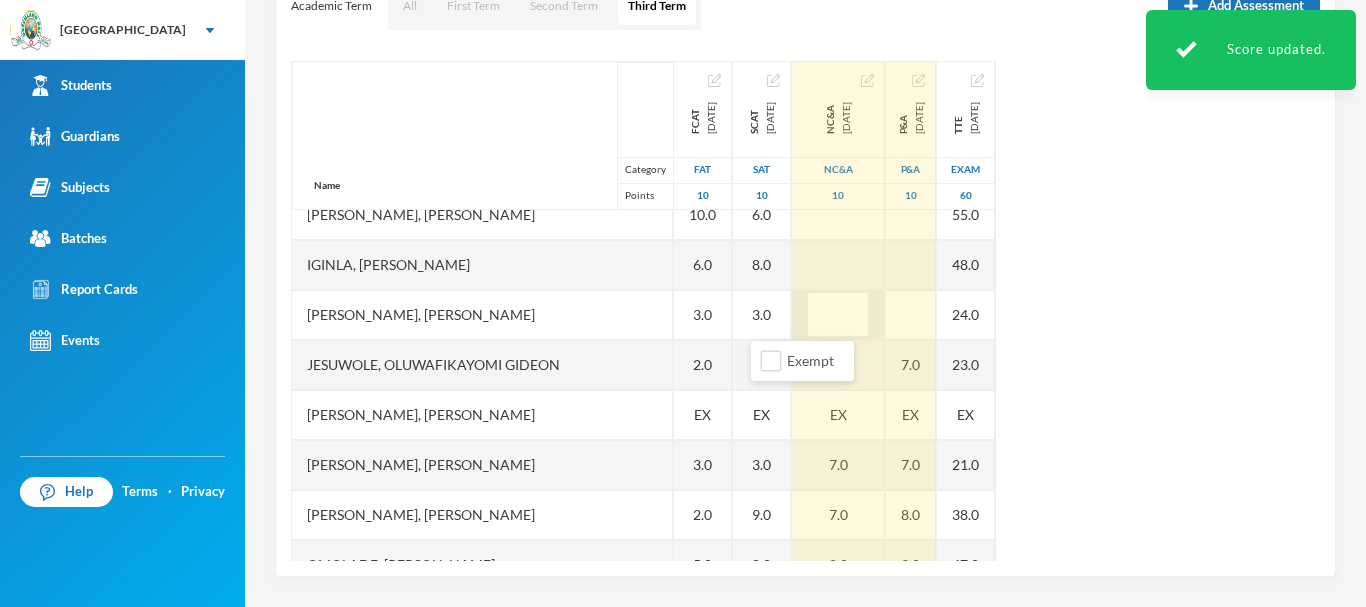 type on "7" 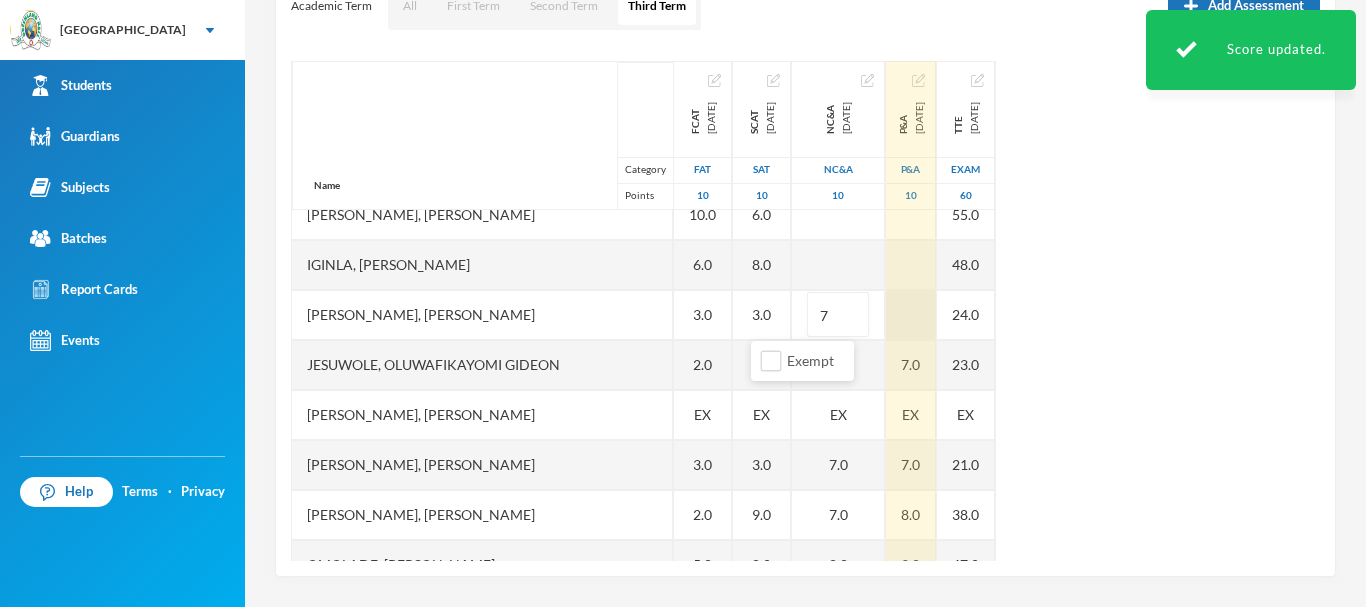 click at bounding box center (911, 315) 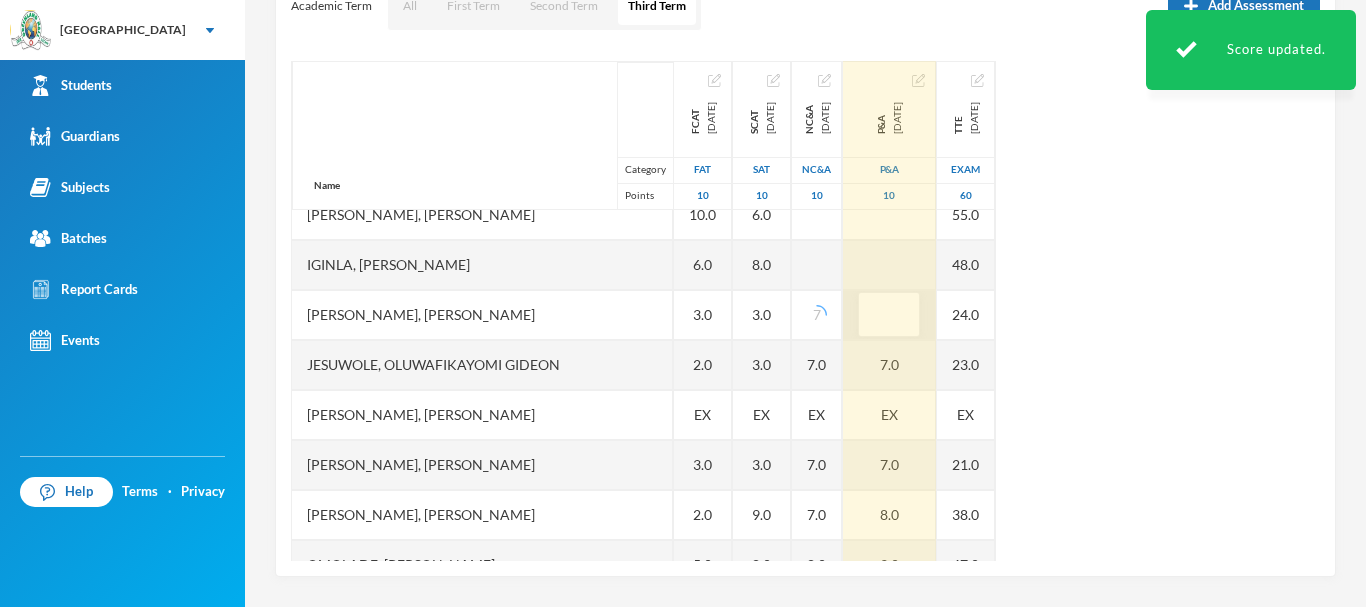 type on "7" 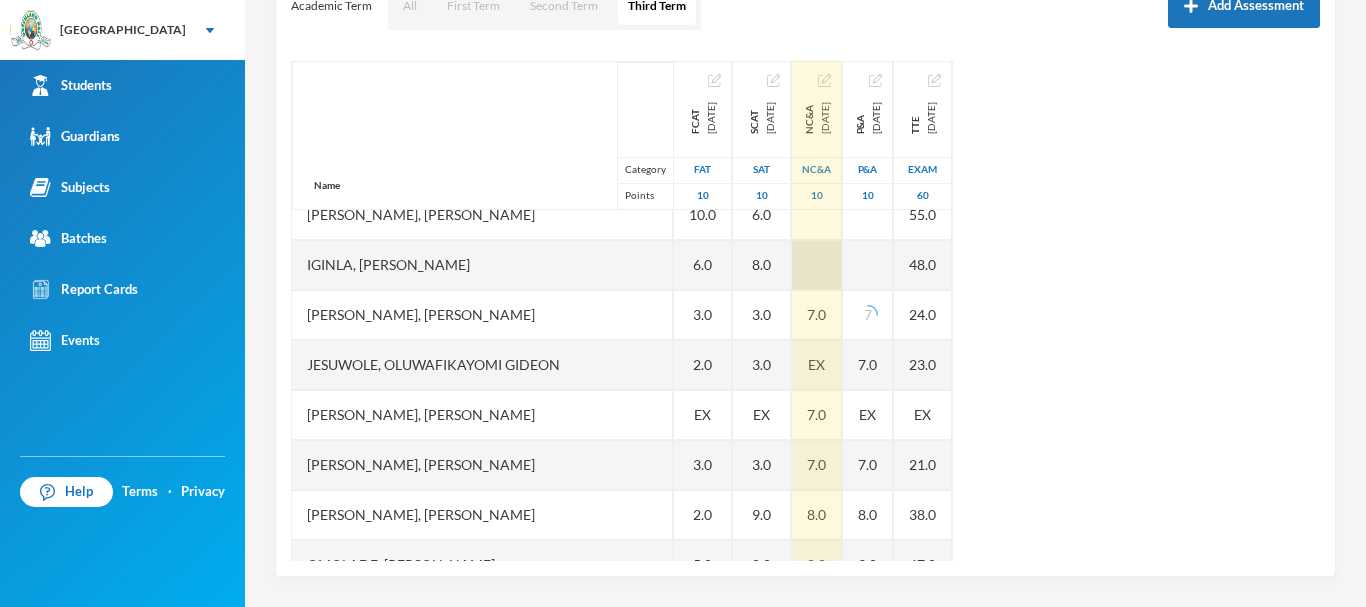 click at bounding box center [817, 265] 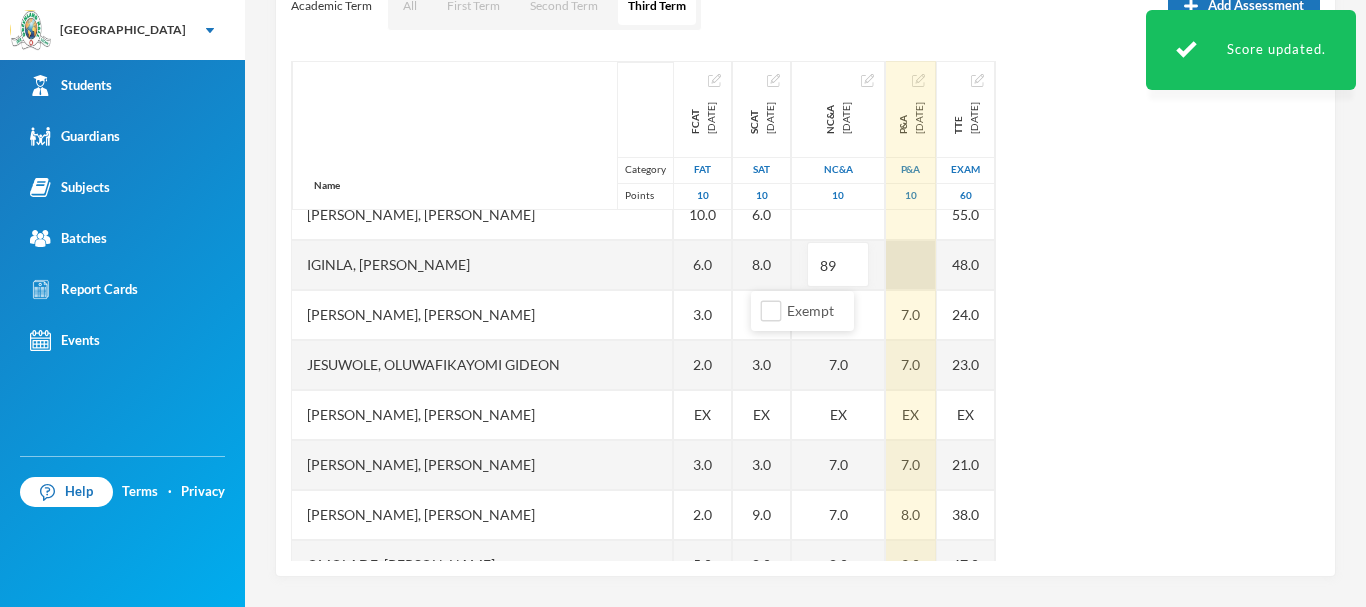 type on "8" 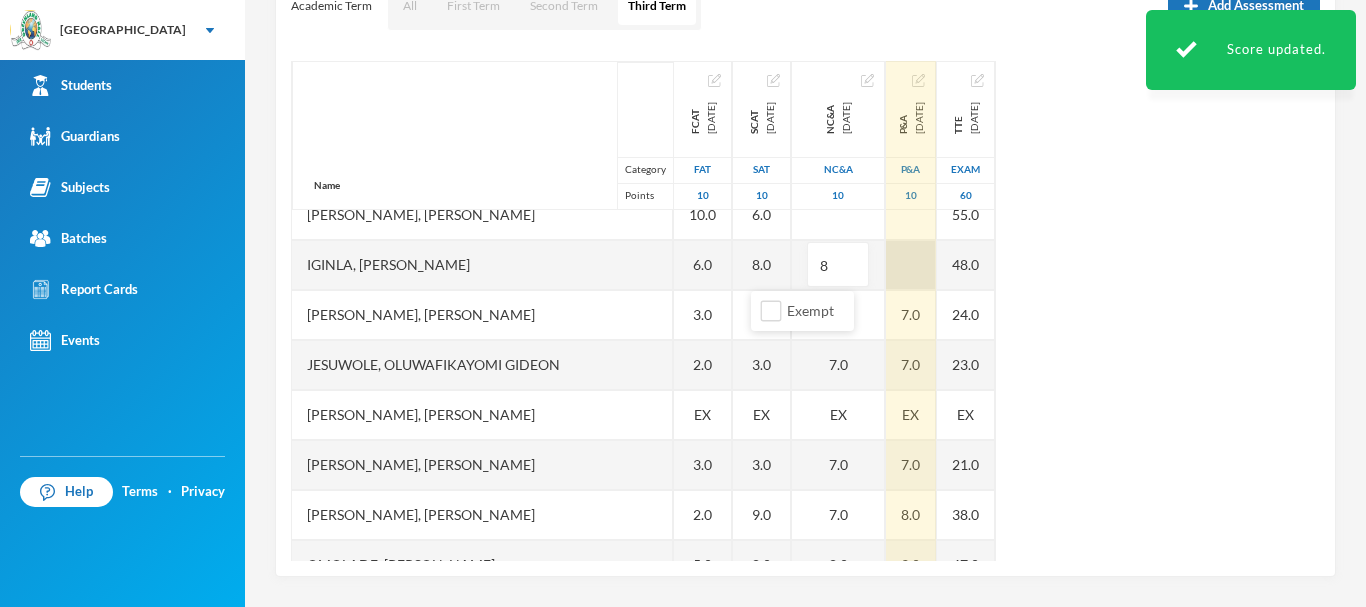 click at bounding box center (911, 265) 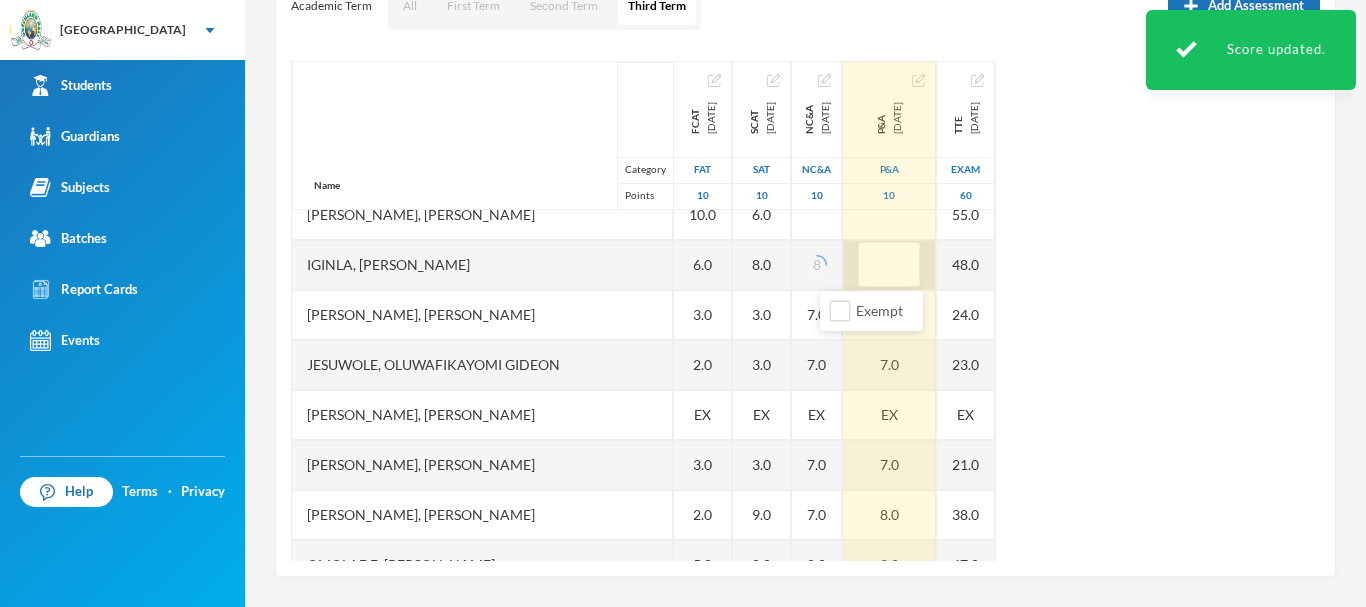 type on "9" 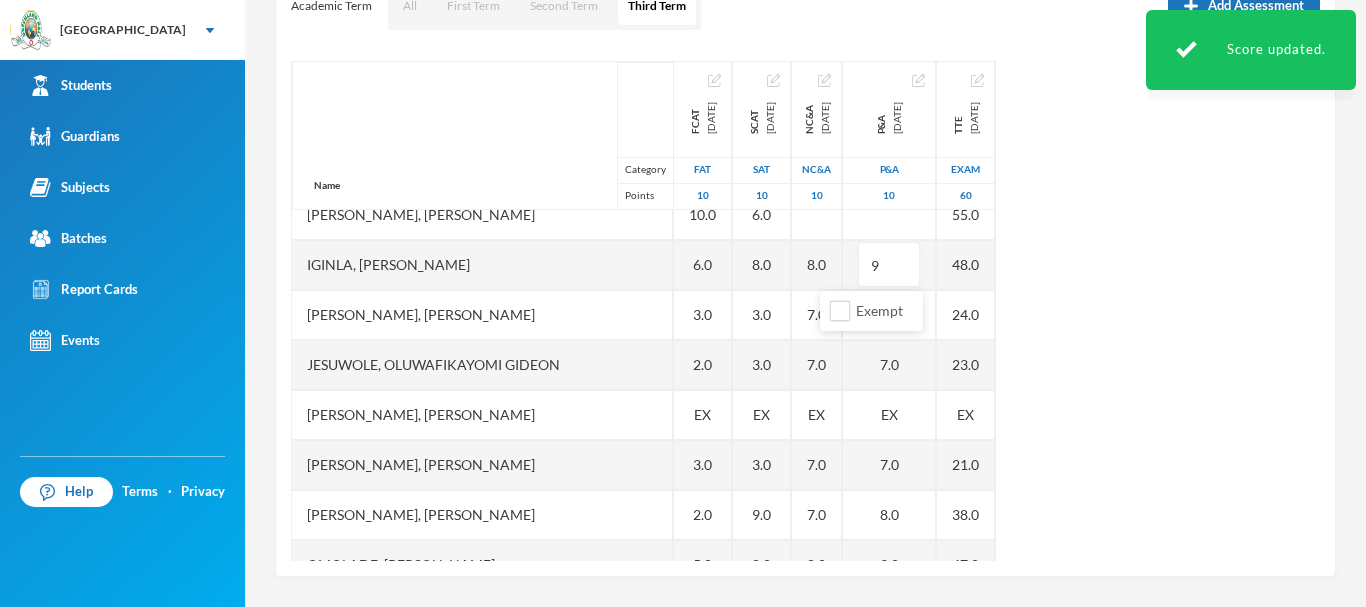 click on "Name   Category Points Abiodun, Stephen Aduragbemi Adams-busali, Maxwell Oshoriameh Adenikinju, Adedamola Israel Afowosoro, Divine Omokushe Ajala, Ayomide Oluwasemilore Ajala, Ifeoluwa Isreal Ajayi, Emmanuel Oluwajomiloju Akande, Mololuwa Esther Akinlaso, Oluwadarisimi Daniel Akinwande, Ojuolape Fauziyat Aladesida, Oladokun Harold Aletan, Oluwadarasimi Esther Arowolo, Divine Funmilayo Bashorun, Balikis Ayomide Iginla, Yesirah Ireoluwa James, Oluwajuwon Victor Jesuwole, Oluwafikayomi Gideon Joseph, Nwachukwu Samuel Kareem, Omoyosola Mubarak Ojewale, Adejuwon Samad Omolade, Motolani Emmanuel Omotoso, Praise Oluwatimilehin Osunde, Emmanuel Osamagbe Oyeniran, Tomiwa Peter Samuel, Oluwasegun David Shuaib, Habeeb Ololade FCAT 2025-05-28 FAT 10 2.0 7.0 6.0 9.0 4.0 6.0 4.0 6.0 EX 3.0 6.0 4.0 5.0 10.0 6.0 3.0 2.0 EX 3.0 2.0 5.0 7.0 EX 8.0 6.0 EX SCAT 2025-06-20 SAT 10 3.0 10.0 5.0 3.0 EX 9.0 7.0 4.0 3.0 8.0 5.0 3.0 6.0 8.0 3.0 3.0 EX 3.0 9.0 8.0 7.0 EX 5.0 4.0 EX NC&A 2025-07-10 NC&A 10 EX 8.0 7.0 7.0 EX 7.0 7.0 8.0" at bounding box center (805, 311) 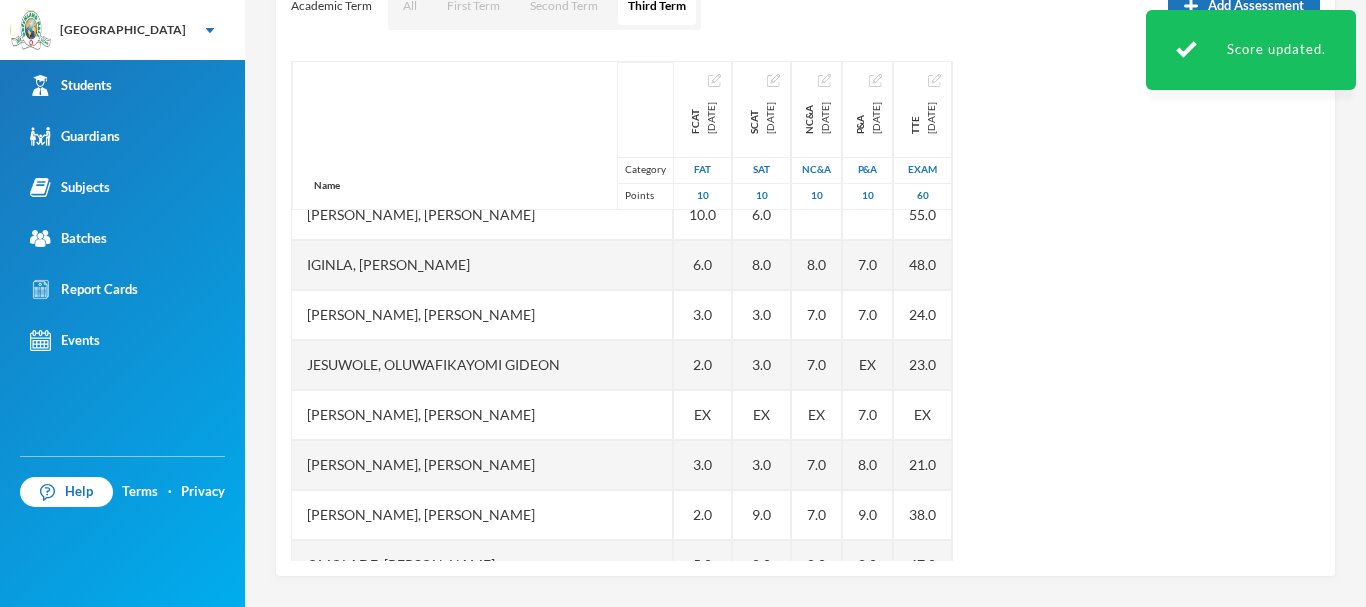 scroll, scrollTop: 591, scrollLeft: 0, axis: vertical 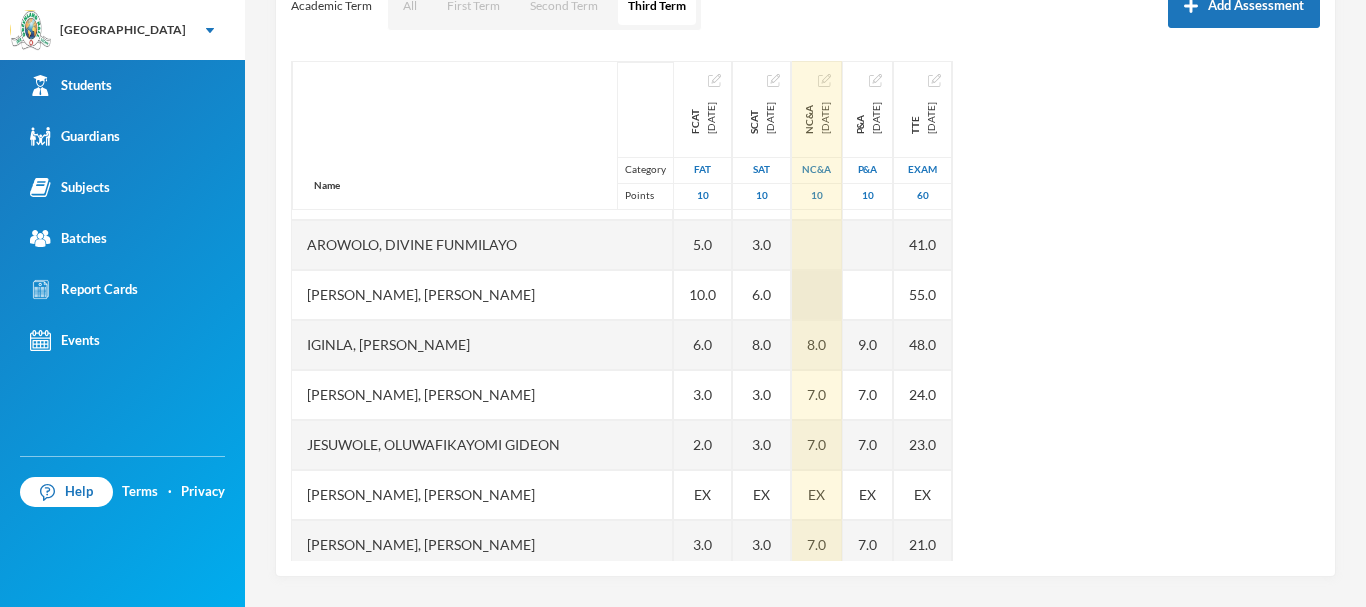 click at bounding box center [817, 295] 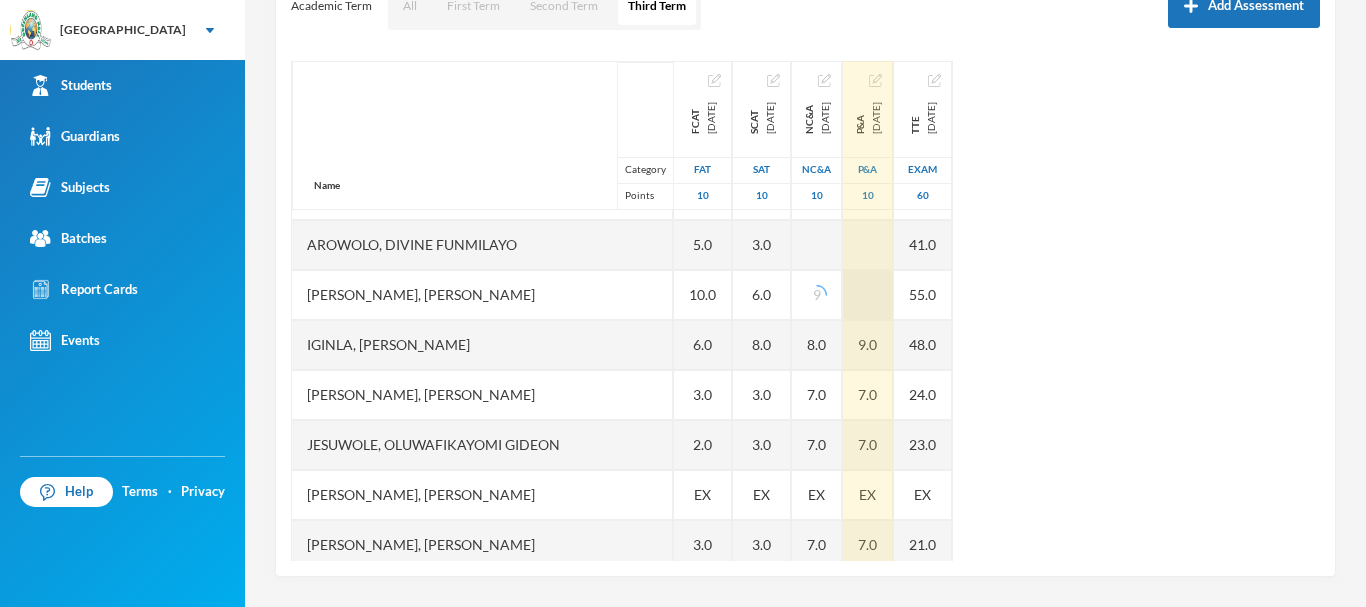 click at bounding box center (868, 295) 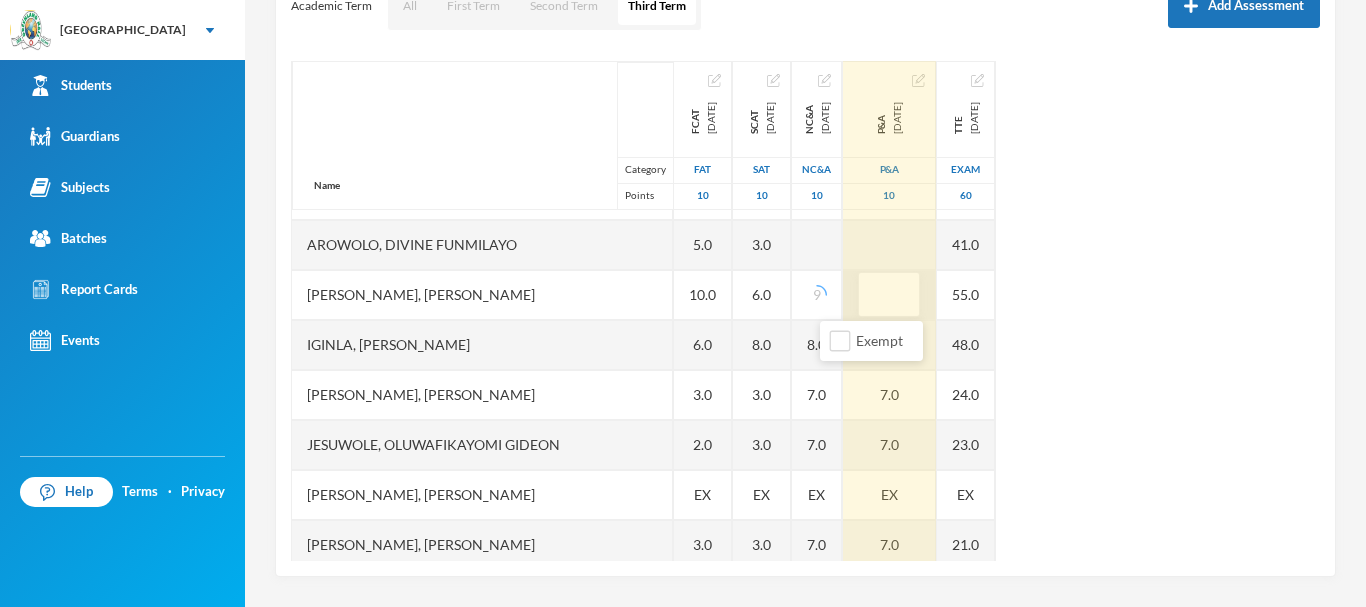 type on "9" 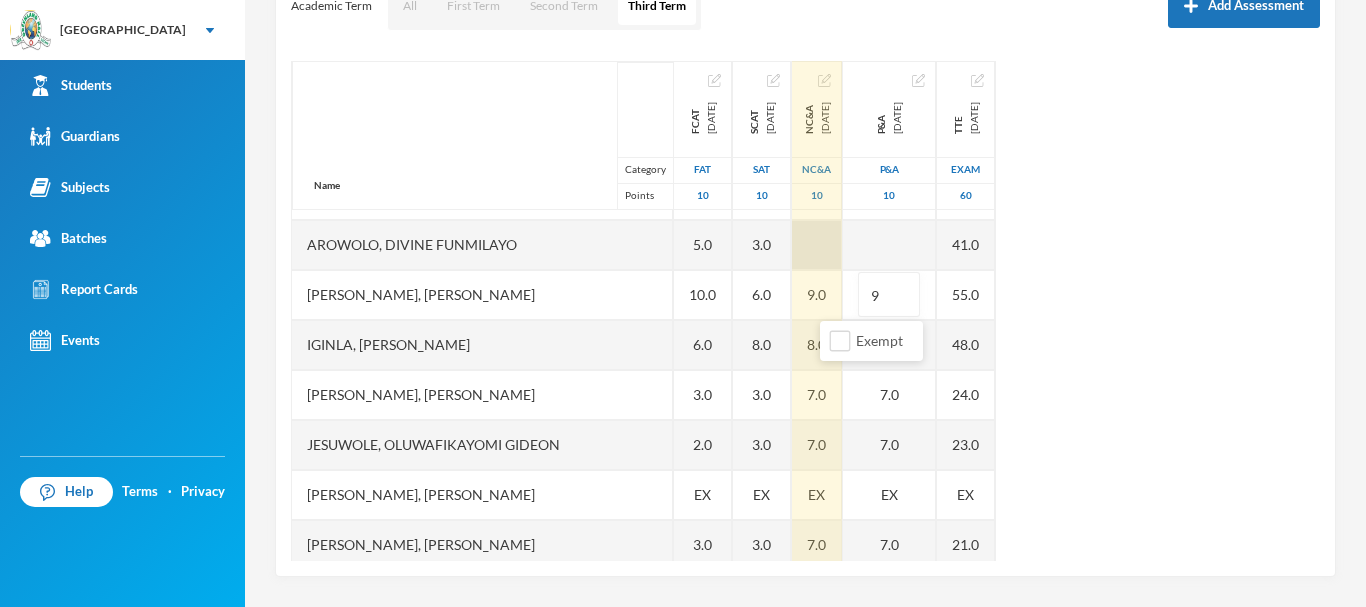 click at bounding box center (817, 245) 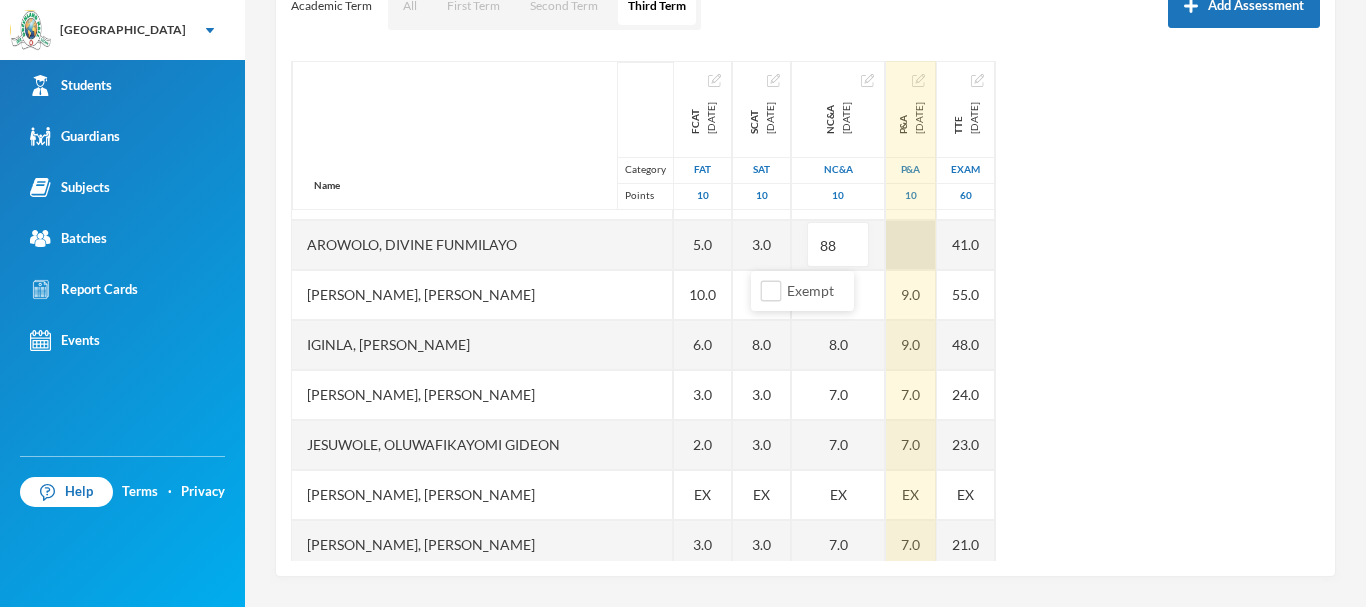 type on "8" 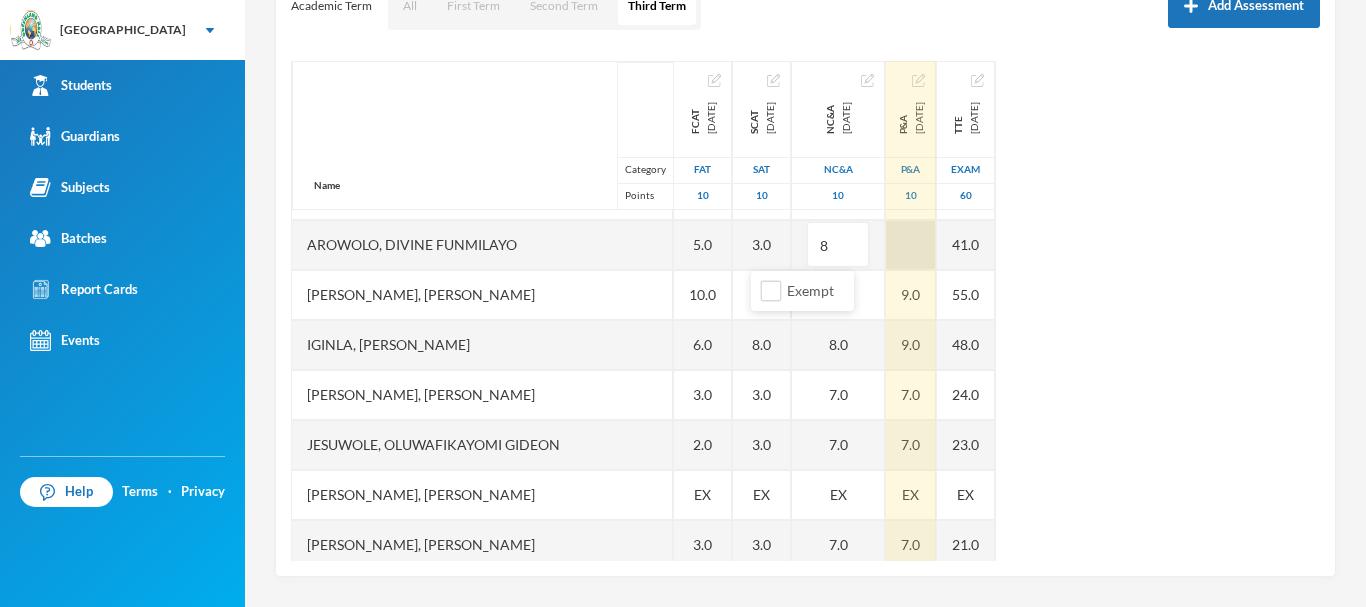 click at bounding box center [911, 245] 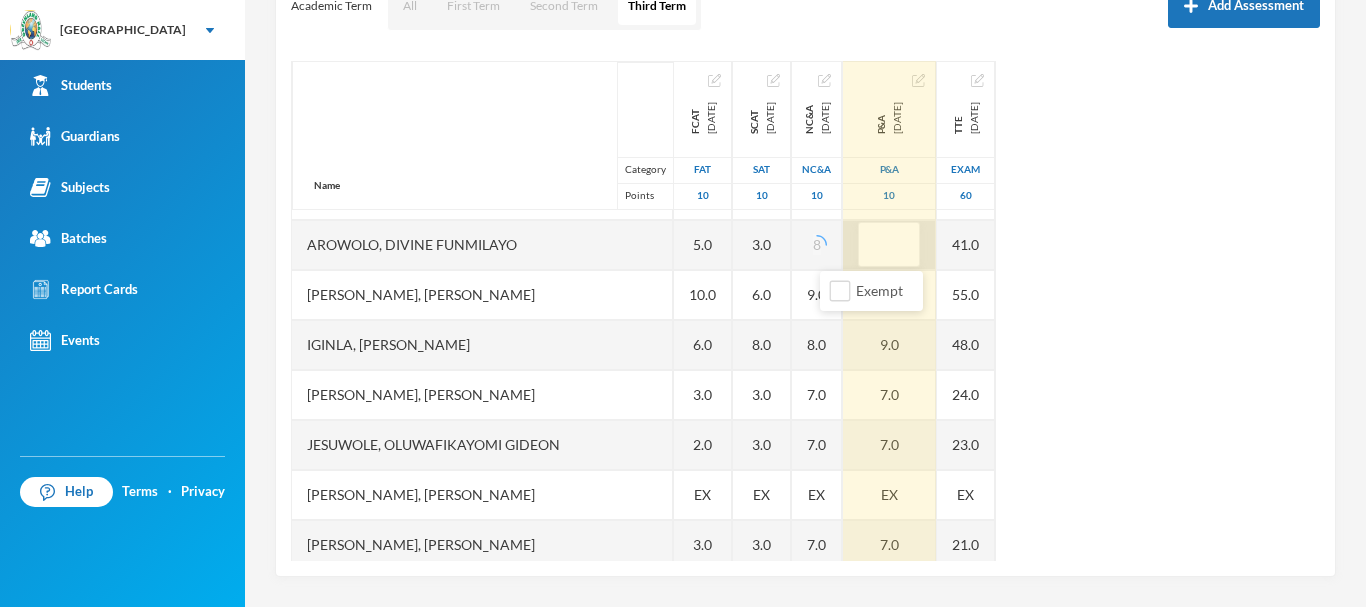 type on "8" 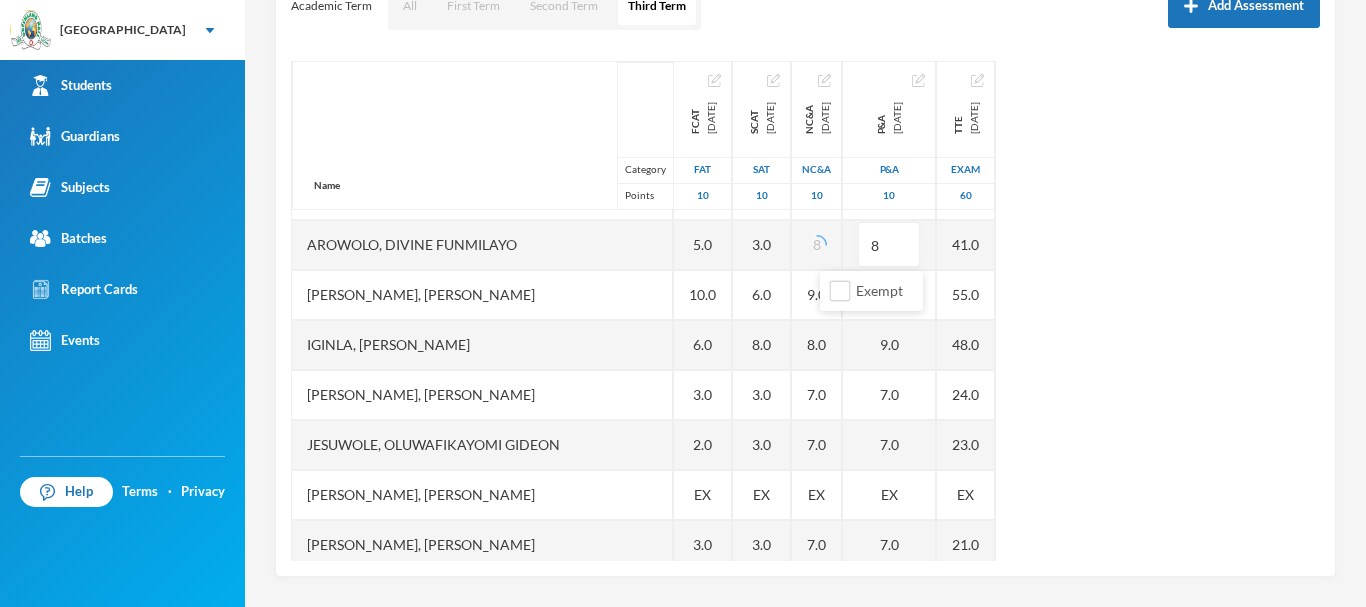 click on "Name   Category Points Abiodun, Stephen Aduragbemi Adams-busali, Maxwell Oshoriameh Adenikinju, Adedamola Israel Afowosoro, Divine Omokushe Ajala, Ayomide Oluwasemilore Ajala, Ifeoluwa Isreal Ajayi, Emmanuel Oluwajomiloju Akande, Mololuwa Esther Akinlaso, Oluwadarisimi Daniel Akinwande, Ojuolape Fauziyat Aladesida, Oladokun Harold Aletan, Oluwadarasimi Esther Arowolo, Divine Funmilayo Bashorun, Balikis Ayomide Iginla, Yesirah Ireoluwa James, Oluwajuwon Victor Jesuwole, Oluwafikayomi Gideon Joseph, Nwachukwu Samuel Kareem, Omoyosola Mubarak Ojewale, Adejuwon Samad Omolade, Motolani Emmanuel Omotoso, Praise Oluwatimilehin Osunde, Emmanuel Osamagbe Oyeniran, Tomiwa Peter Samuel, Oluwasegun David Shuaib, Habeeb Ololade FCAT 2025-05-28 FAT 10 2.0 7.0 6.0 9.0 4.0 6.0 4.0 6.0 EX 3.0 6.0 4.0 5.0 10.0 6.0 3.0 2.0 EX 3.0 2.0 5.0 7.0 EX 8.0 6.0 EX SCAT 2025-06-20 SAT 10 3.0 10.0 5.0 3.0 EX 9.0 7.0 4.0 3.0 8.0 5.0 3.0 6.0 8.0 3.0 3.0 EX 3.0 9.0 8.0 7.0 EX 5.0 4.0 EX NC&A 2025-07-10 NC&A 10 EX 8 9.0 8.0 7.0 7.0 EX 7.0 EX" at bounding box center [805, 311] 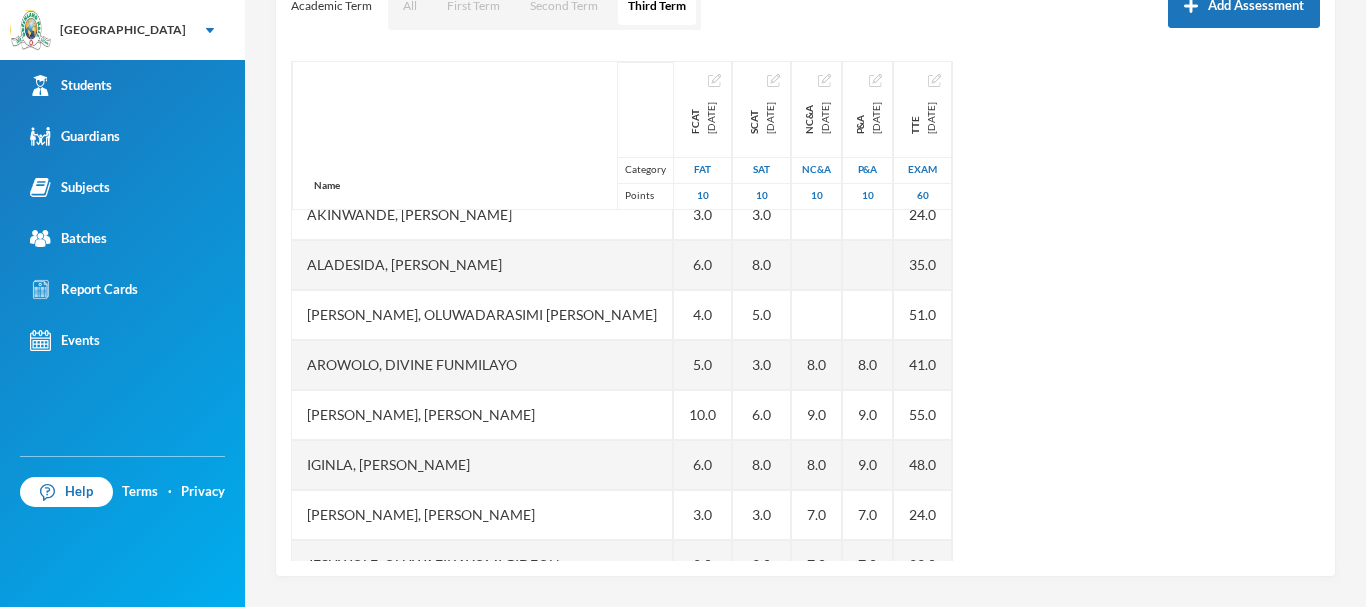 scroll, scrollTop: 431, scrollLeft: 0, axis: vertical 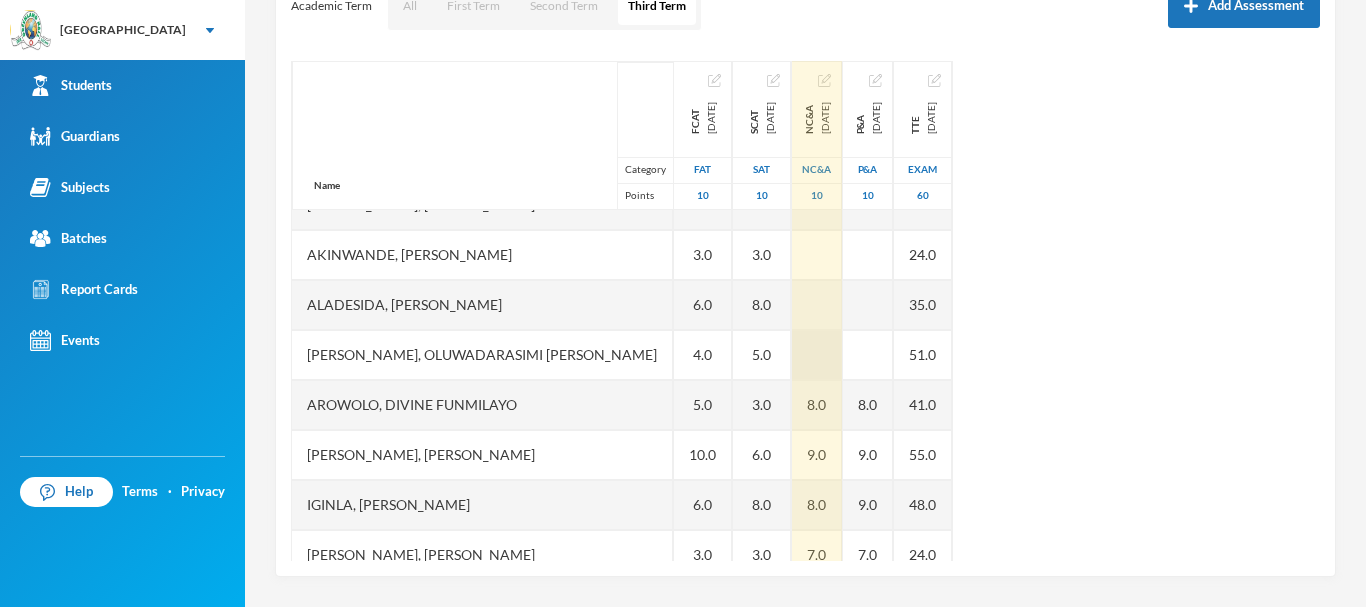 click at bounding box center [817, 355] 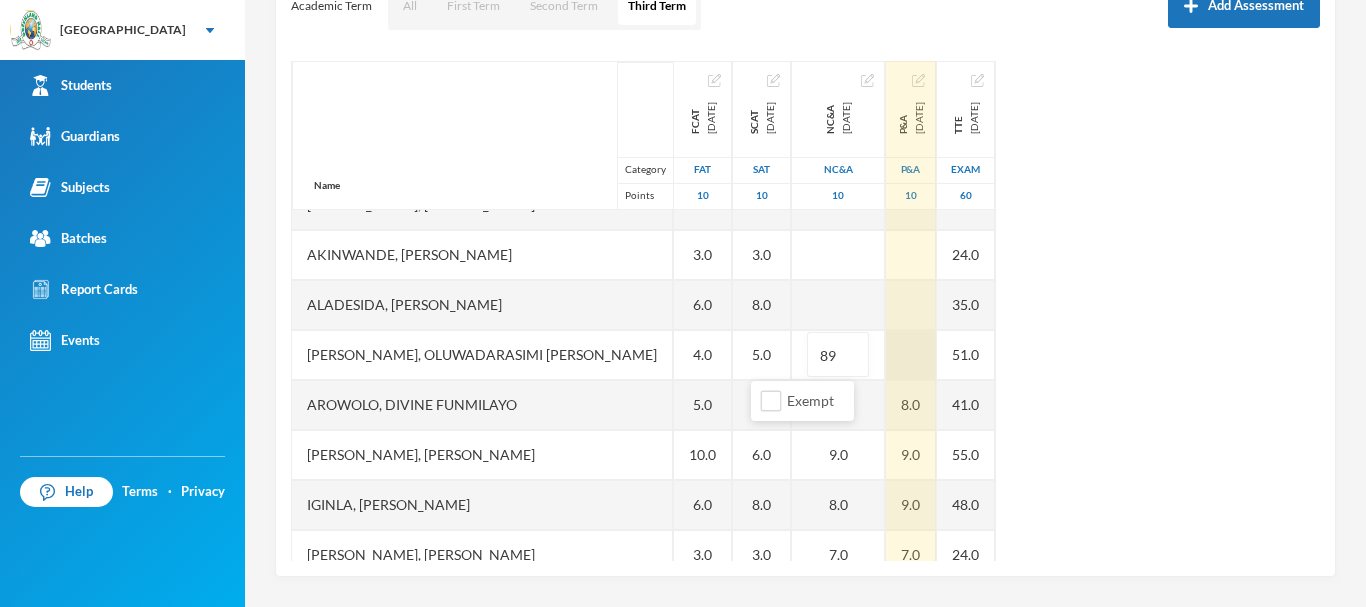 type on "8" 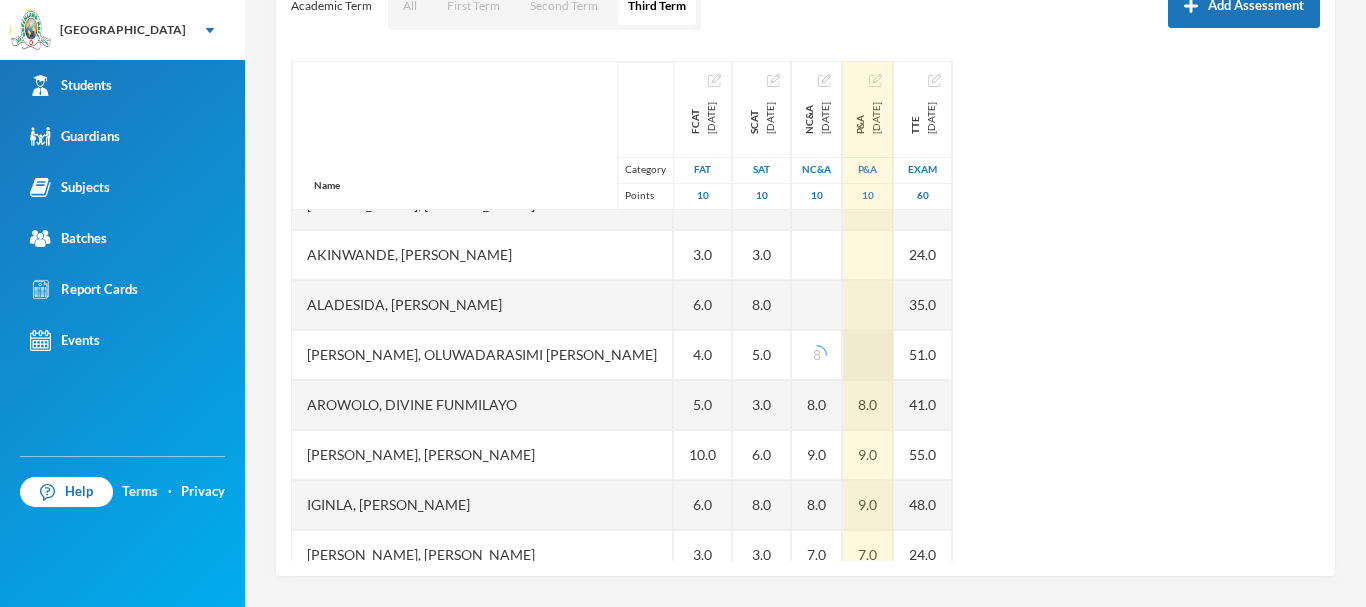 click at bounding box center (868, 355) 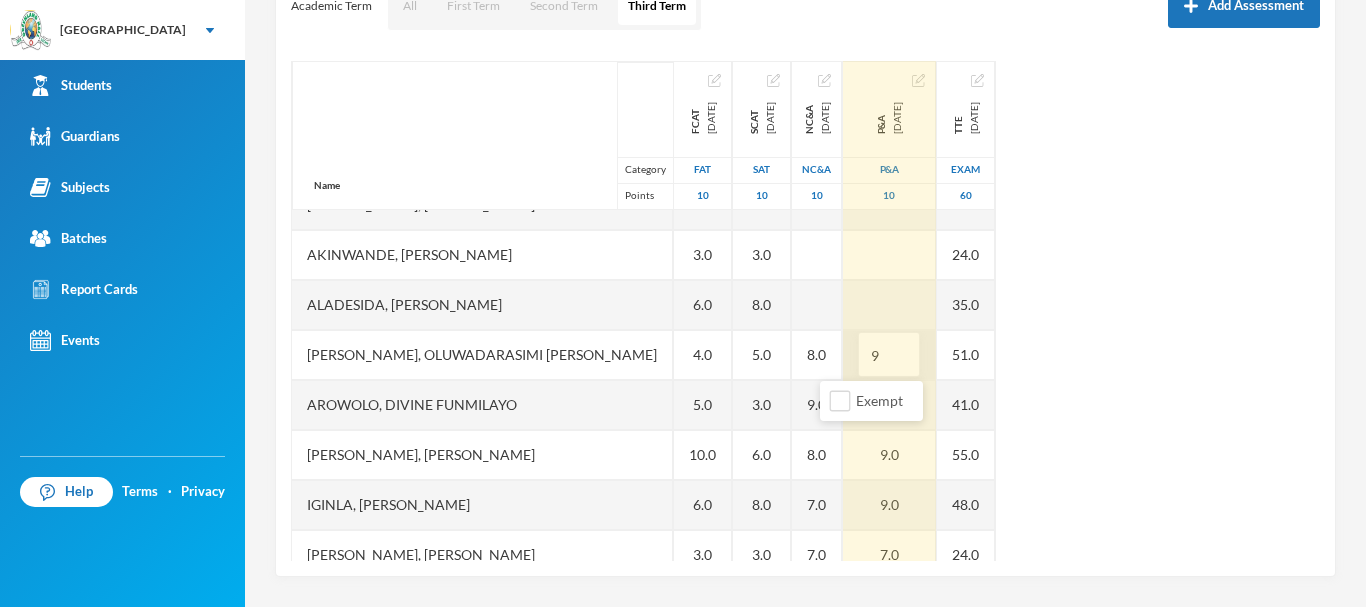 type on "9" 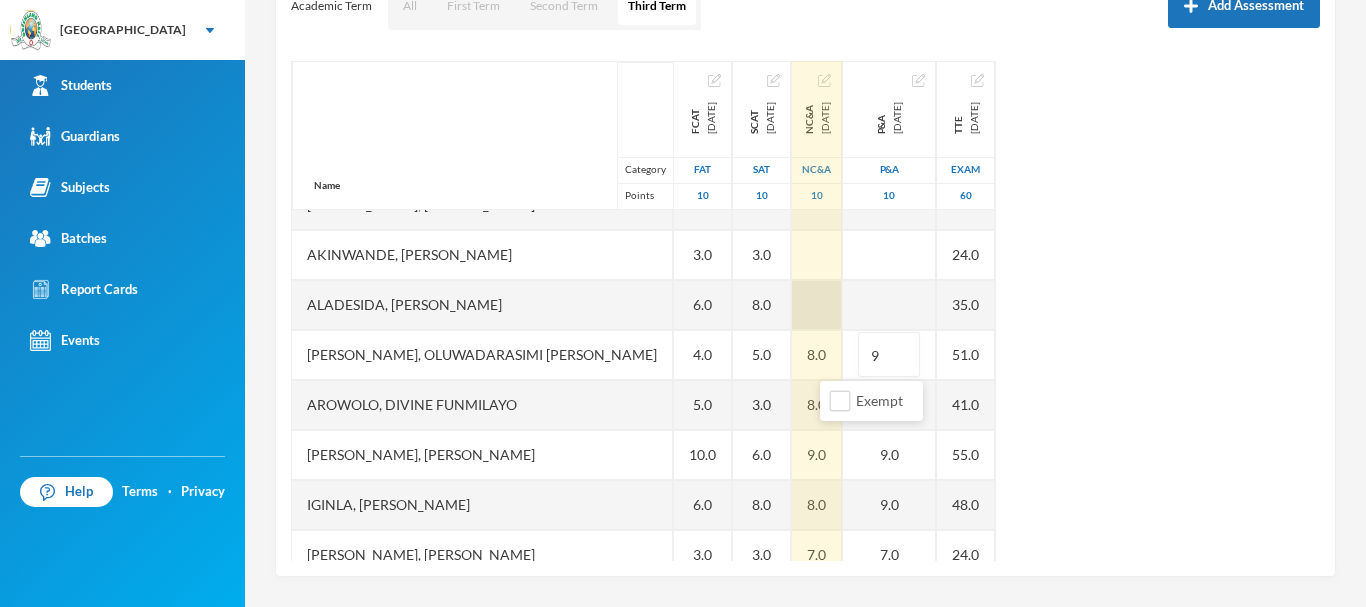 click at bounding box center (817, 305) 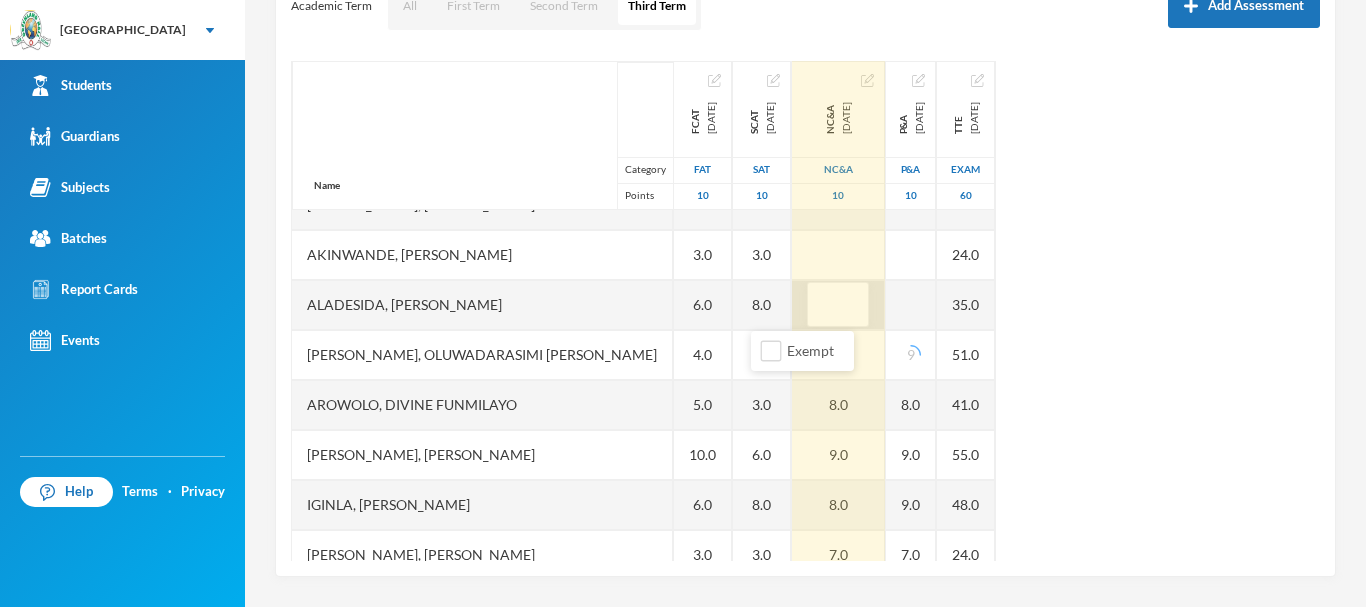 type on "8" 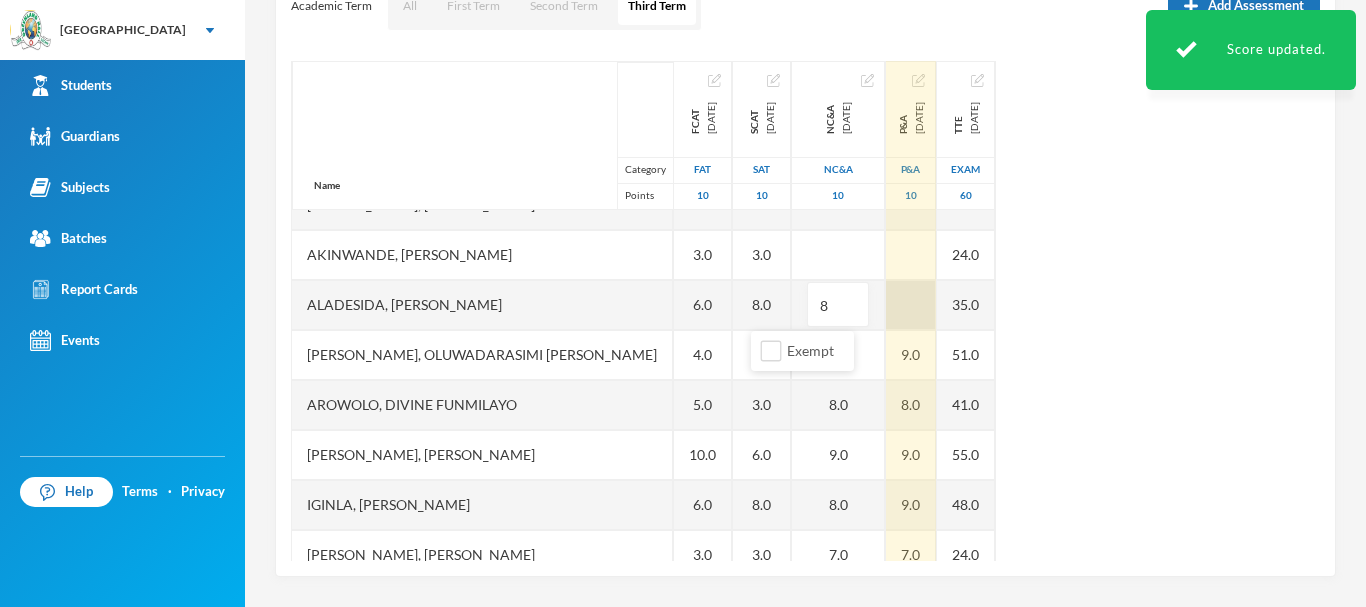 click at bounding box center [911, 305] 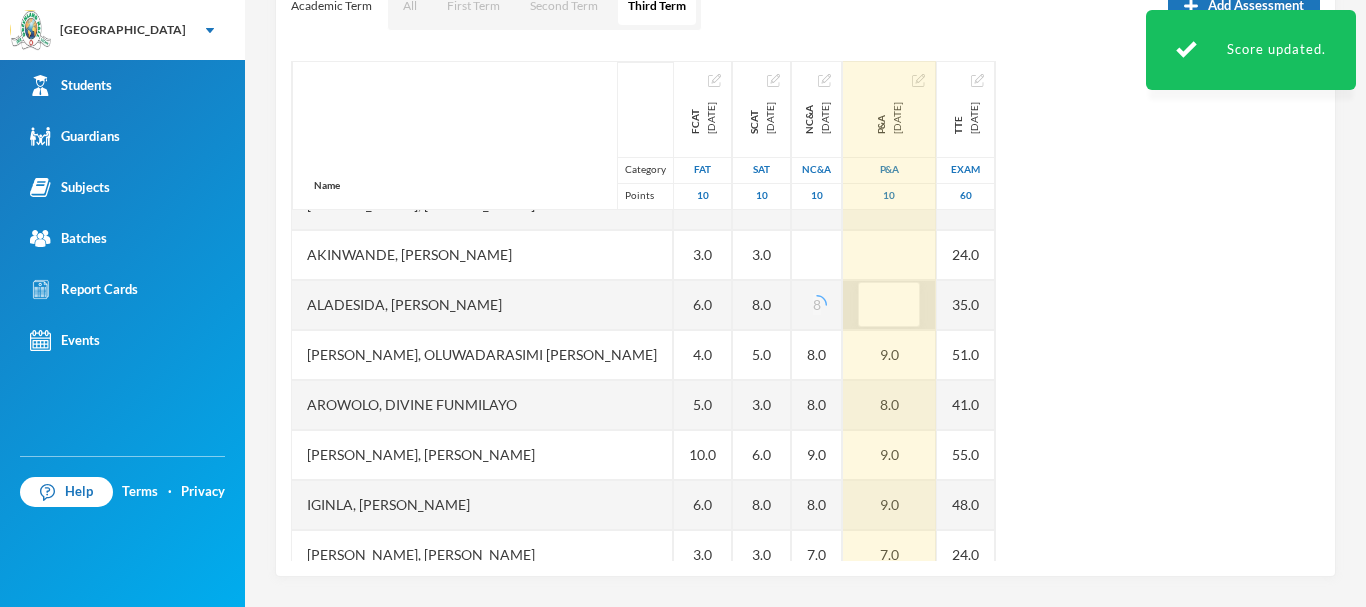 type on "8" 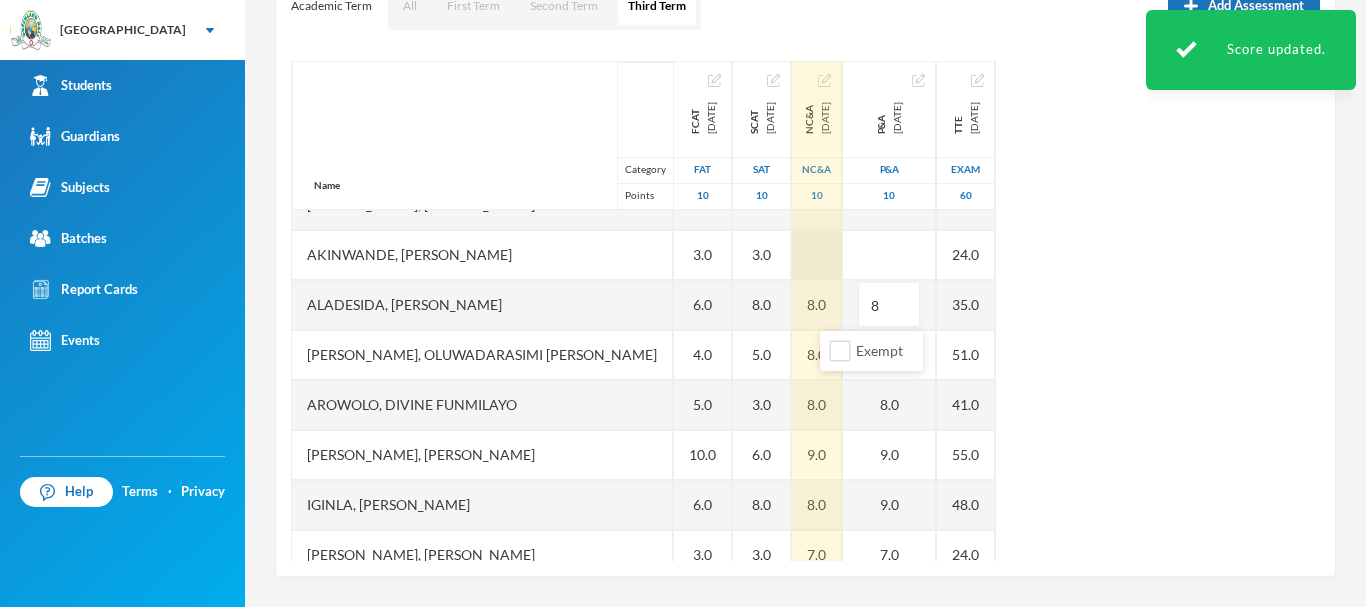 click at bounding box center [817, 255] 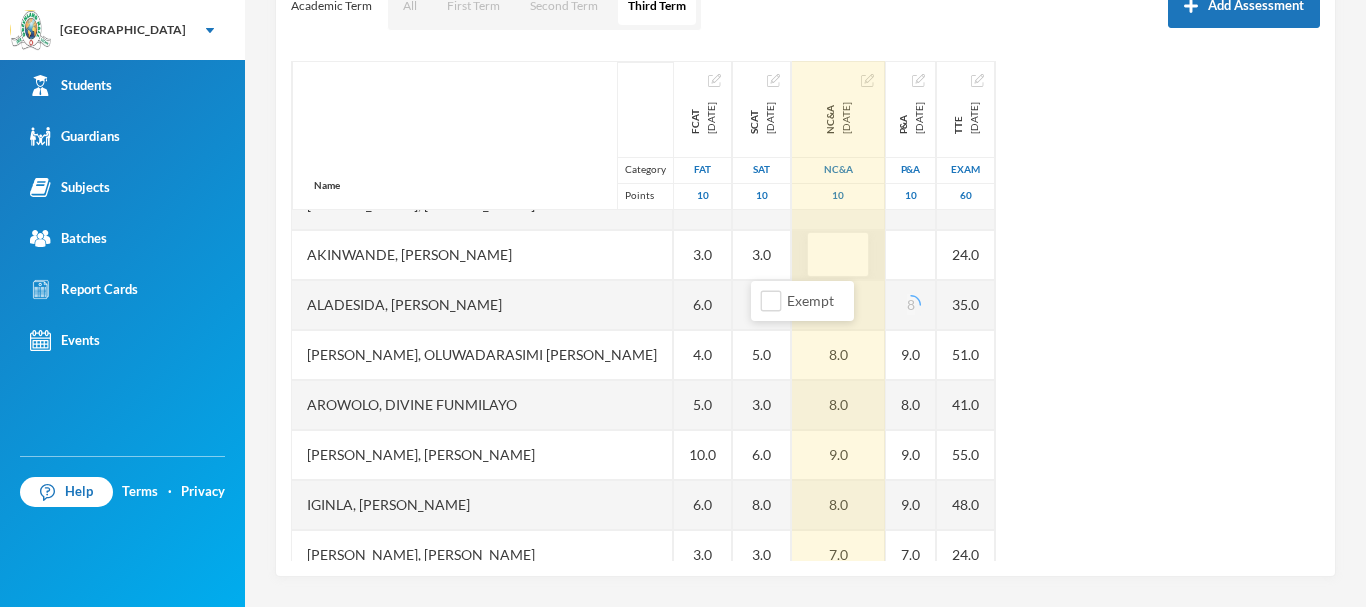 type on "7" 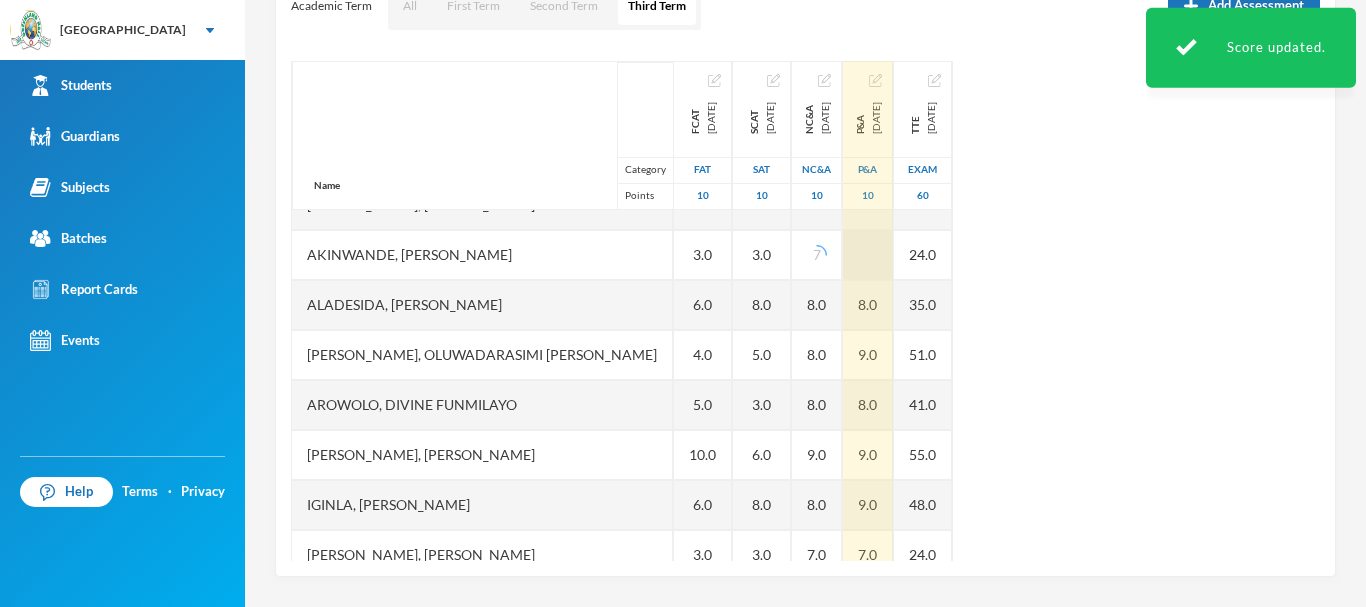 click at bounding box center (868, 255) 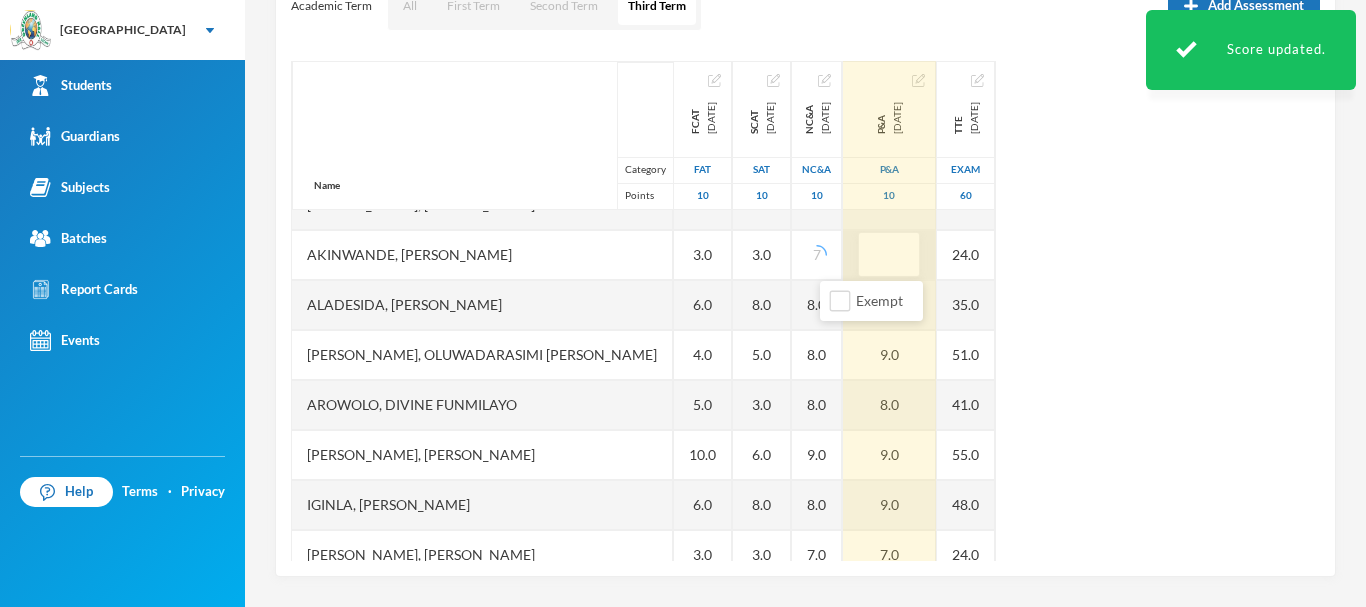 type on "8" 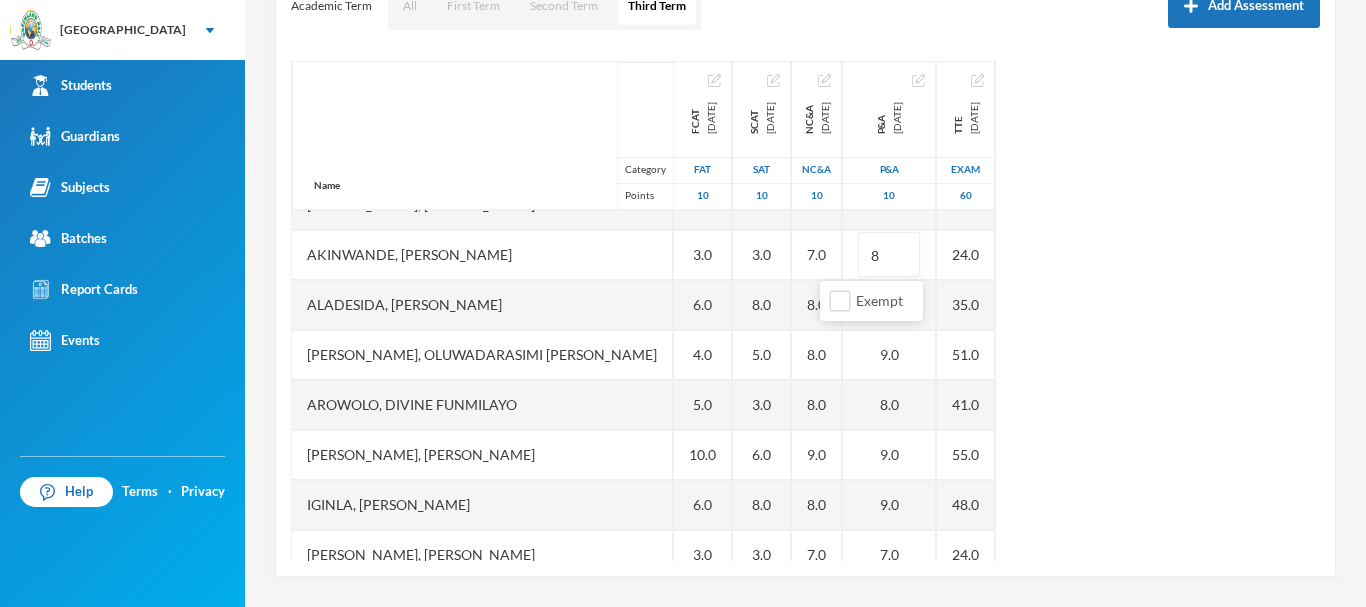click on "Name   Category Points Abiodun, Stephen Aduragbemi Adams-busali, Maxwell Oshoriameh Adenikinju, Adedamola Israel Afowosoro, Divine Omokushe Ajala, Ayomide Oluwasemilore Ajala, Ifeoluwa Isreal Ajayi, Emmanuel Oluwajomiloju Akande, Mololuwa Esther Akinlaso, Oluwadarisimi Daniel Akinwande, Ojuolape Fauziyat Aladesida, Oladokun Harold Aletan, Oluwadarasimi Esther Arowolo, Divine Funmilayo Bashorun, Balikis Ayomide Iginla, Yesirah Ireoluwa James, Oluwajuwon Victor Jesuwole, Oluwafikayomi Gideon Joseph, Nwachukwu Samuel Kareem, Omoyosola Mubarak Ojewale, Adejuwon Samad Omolade, Motolani Emmanuel Omotoso, Praise Oluwatimilehin Osunde, Emmanuel Osamagbe Oyeniran, Tomiwa Peter Samuel, Oluwasegun David Shuaib, Habeeb Ololade FCAT 2025-05-28 FAT 10 2.0 7.0 6.0 9.0 4.0 6.0 4.0 6.0 EX 3.0 6.0 4.0 5.0 10.0 6.0 3.0 2.0 EX 3.0 2.0 5.0 7.0 EX 8.0 6.0 EX SCAT 2025-06-20 SAT 10 3.0 10.0 5.0 3.0 EX 9.0 7.0 4.0 3.0 8.0 5.0 3.0 6.0 8.0 3.0 3.0 EX 3.0 9.0 8.0 7.0 EX 5.0 4.0 EX NC&A 2025-07-10 NC&A 10 EX 7.0 8.0 8.0 8.0 9.0 8.0 7.0" at bounding box center [805, 311] 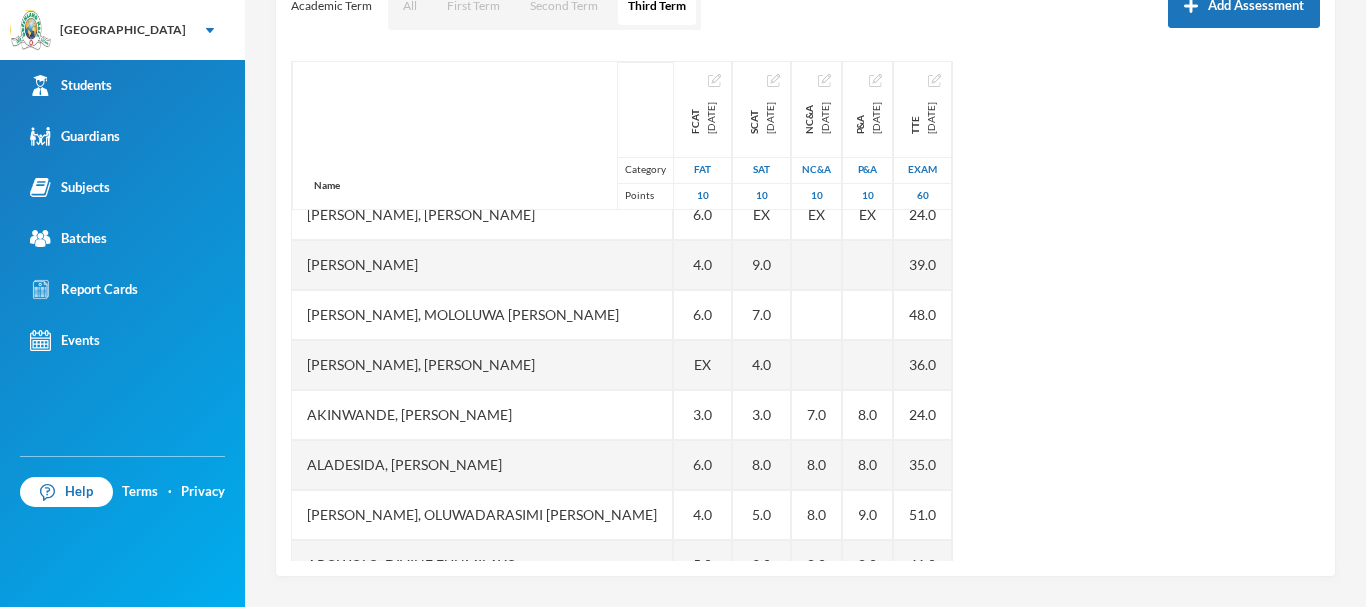 scroll, scrollTop: 231, scrollLeft: 0, axis: vertical 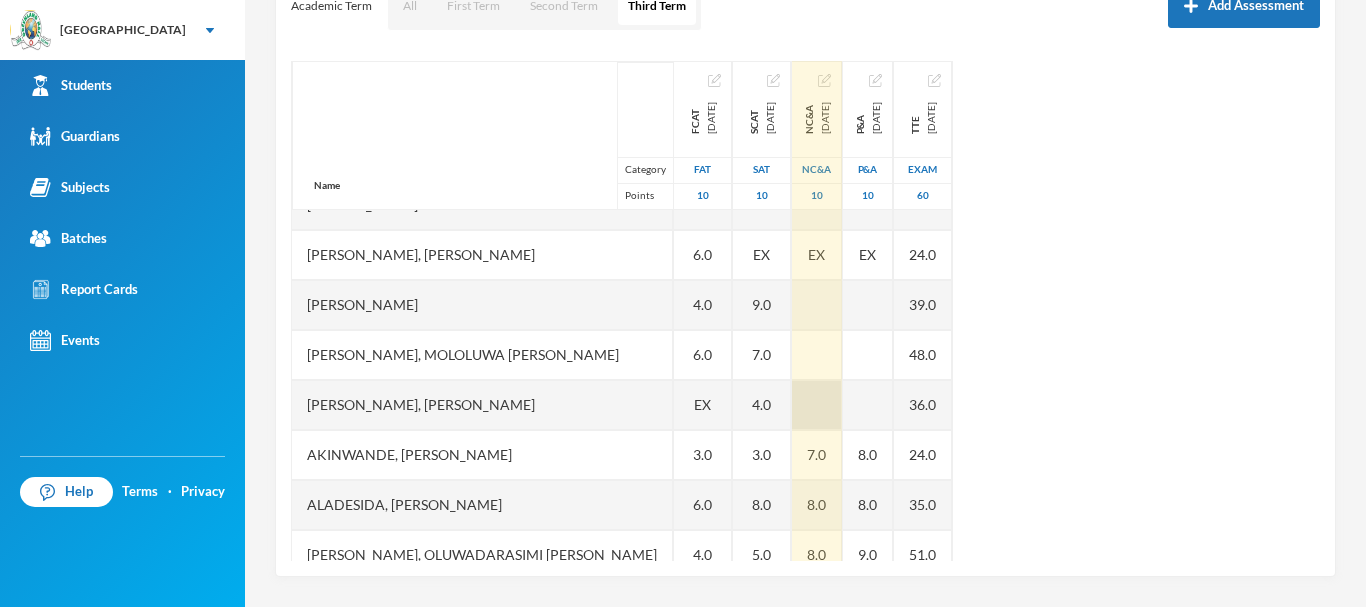 click at bounding box center (817, 405) 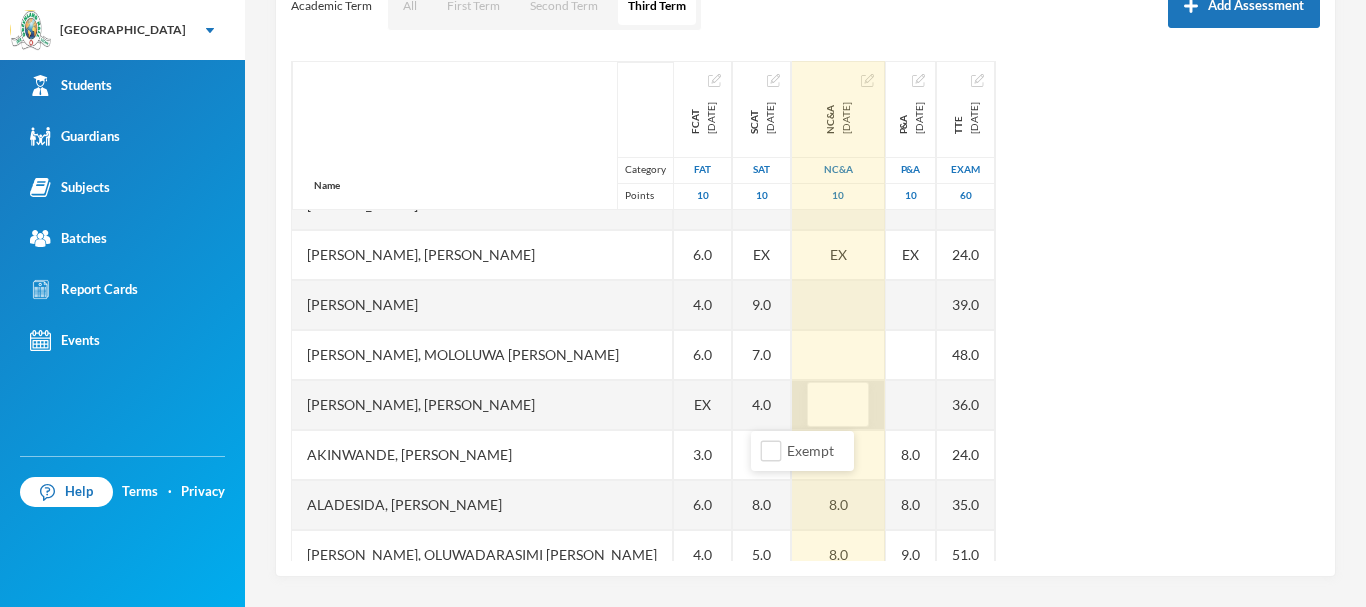 type on "7" 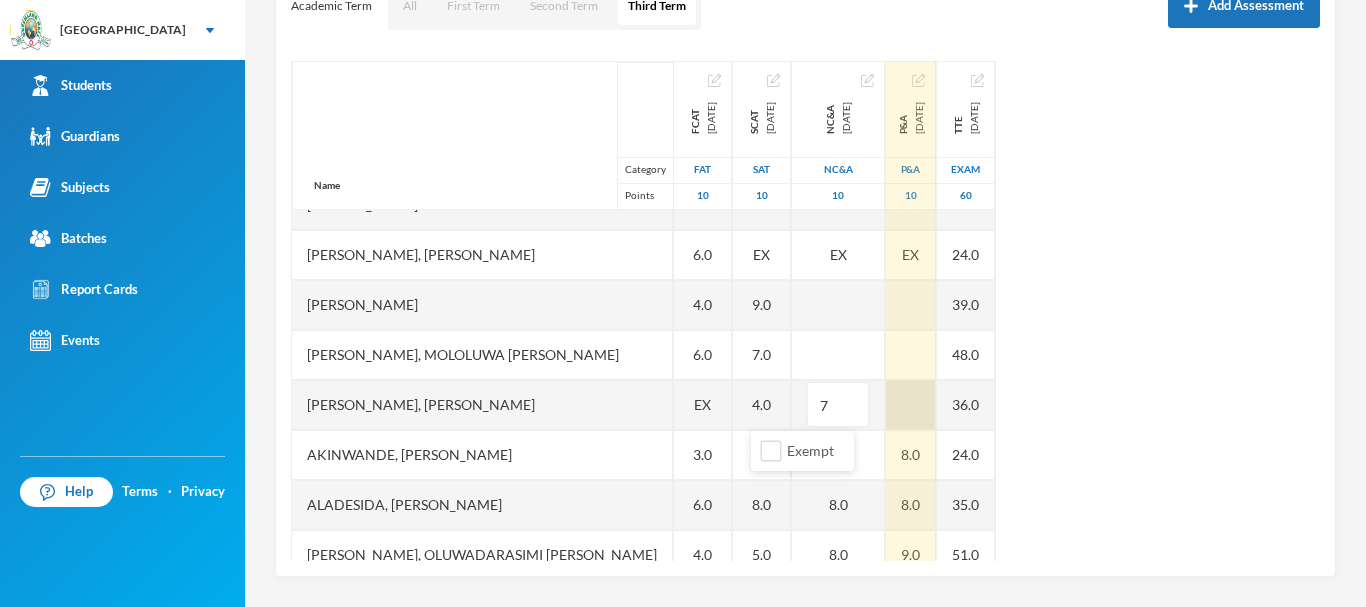 click on "Name   Category Points Abiodun, Stephen Aduragbemi Adams-busali, Maxwell Oshoriameh Adenikinju, Adedamola Israel Afowosoro, Divine Omokushe Ajala, Ayomide Oluwasemilore Ajala, Ifeoluwa Isreal Ajayi, Emmanuel Oluwajomiloju Akande, Mololuwa Esther Akinlaso, Oluwadarisimi Daniel Akinwande, Ojuolape Fauziyat Aladesida, Oladokun Harold Aletan, Oluwadarasimi Esther Arowolo, Divine Funmilayo Bashorun, Balikis Ayomide Iginla, Yesirah Ireoluwa James, Oluwajuwon Victor Jesuwole, Oluwafikayomi Gideon Joseph, Nwachukwu Samuel Kareem, Omoyosola Mubarak Ojewale, Adejuwon Samad Omolade, Motolani Emmanuel Omotoso, Praise Oluwatimilehin Osunde, Emmanuel Osamagbe Oyeniran, Tomiwa Peter Samuel, Oluwasegun David Shuaib, Habeeb Ololade FCAT 2025-05-28 FAT 10 2.0 7.0 6.0 9.0 4.0 6.0 4.0 6.0 EX 3.0 6.0 4.0 5.0 10.0 6.0 3.0 2.0 EX 3.0 2.0 5.0 7.0 EX 8.0 6.0 EX SCAT 2025-06-20 SAT 10 3.0 10.0 5.0 3.0 EX 9.0 7.0 4.0 3.0 8.0 5.0 3.0 6.0 8.0 3.0 3.0 EX 3.0 9.0 8.0 7.0 EX 5.0 4.0 EX NC&A 2025-07-10 NC&A 10 EX 7 7.0 8.0 8.0 8.0 9.0 8.0" at bounding box center (805, 311) 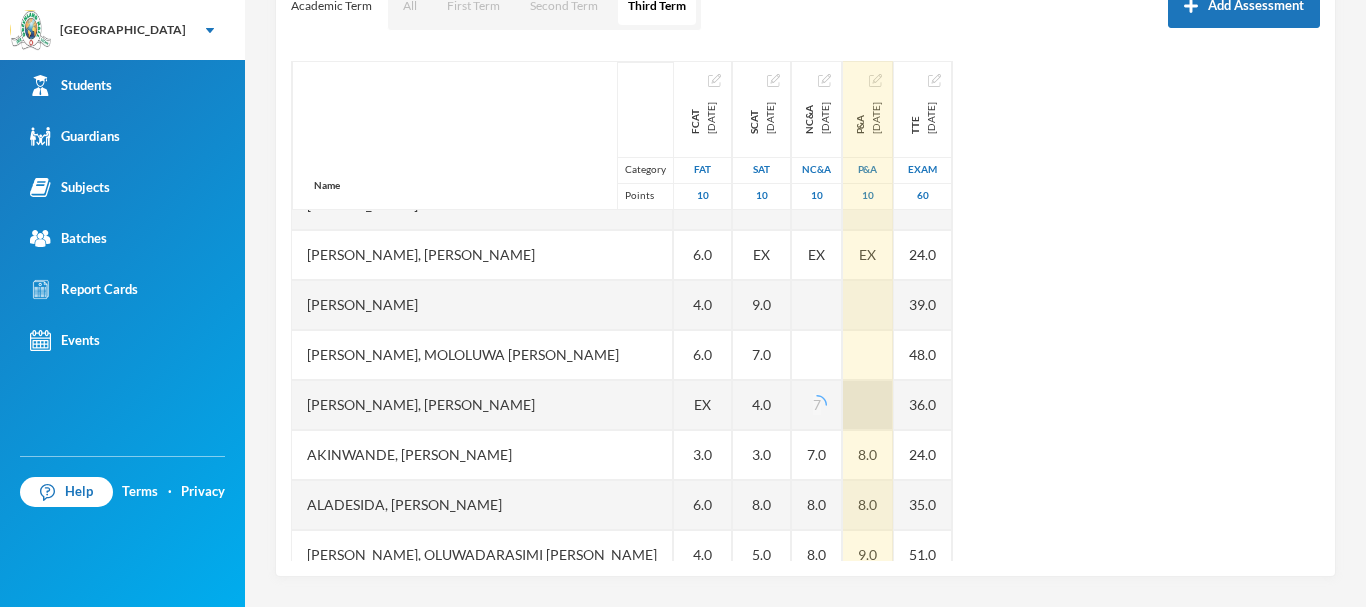 click on "36.0" at bounding box center [923, 405] 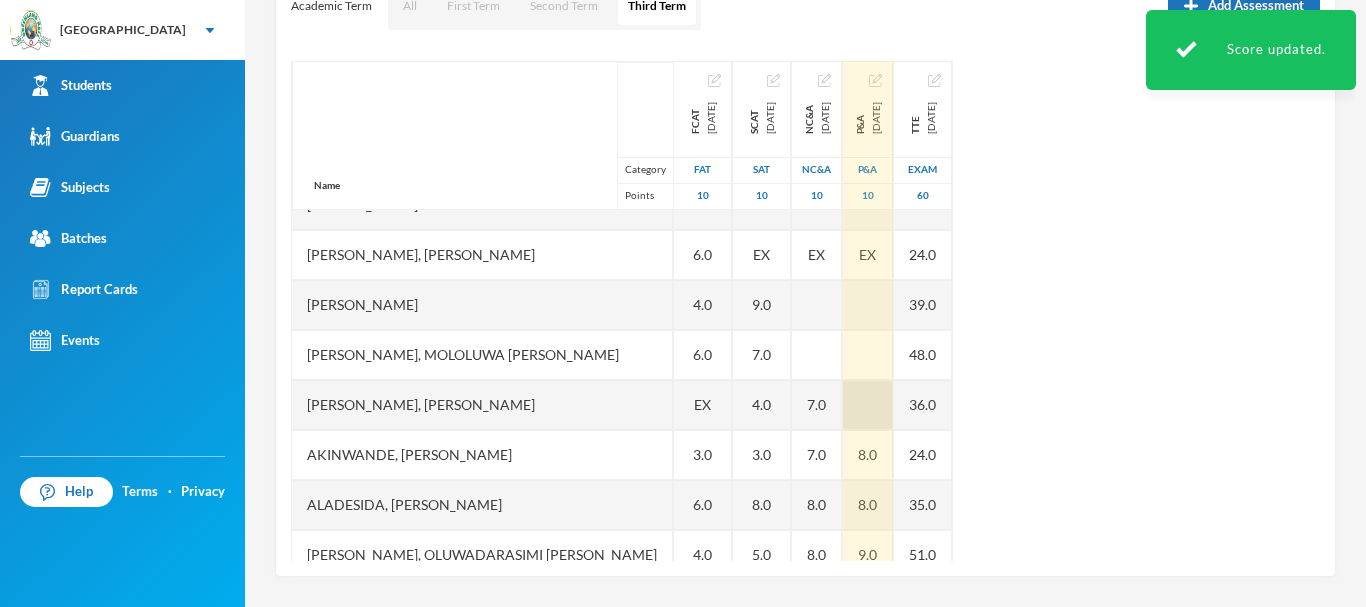click at bounding box center [868, 405] 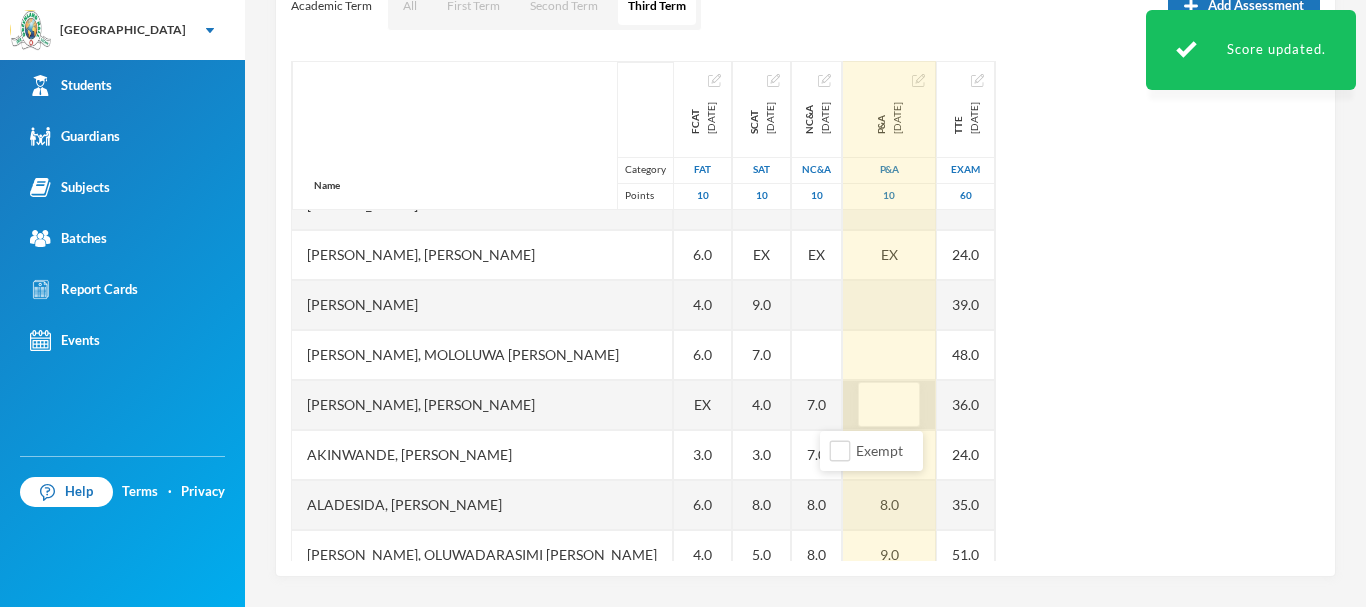 type on "7" 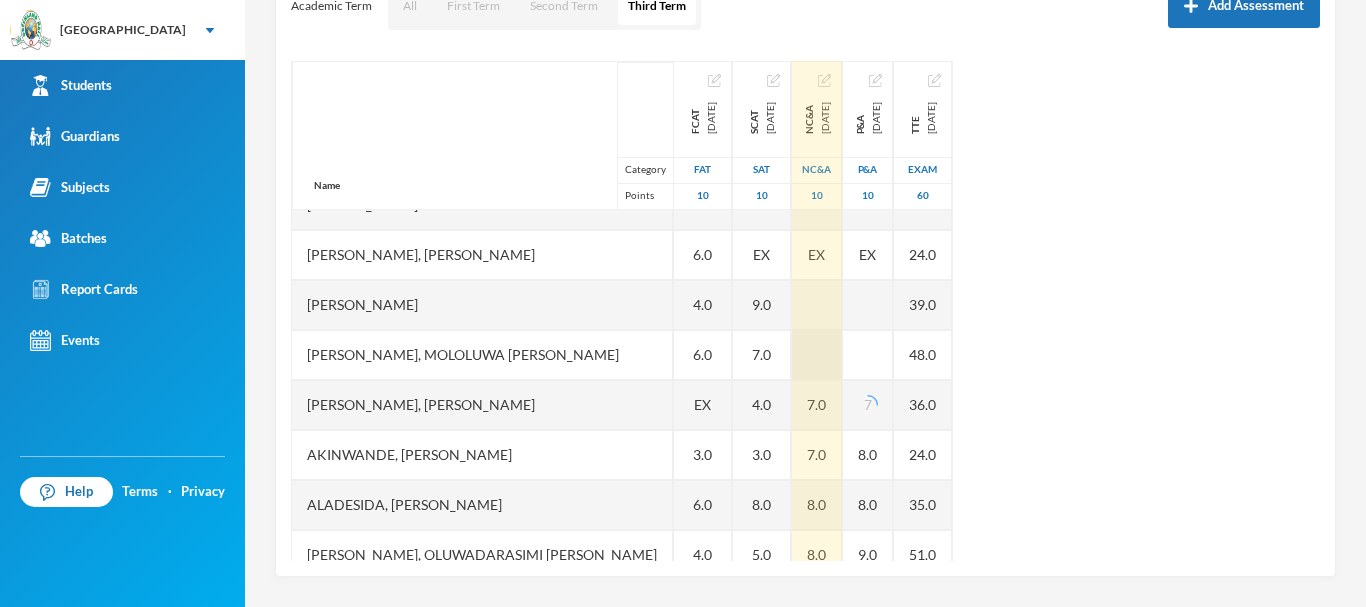 click at bounding box center (817, 355) 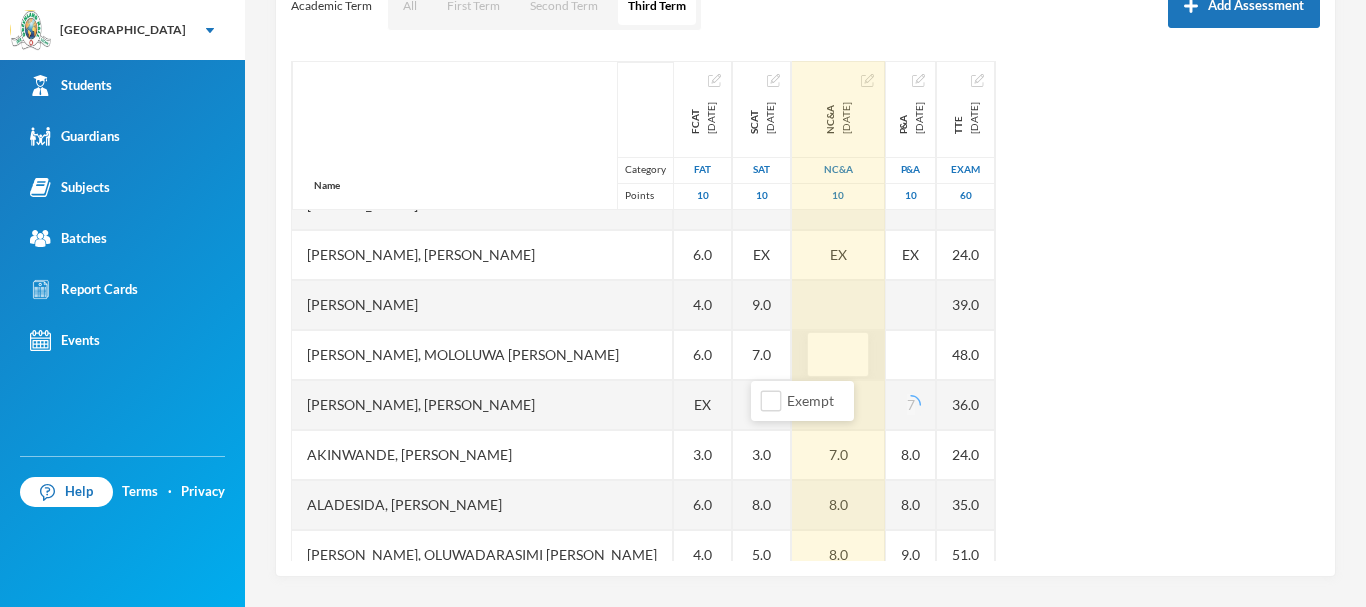 click at bounding box center (838, 355) 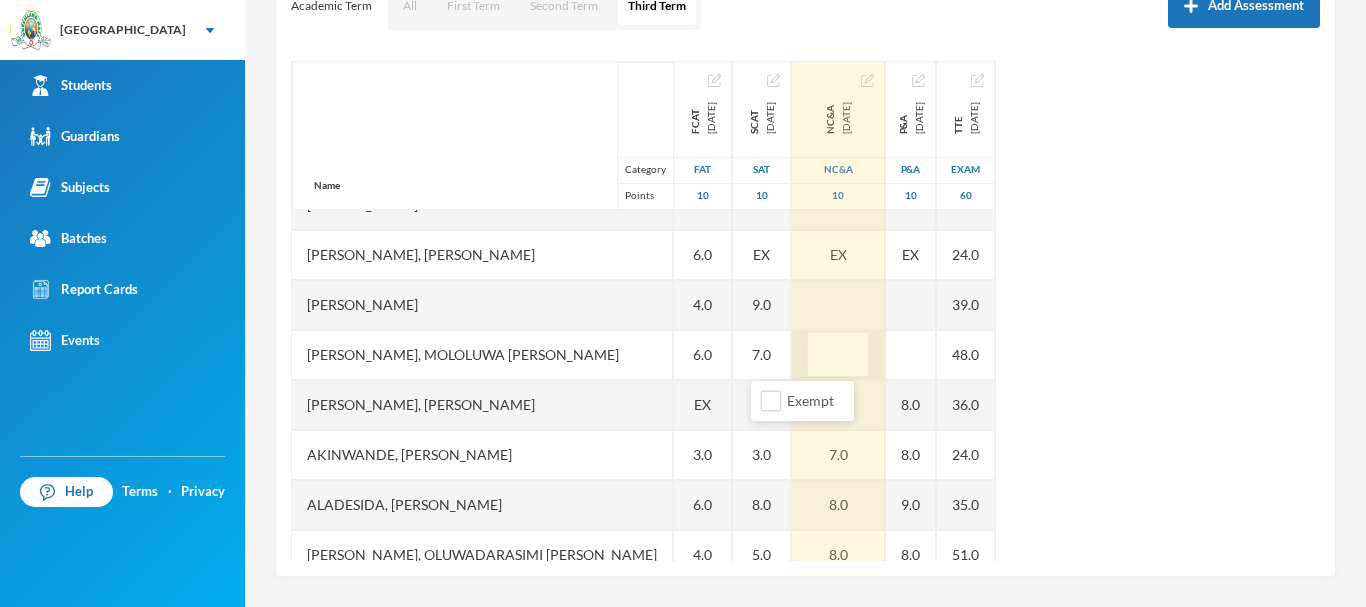 type on "8" 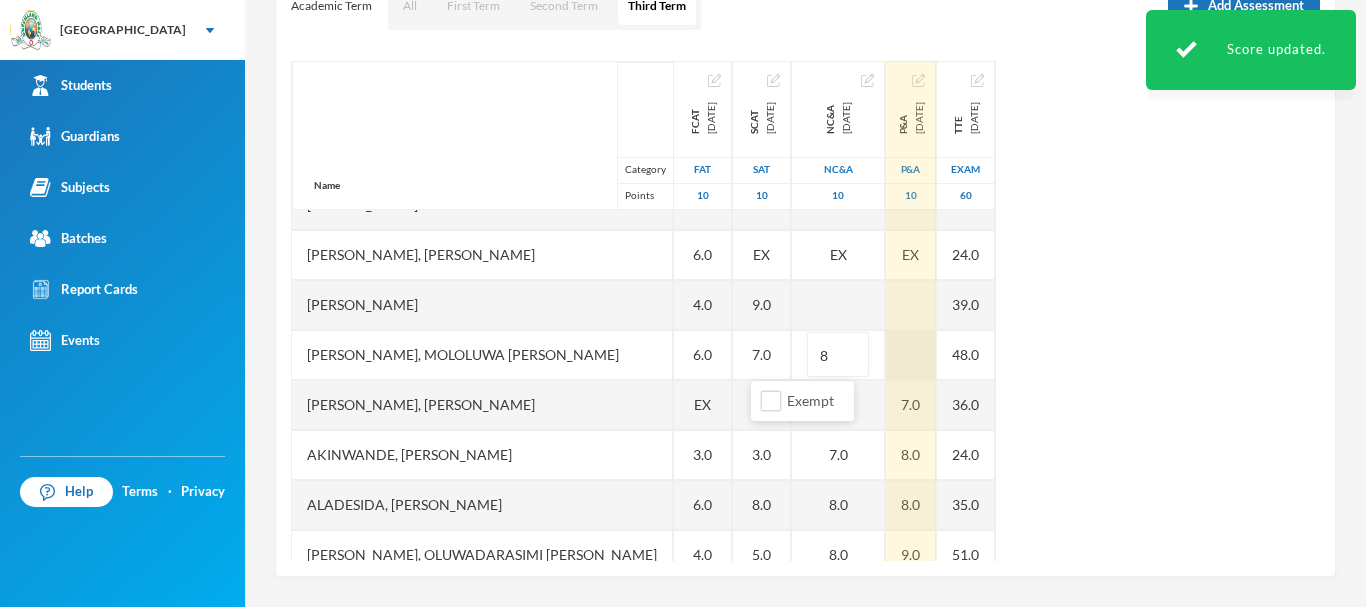click at bounding box center (911, 355) 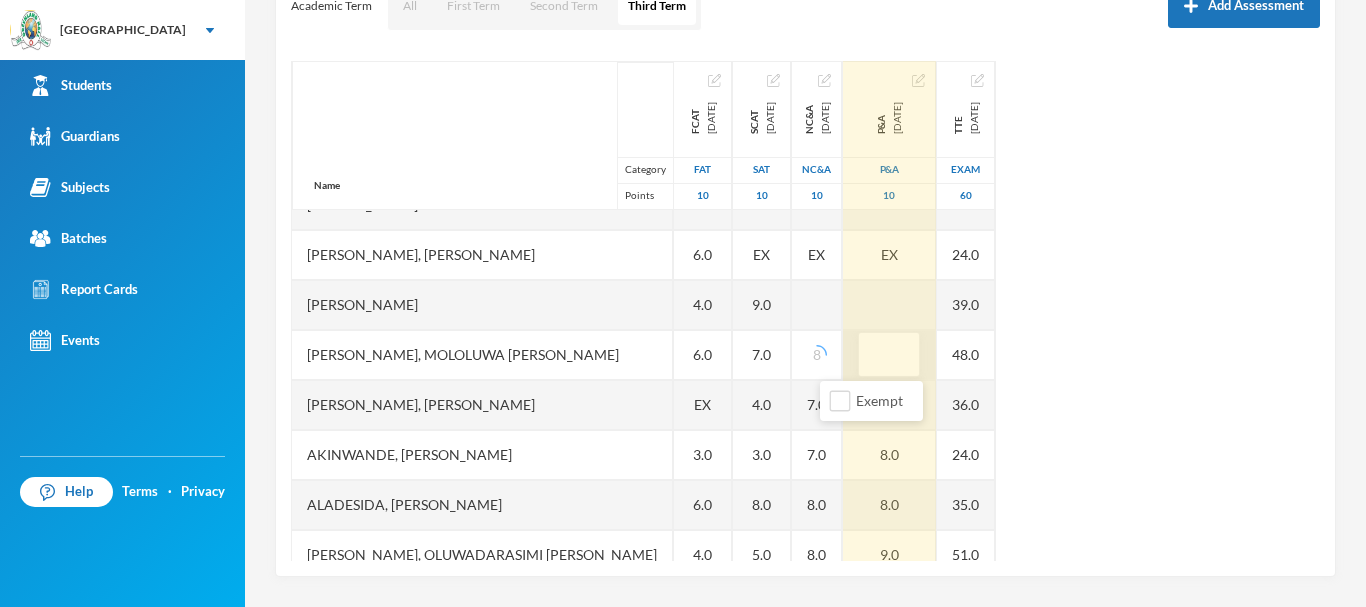 type on "9" 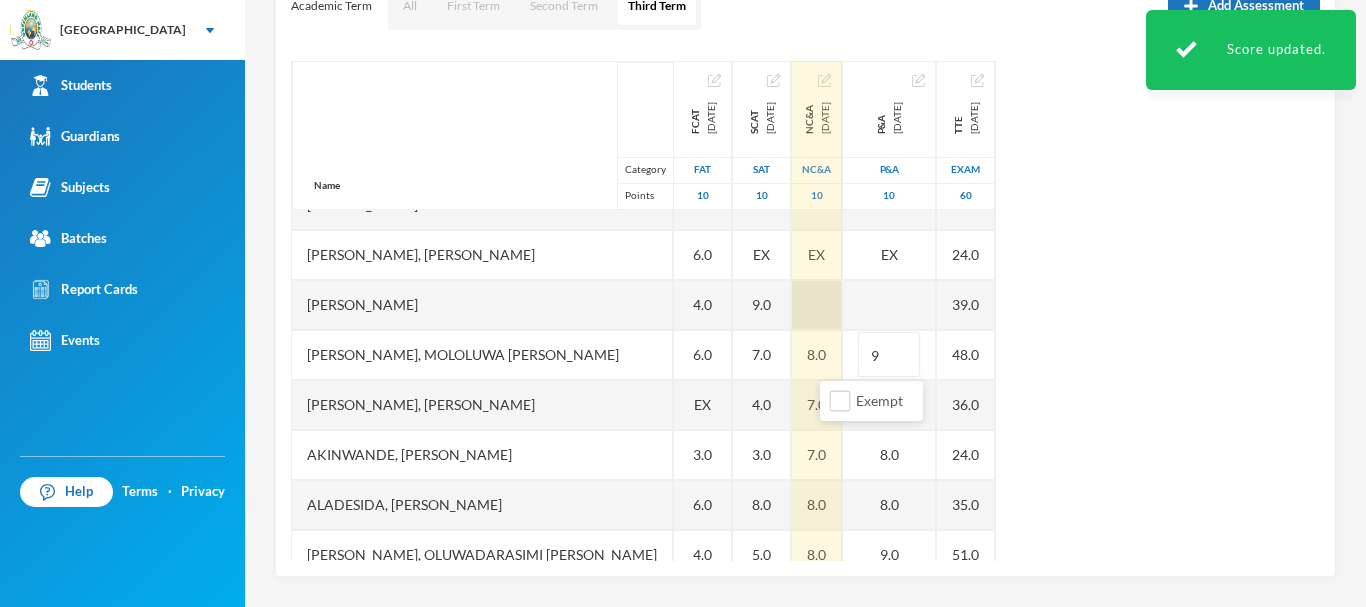click at bounding box center [817, 305] 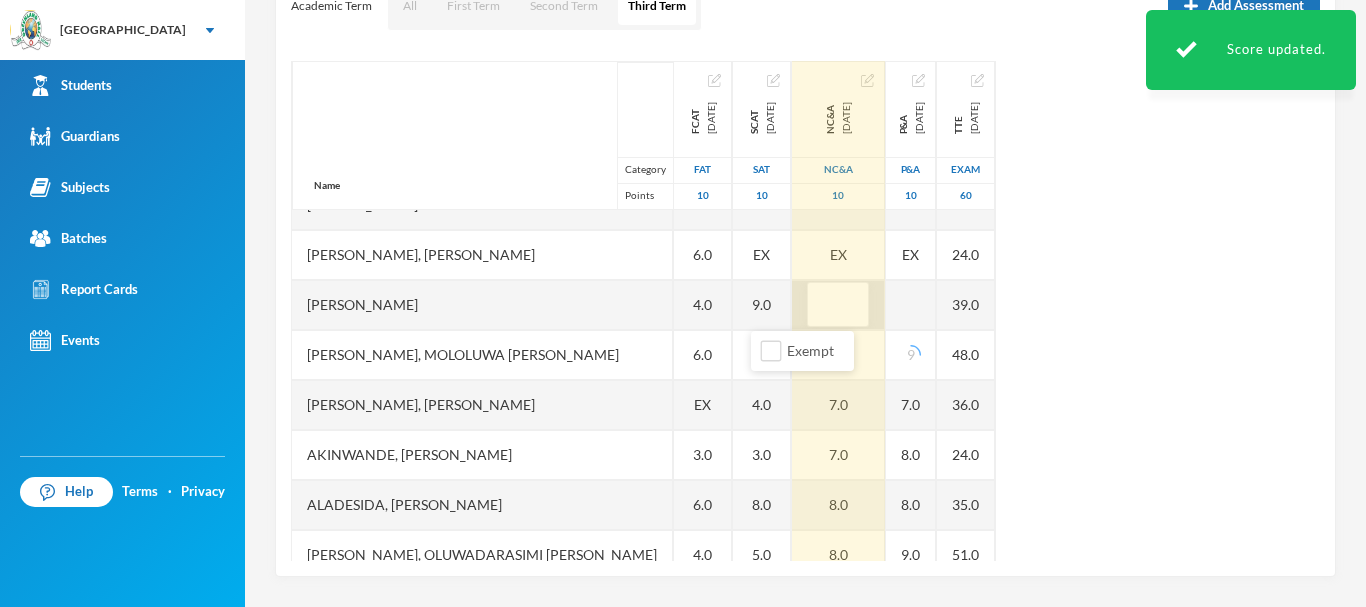 type on "8" 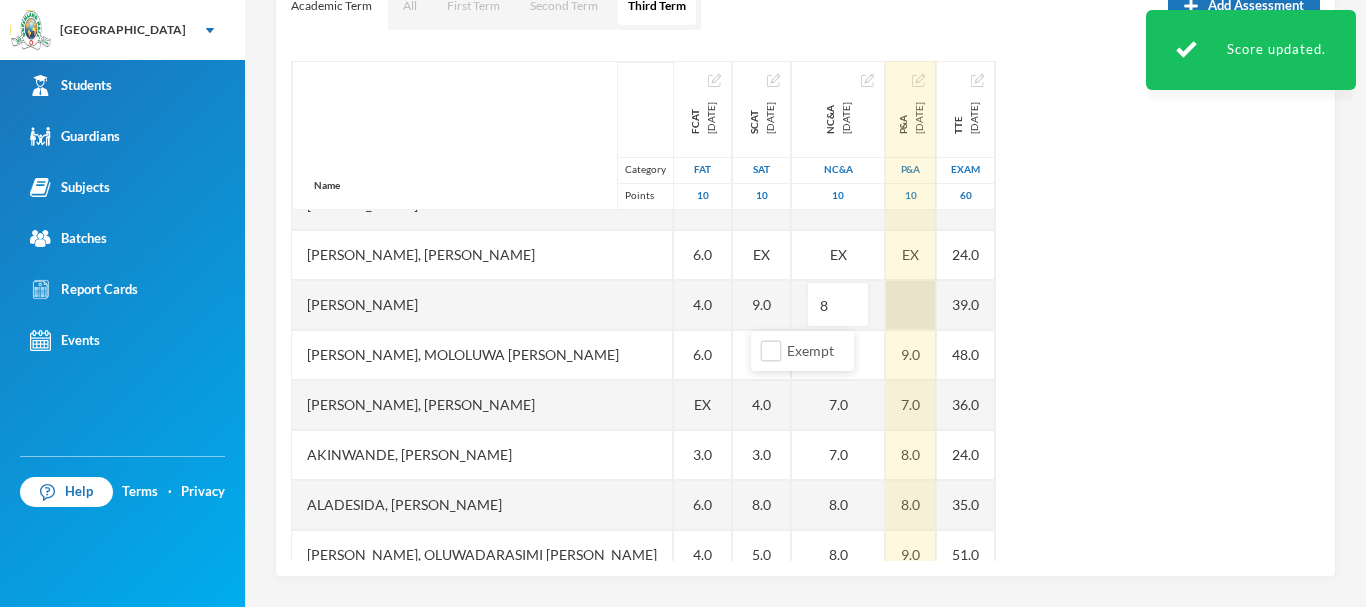 click at bounding box center [911, 305] 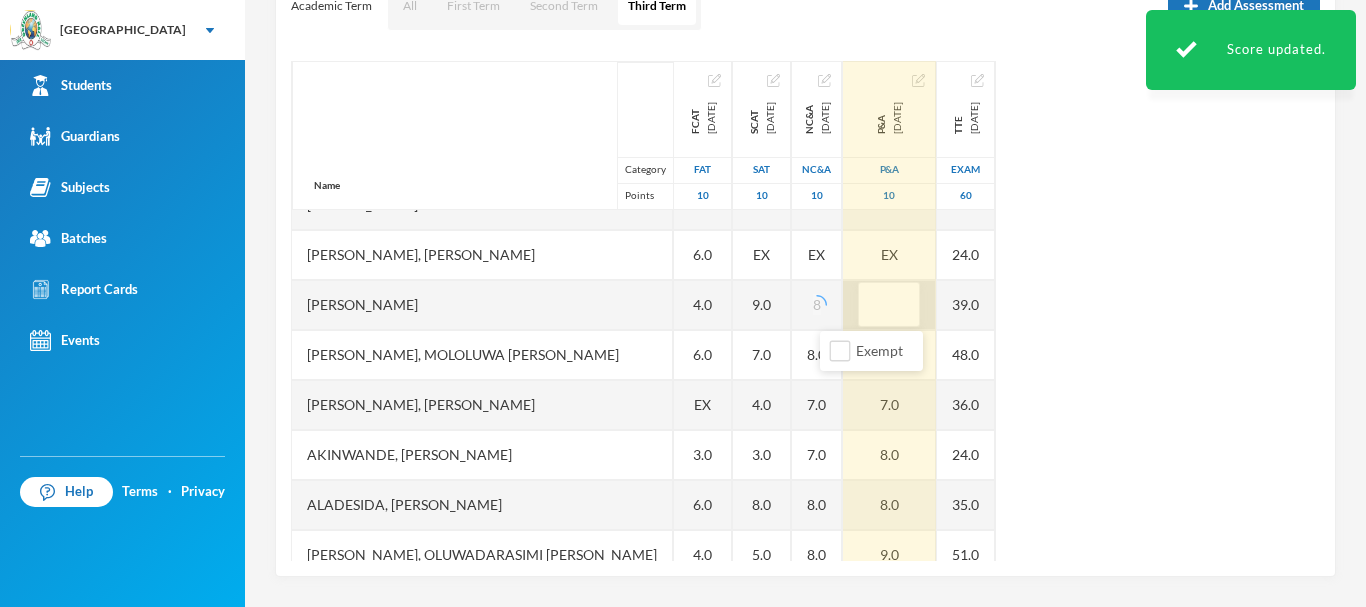 type on "8" 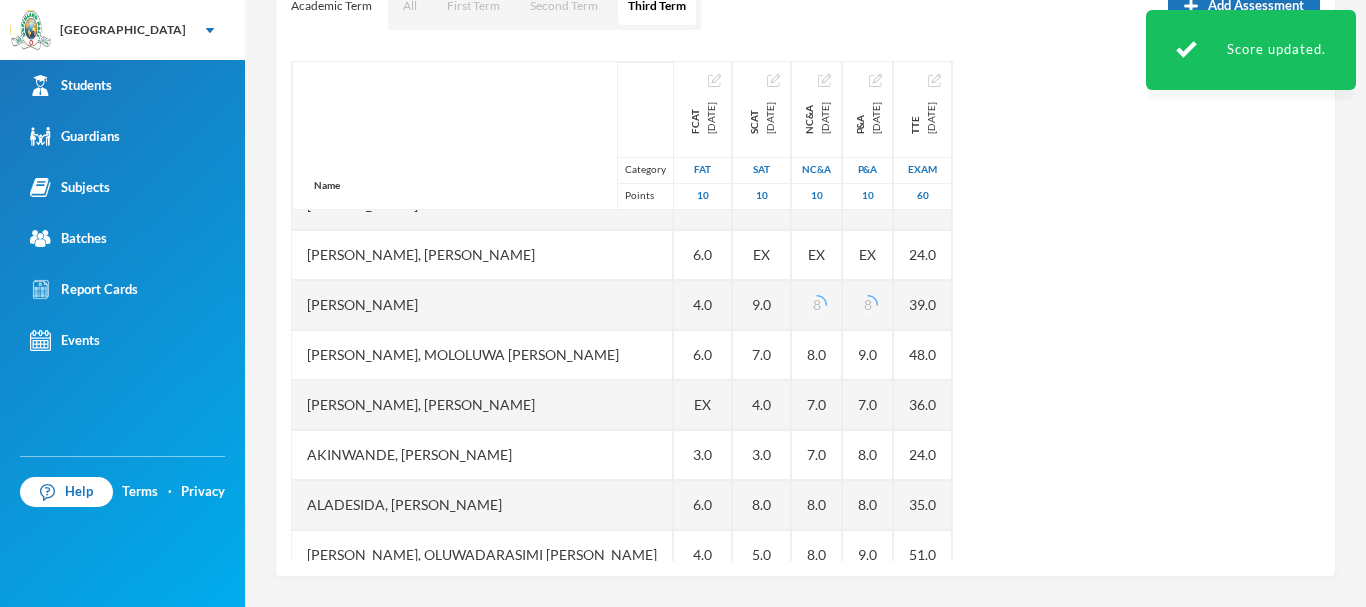 click on "Name   Category Points Abiodun, Stephen Aduragbemi Adams-busali, Maxwell Oshoriameh Adenikinju, Adedamola Israel Afowosoro, Divine Omokushe Ajala, Ayomide Oluwasemilore Ajala, Ifeoluwa Isreal Ajayi, Emmanuel Oluwajomiloju Akande, Mololuwa Esther Akinlaso, Oluwadarisimi Daniel Akinwande, Ojuolape Fauziyat Aladesida, Oladokun Harold Aletan, Oluwadarasimi Esther Arowolo, Divine Funmilayo Bashorun, Balikis Ayomide Iginla, Yesirah Ireoluwa James, Oluwajuwon Victor Jesuwole, Oluwafikayomi Gideon Joseph, Nwachukwu Samuel Kareem, Omoyosola Mubarak Ojewale, Adejuwon Samad Omolade, Motolani Emmanuel Omotoso, Praise Oluwatimilehin Osunde, Emmanuel Osamagbe Oyeniran, Tomiwa Peter Samuel, Oluwasegun David Shuaib, Habeeb Ololade FCAT 2025-05-28 FAT 10 2.0 7.0 6.0 9.0 4.0 6.0 4.0 6.0 EX 3.0 6.0 4.0 5.0 10.0 6.0 3.0 2.0 EX 3.0 2.0 5.0 7.0 EX 8.0 6.0 EX SCAT 2025-06-20 SAT 10 3.0 10.0 5.0 3.0 EX 9.0 7.0 4.0 3.0 8.0 5.0 3.0 6.0 8.0 3.0 3.0 EX 3.0 9.0 8.0 7.0 EX 5.0 4.0 EX NC&A 2025-07-10 NC&A 10 EX 8 8.0 7.0 7.0 8.0 8.0 8.0 8" at bounding box center (805, 311) 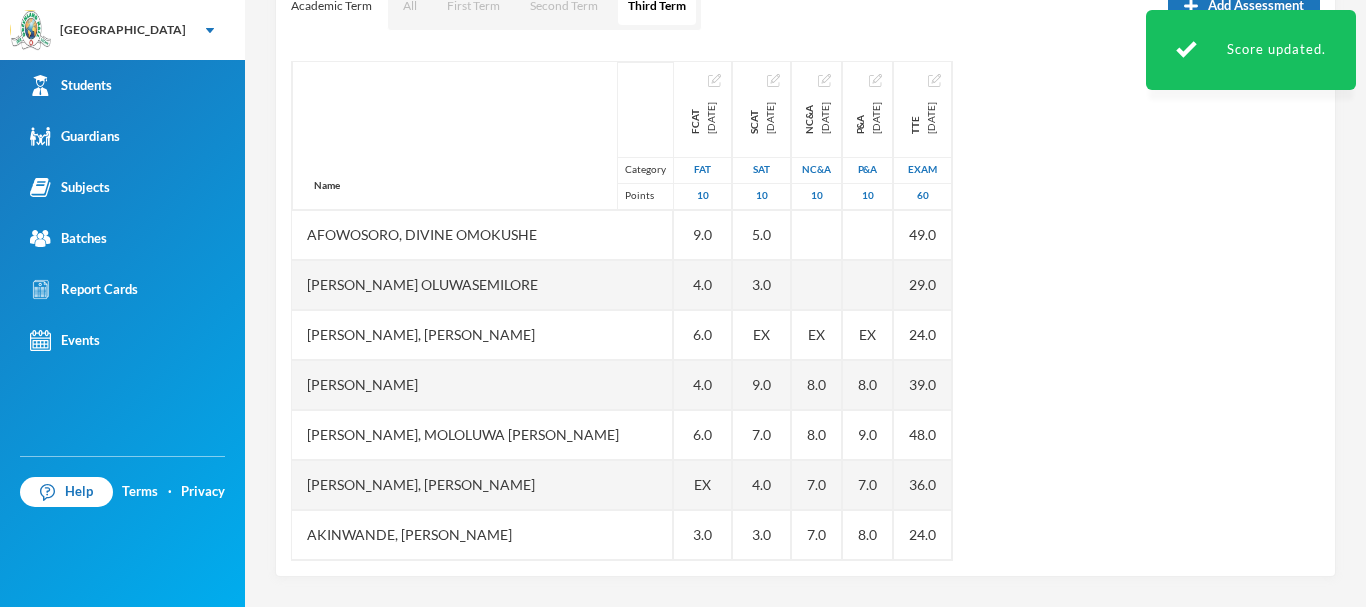 scroll, scrollTop: 111, scrollLeft: 0, axis: vertical 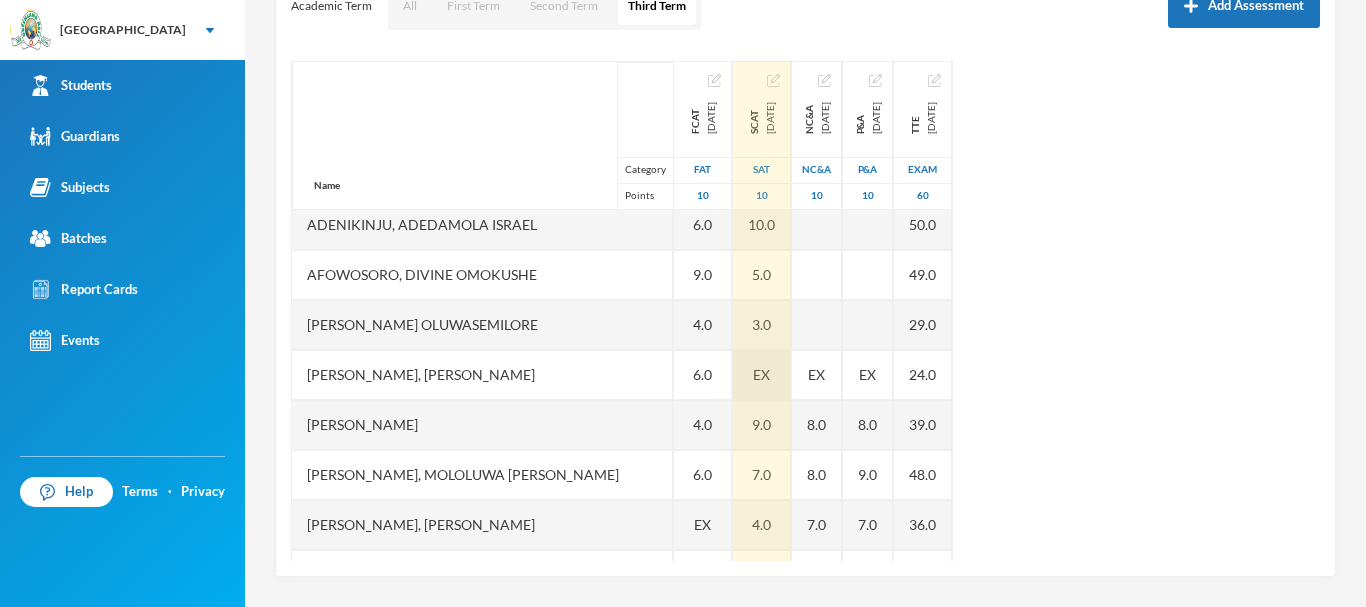 click on "EX" at bounding box center (761, 374) 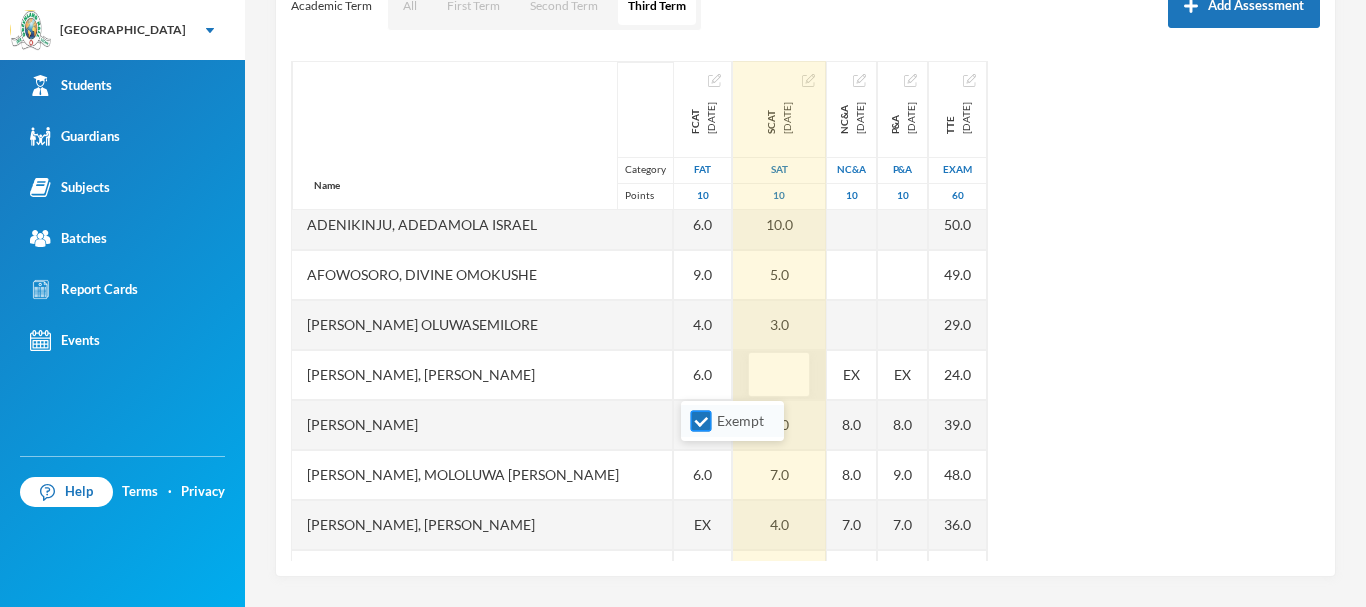 click on "Exempt" at bounding box center [701, 421] 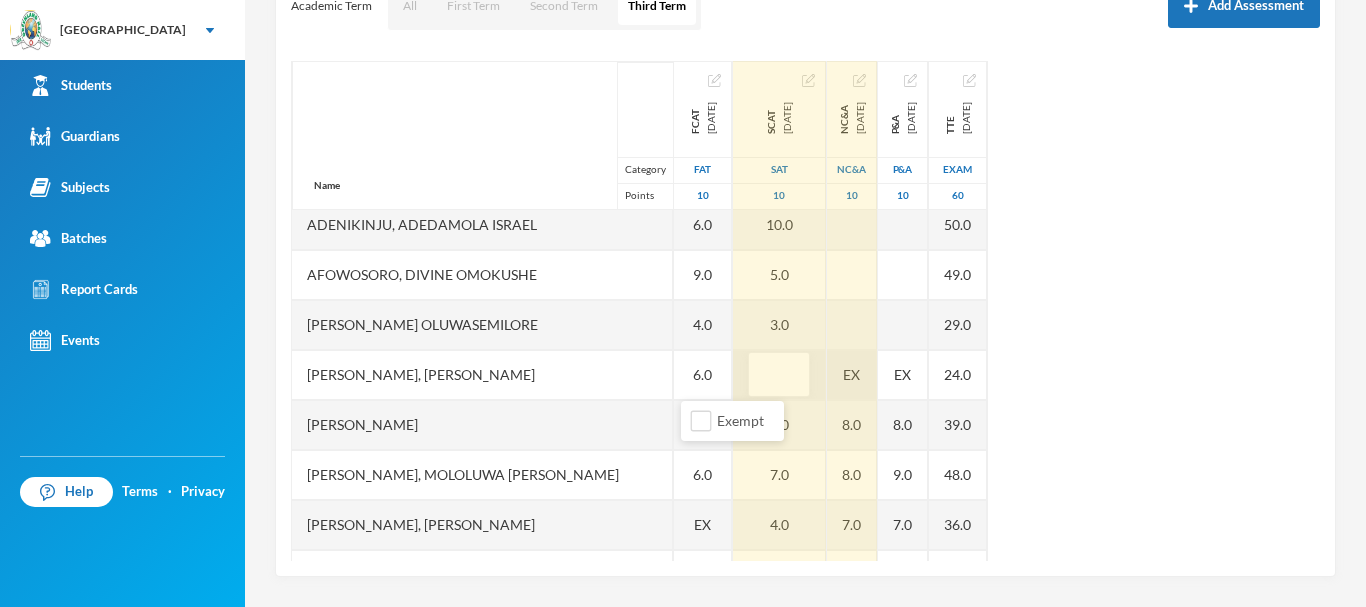 click on "Name   Category Points Abiodun, Stephen Aduragbemi Adams-busali, Maxwell Oshoriameh Adenikinju, Adedamola Israel Afowosoro, Divine Omokushe Ajala, Ayomide Oluwasemilore Ajala, Ifeoluwa Isreal Ajayi, Emmanuel Oluwajomiloju Akande, Mololuwa Esther Akinlaso, Oluwadarisimi Daniel Akinwande, Ojuolape Fauziyat Aladesida, Oladokun Harold Aletan, Oluwadarasimi Esther Arowolo, Divine Funmilayo Bashorun, Balikis Ayomide Iginla, Yesirah Ireoluwa James, Oluwajuwon Victor Jesuwole, Oluwafikayomi Gideon Joseph, Nwachukwu Samuel Kareem, Omoyosola Mubarak Ojewale, Adejuwon Samad Omolade, Motolani Emmanuel Omotoso, Praise Oluwatimilehin Osunde, Emmanuel Osamagbe Oyeniran, Tomiwa Peter Samuel, Oluwasegun David Shuaib, Habeeb Ololade FCAT 2025-05-28 FAT 10 2.0 7.0 6.0 9.0 4.0 6.0 4.0 6.0 EX 3.0 6.0 4.0 5.0 10.0 6.0 3.0 2.0 EX 3.0 2.0 5.0 7.0 EX 8.0 6.0 EX SCAT 2025-06-20 SAT 10 3.0 10.0 5.0 3.0 9.0 7.0 4.0 3.0 8.0 5.0 3.0 6.0 8.0 3.0 3.0 EX 3.0 9.0 8.0 7.0 EX 5.0 4.0 EX NC&A 2025-07-10 NC&A 10 EX 8.0 8.0 7.0 7.0 8.0 8.0 8.0 EX" at bounding box center [805, 311] 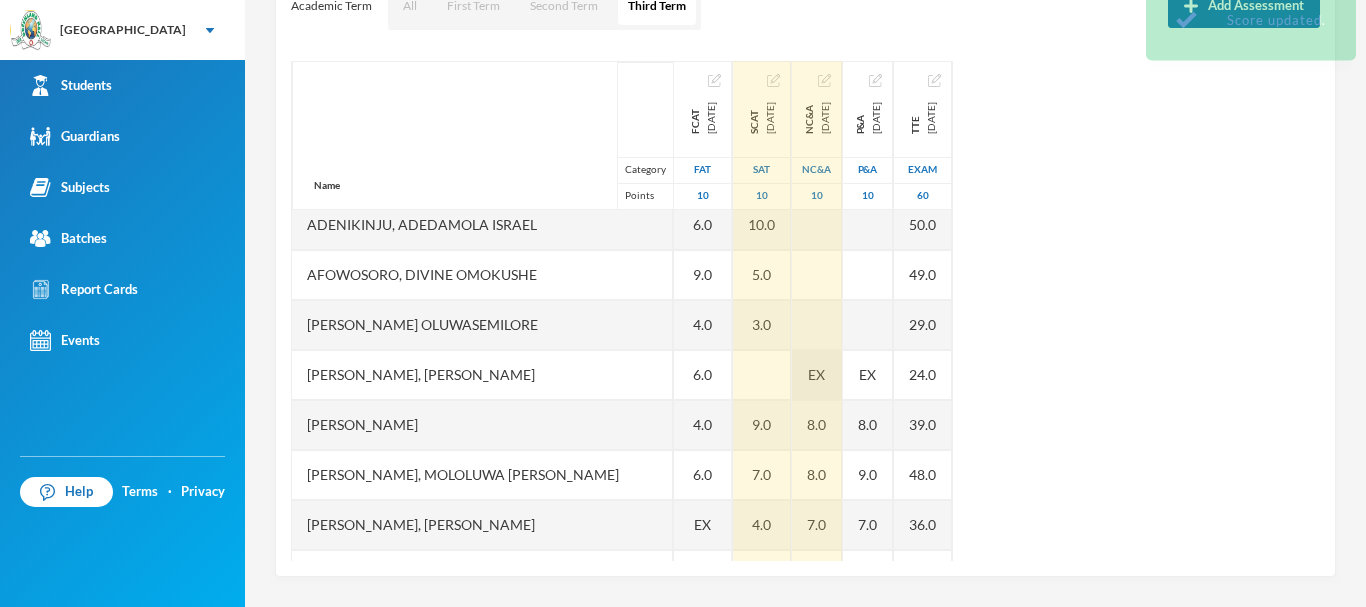 click on "EX" at bounding box center (817, 375) 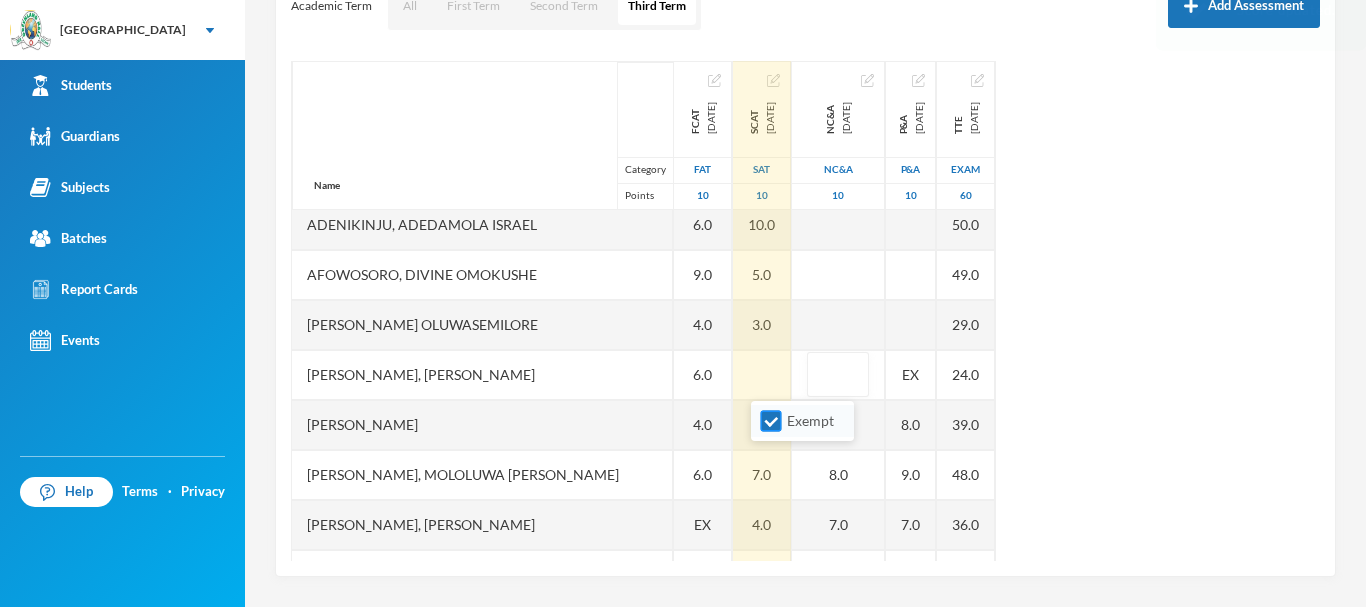 click on "Exempt" at bounding box center (771, 421) 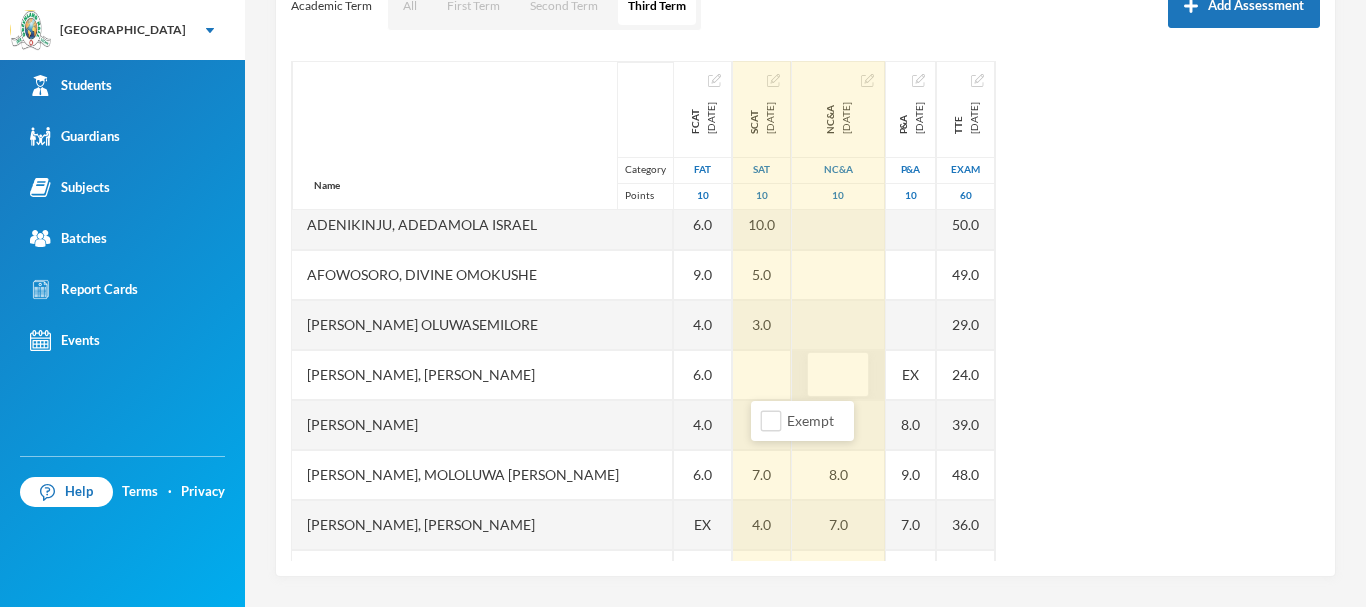 click at bounding box center [838, 375] 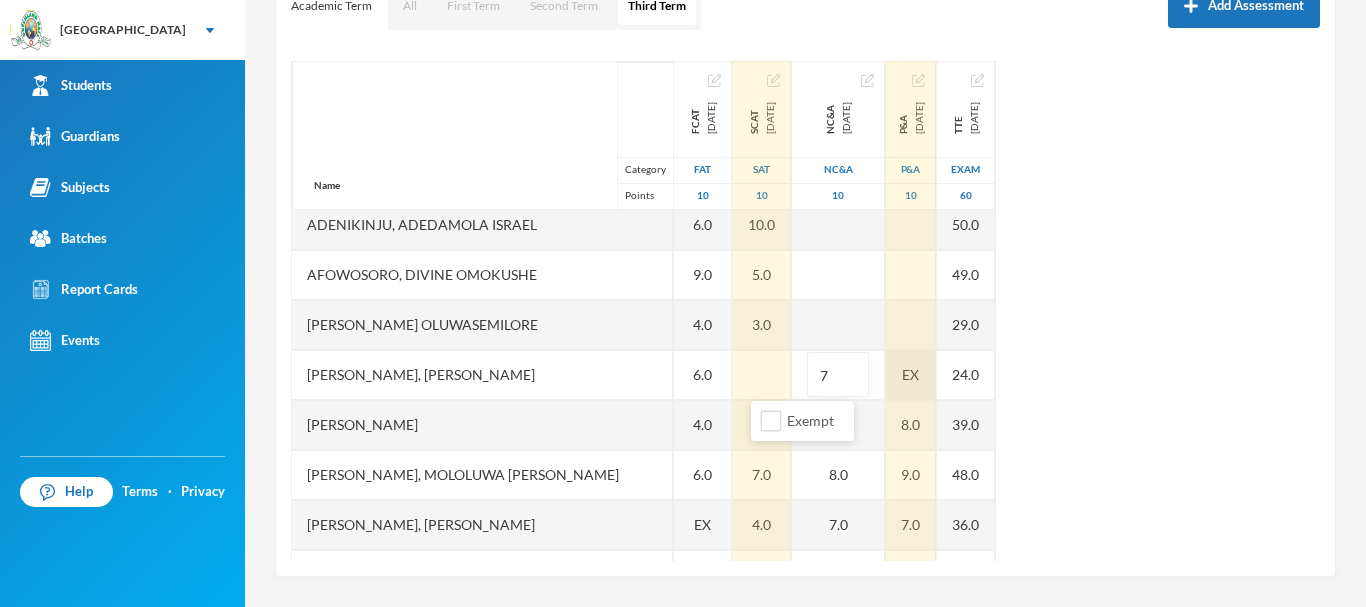 click on "Name   Category Points Abiodun, Stephen Aduragbemi Adams-busali, Maxwell Oshoriameh Adenikinju, Adedamola Israel Afowosoro, Divine Omokushe Ajala, Ayomide Oluwasemilore Ajala, Ifeoluwa Isreal Ajayi, Emmanuel Oluwajomiloju Akande, Mololuwa Esther Akinlaso, Oluwadarisimi Daniel Akinwande, Ojuolape Fauziyat Aladesida, Oladokun Harold Aletan, Oluwadarasimi Esther Arowolo, Divine Funmilayo Bashorun, Balikis Ayomide Iginla, Yesirah Ireoluwa James, Oluwajuwon Victor Jesuwole, Oluwafikayomi Gideon Joseph, Nwachukwu Samuel Kareem, Omoyosola Mubarak Ojewale, Adejuwon Samad Omolade, Motolani Emmanuel Omotoso, Praise Oluwatimilehin Osunde, Emmanuel Osamagbe Oyeniran, Tomiwa Peter Samuel, Oluwasegun David Shuaib, Habeeb Ololade FCAT 2025-05-28 FAT 10 2.0 7.0 6.0 9.0 4.0 6.0 4.0 6.0 EX 3.0 6.0 4.0 5.0 10.0 6.0 3.0 2.0 EX 3.0 2.0 5.0 7.0 EX 8.0 6.0 EX SCAT 2025-06-20 SAT 10 3.0 10.0 5.0 3.0 9.0 7.0 4.0 3.0 8.0 5.0 3.0 6.0 8.0 3.0 3.0 EX 3.0 9.0 8.0 7.0 EX 5.0 4.0 EX NC&A 2025-07-10 NC&A 10 7 8.0 8.0 7.0 7.0 8.0 8.0 8.0 9.0" at bounding box center [805, 311] 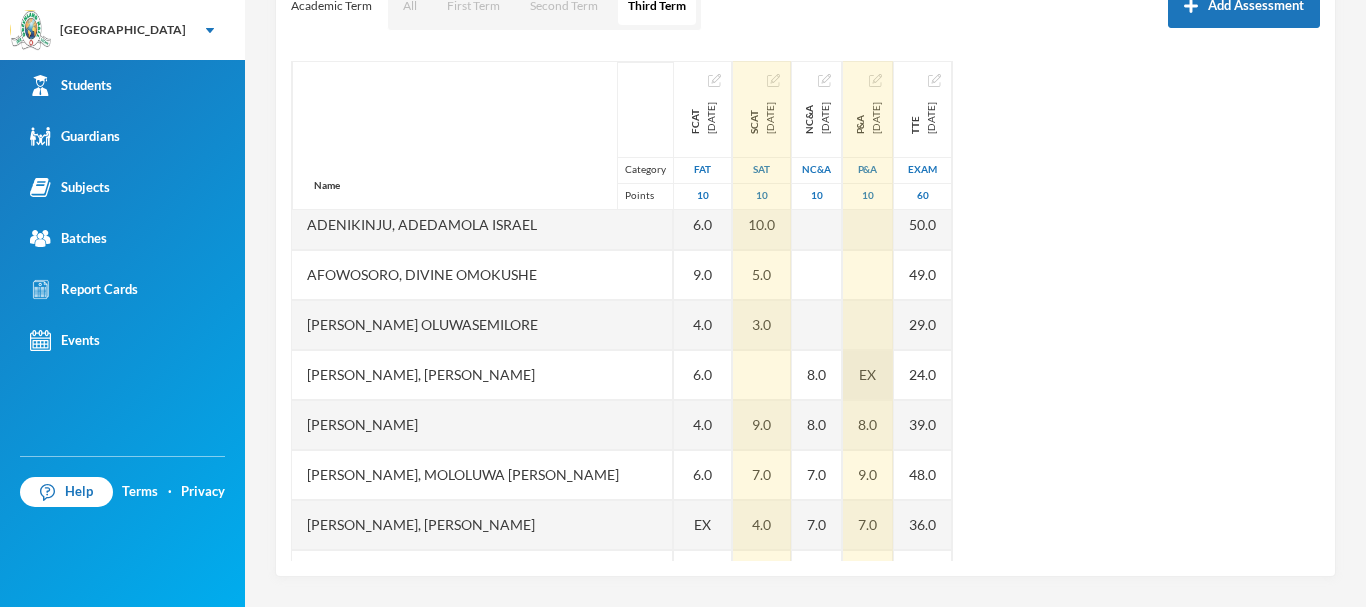 click on "EX" at bounding box center (867, 374) 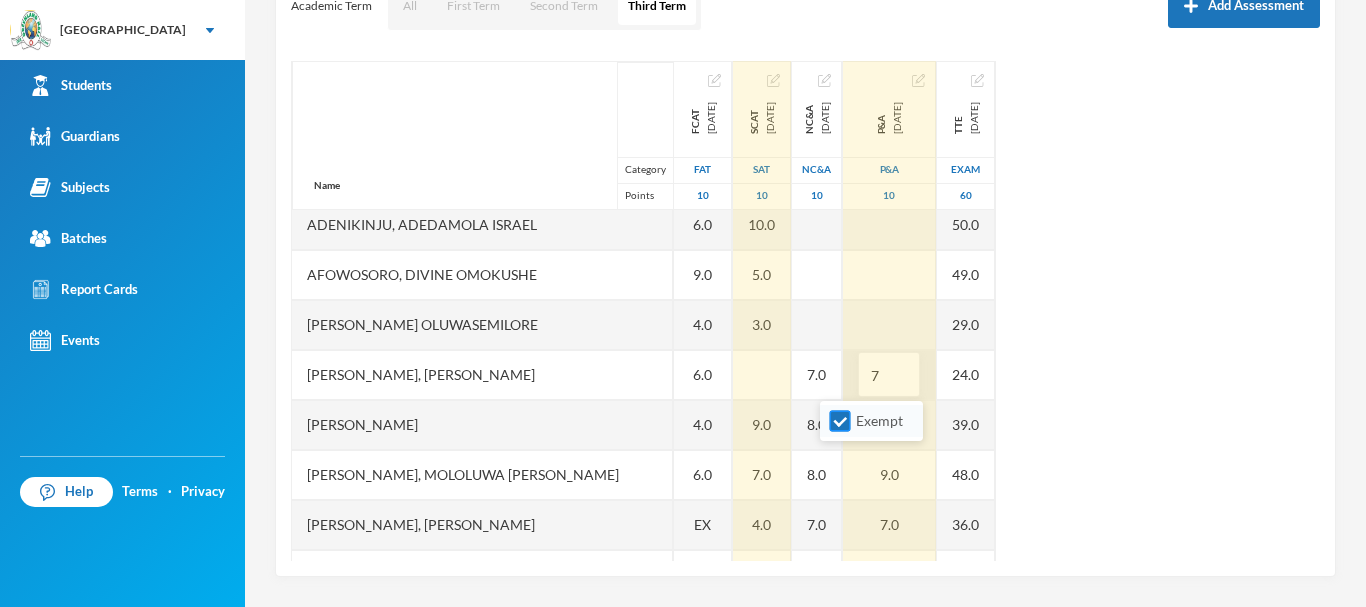 type on "7" 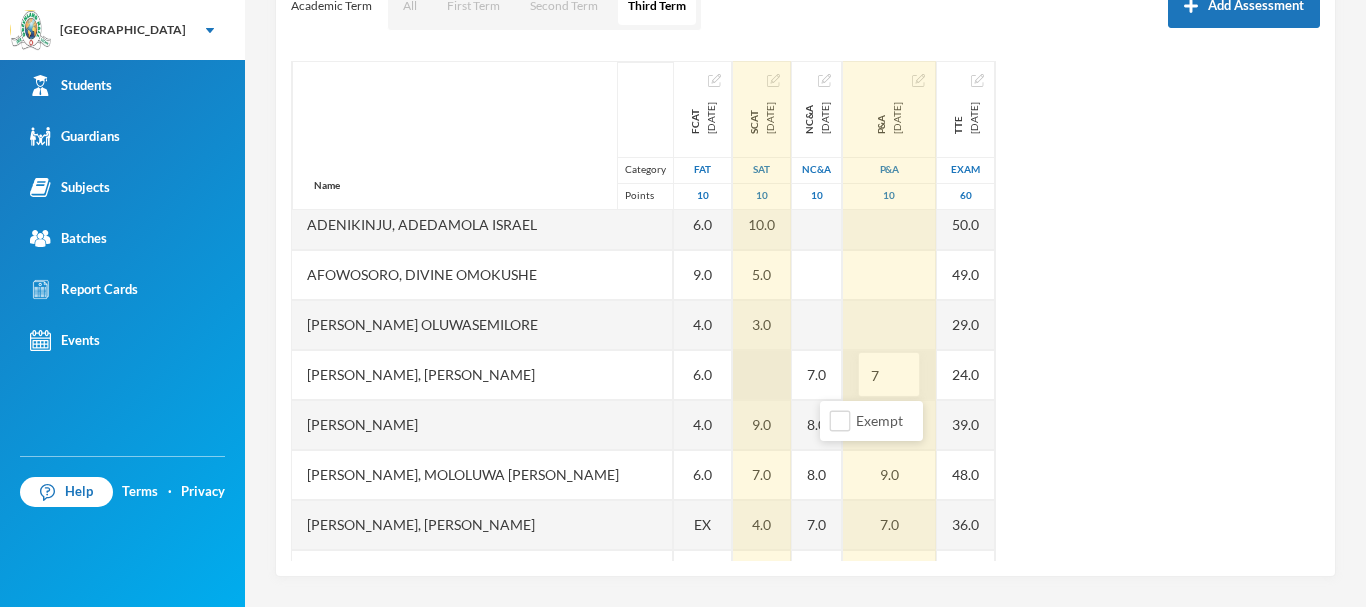 click at bounding box center (762, 375) 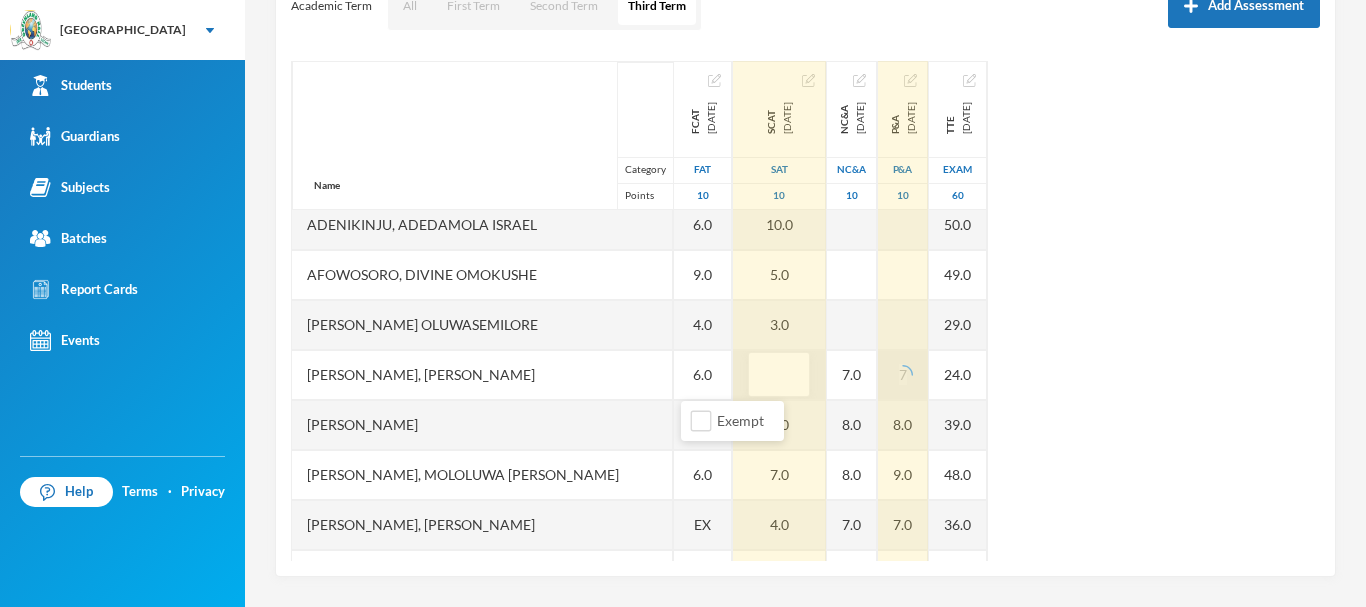 type on "5" 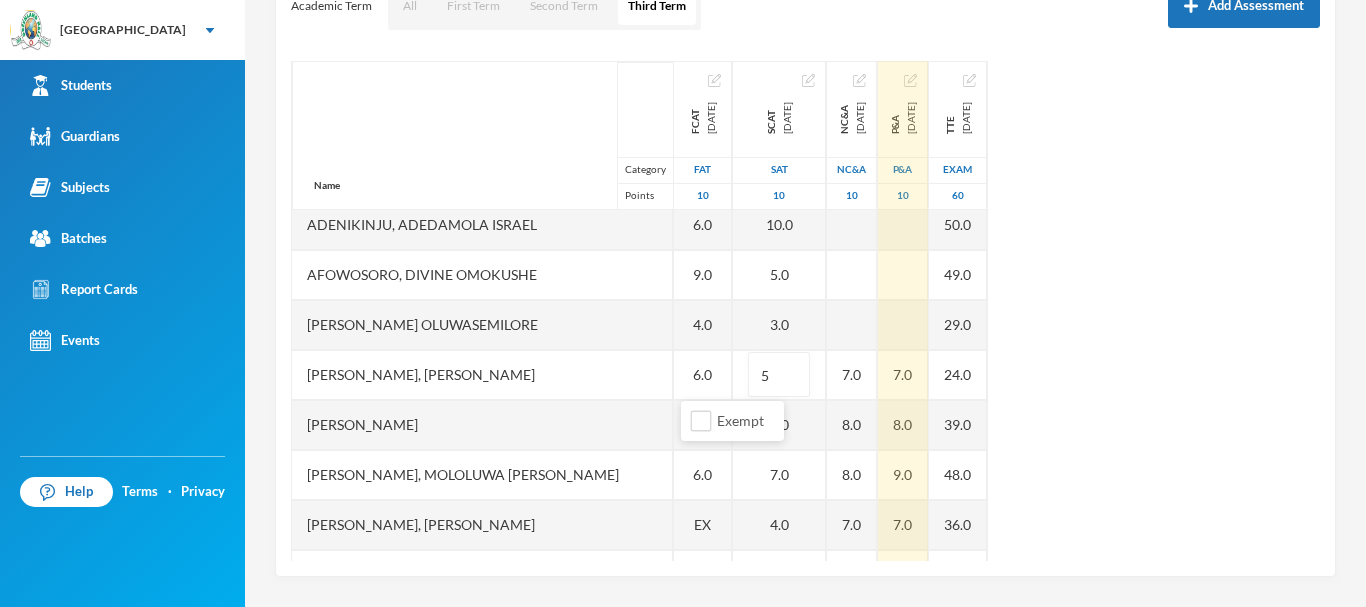 click on "Name   Category Points Abiodun, Stephen Aduragbemi Adams-busali, Maxwell Oshoriameh Adenikinju, Adedamola Israel Afowosoro, Divine Omokushe Ajala, Ayomide Oluwasemilore Ajala, Ifeoluwa Isreal Ajayi, Emmanuel Oluwajomiloju Akande, Mololuwa Esther Akinlaso, Oluwadarisimi Daniel Akinwande, Ojuolape Fauziyat Aladesida, Oladokun Harold Aletan, Oluwadarasimi Esther Arowolo, Divine Funmilayo Bashorun, Balikis Ayomide Iginla, Yesirah Ireoluwa James, Oluwajuwon Victor Jesuwole, Oluwafikayomi Gideon Joseph, Nwachukwu Samuel Kareem, Omoyosola Mubarak Ojewale, Adejuwon Samad Omolade, Motolani Emmanuel Omotoso, Praise Oluwatimilehin Osunde, Emmanuel Osamagbe Oyeniran, Tomiwa Peter Samuel, Oluwasegun David Shuaib, Habeeb Ololade FCAT 2025-05-28 FAT 10 2.0 7.0 6.0 9.0 4.0 6.0 4.0 6.0 EX 3.0 6.0 4.0 5.0 10.0 6.0 3.0 2.0 EX 3.0 2.0 5.0 7.0 EX 8.0 6.0 EX SCAT 2025-06-20 SAT 10 3.0 10.0 5.0 3.0 5 9.0 7.0 4.0 3.0 8.0 5.0 3.0 6.0 8.0 3.0 3.0 EX 3.0 9.0 8.0 7.0 EX 5.0 4.0 EX NC&A 2025-07-10 NC&A 10 7.0 8.0 8.0 7.0 7.0 8.0 8.0 8.0" at bounding box center (805, 311) 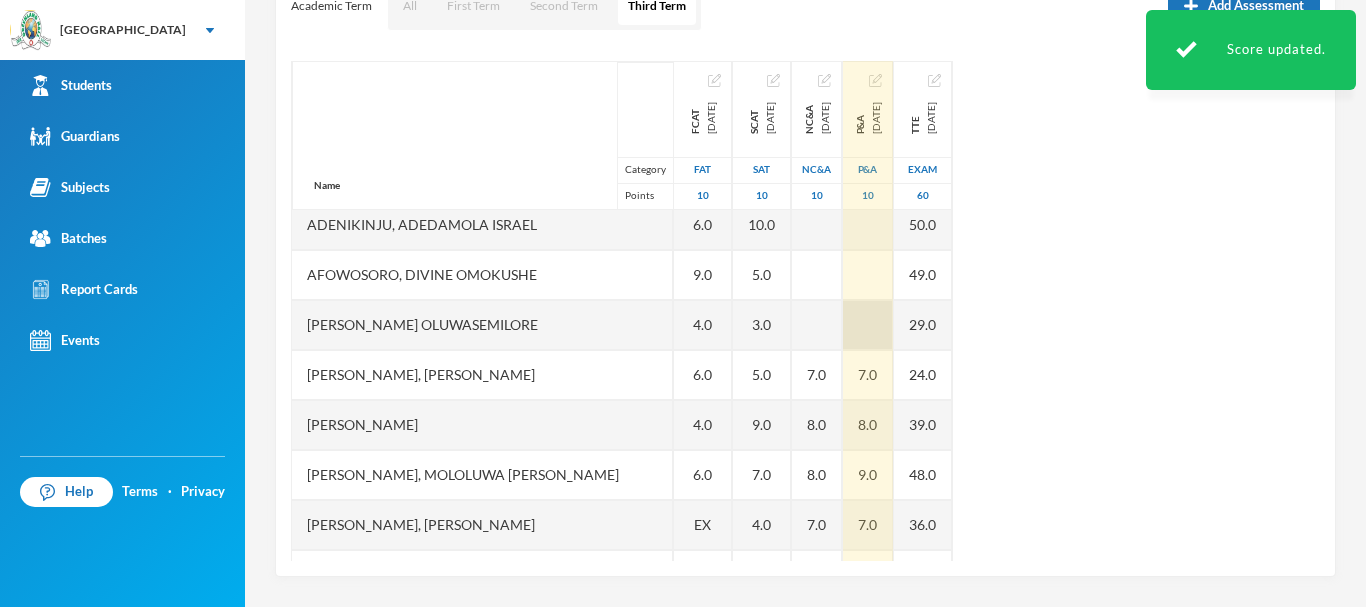 click at bounding box center [868, 325] 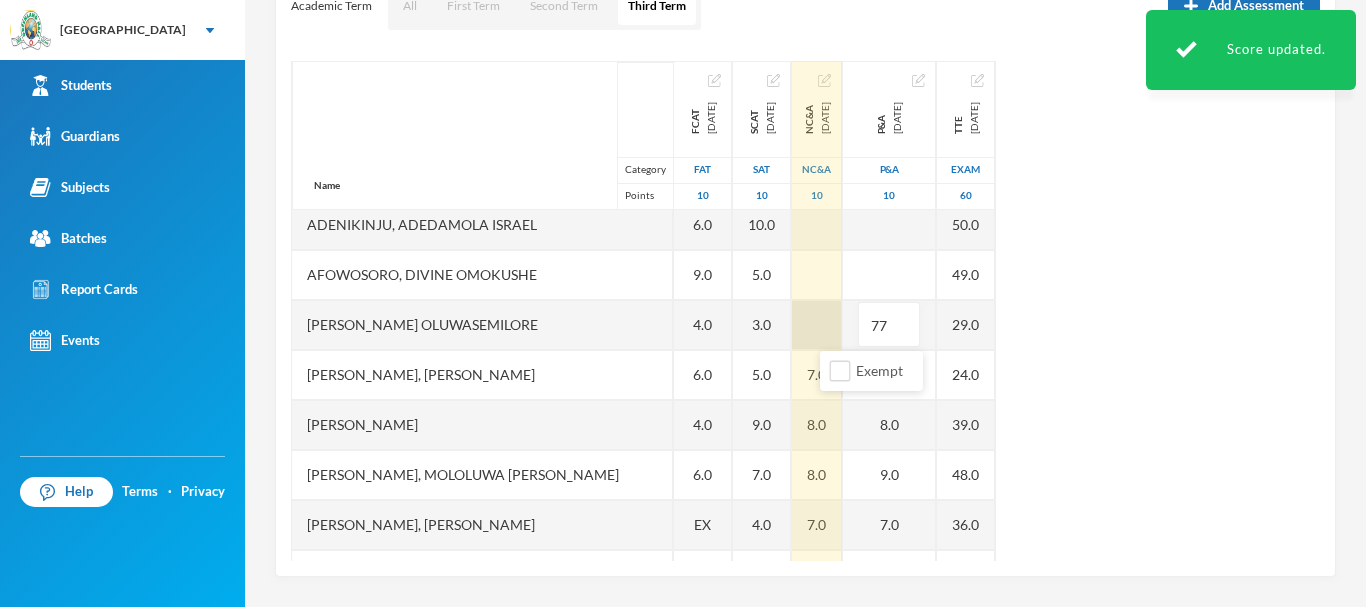 type on "7" 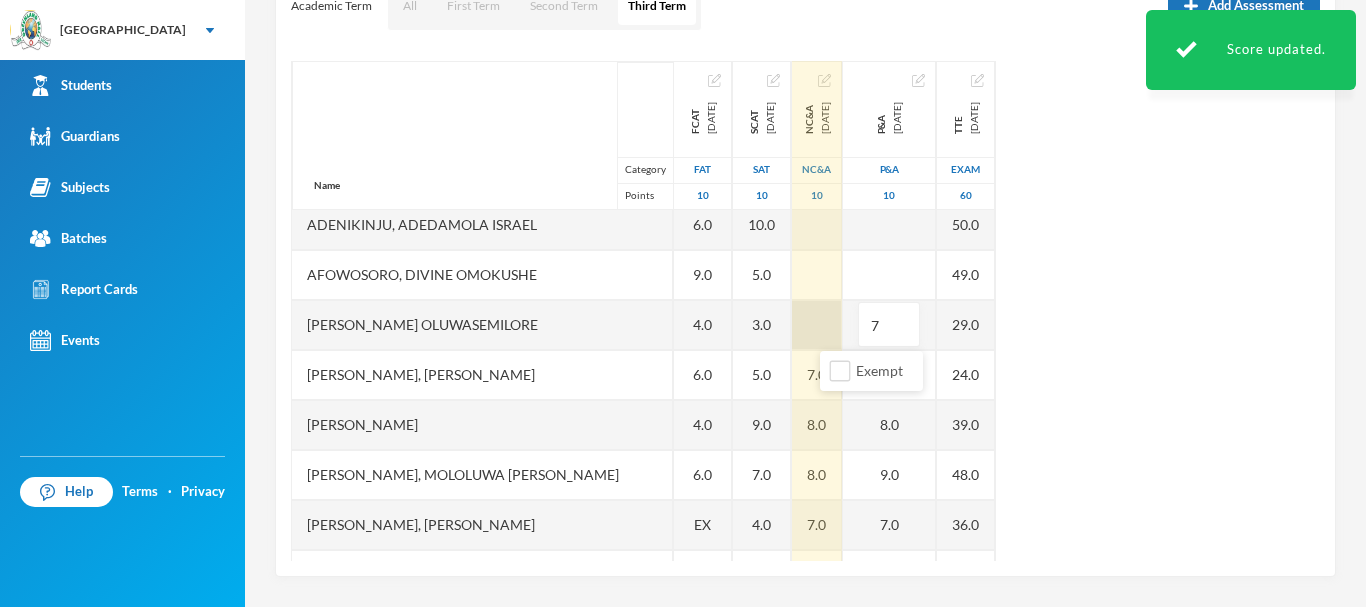 click at bounding box center [817, 325] 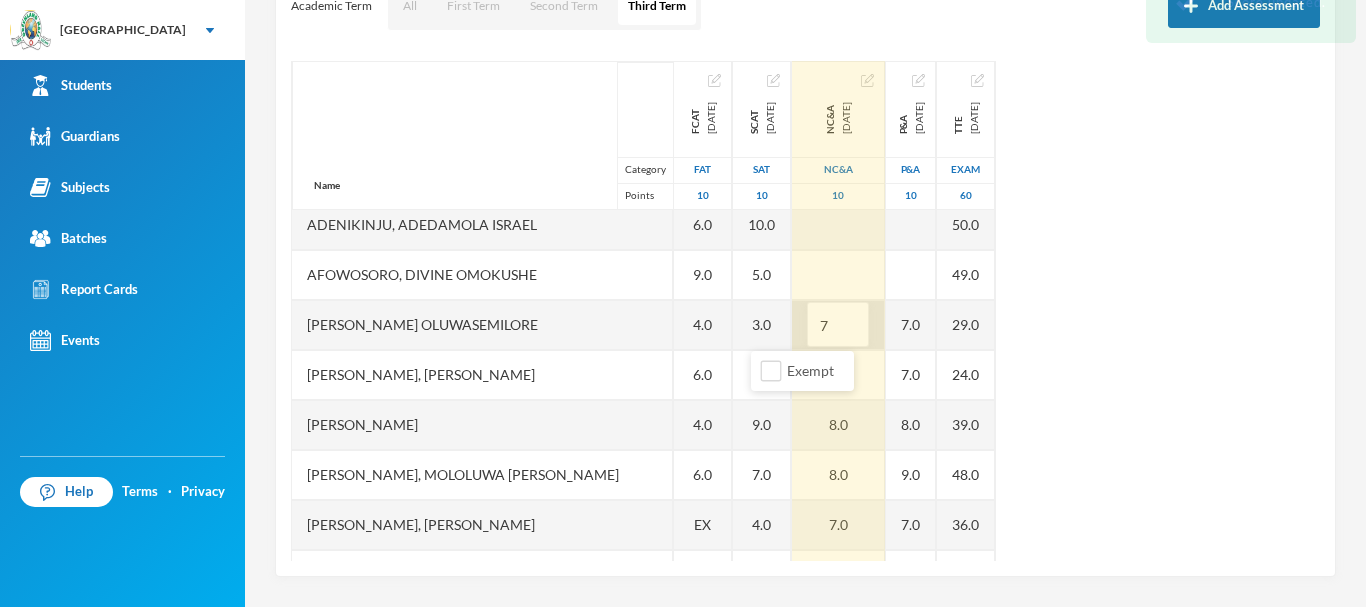 type on "7" 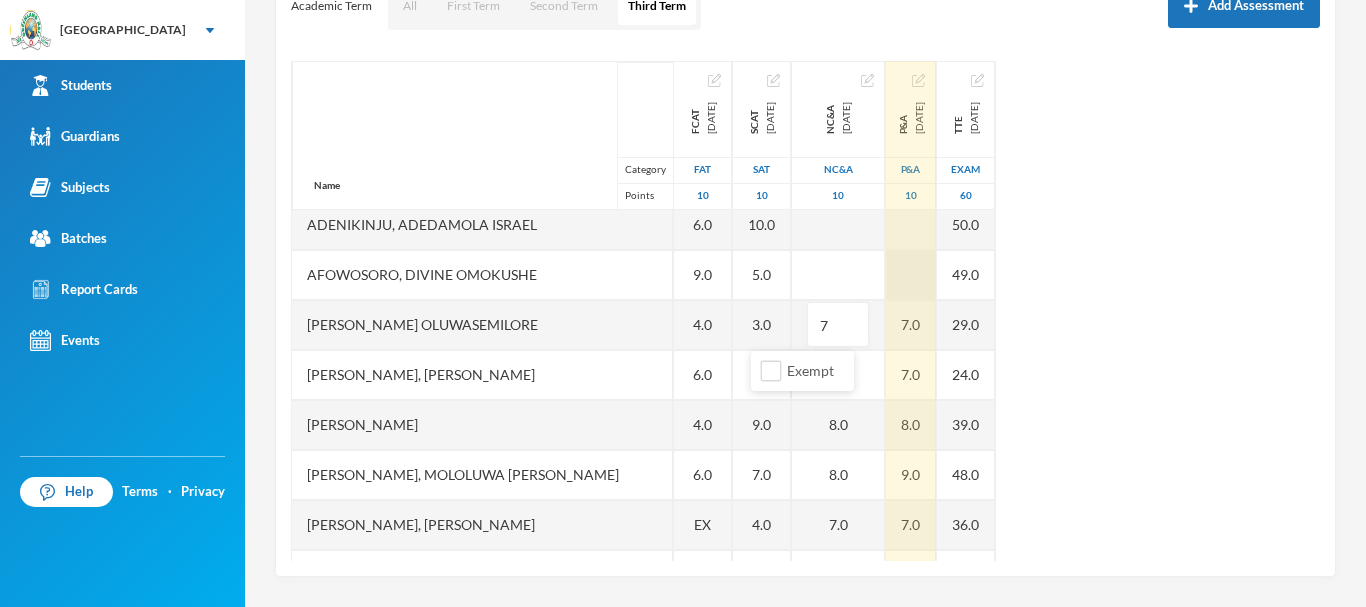 click at bounding box center (911, 275) 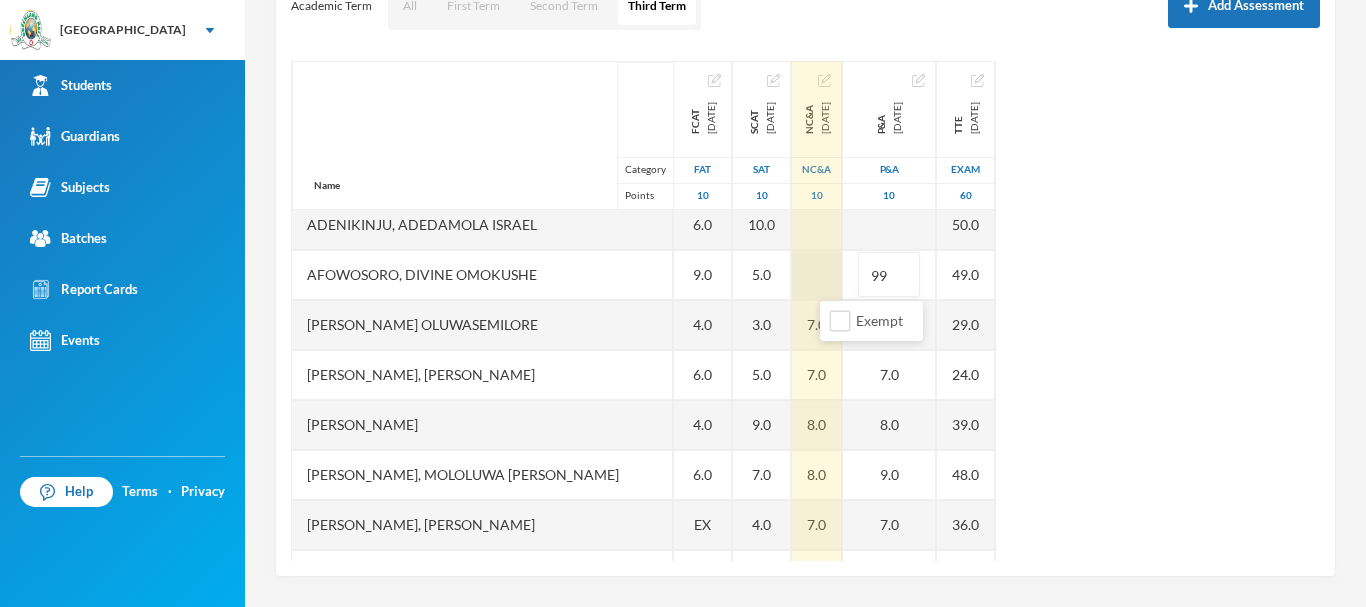 type on "9" 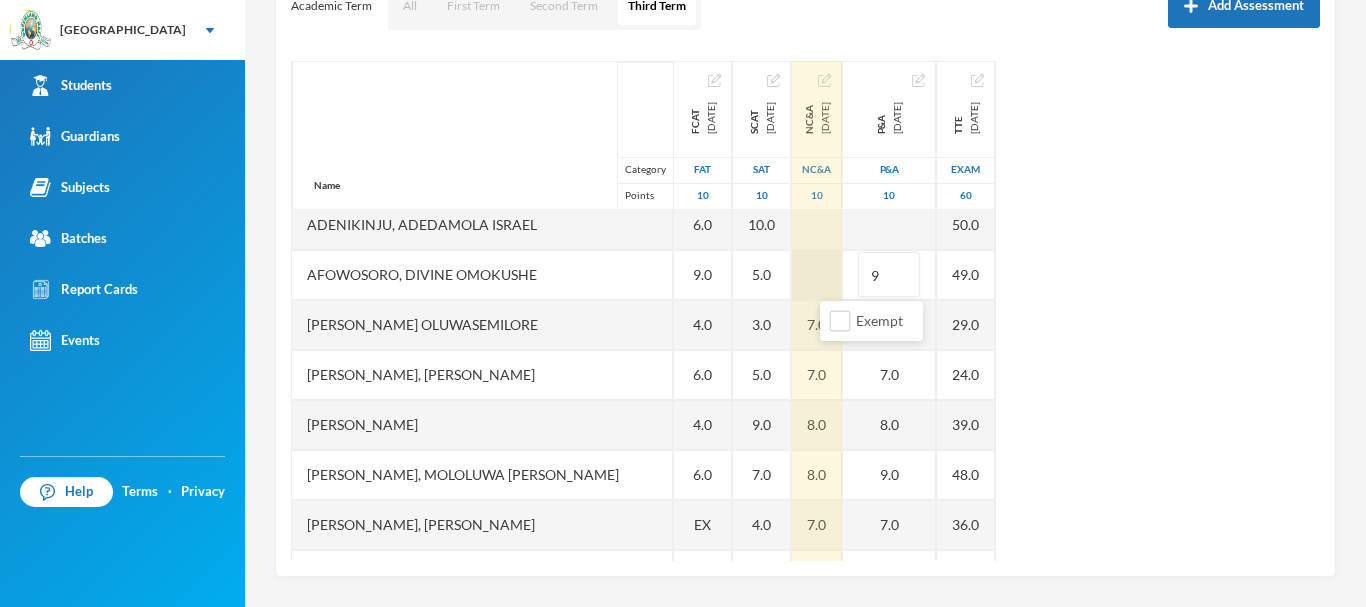click at bounding box center (817, 275) 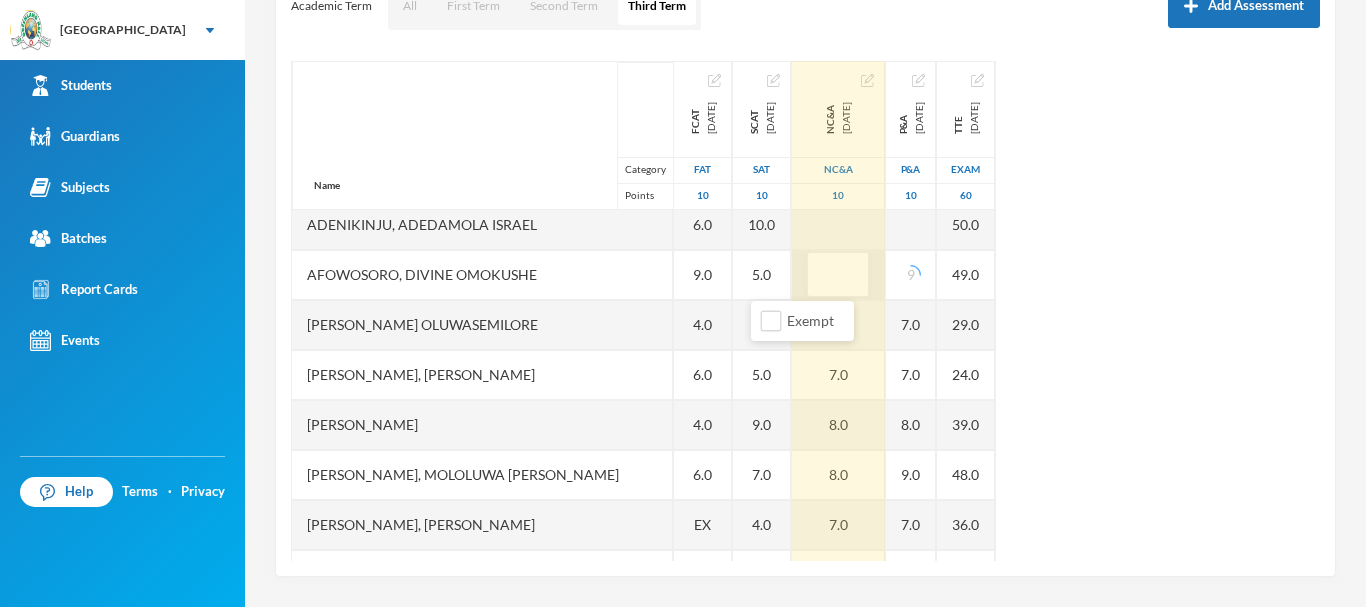 type on "9" 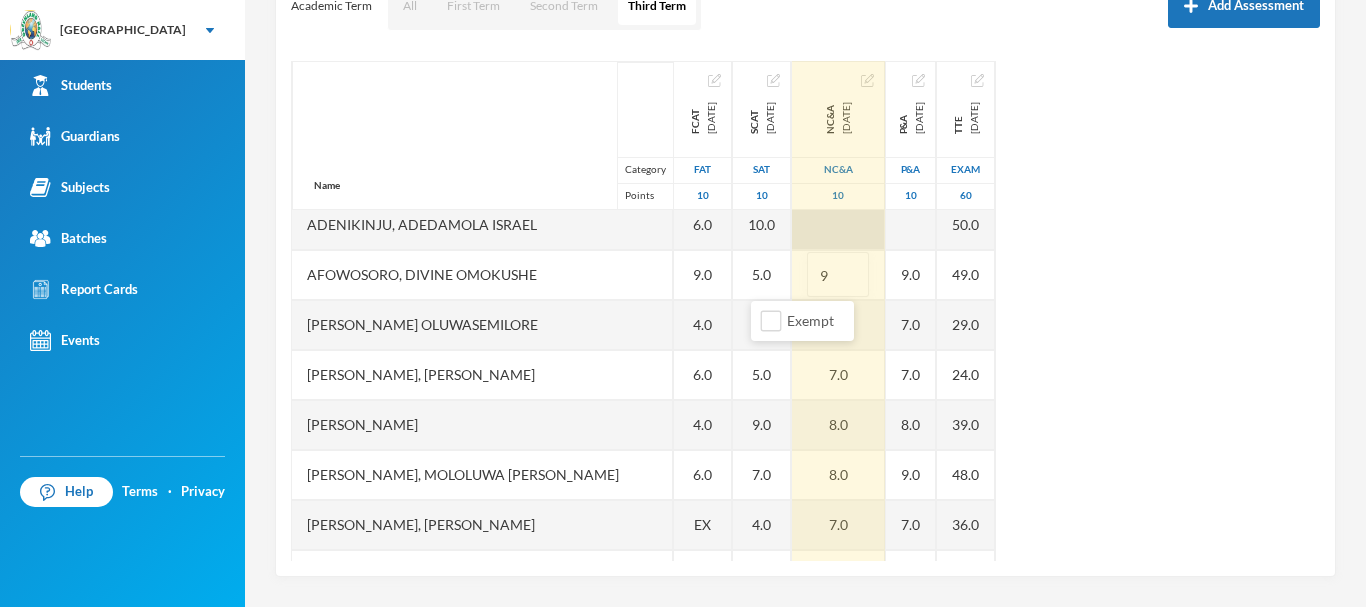 click at bounding box center (838, 225) 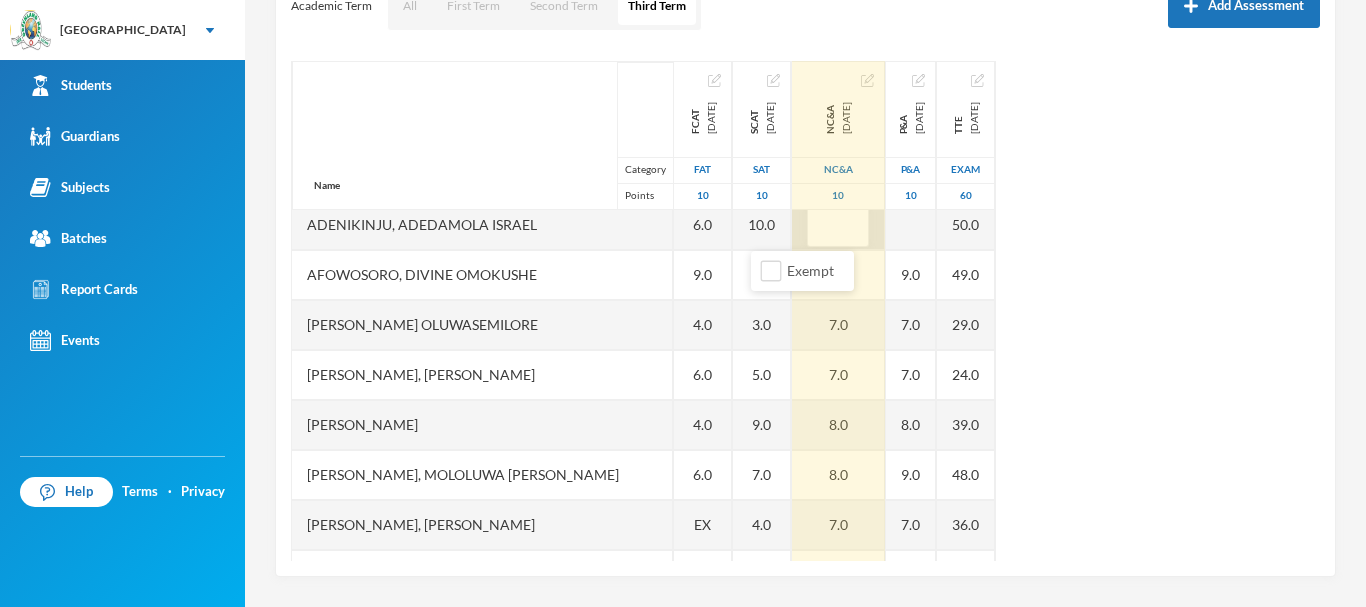 type on "0" 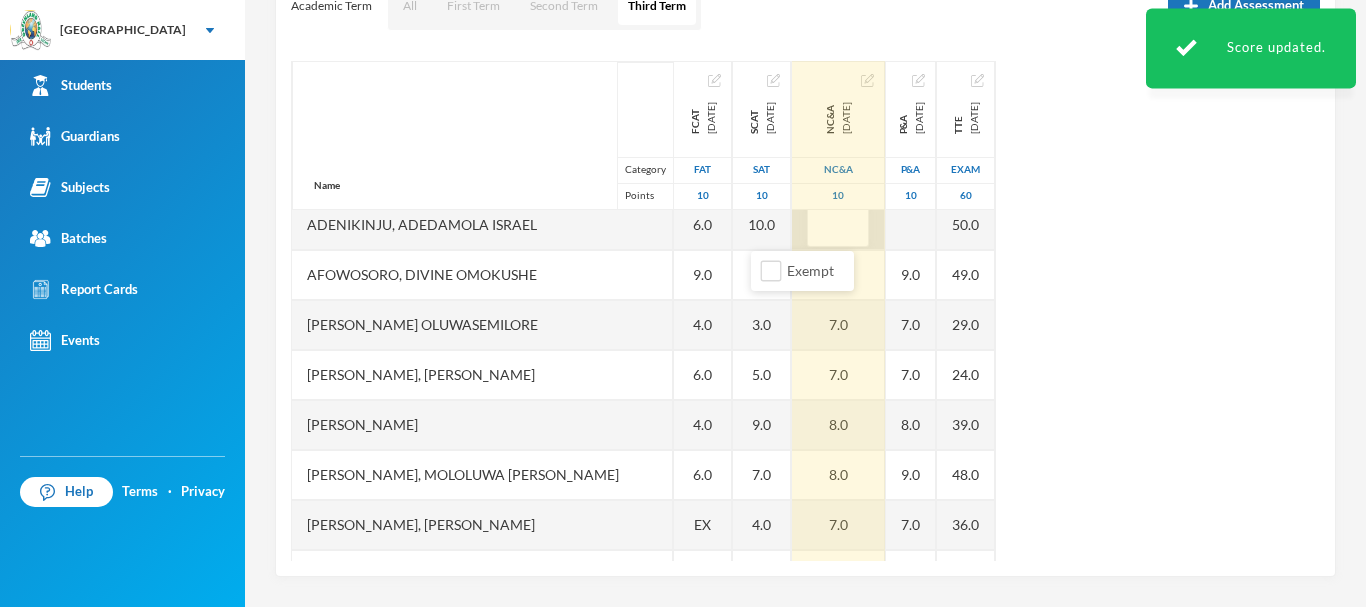 type on "9" 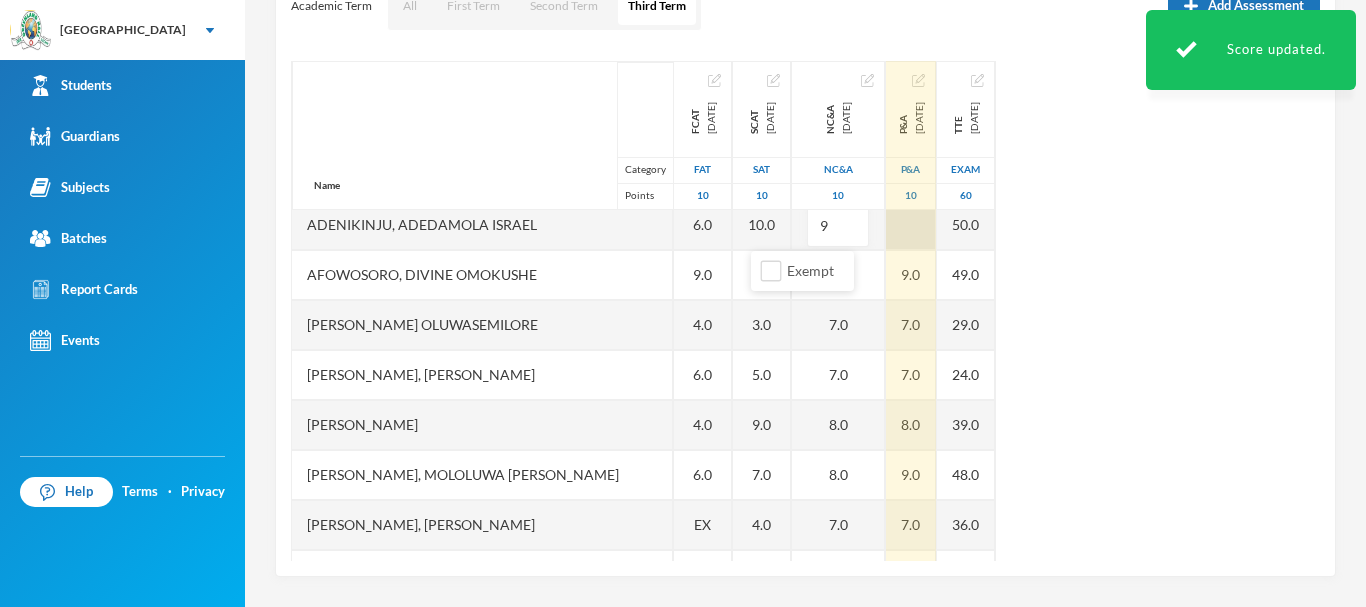 click at bounding box center (911, 225) 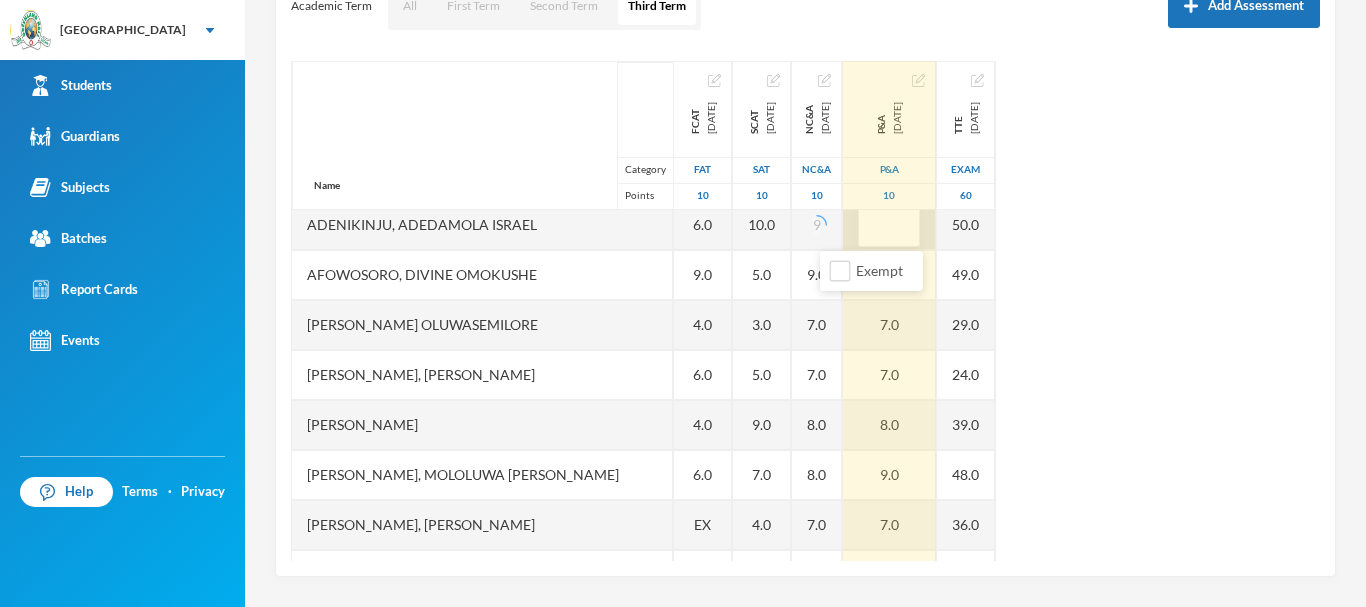 type on "9" 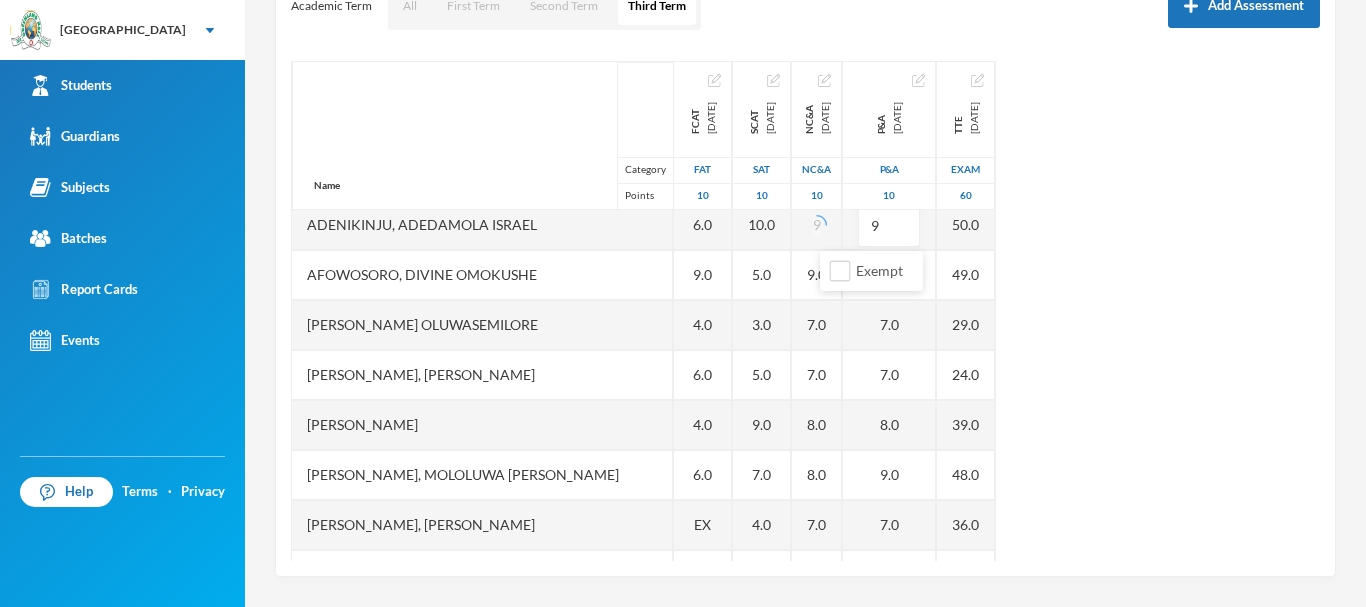 click on "Name   Category Points Abiodun, Stephen Aduragbemi Adams-busali, Maxwell Oshoriameh Adenikinju, Adedamola Israel Afowosoro, Divine Omokushe Ajala, Ayomide Oluwasemilore Ajala, Ifeoluwa Isreal Ajayi, Emmanuel Oluwajomiloju Akande, Mololuwa Esther Akinlaso, Oluwadarisimi Daniel Akinwande, Ojuolape Fauziyat Aladesida, Oladokun Harold Aletan, Oluwadarasimi Esther Arowolo, Divine Funmilayo Bashorun, Balikis Ayomide Iginla, Yesirah Ireoluwa James, Oluwajuwon Victor Jesuwole, Oluwafikayomi Gideon Joseph, Nwachukwu Samuel Kareem, Omoyosola Mubarak Ojewale, Adejuwon Samad Omolade, Motolani Emmanuel Omotoso, Praise Oluwatimilehin Osunde, Emmanuel Osamagbe Oyeniran, Tomiwa Peter Samuel, Oluwasegun David Shuaib, Habeeb Ololade FCAT 2025-05-28 FAT 10 2.0 7.0 6.0 9.0 4.0 6.0 4.0 6.0 EX 3.0 6.0 4.0 5.0 10.0 6.0 3.0 2.0 EX 3.0 2.0 5.0 7.0 EX 8.0 6.0 EX SCAT 2025-06-20 SAT 10 3.0 10.0 5.0 3.0 5.0 9.0 7.0 4.0 3.0 8.0 5.0 3.0 6.0 8.0 3.0 3.0 EX 3.0 9.0 8.0 7.0 EX 5.0 4.0 EX NC&A 2025-07-10 NC&A 10 9 9.0 7.0 7.0 8.0 8.0 7.0 7.0" at bounding box center (805, 311) 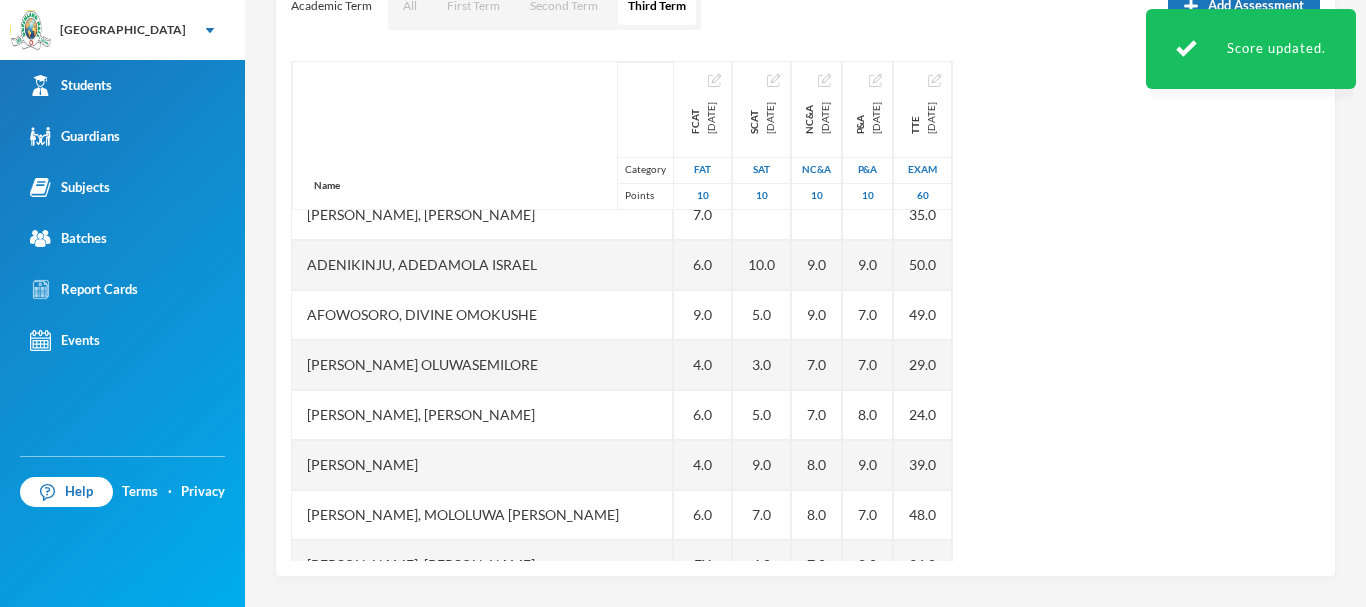 scroll, scrollTop: 0, scrollLeft: 0, axis: both 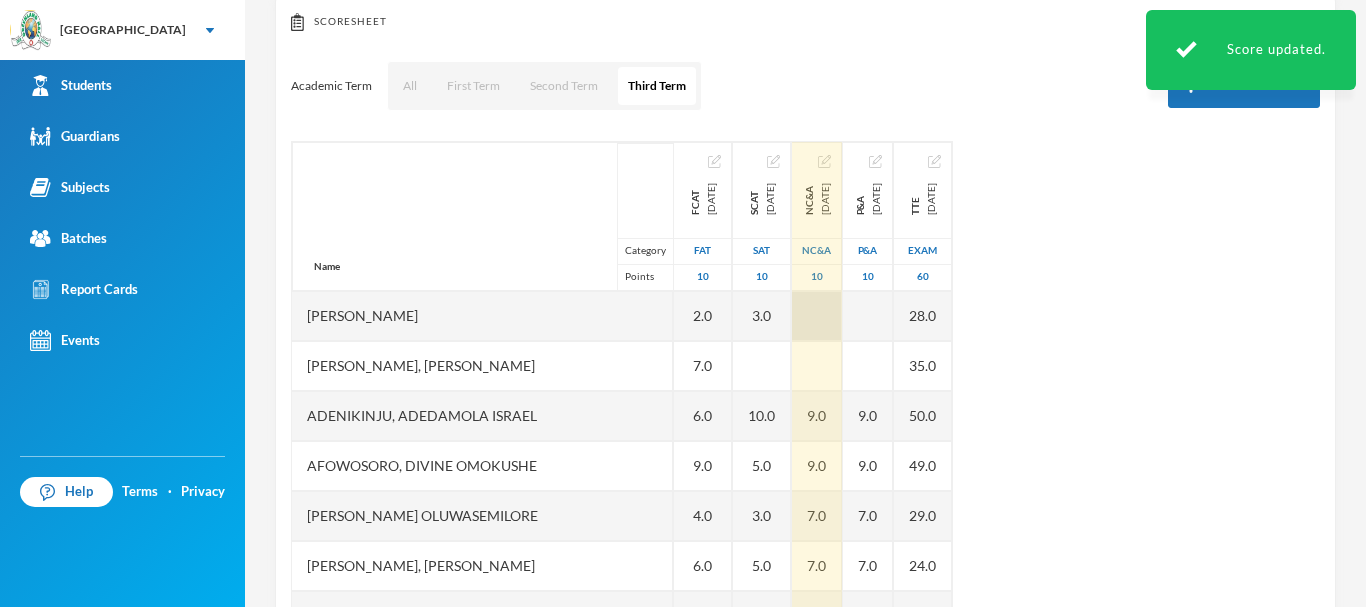 click at bounding box center [817, 316] 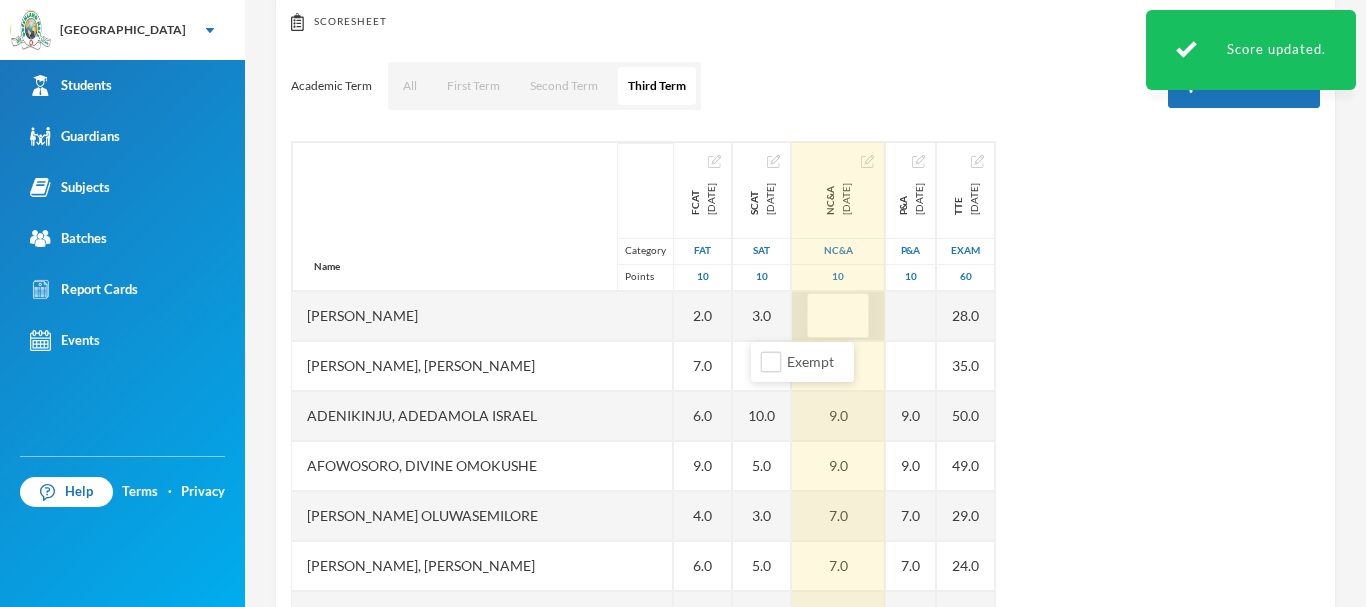 type on "7" 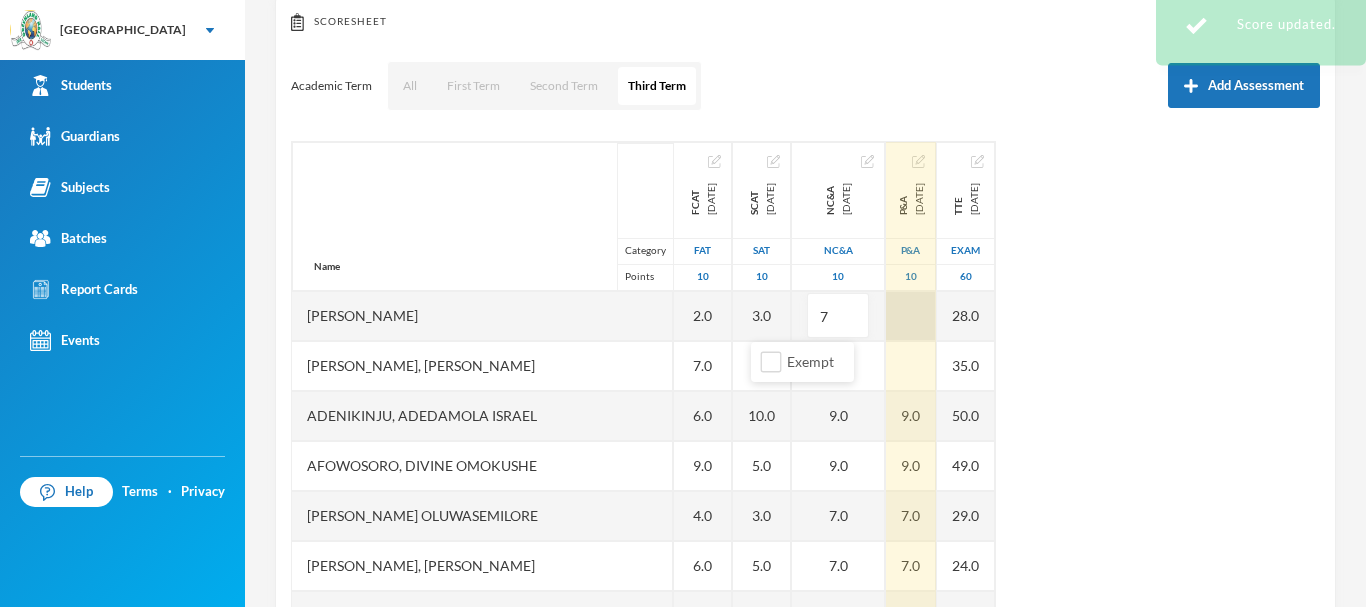 click on "Name   Category Points Abiodun, Stephen Aduragbemi Adams-busali, Maxwell Oshoriameh Adenikinju, Adedamola Israel Afowosoro, Divine Omokushe Ajala, Ayomide Oluwasemilore Ajala, Ifeoluwa Isreal Ajayi, Emmanuel Oluwajomiloju Akande, Mololuwa Esther Akinlaso, Oluwadarisimi Daniel Akinwande, Ojuolape Fauziyat Aladesida, Oladokun Harold Aletan, Oluwadarasimi Esther Arowolo, Divine Funmilayo Bashorun, Balikis Ayomide Iginla, Yesirah Ireoluwa James, Oluwajuwon Victor Jesuwole, Oluwafikayomi Gideon Joseph, Nwachukwu Samuel Kareem, Omoyosola Mubarak Ojewale, Adejuwon Samad Omolade, Motolani Emmanuel Omotoso, Praise Oluwatimilehin Osunde, Emmanuel Osamagbe Oyeniran, Tomiwa Peter Samuel, Oluwasegun David Shuaib, Habeeb Ololade FCAT 2025-05-28 FAT 10 2.0 7.0 6.0 9.0 4.0 6.0 4.0 6.0 EX 3.0 6.0 4.0 5.0 10.0 6.0 3.0 2.0 EX 3.0 2.0 5.0 7.0 EX 8.0 6.0 EX SCAT 2025-06-20 SAT 10 3.0 10.0 5.0 3.0 5.0 9.0 7.0 4.0 3.0 8.0 5.0 3.0 6.0 8.0 3.0 3.0 EX 3.0 9.0 8.0 7.0 EX 5.0 4.0 EX NC&A 2025-07-10 NC&A 10 7 9.0 9.0 7.0 7.0 8.0 8.0 7.0" at bounding box center [805, 391] 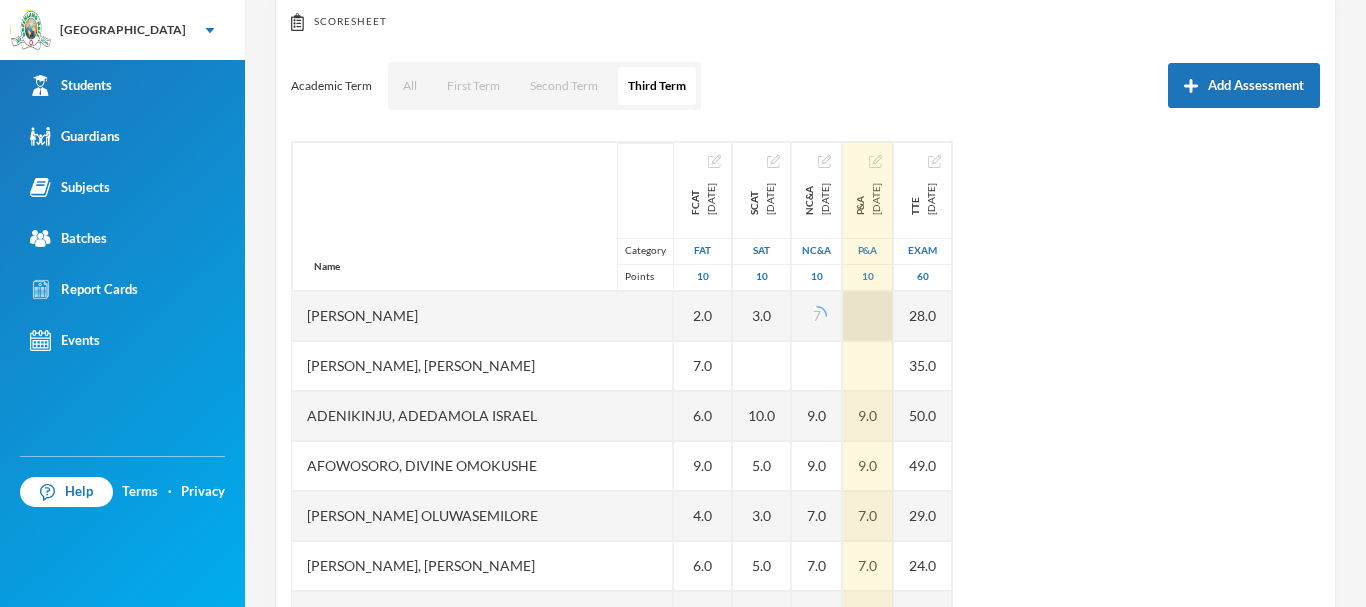 click at bounding box center [868, 316] 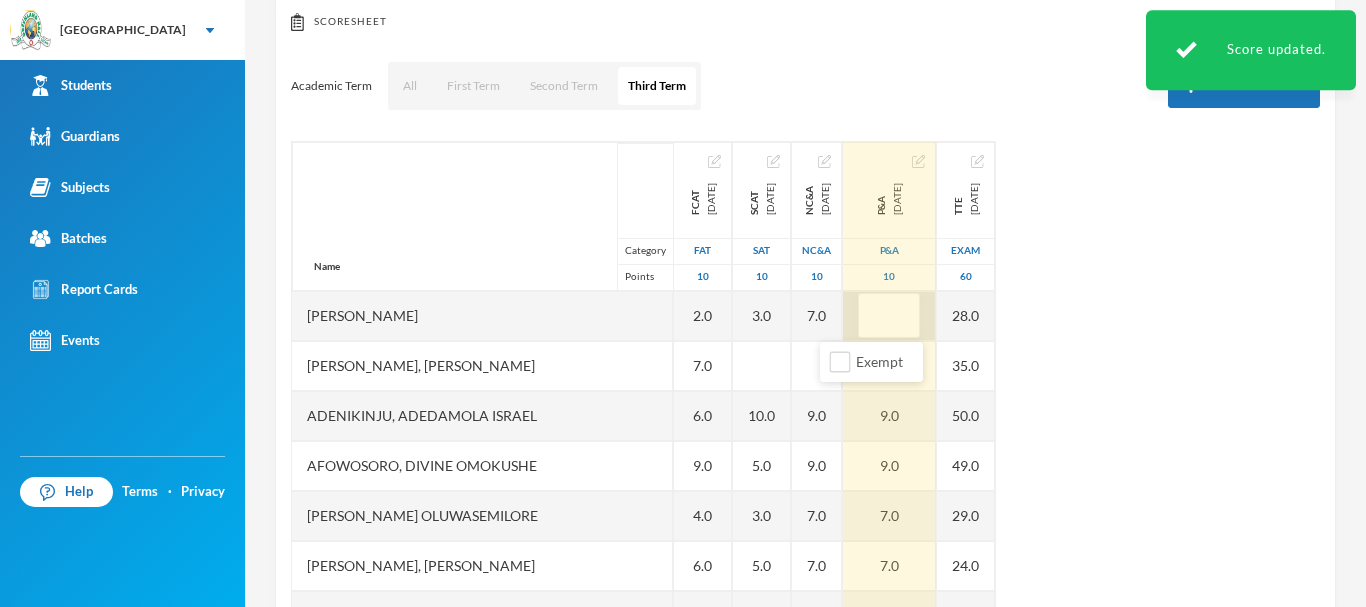 type on "7" 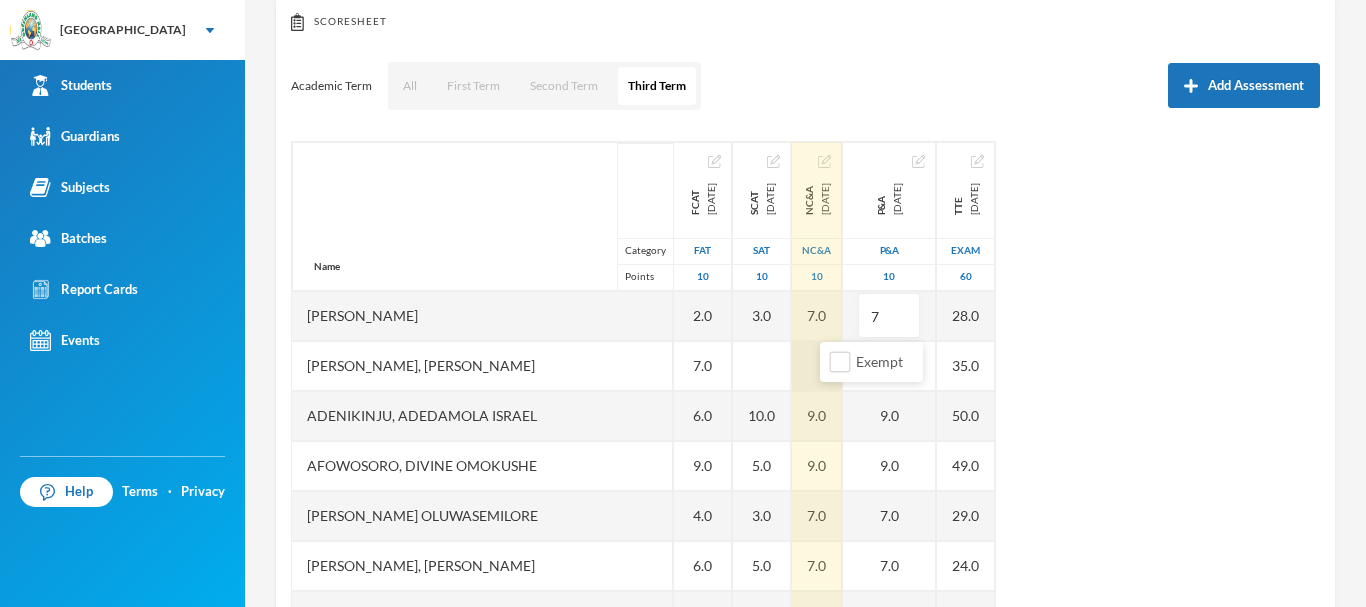 click at bounding box center [817, 366] 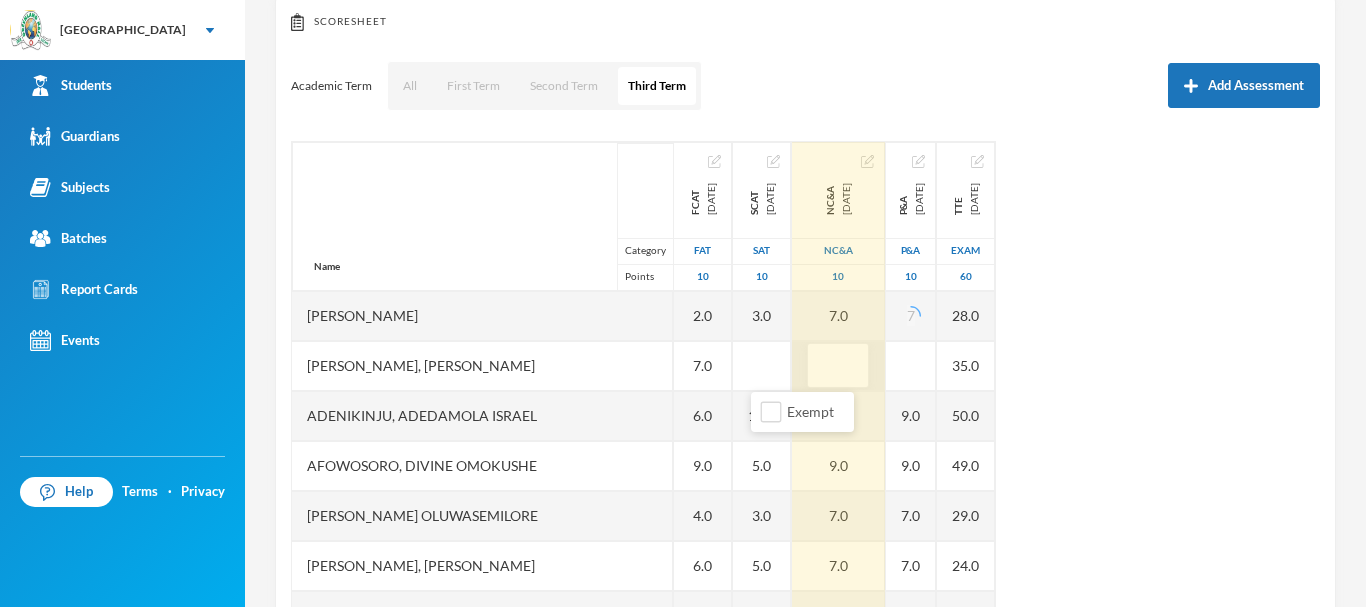 type on "8" 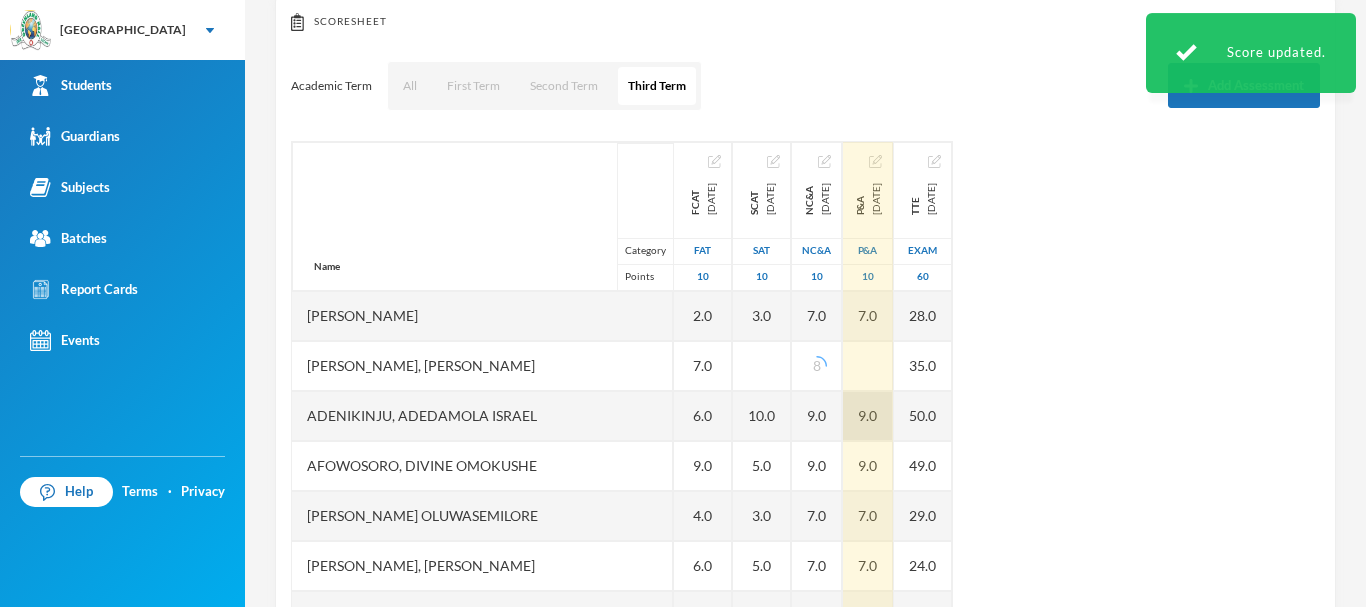 click at bounding box center (868, 366) 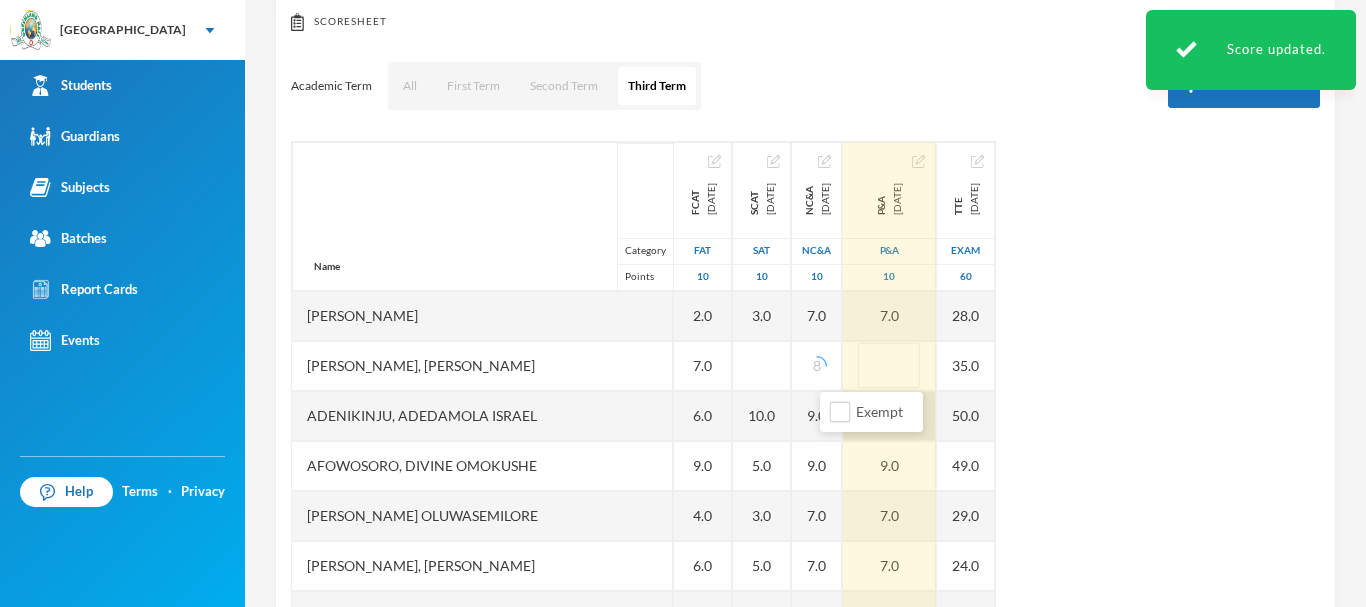 type on "7" 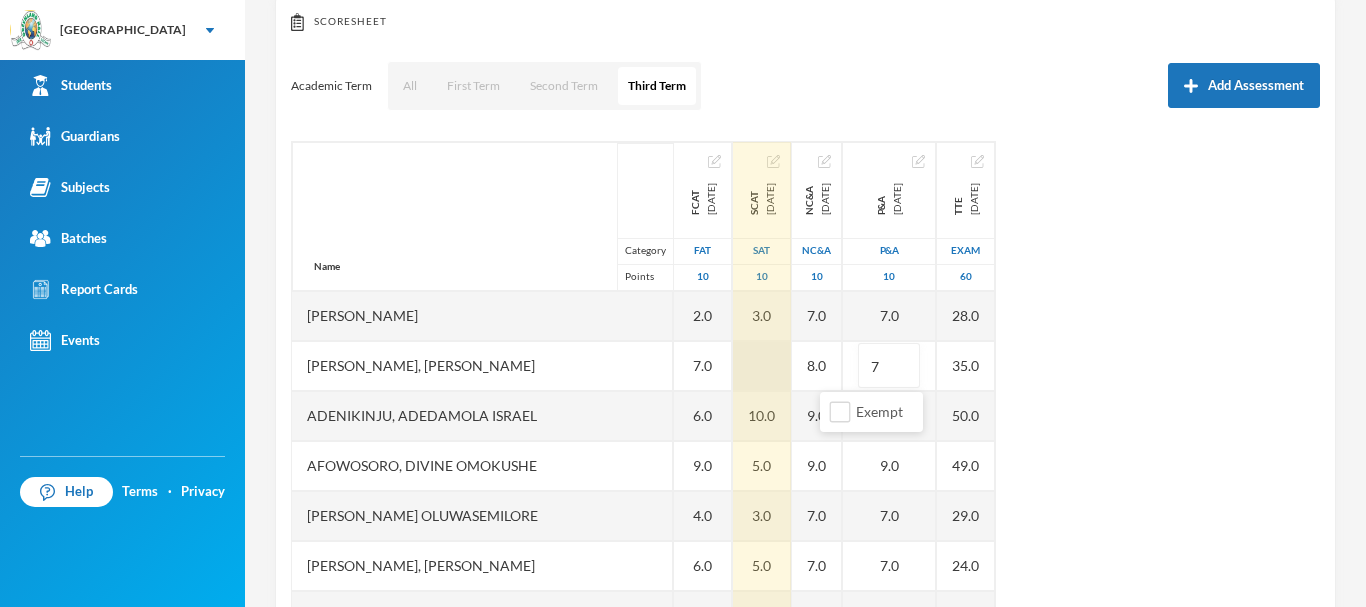 click at bounding box center [762, 366] 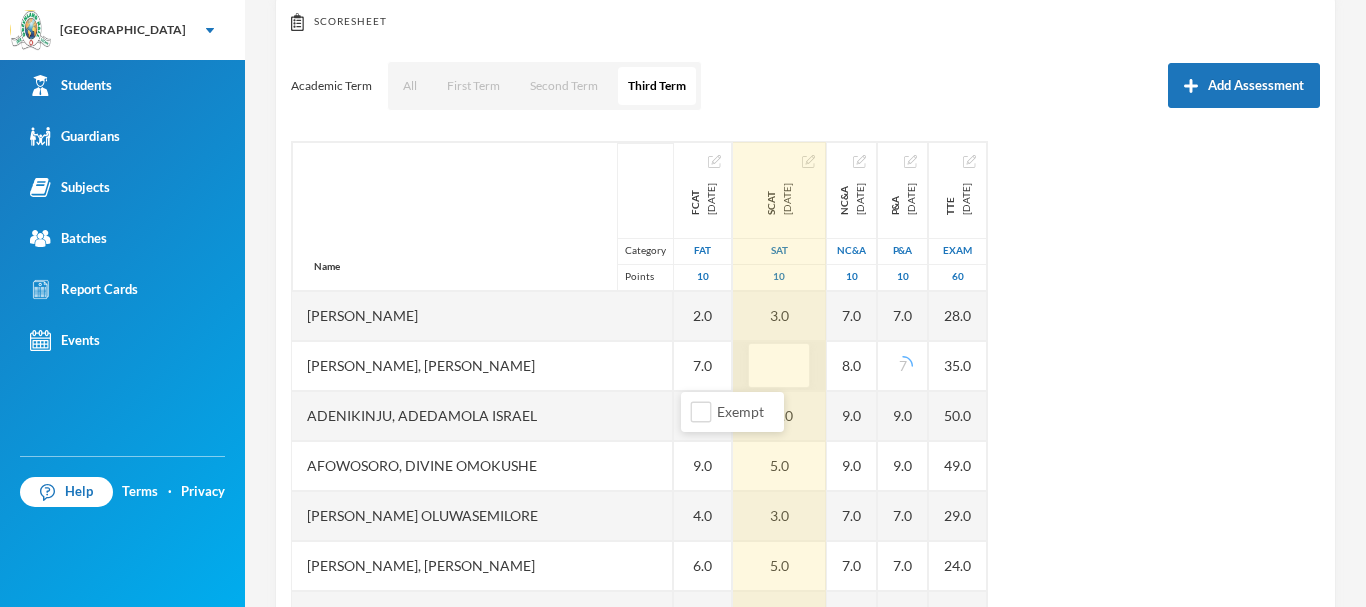 type on "5" 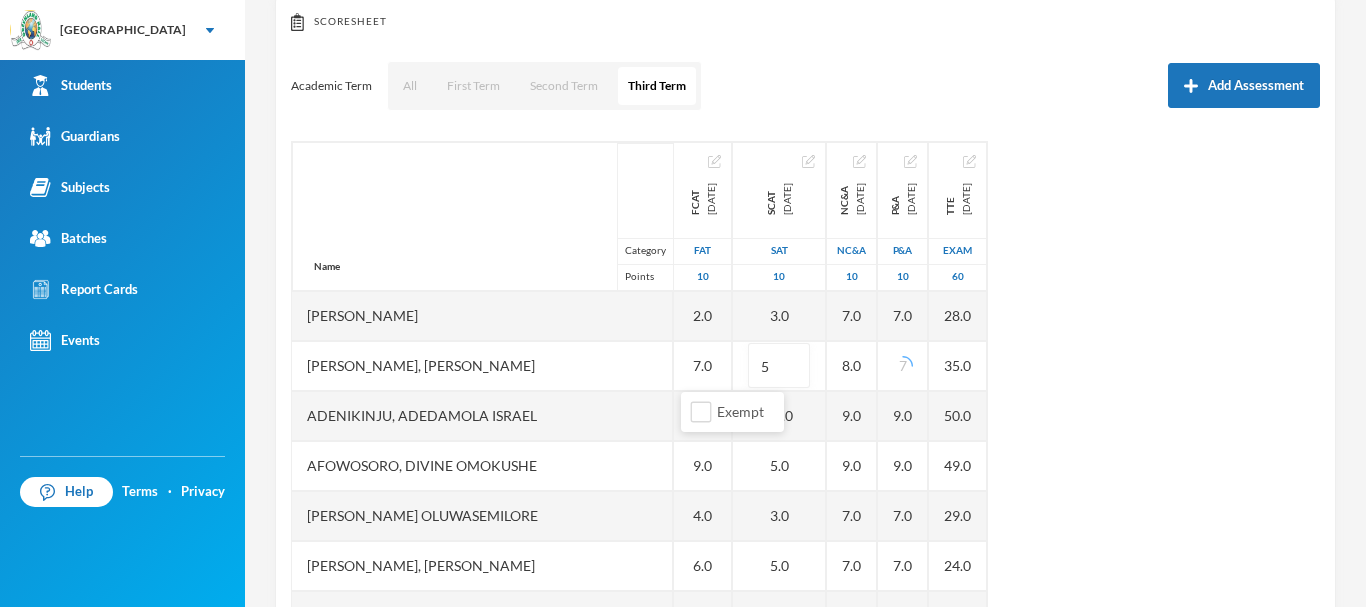 click on "Name   Category Points Abiodun, Stephen Aduragbemi Adams-busali, Maxwell Oshoriameh Adenikinju, Adedamola Israel Afowosoro, Divine Omokushe Ajala, Ayomide Oluwasemilore Ajala, Ifeoluwa Isreal Ajayi, Emmanuel Oluwajomiloju Akande, Mololuwa Esther Akinlaso, Oluwadarisimi Daniel Akinwande, Ojuolape Fauziyat Aladesida, Oladokun Harold Aletan, Oluwadarasimi Esther Arowolo, Divine Funmilayo Bashorun, Balikis Ayomide Iginla, Yesirah Ireoluwa James, Oluwajuwon Victor Jesuwole, Oluwafikayomi Gideon Joseph, Nwachukwu Samuel Kareem, Omoyosola Mubarak Ojewale, Adejuwon Samad Omolade, Motolani Emmanuel Omotoso, Praise Oluwatimilehin Osunde, Emmanuel Osamagbe Oyeniran, Tomiwa Peter Samuel, Oluwasegun David Shuaib, Habeeb Ololade FCAT 2025-05-28 FAT 10 2.0 7.0 6.0 9.0 4.0 6.0 4.0 6.0 EX 3.0 6.0 4.0 5.0 10.0 6.0 3.0 2.0 EX 3.0 2.0 5.0 7.0 EX 8.0 6.0 EX SCAT 2025-06-20 SAT 10 3.0 5 10.0 5.0 3.0 5.0 9.0 7.0 4.0 3.0 8.0 5.0 3.0 6.0 8.0 3.0 3.0 EX 3.0 9.0 8.0 7.0 EX 5.0 4.0 EX NC&A 2025-07-10 NC&A 10 7.0 8.0 9.0 9.0 7.0 7.0 8.0" at bounding box center [805, 391] 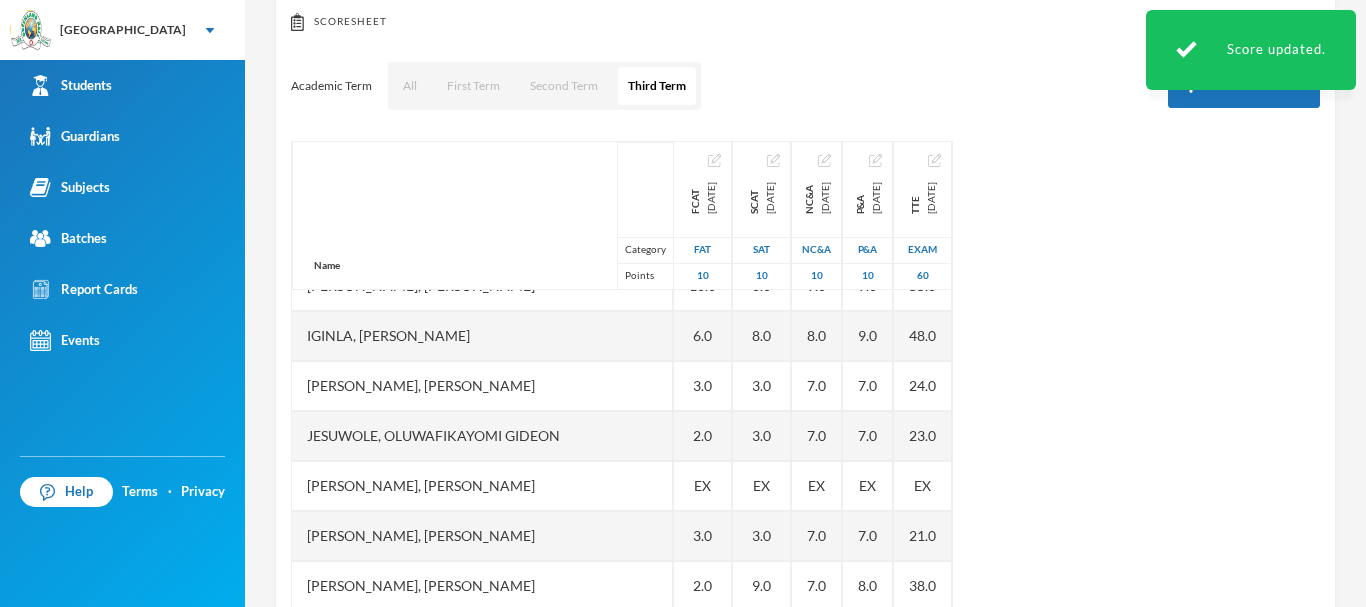 scroll, scrollTop: 951, scrollLeft: 0, axis: vertical 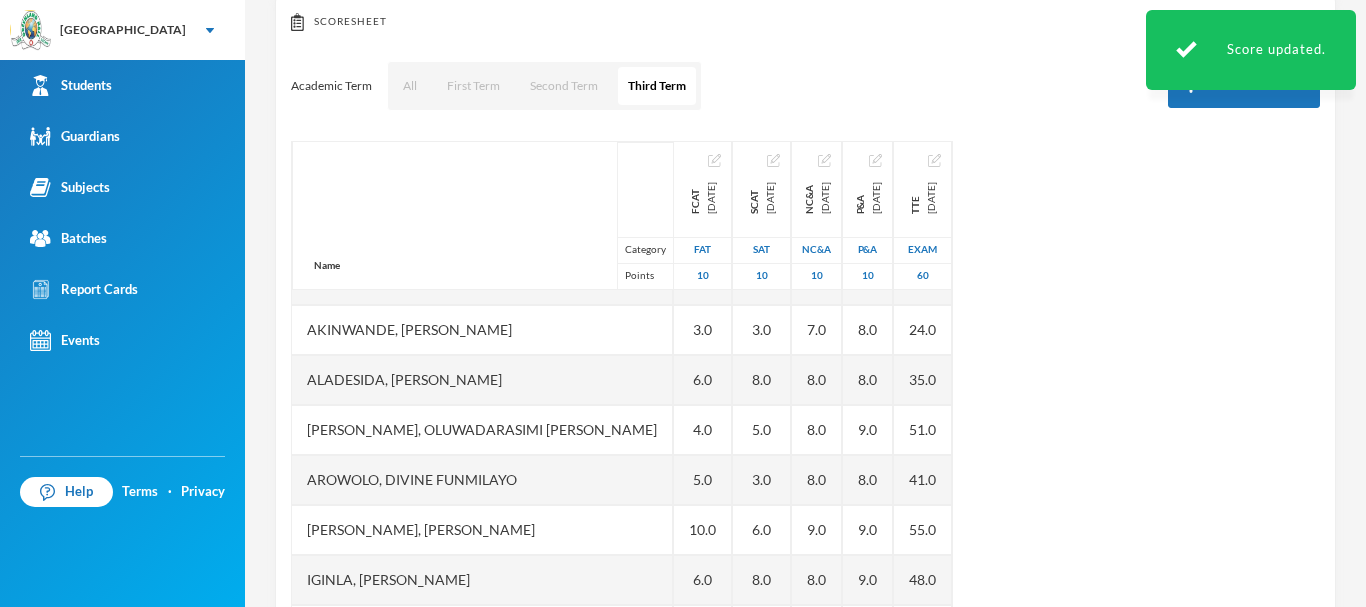 click on "Gabriel Olujimi gabriel.olujimi@greenlandhall.org Options Physics SS 2 - A (2024/2025) Student List Score Sheet Assessments  Scoresheet Academic Term All First Term Second Term Third Term Add Assessment Name   Category Points Abiodun, Stephen Aduragbemi Adams-busali, Maxwell Oshoriameh Adenikinju, Adedamola Israel Afowosoro, Divine Omokushe Ajala, Ayomide Oluwasemilore Ajala, Ifeoluwa Isreal Ajayi, Emmanuel Oluwajomiloju Akande, Mololuwa Esther Akinlaso, Oluwadarisimi Daniel Akinwande, Ojuolape Fauziyat Aladesida, Oladokun Harold Aletan, Oluwadarasimi Esther Arowolo, Divine Funmilayo Bashorun, Balikis Ayomide Iginla, Yesirah Ireoluwa James, Oluwajuwon Victor Jesuwole, Oluwafikayomi Gideon Joseph, Nwachukwu Samuel Kareem, Omoyosola Mubarak Ojewale, Adejuwon Samad Omolade, Motolani Emmanuel Omotoso, Praise Oluwatimilehin Osunde, Emmanuel Osamagbe Oyeniran, Tomiwa Peter Samuel, Oluwasegun David Shuaib, Habeeb Ololade FCAT 2025-05-28 FAT 10 2.0 7.0 6.0 9.0 4.0 6.0 4.0 6.0 EX 3.0 6.0 4.0 5.0 10.0 6.0 3.0 2.0 EX" at bounding box center [805, 303] 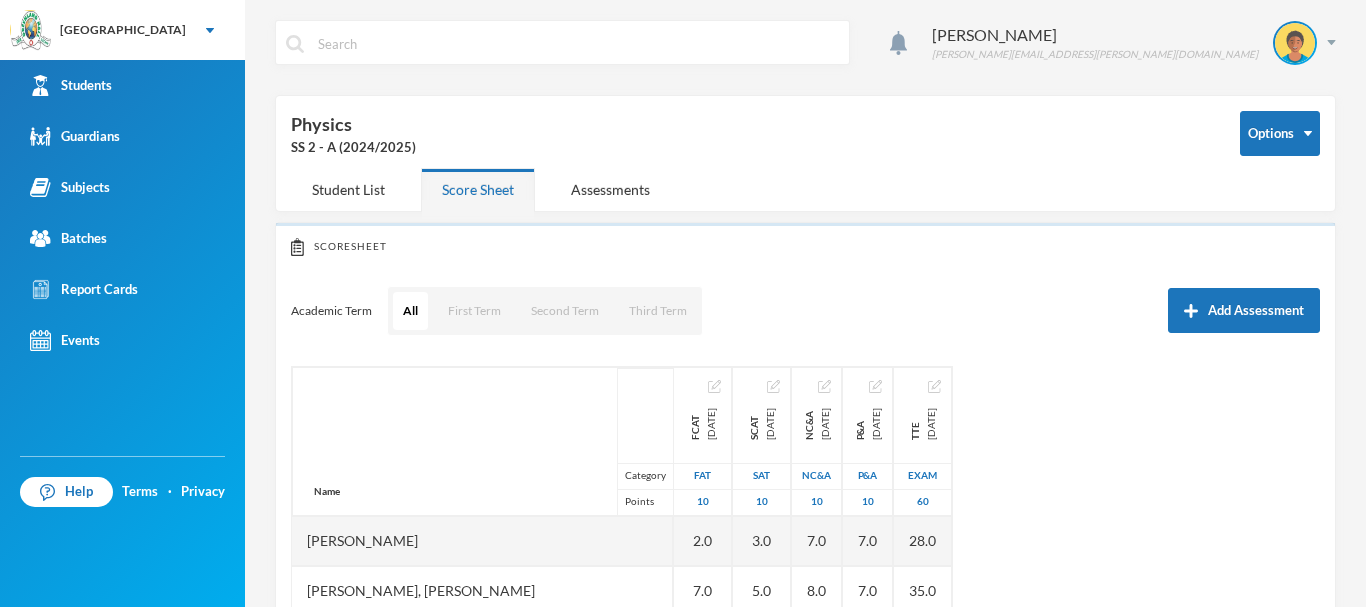 scroll, scrollTop: 0, scrollLeft: 0, axis: both 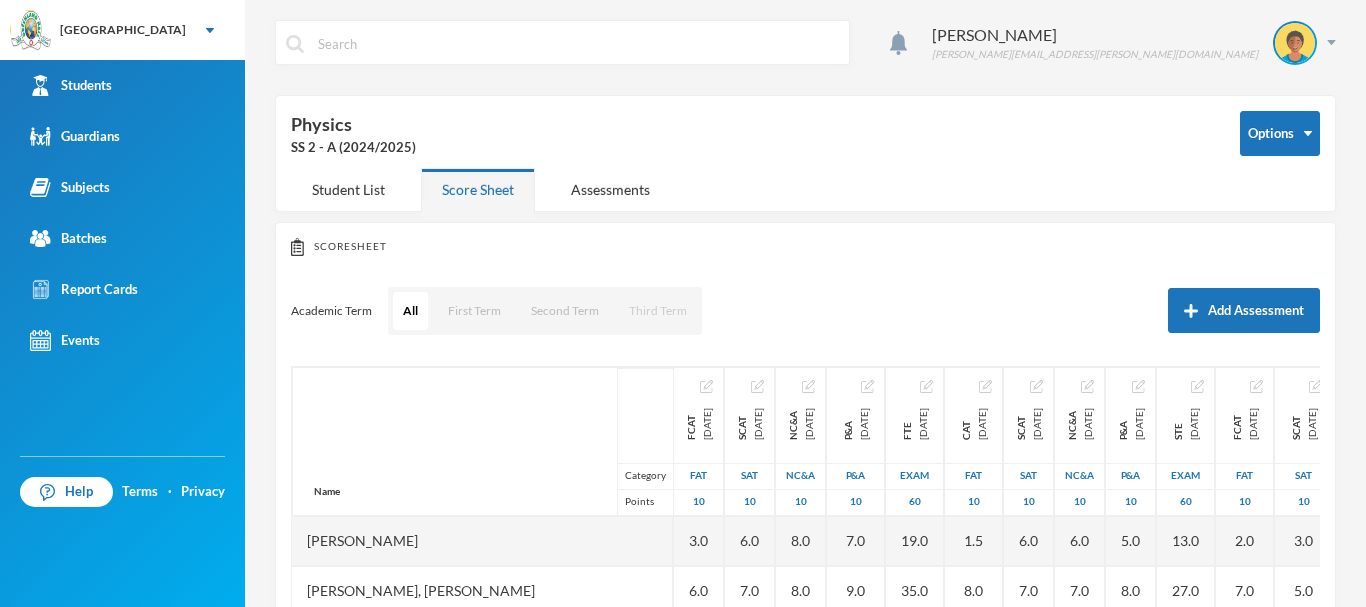 click on "Third Term" at bounding box center [658, 311] 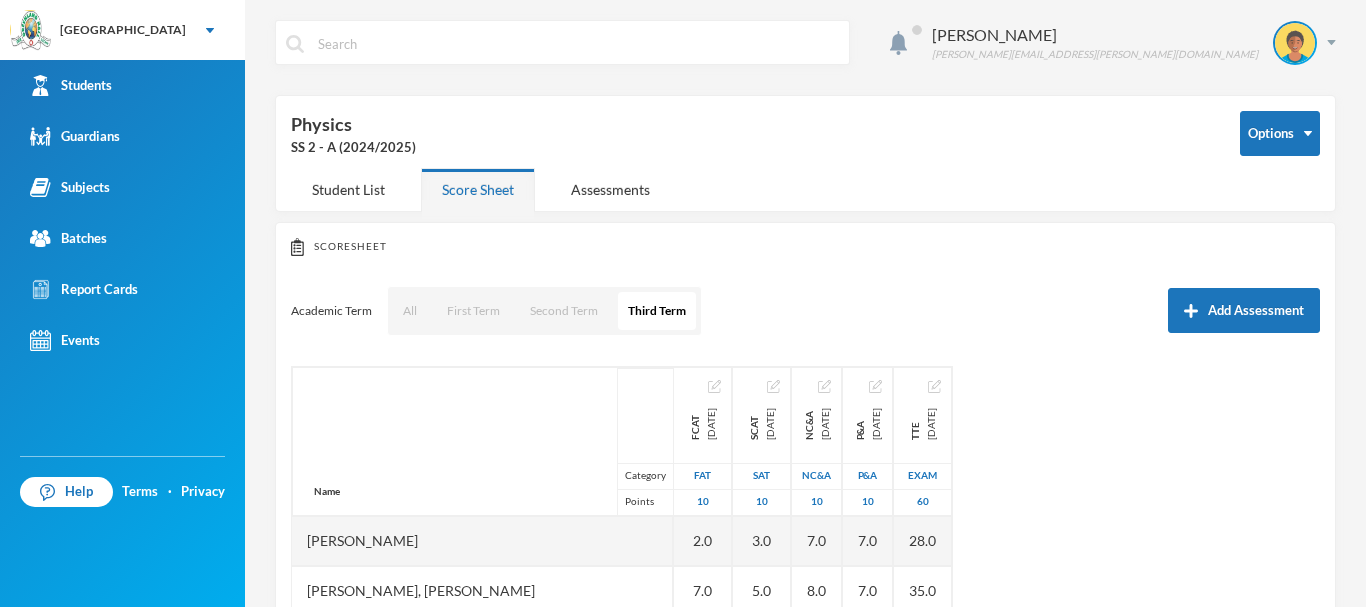 type 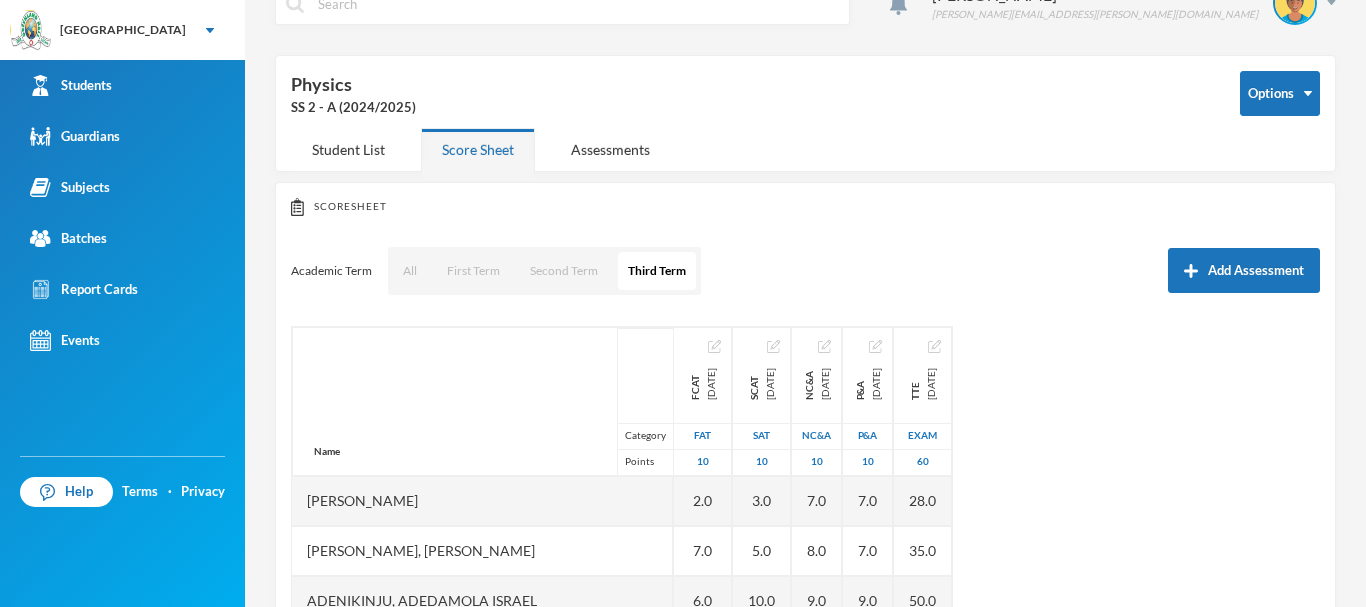 scroll, scrollTop: 305, scrollLeft: 0, axis: vertical 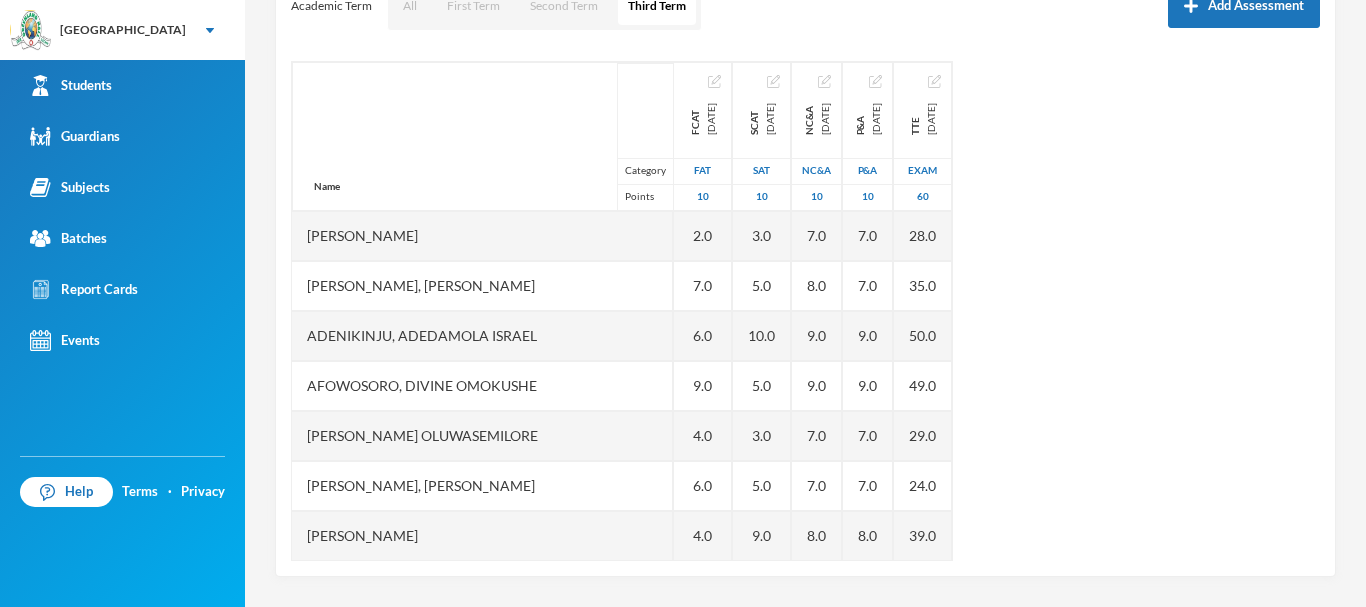 drag, startPoint x: 1304, startPoint y: 216, endPoint x: 1291, endPoint y: 207, distance: 15.811388 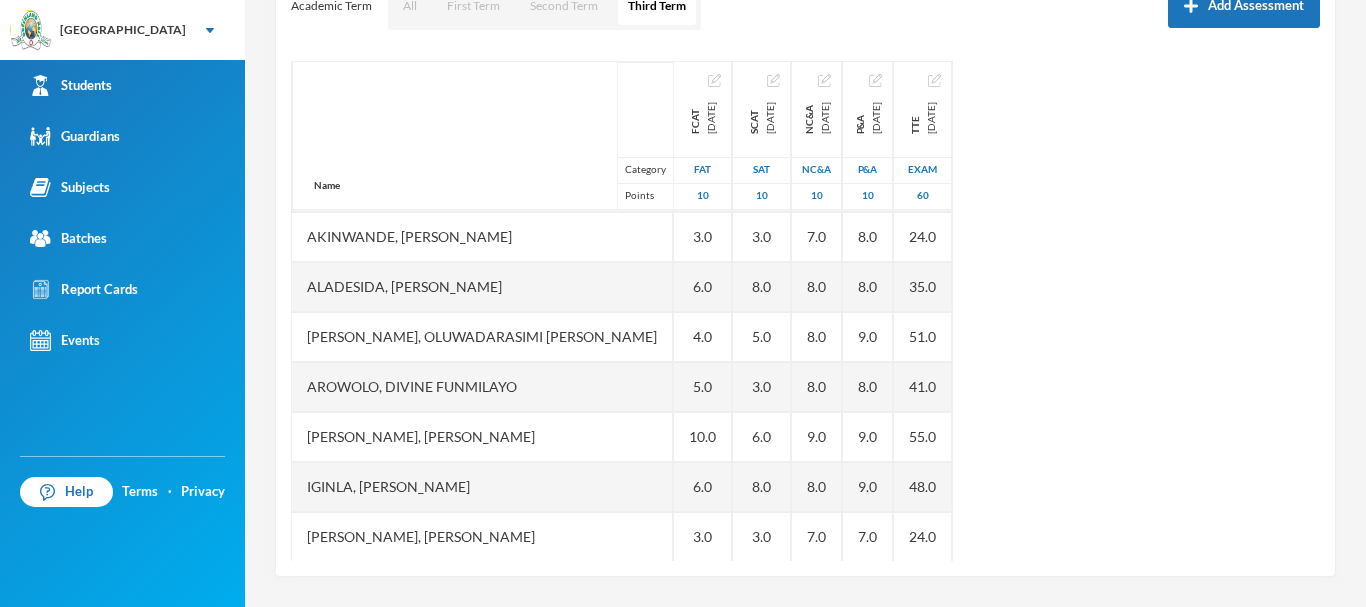scroll, scrollTop: 12, scrollLeft: 0, axis: vertical 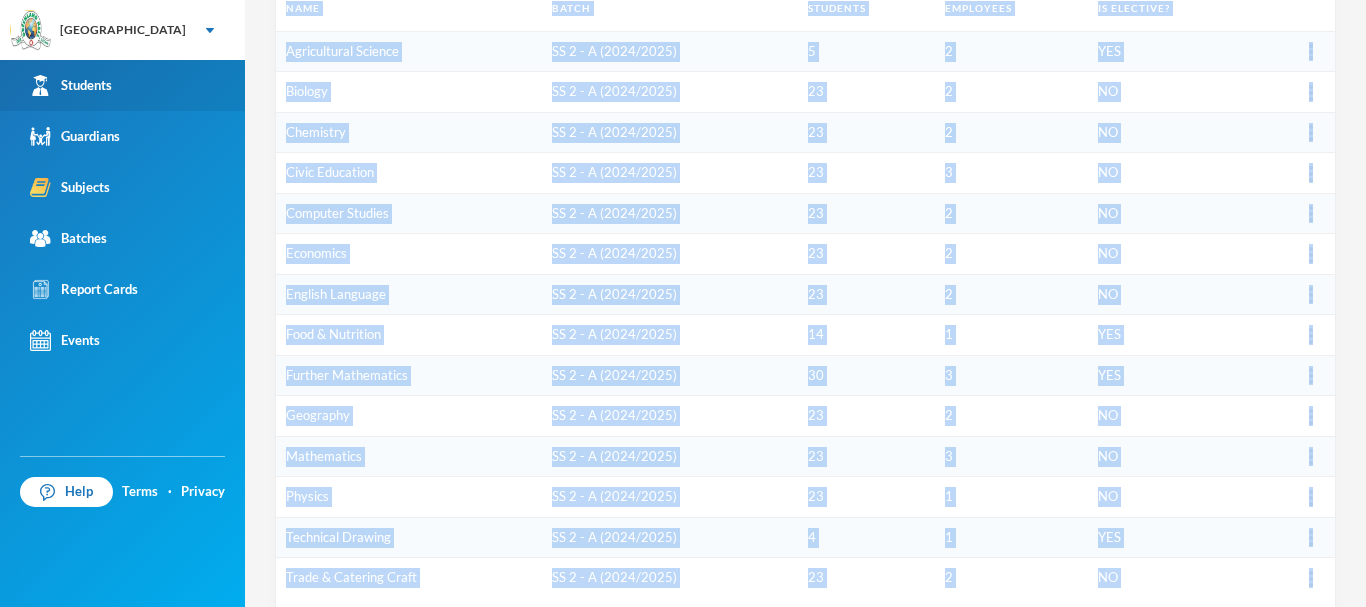 click on "Students" at bounding box center (122, 85) 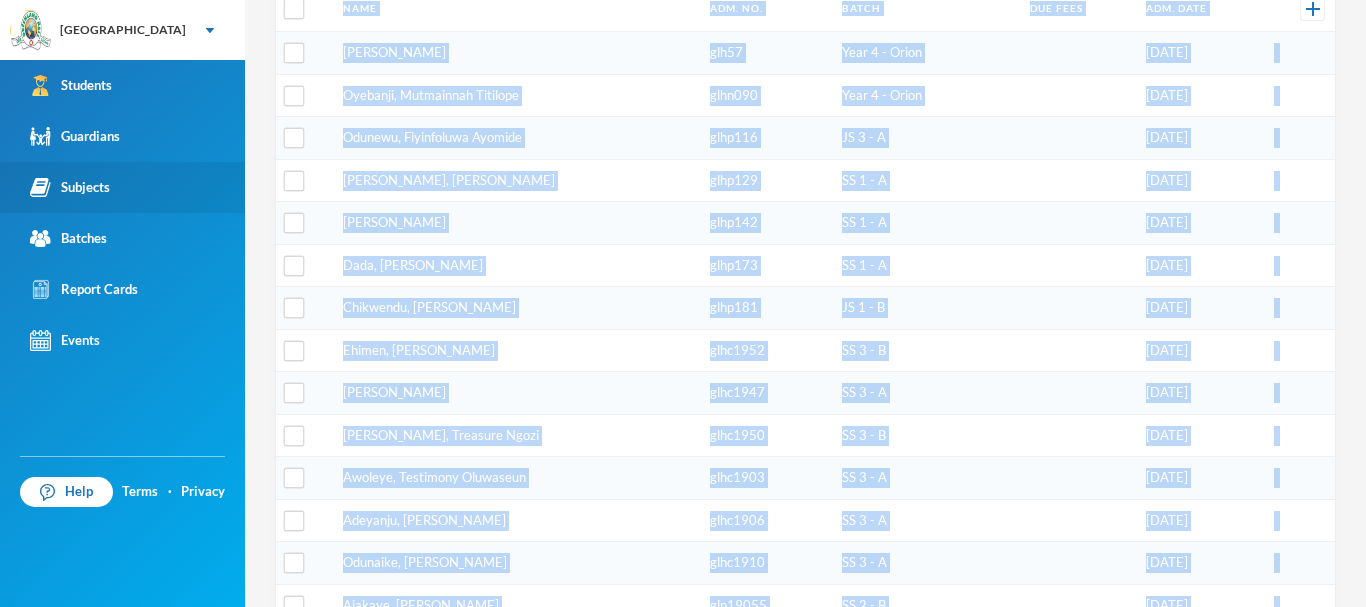 click on "Subjects" at bounding box center [70, 187] 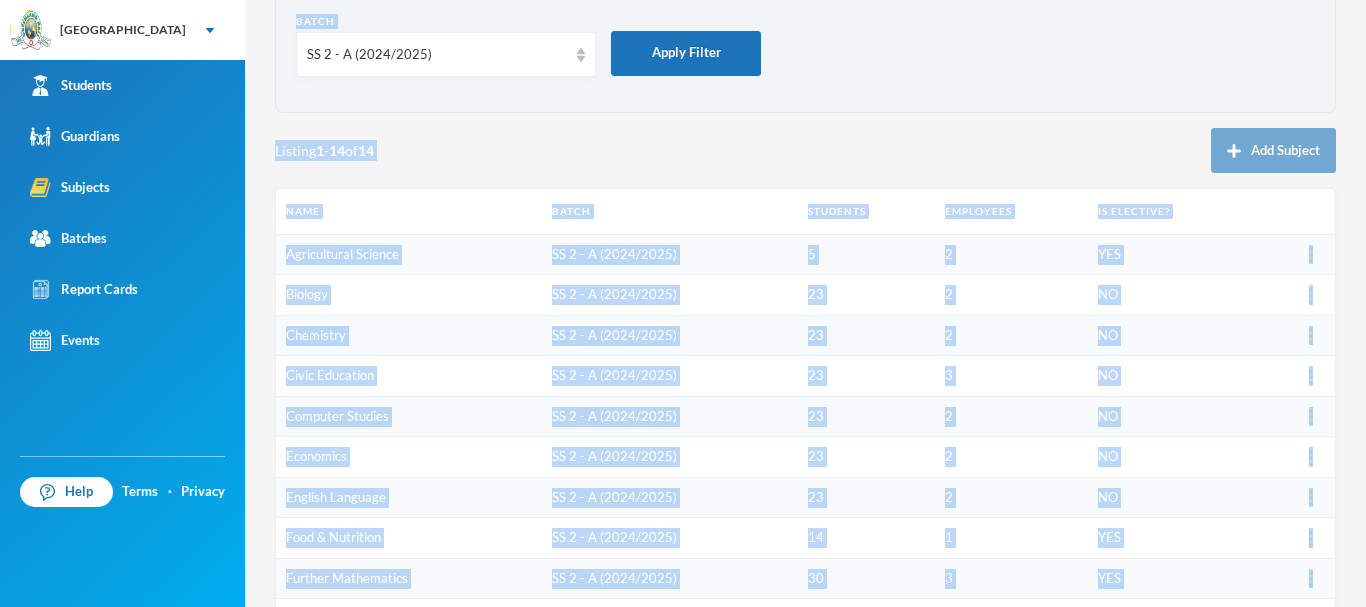 scroll, scrollTop: 68, scrollLeft: 0, axis: vertical 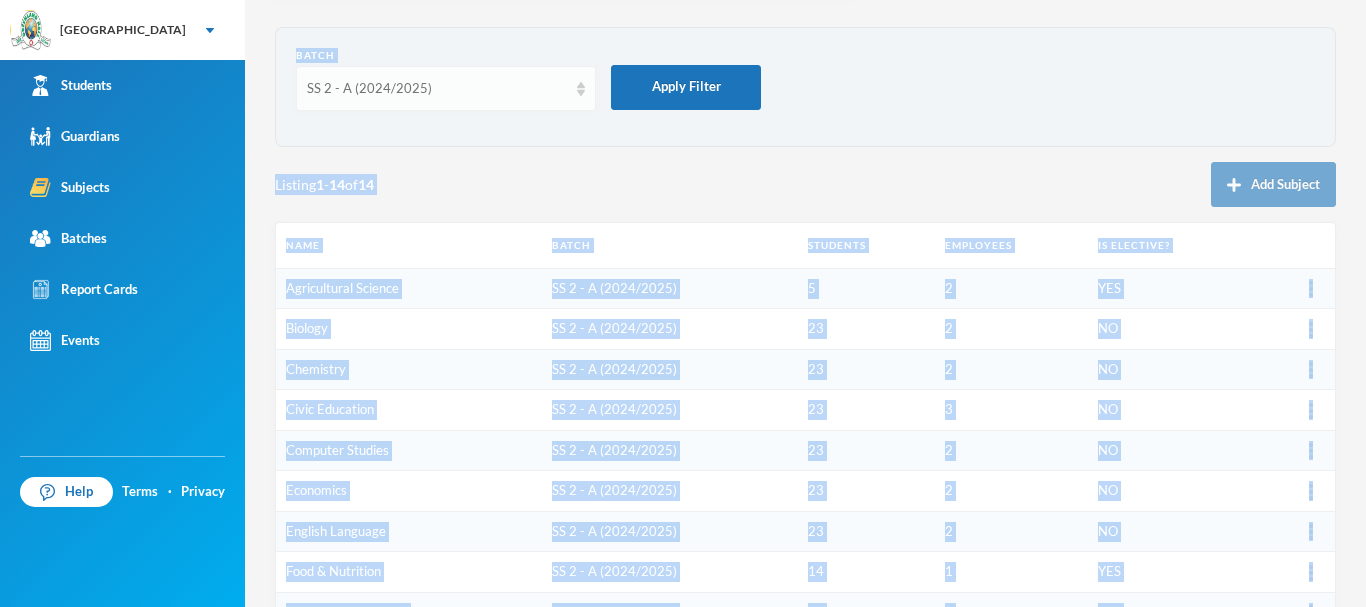 click at bounding box center (581, 89) 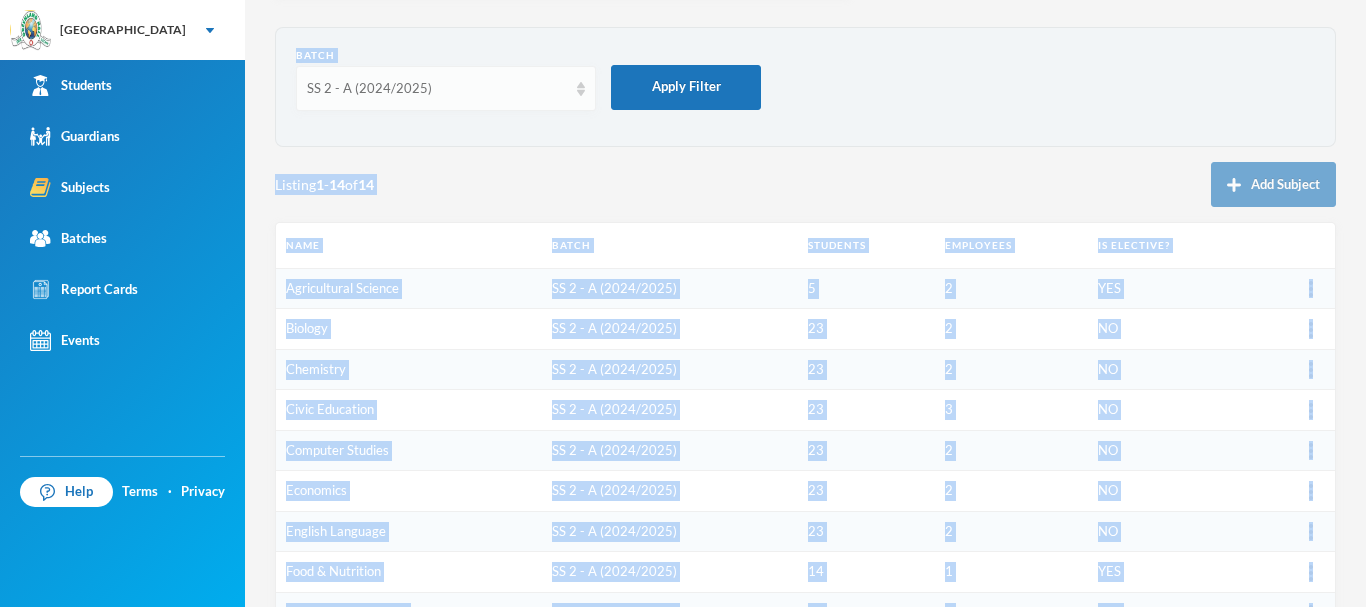 click on "SS 2 - A (2024/2025)" at bounding box center [446, 88] 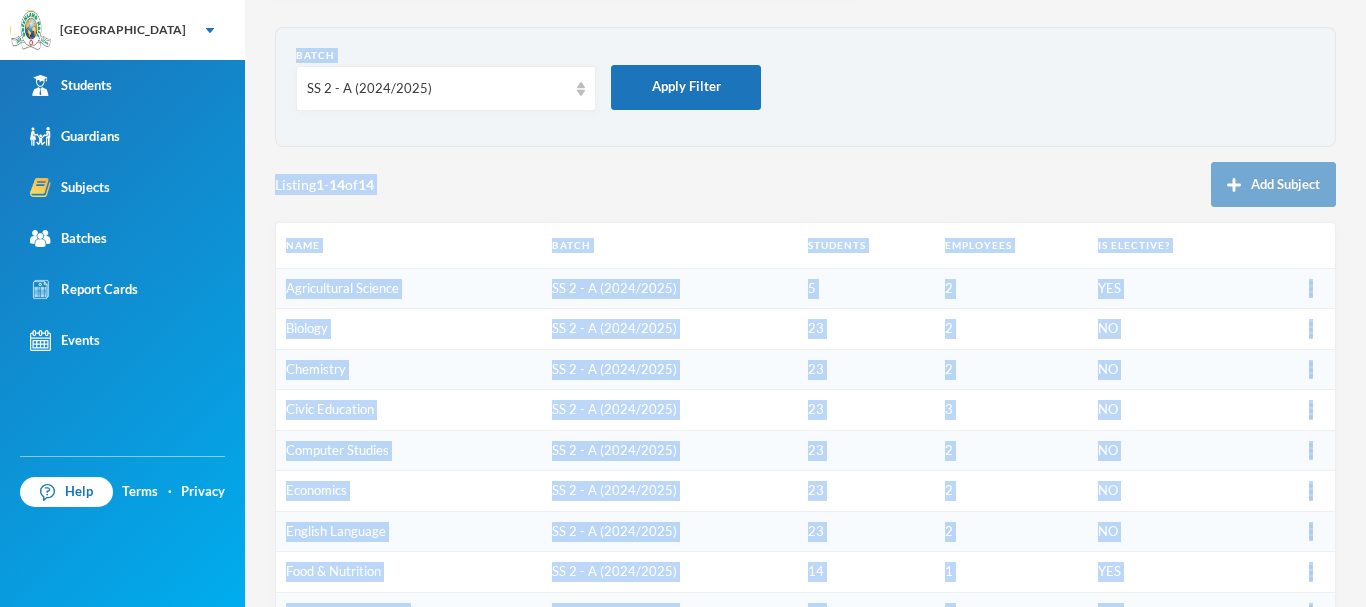 click on "Batch SS 2 - A (2024/2025) Apply Filter" at bounding box center (805, 87) 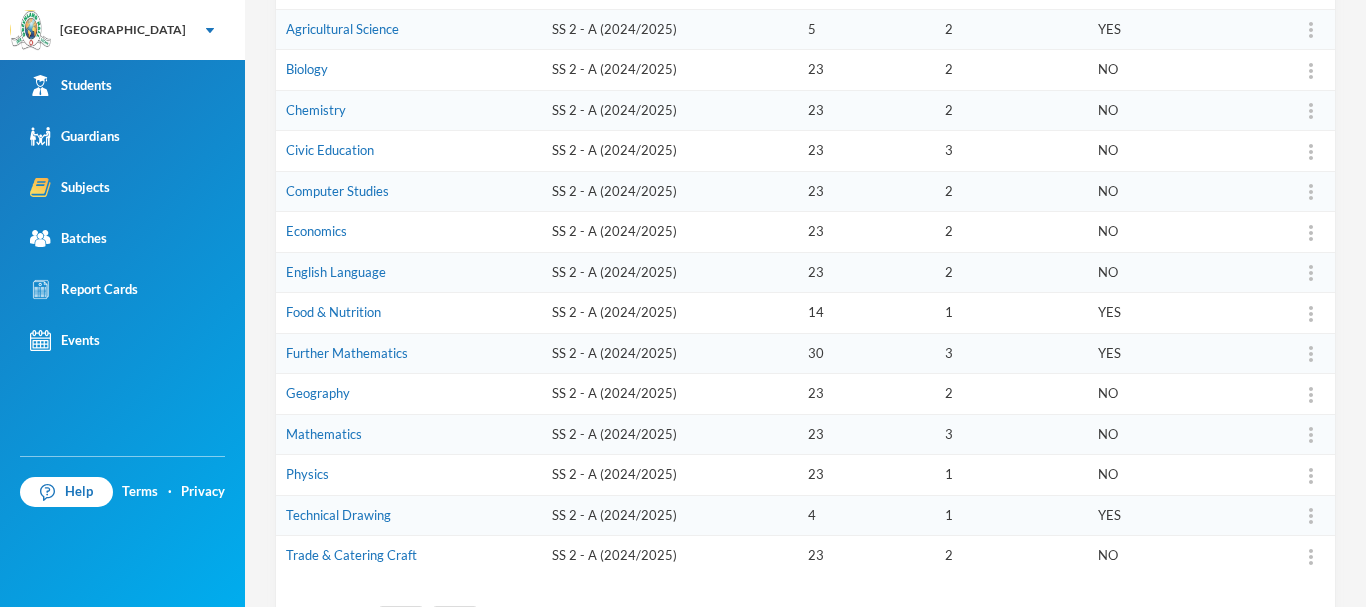 scroll, scrollTop: 420, scrollLeft: 0, axis: vertical 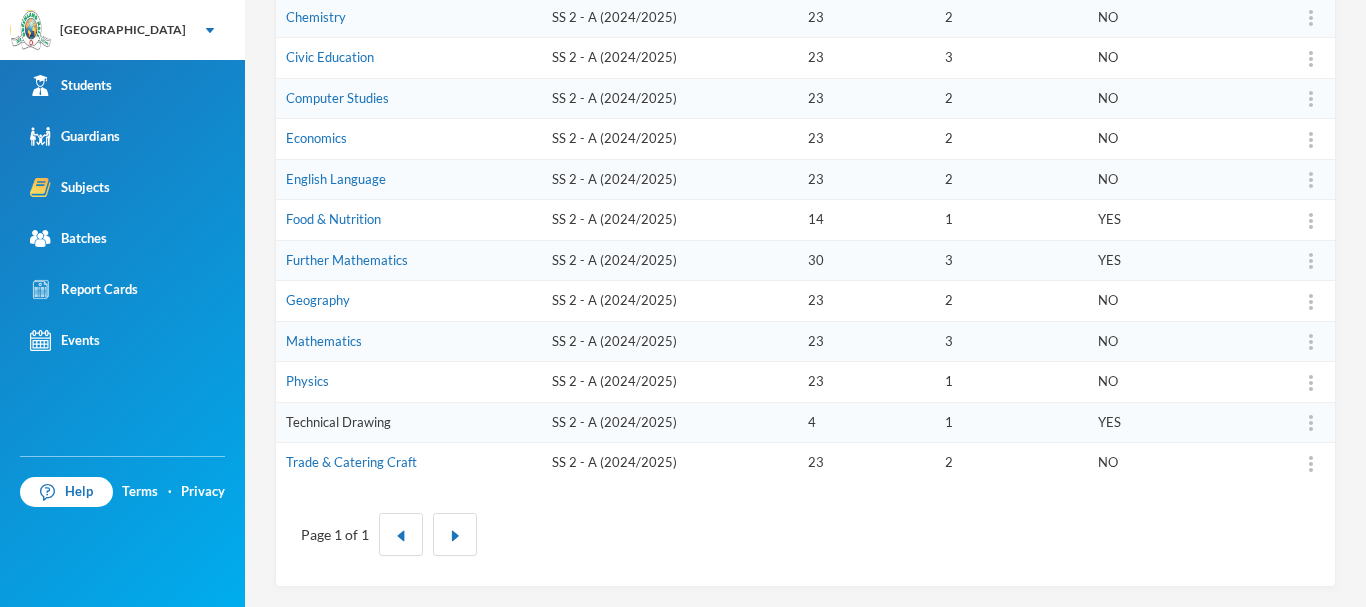 click on "Technical Drawing" at bounding box center (338, 422) 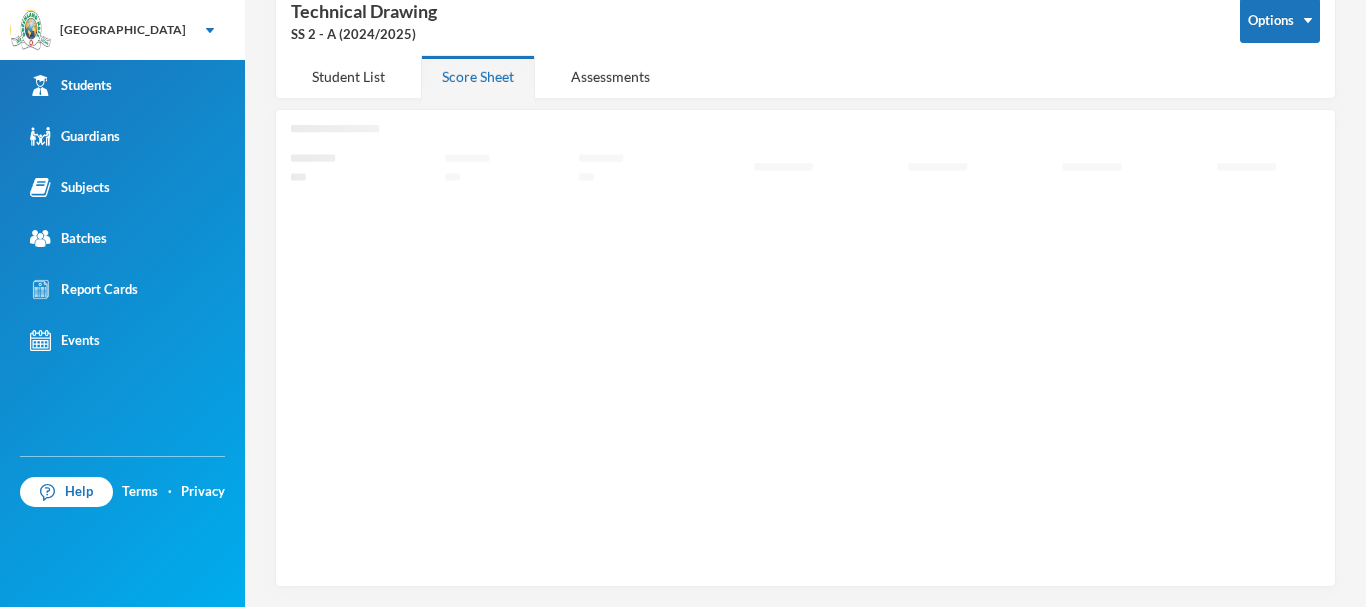 scroll, scrollTop: 105, scrollLeft: 0, axis: vertical 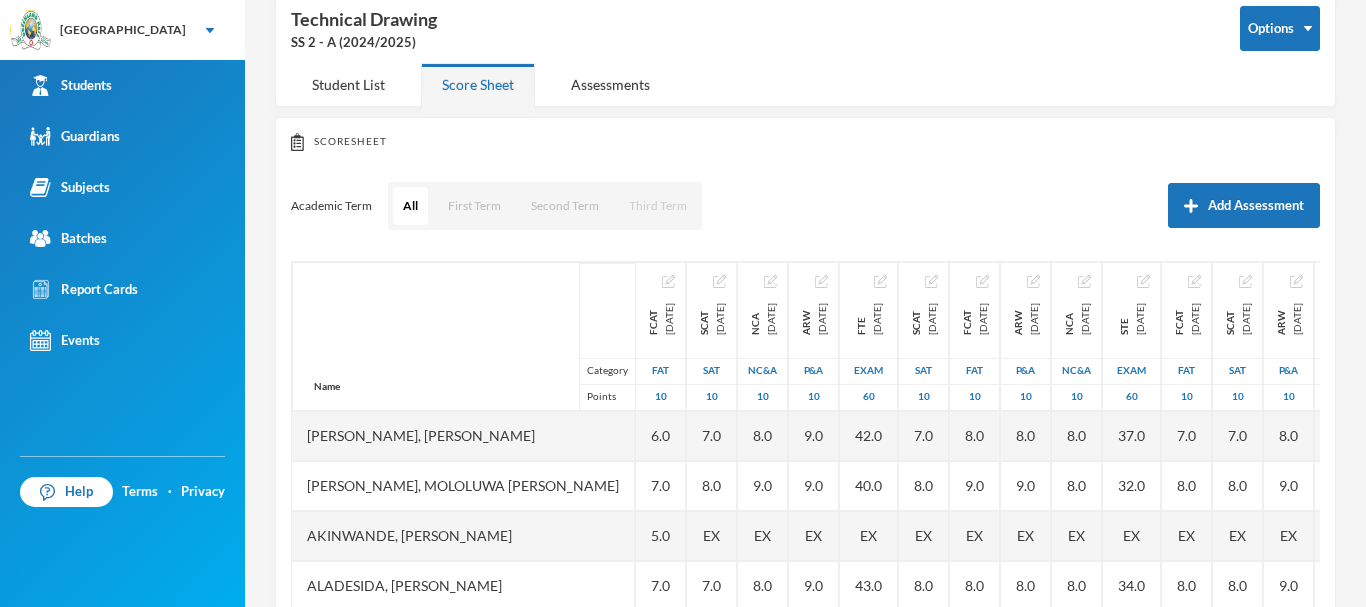 click on "Third Term" at bounding box center (658, 206) 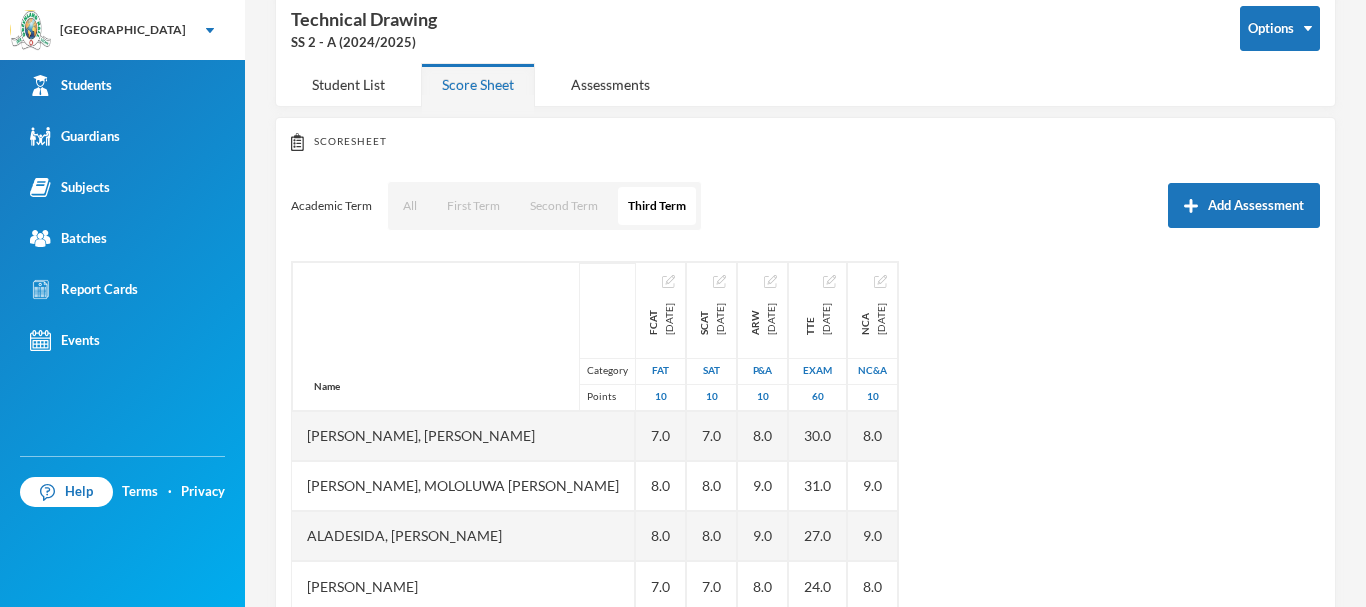 scroll, scrollTop: 156, scrollLeft: 0, axis: vertical 